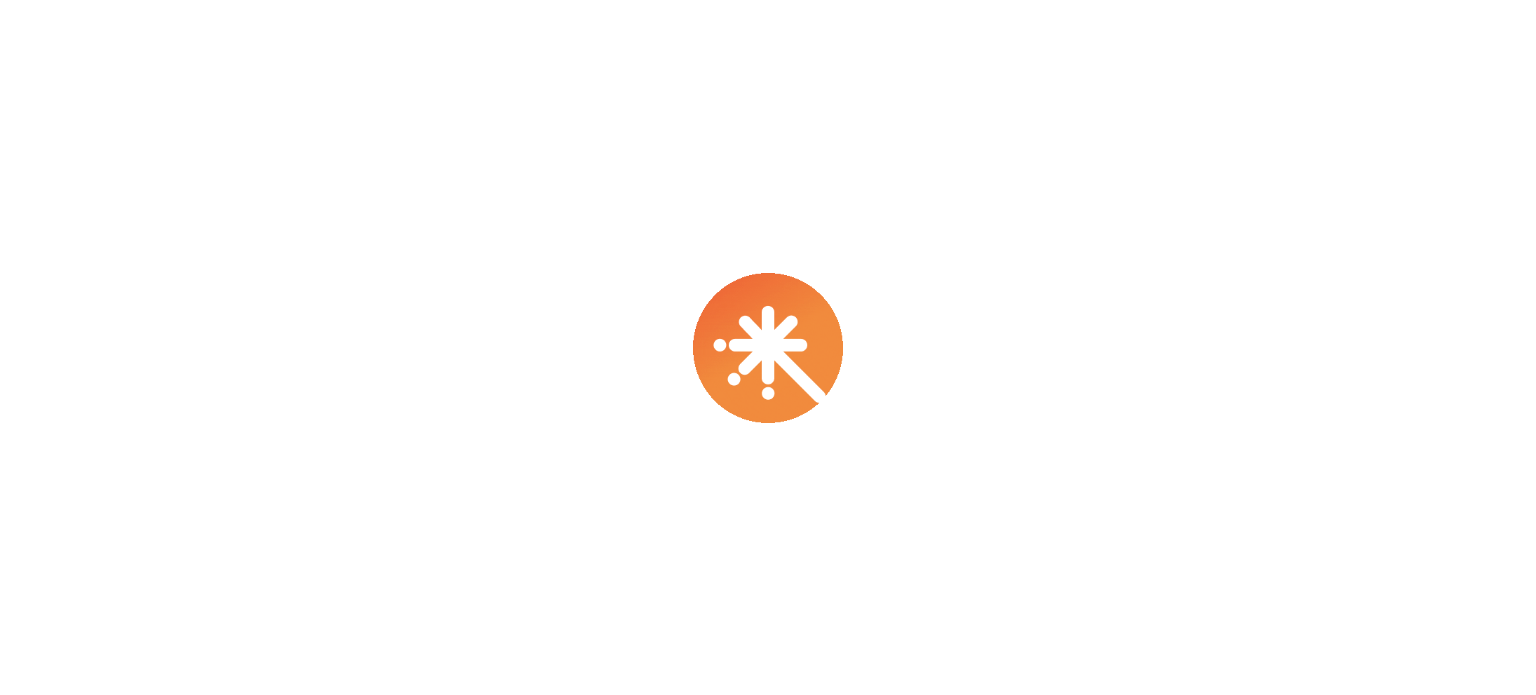 scroll, scrollTop: 0, scrollLeft: 0, axis: both 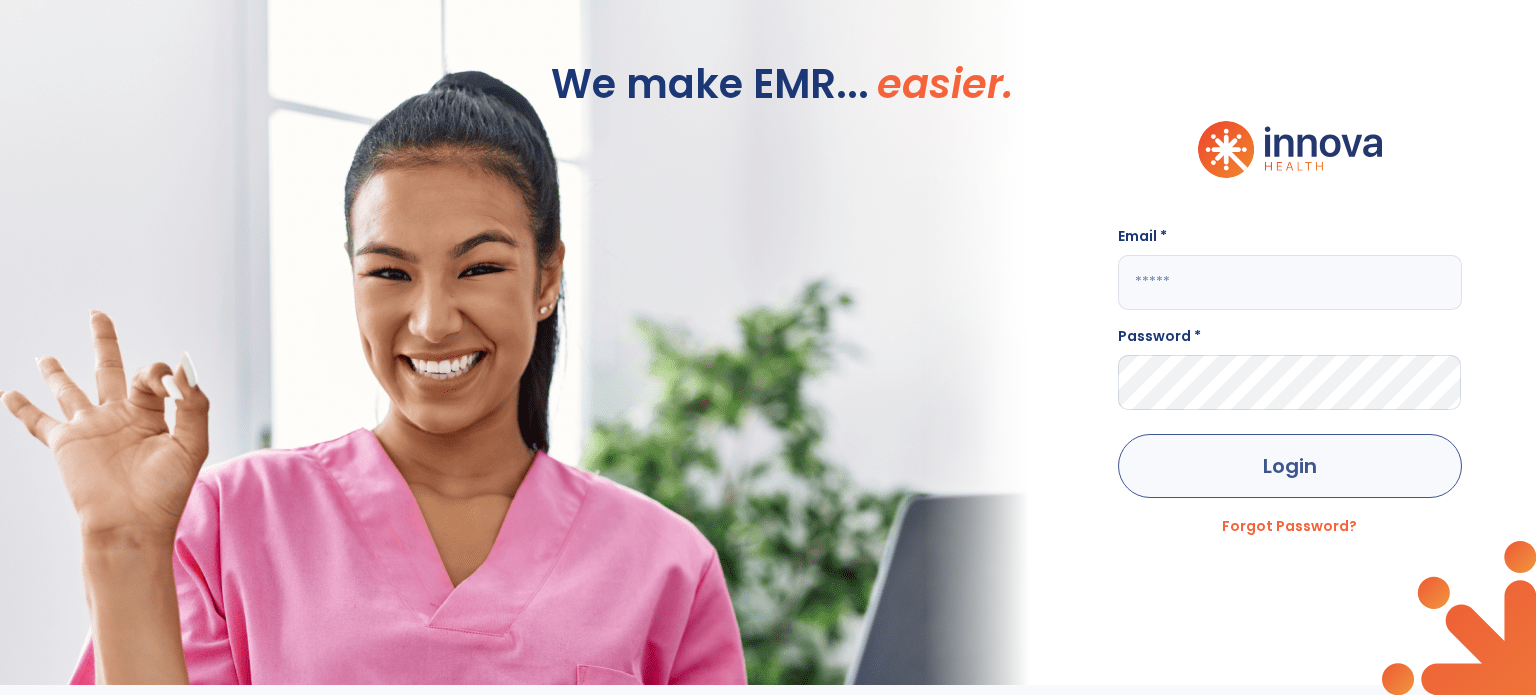 type on "**********" 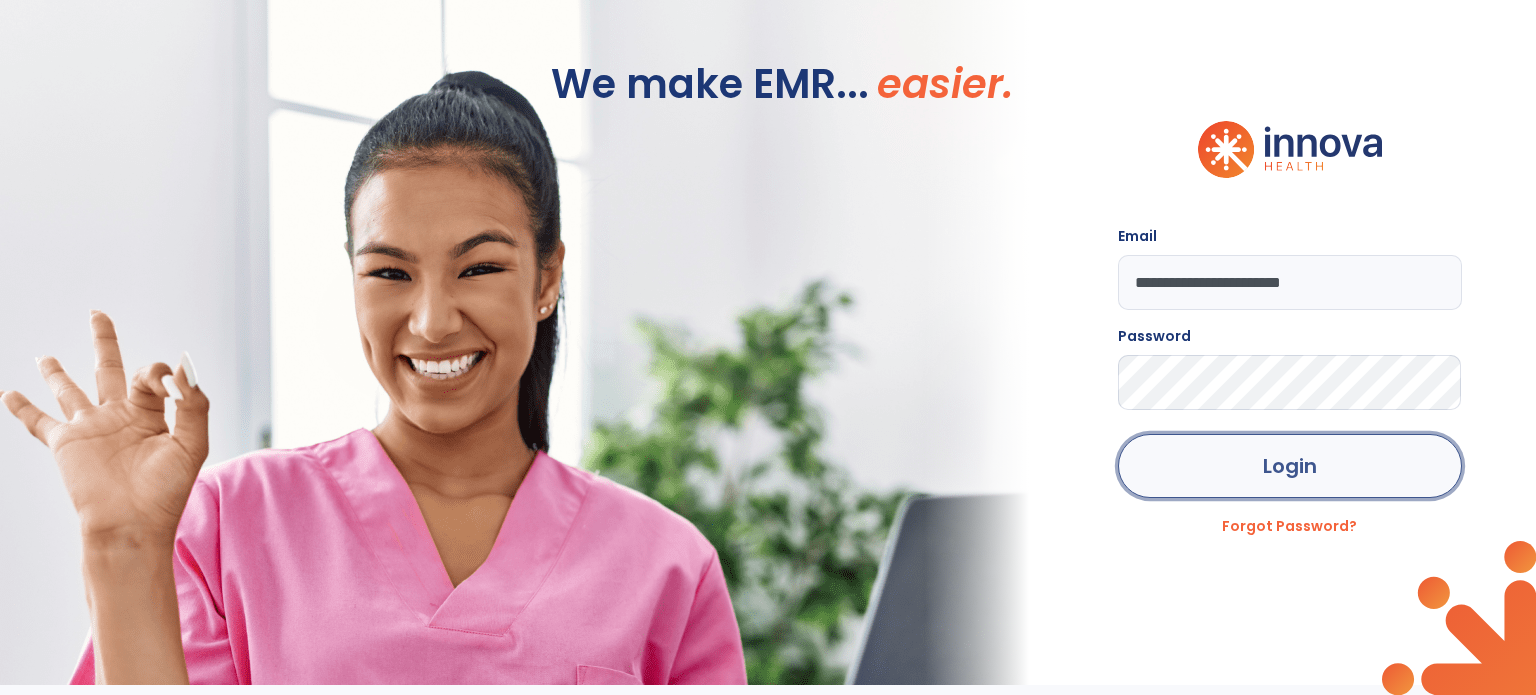 click on "Login" 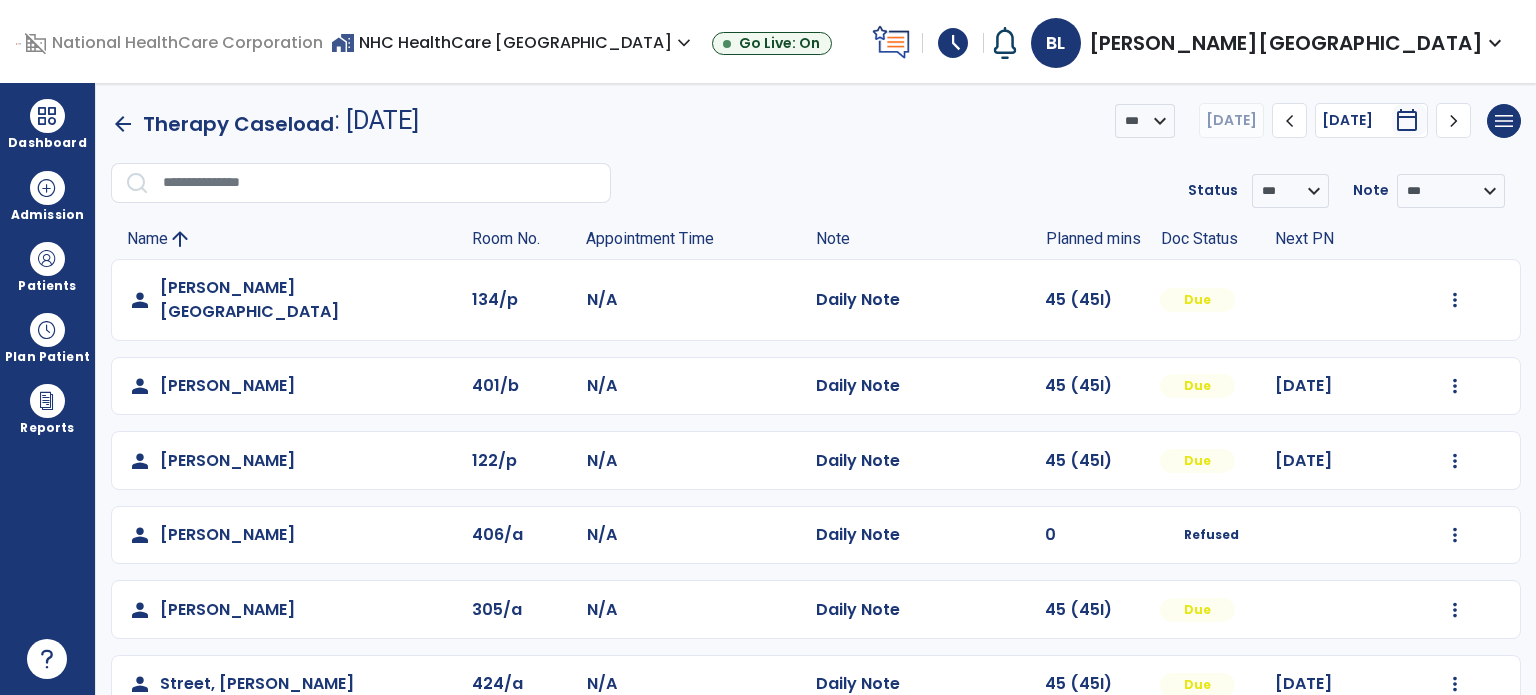 scroll, scrollTop: 94, scrollLeft: 0, axis: vertical 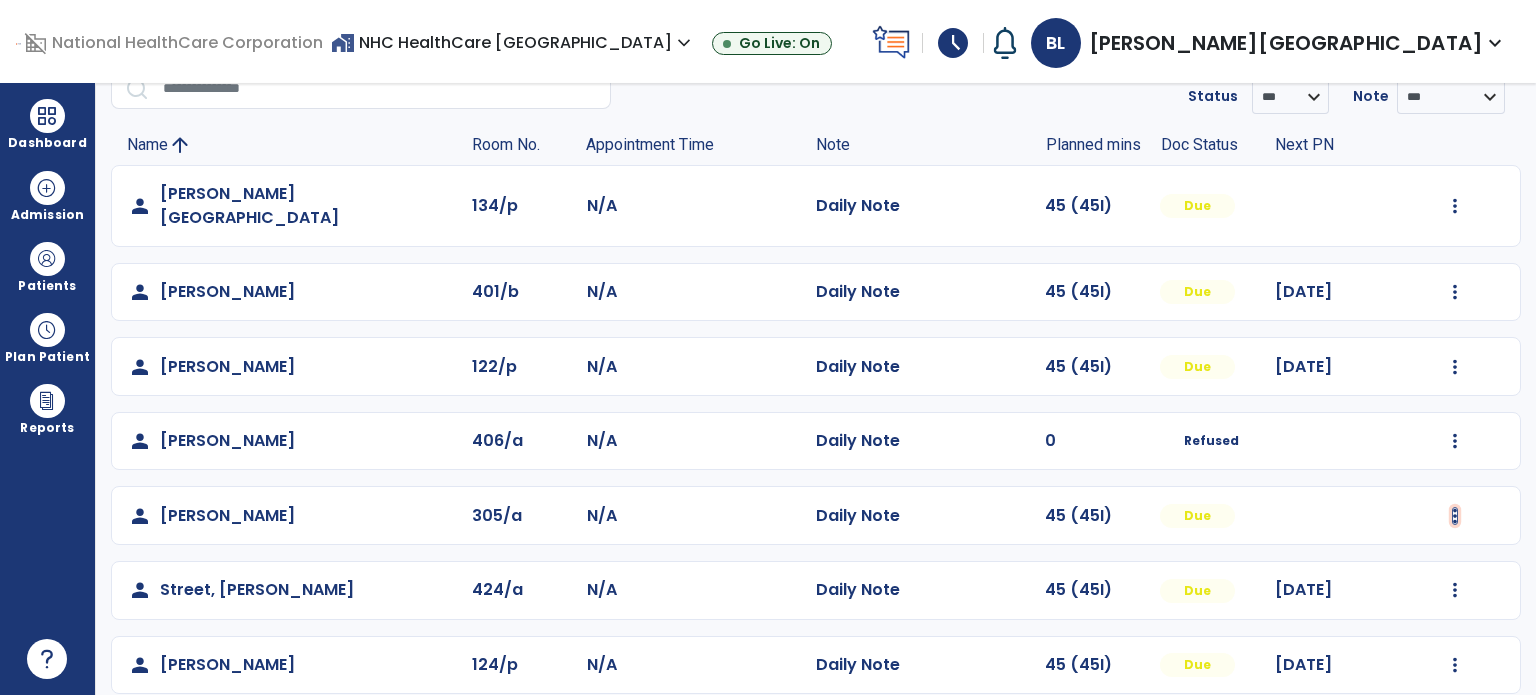 click at bounding box center [1455, 206] 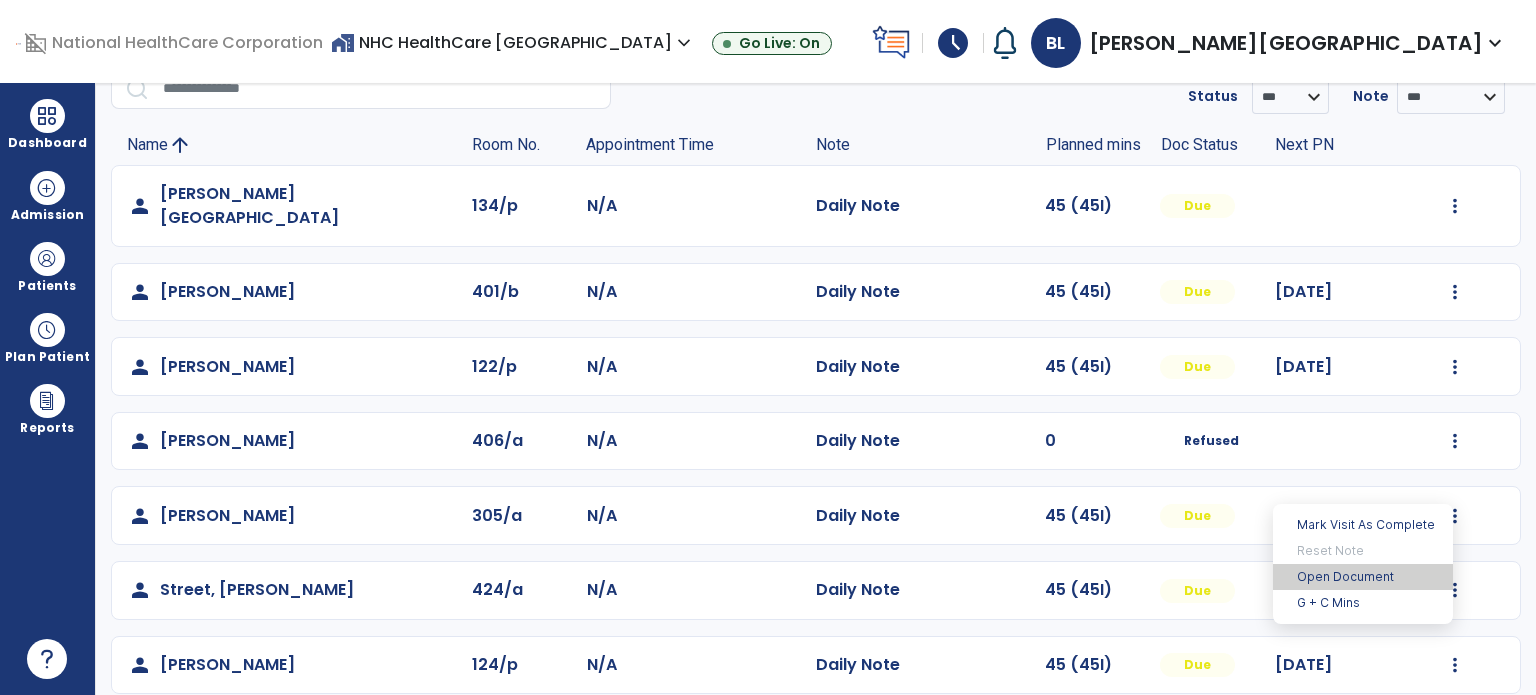 click on "Open Document" at bounding box center (1363, 577) 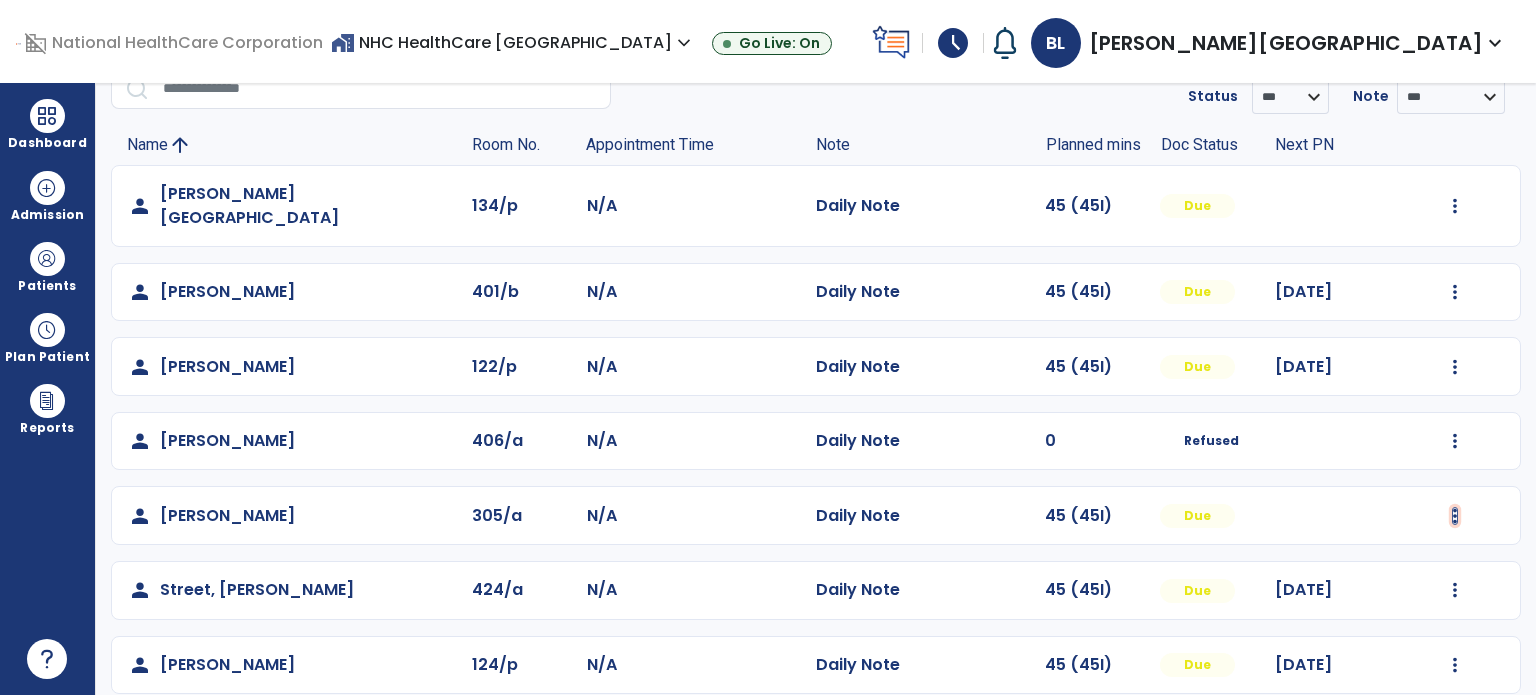 click at bounding box center [1455, 206] 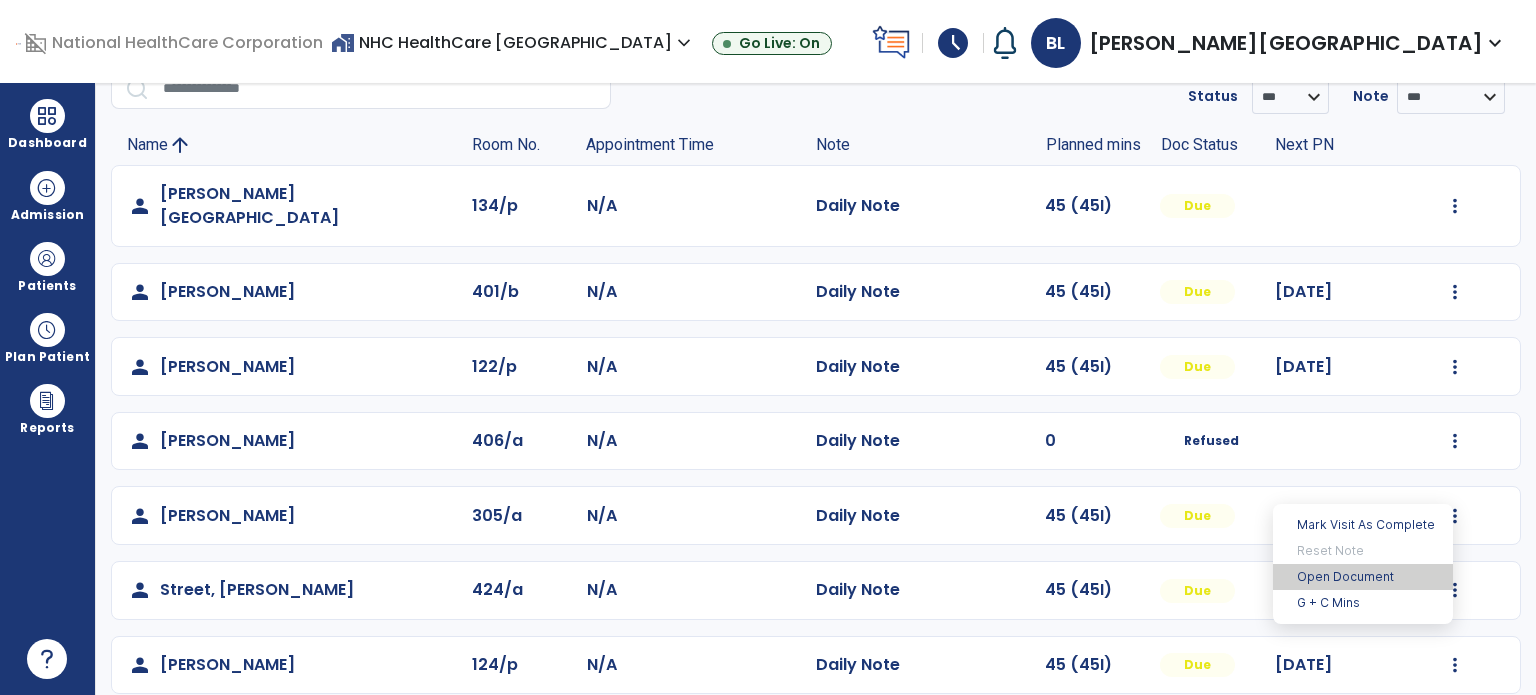 click on "Open Document" at bounding box center (1363, 577) 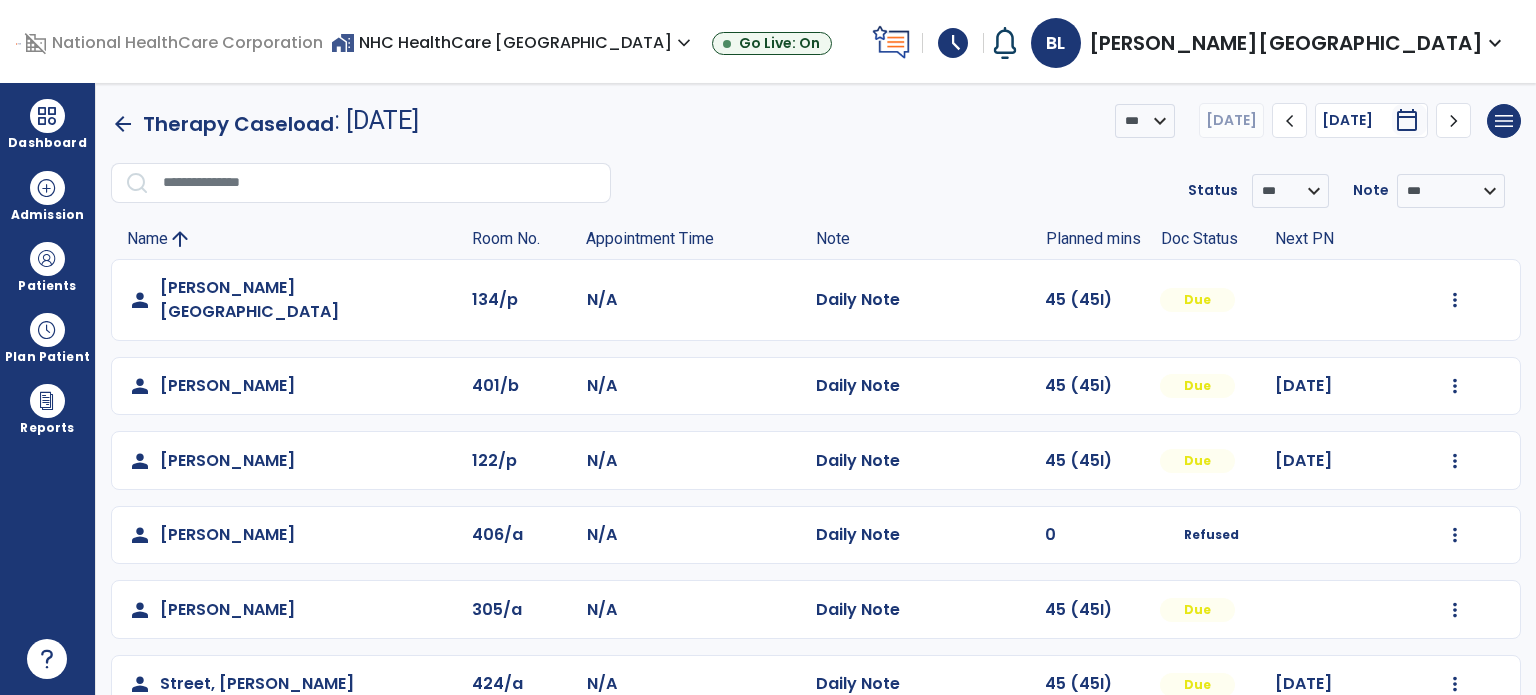 scroll, scrollTop: 94, scrollLeft: 0, axis: vertical 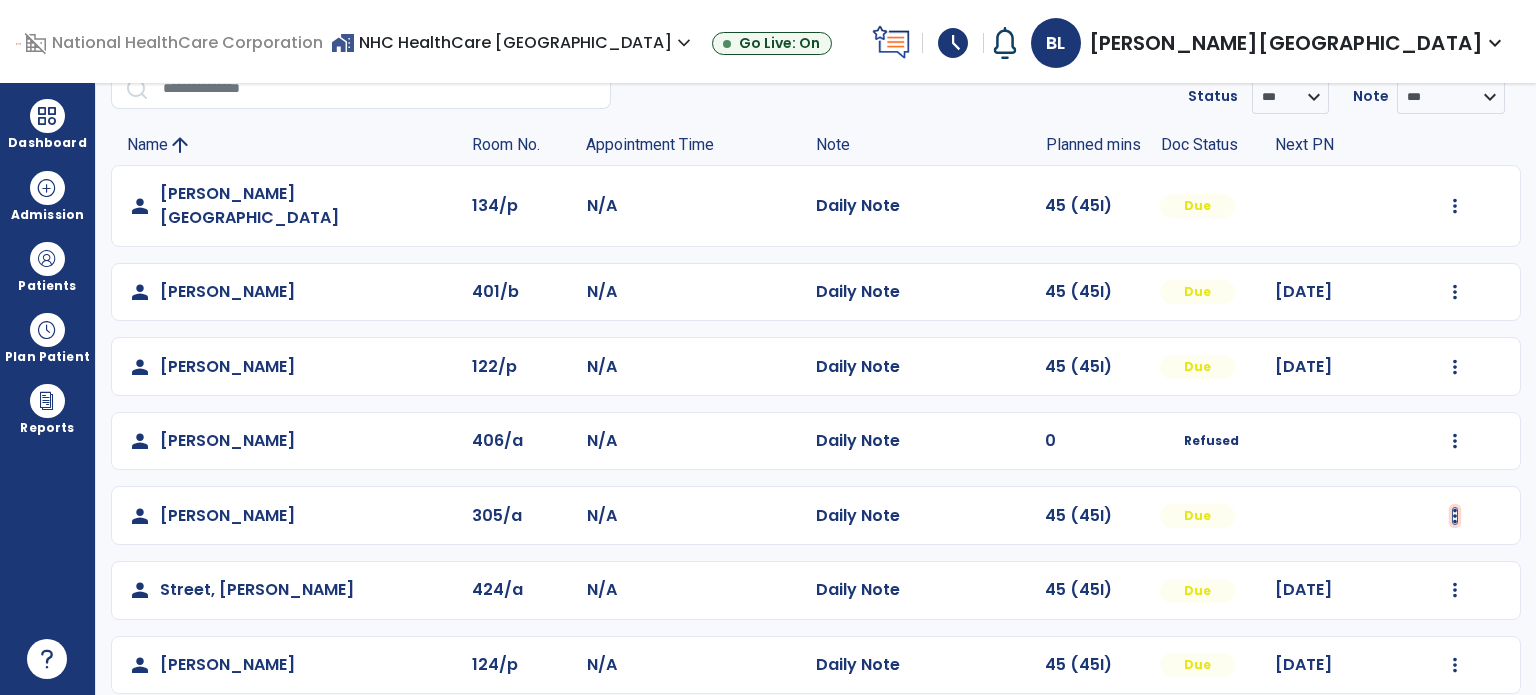 click at bounding box center [1455, 206] 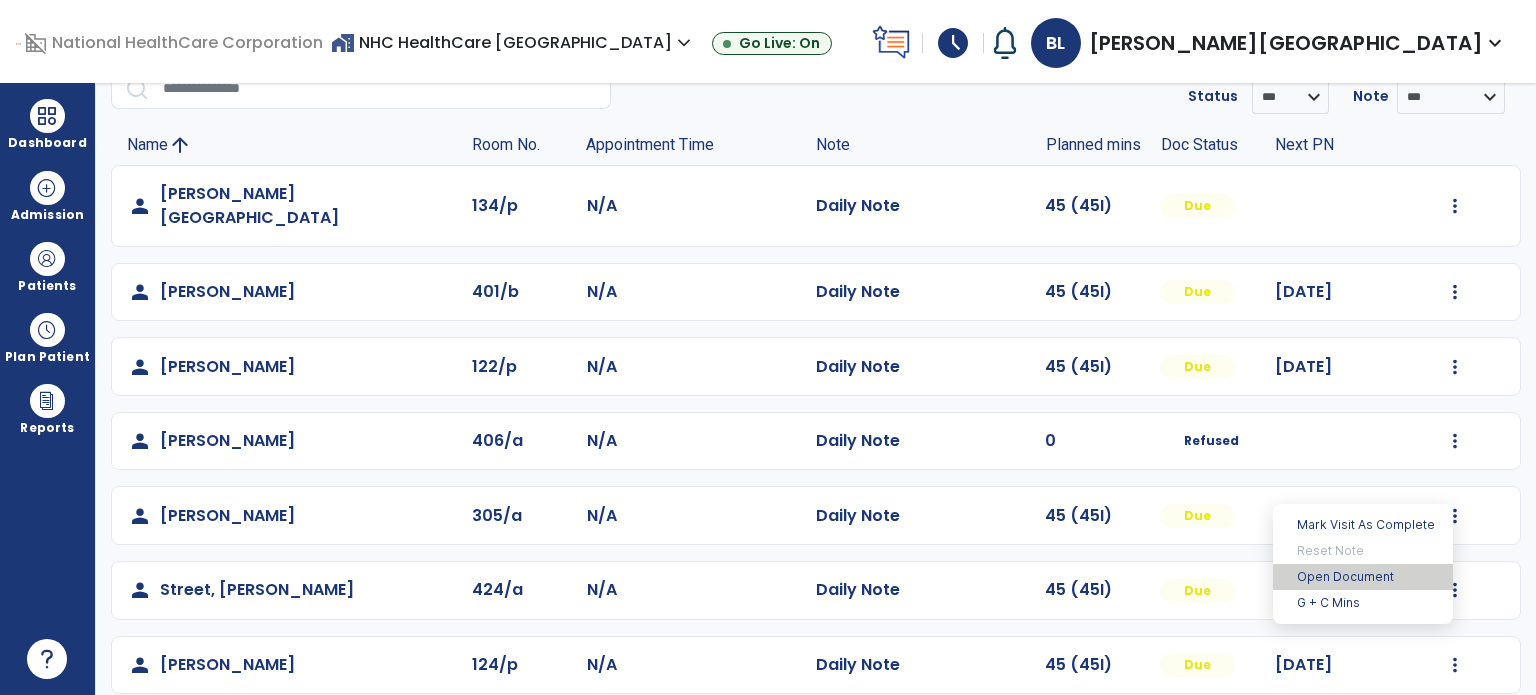 click on "Open Document" at bounding box center [1363, 577] 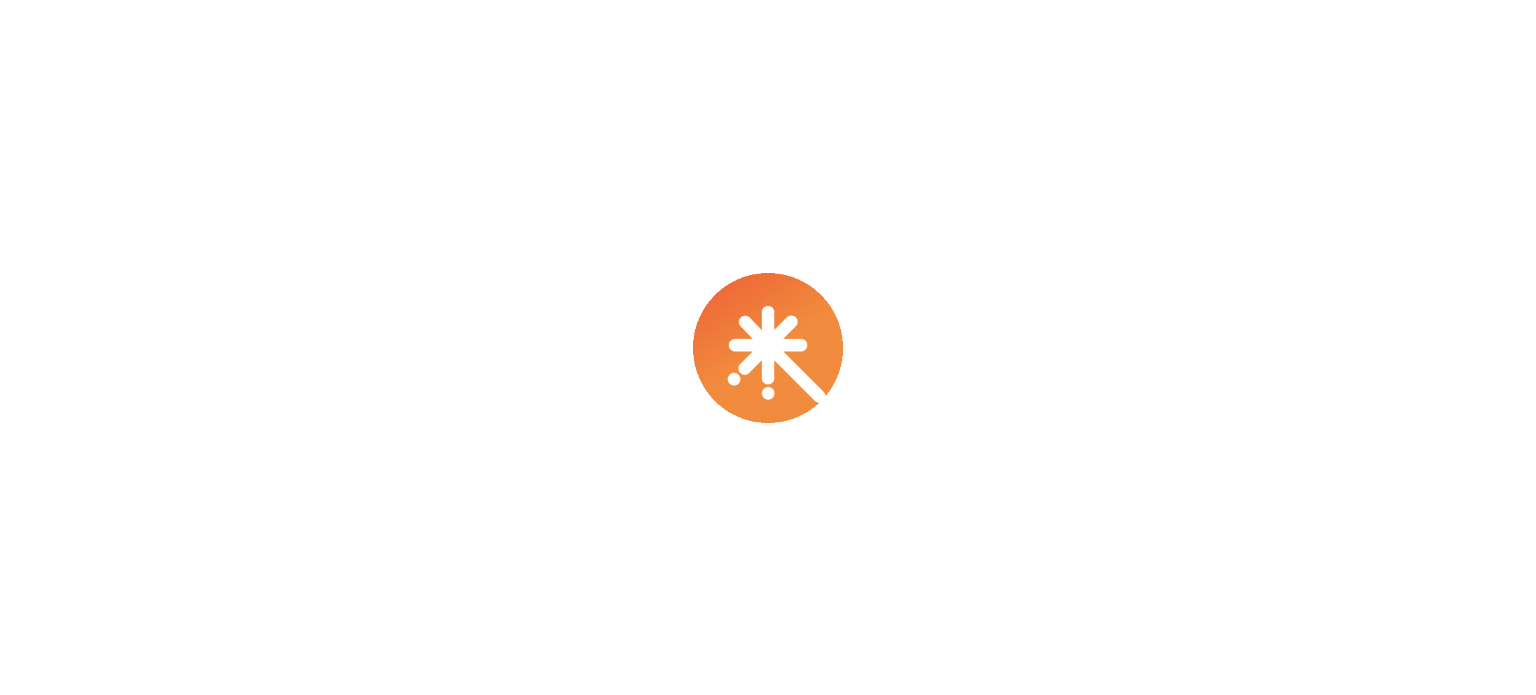 scroll, scrollTop: 0, scrollLeft: 0, axis: both 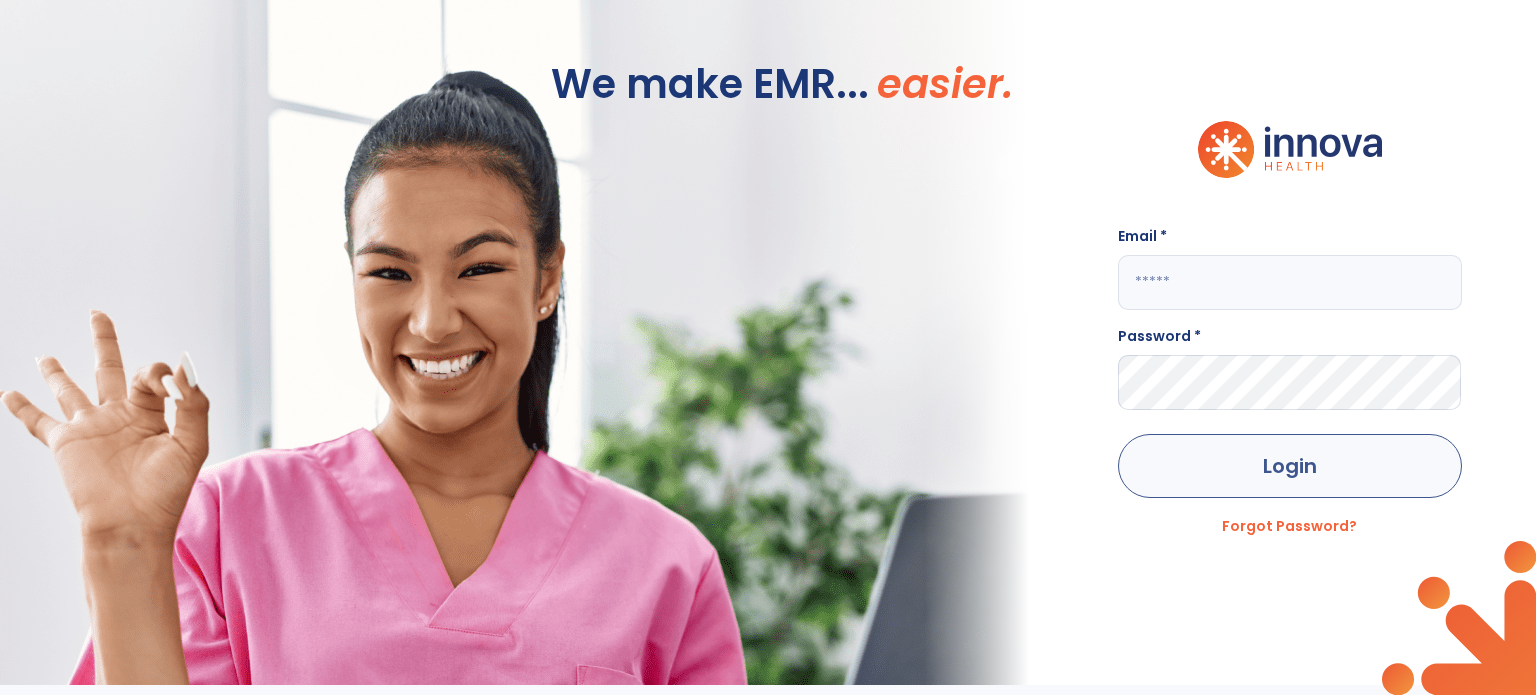 type on "**********" 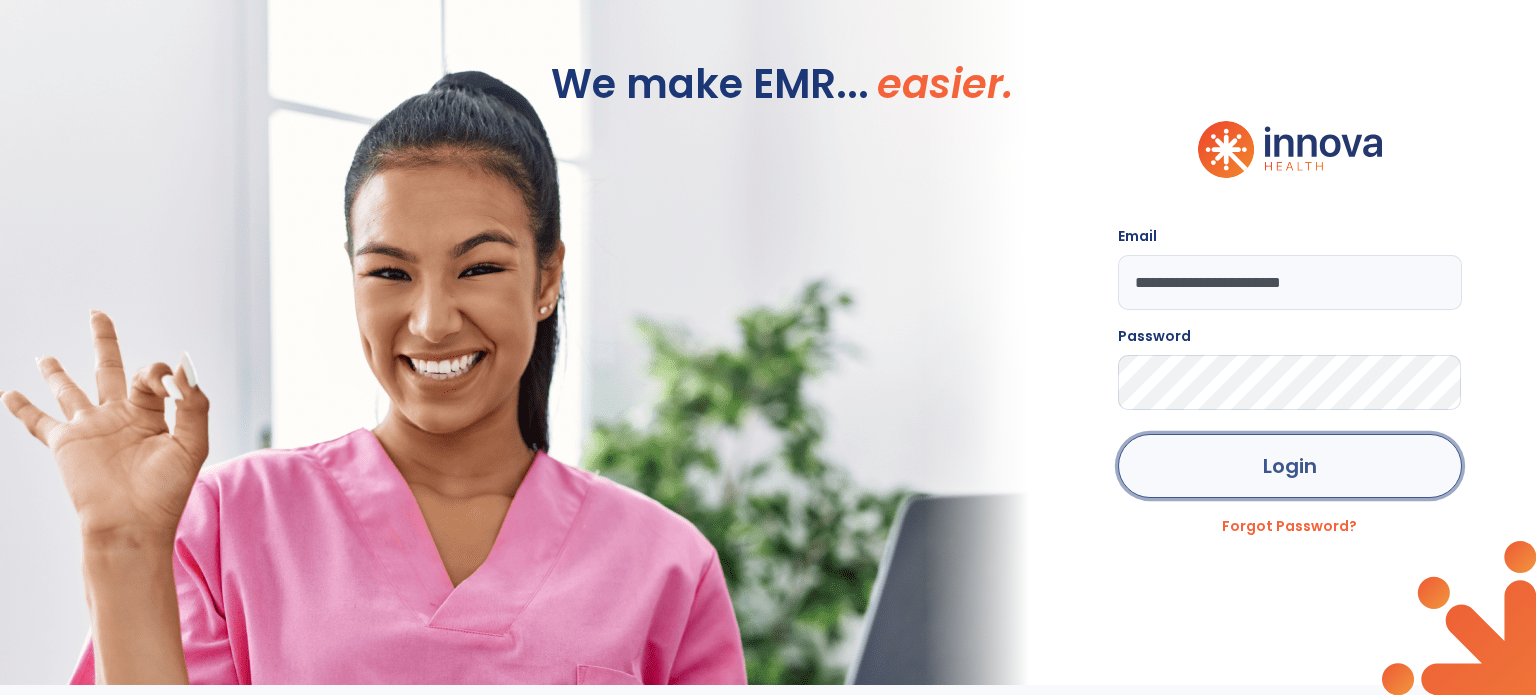 click on "Login" 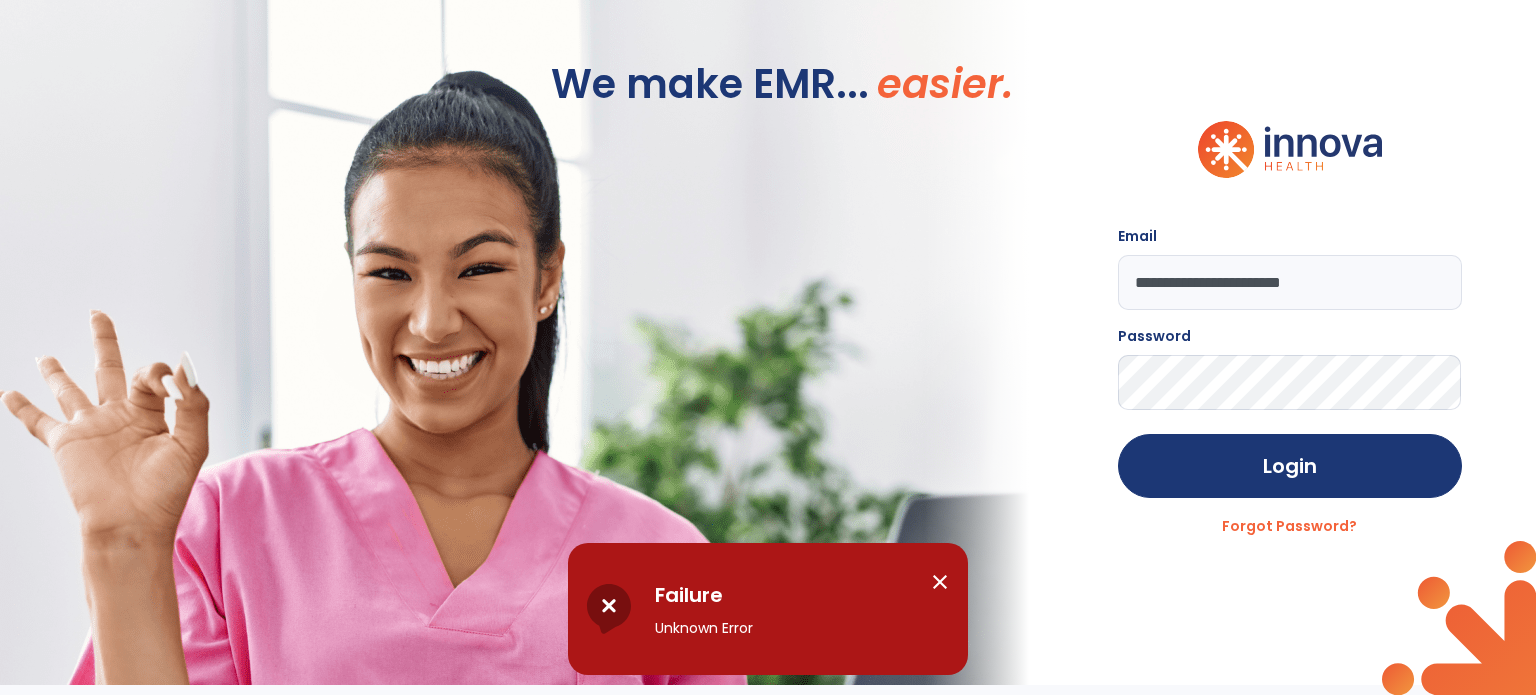 click on "close" at bounding box center (940, 582) 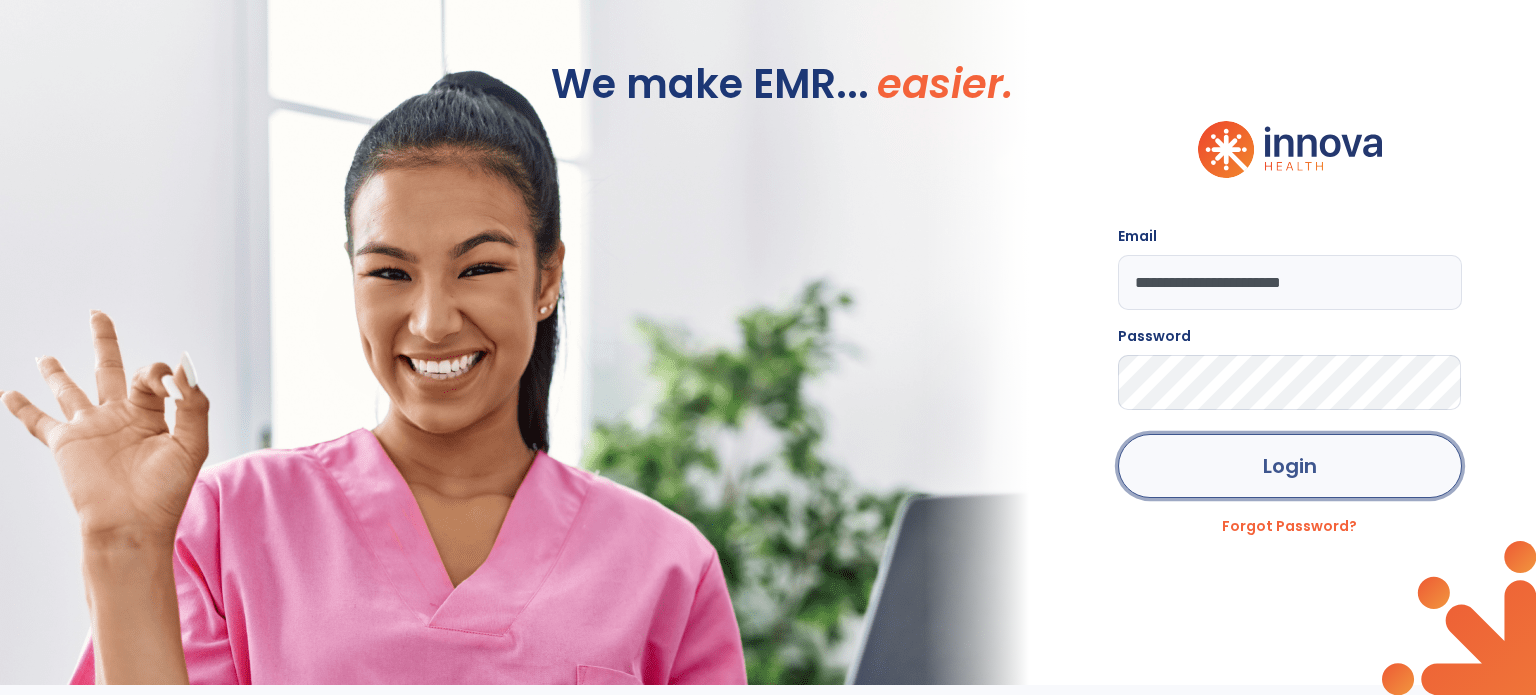 click on "Login" 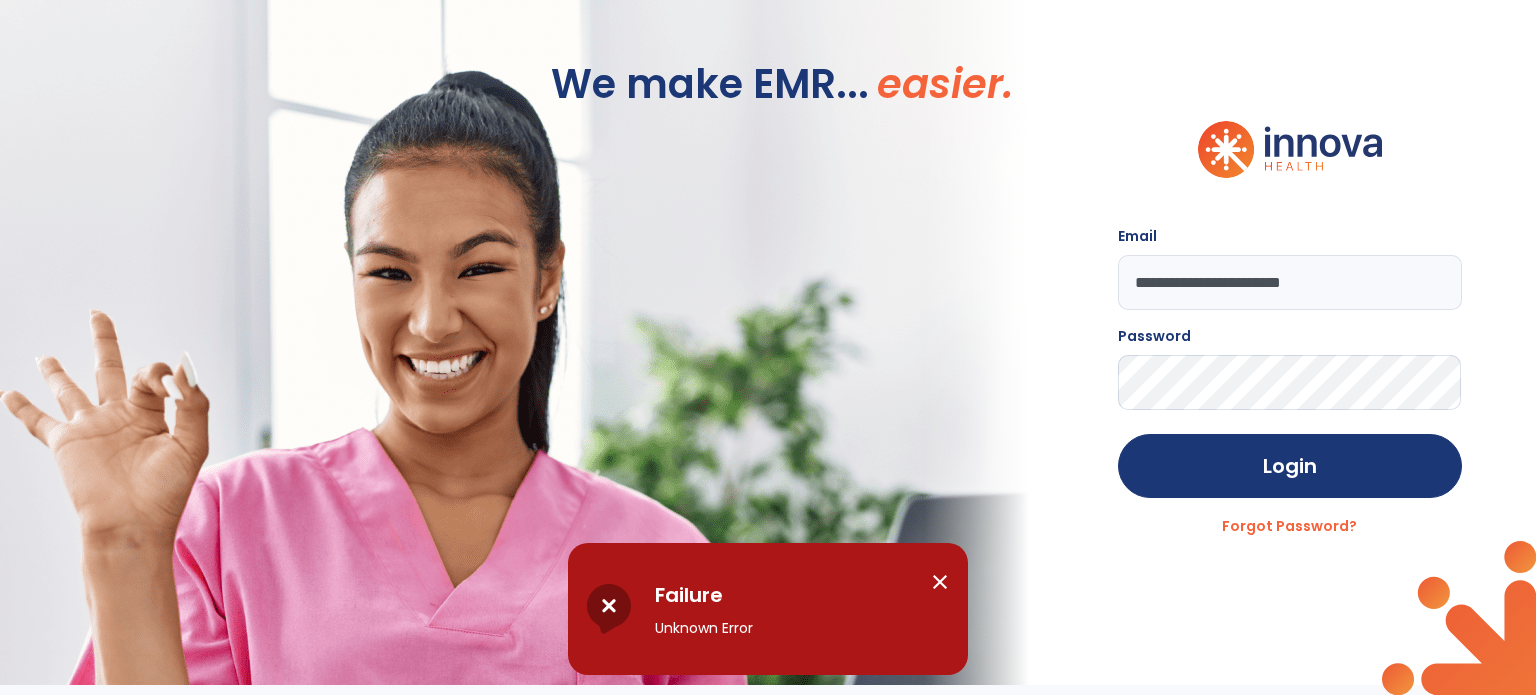 click on "close" at bounding box center (940, 582) 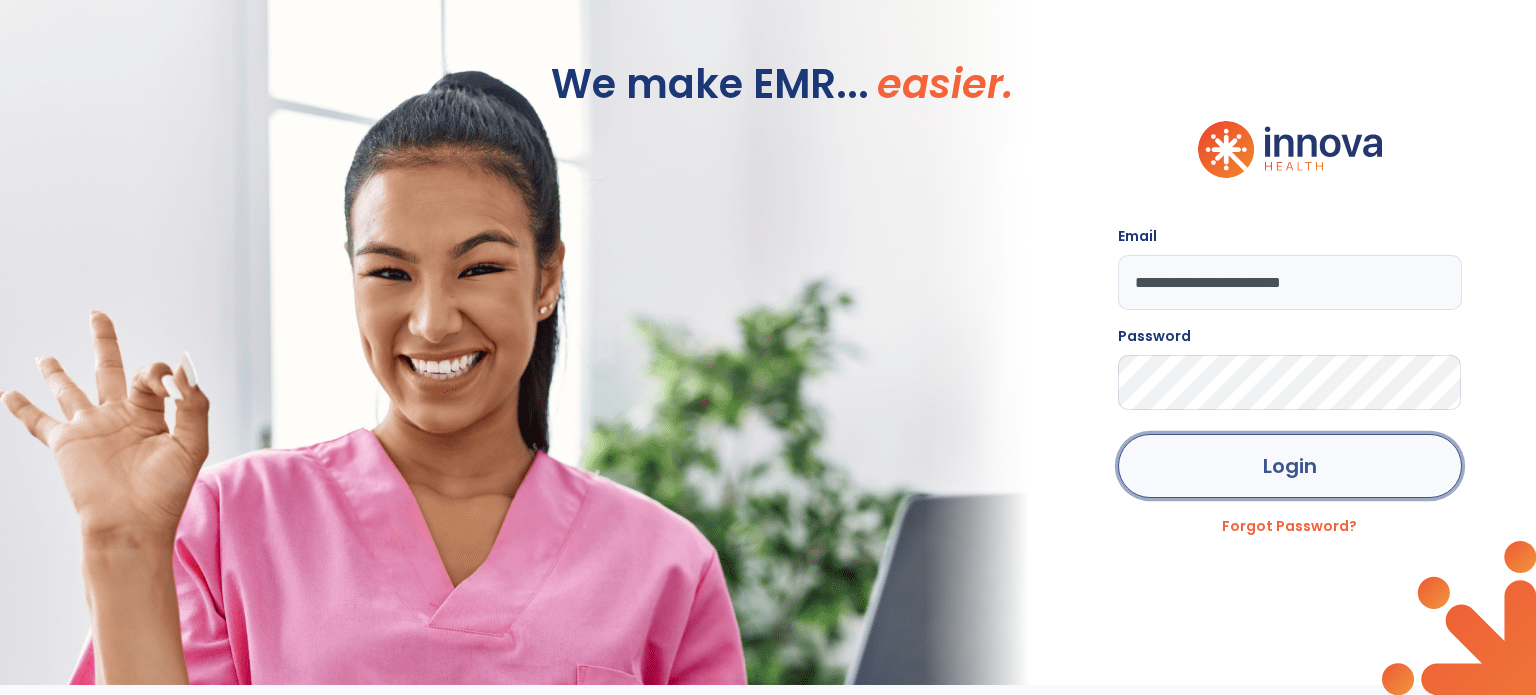 click on "Login" 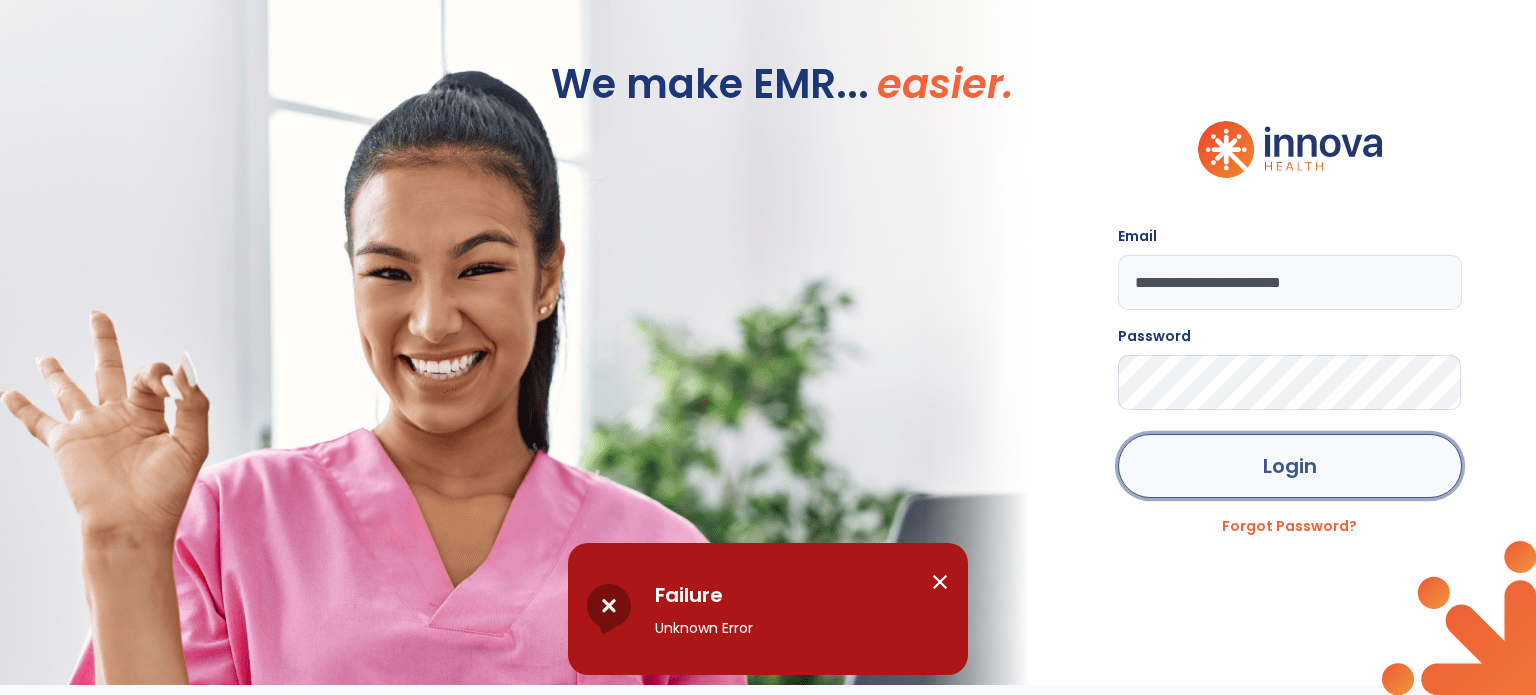 click on "Login" 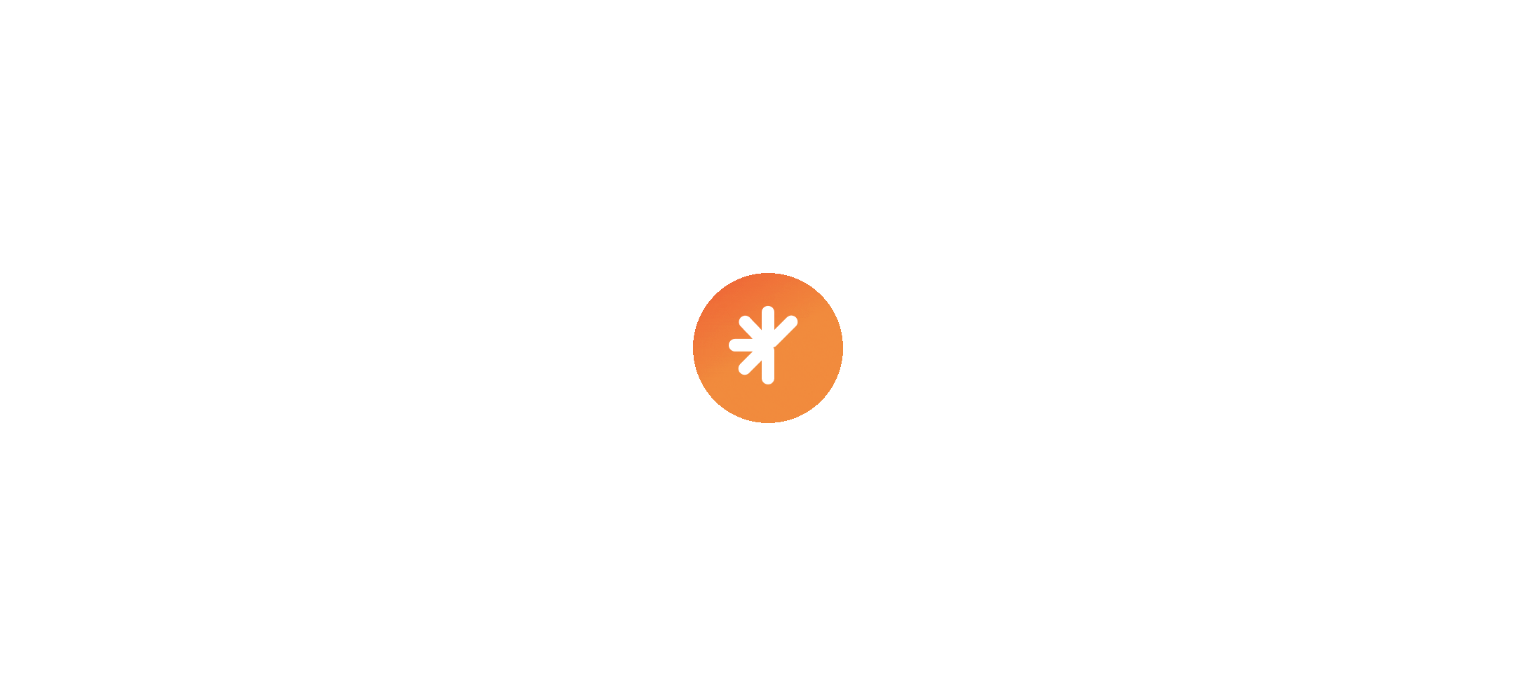 scroll, scrollTop: 0, scrollLeft: 0, axis: both 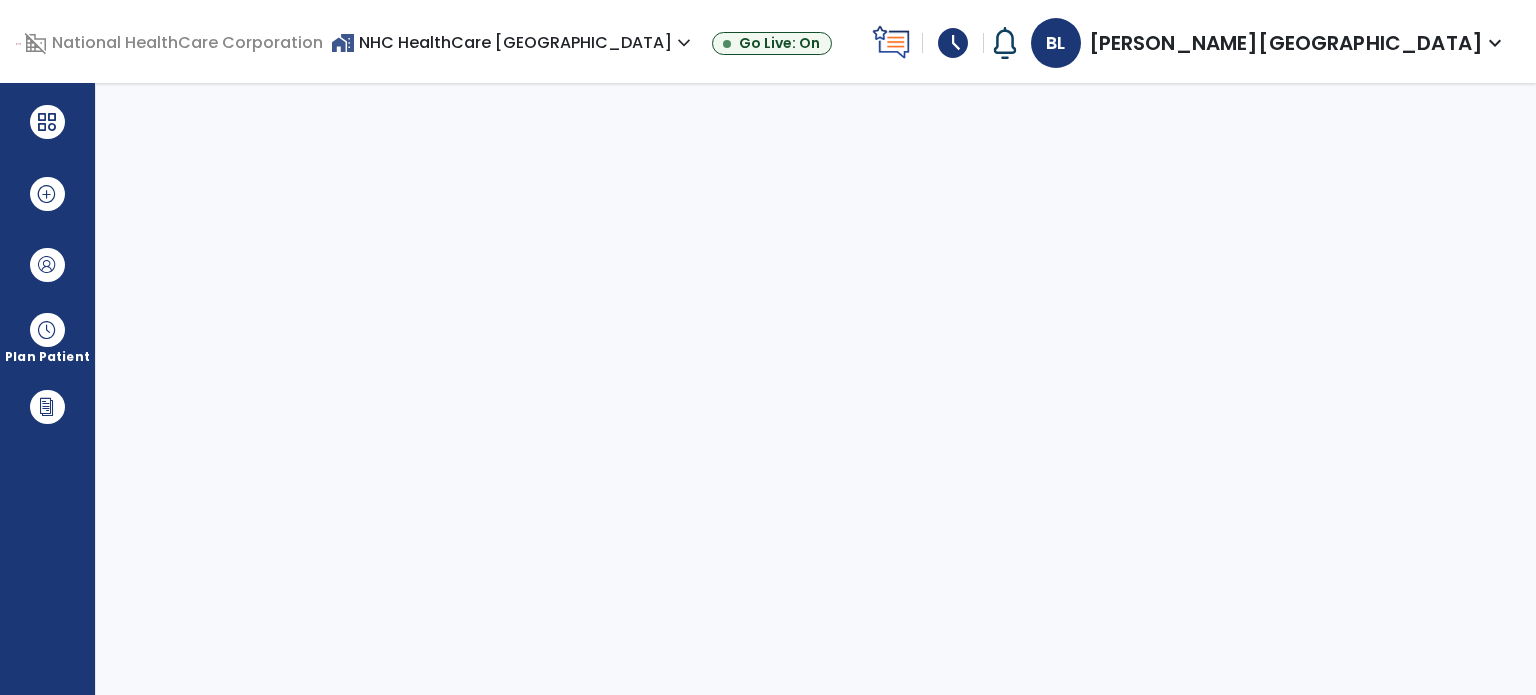 select on "****" 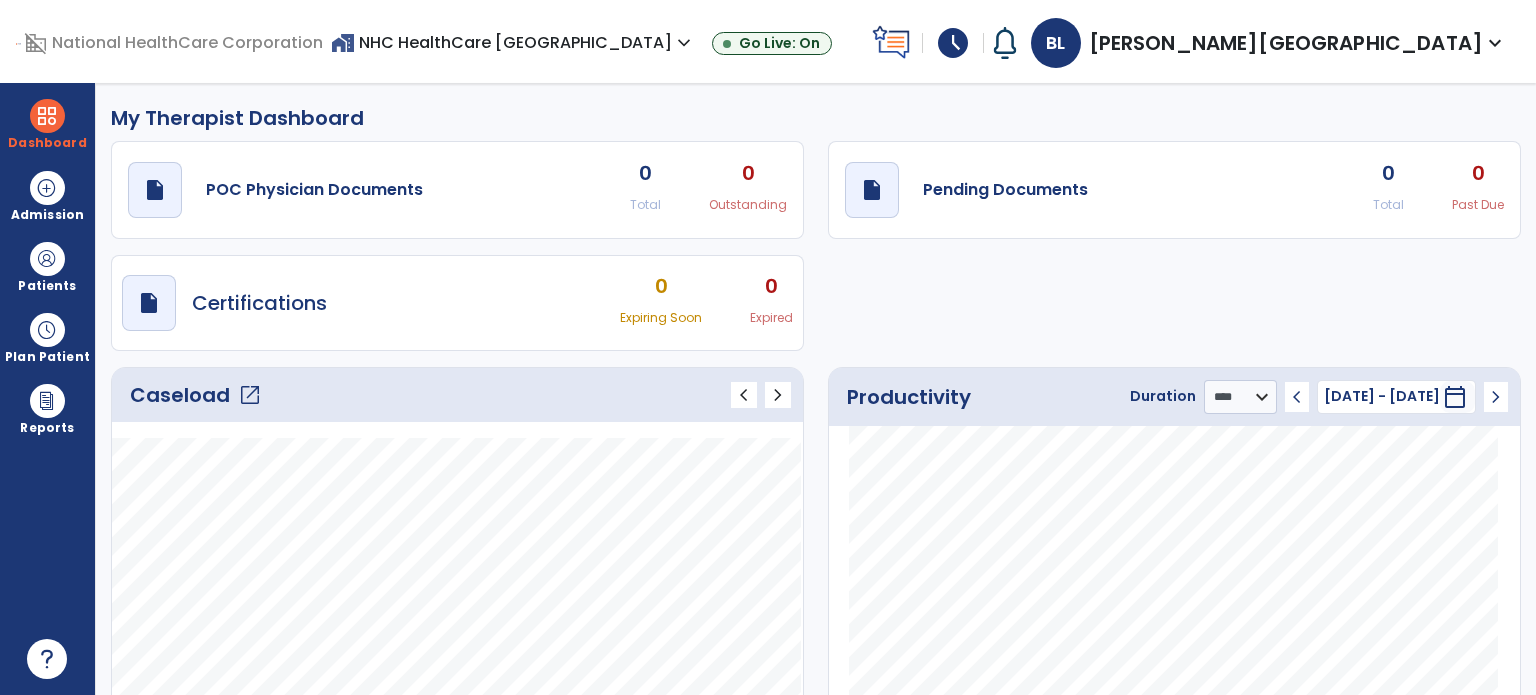 click on "open_in_new" 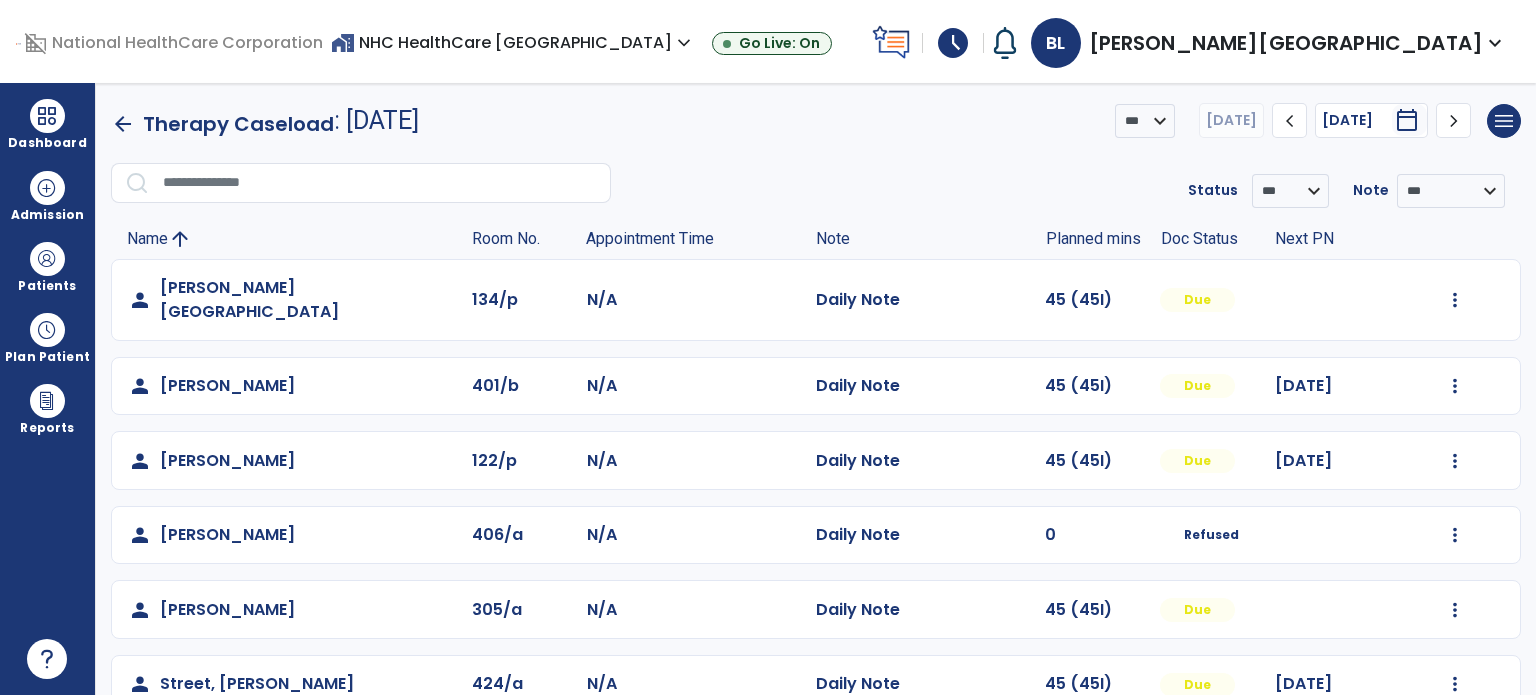 scroll, scrollTop: 94, scrollLeft: 0, axis: vertical 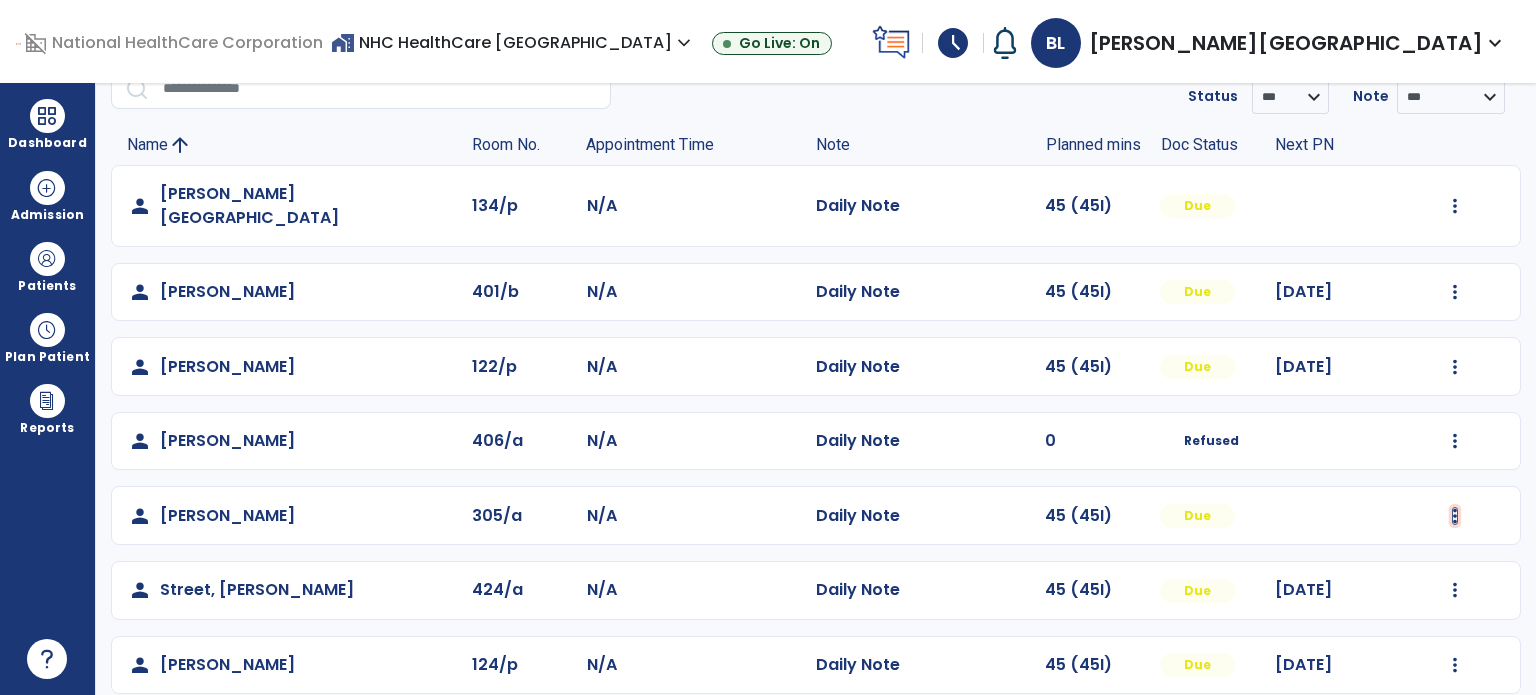 click at bounding box center [1455, 206] 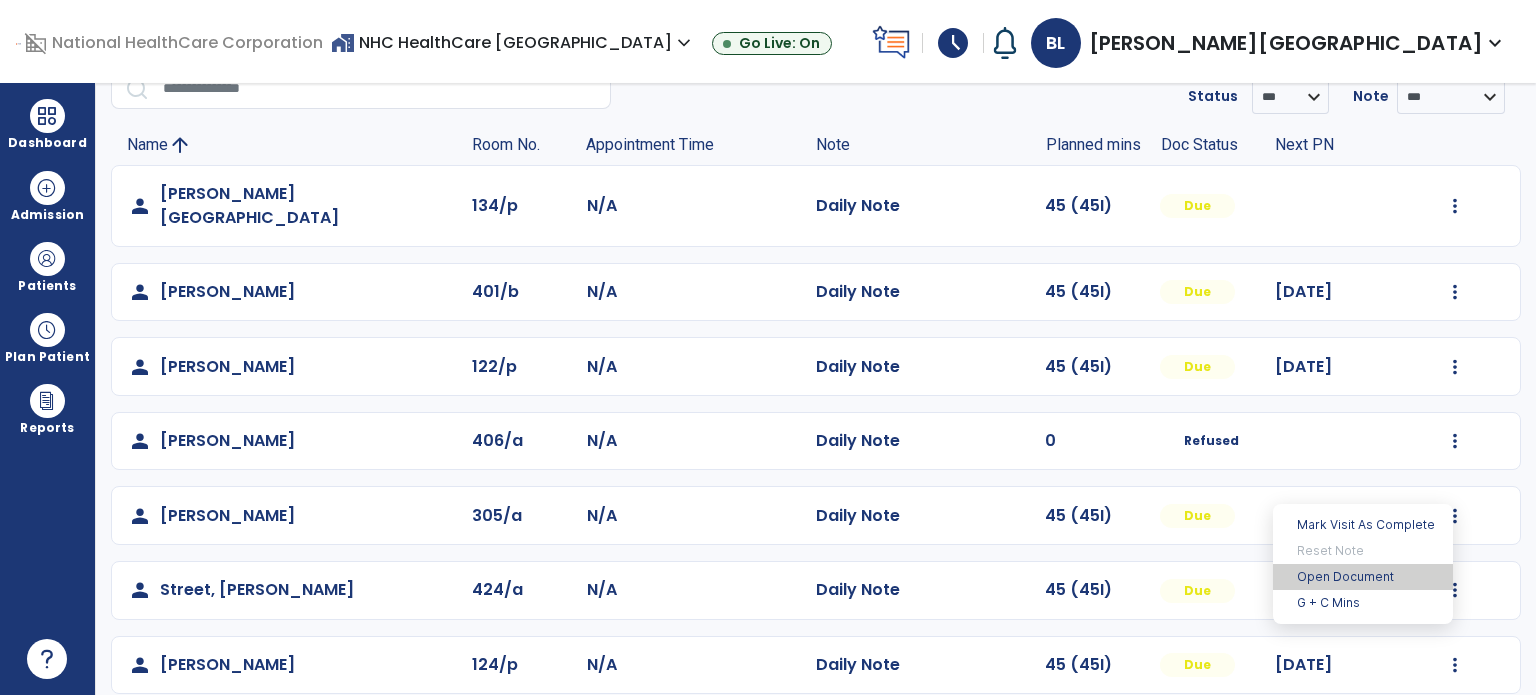 click on "Open Document" at bounding box center [1363, 577] 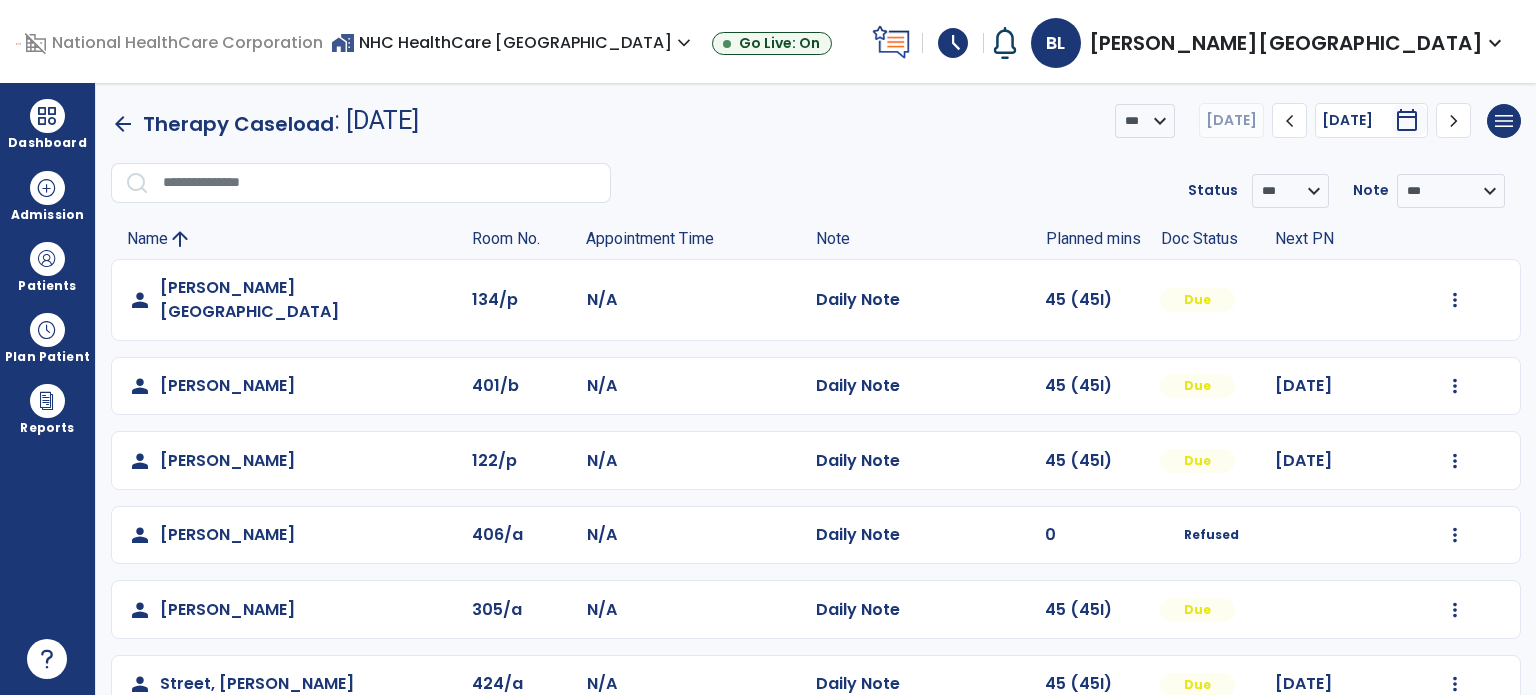 scroll, scrollTop: 94, scrollLeft: 0, axis: vertical 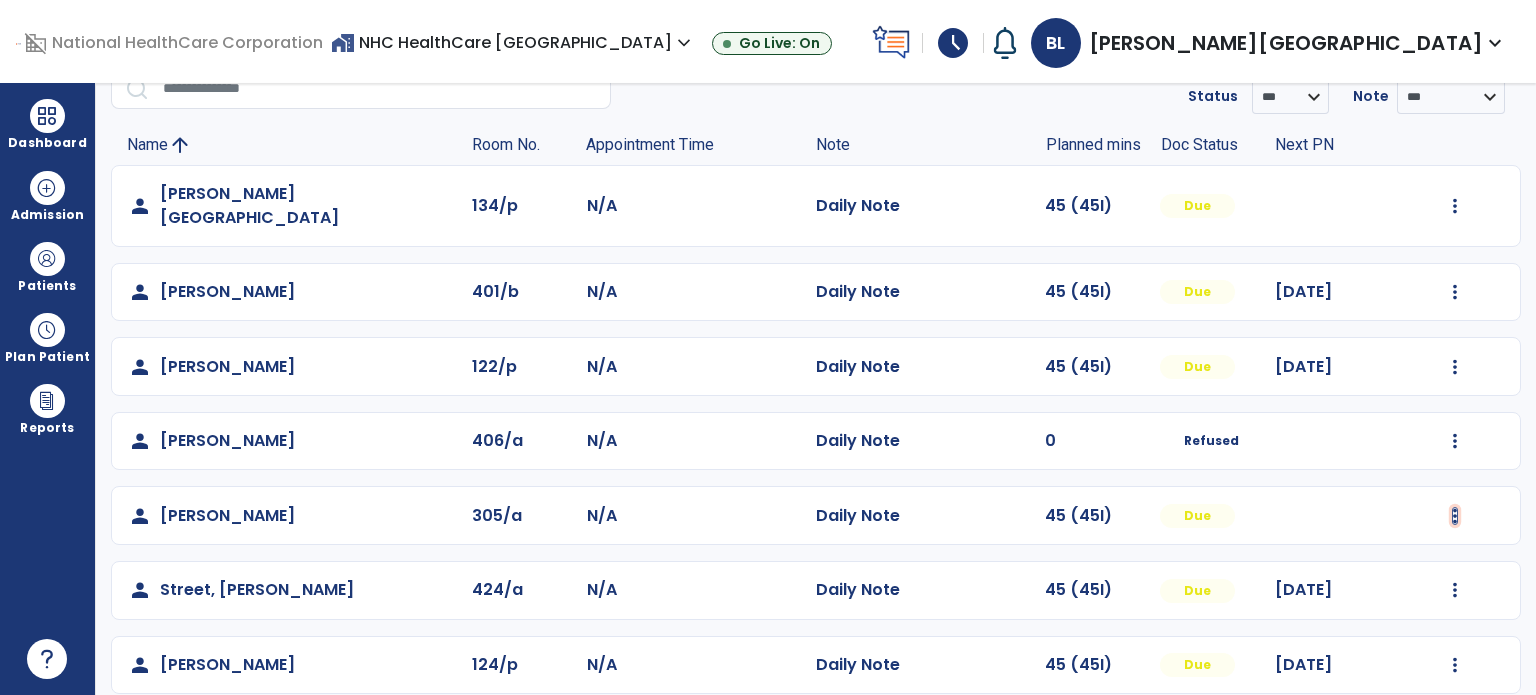 click at bounding box center (1455, 206) 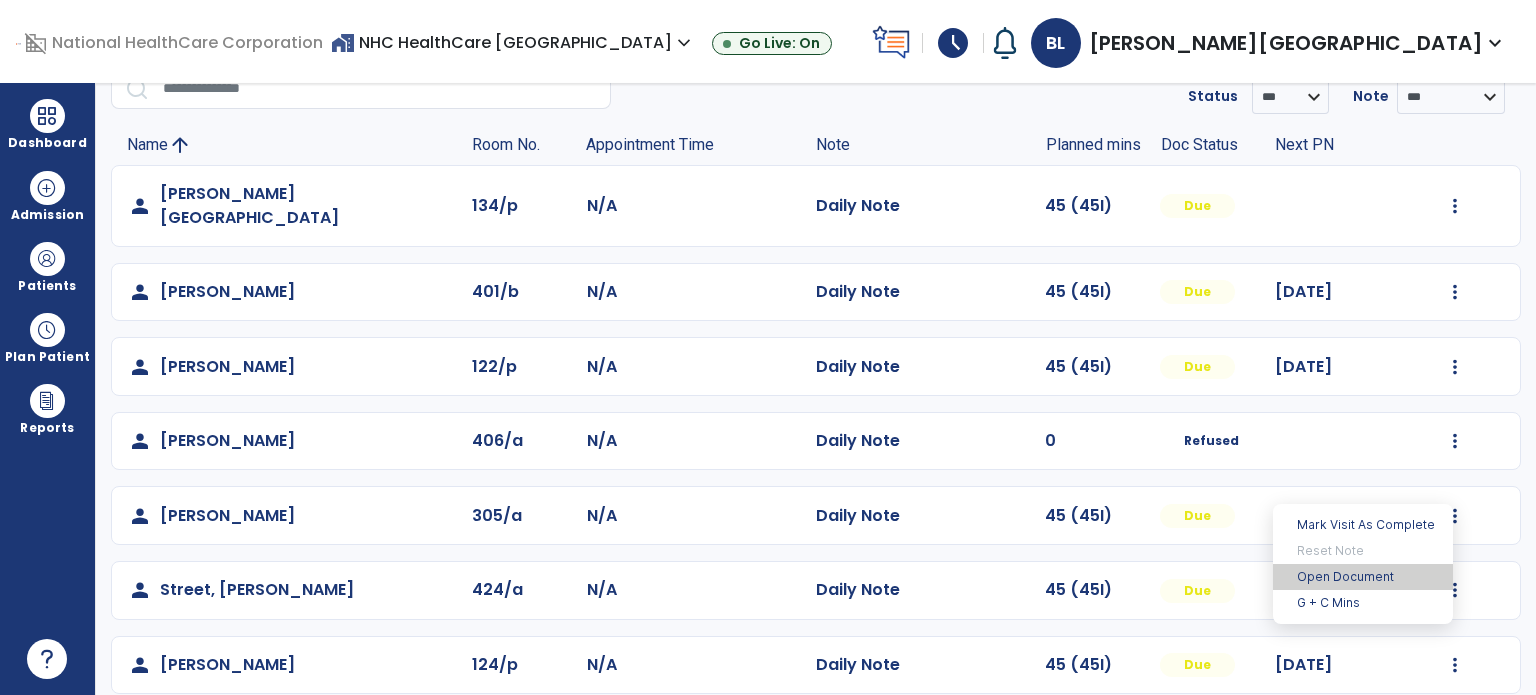 click on "Open Document" at bounding box center [1363, 577] 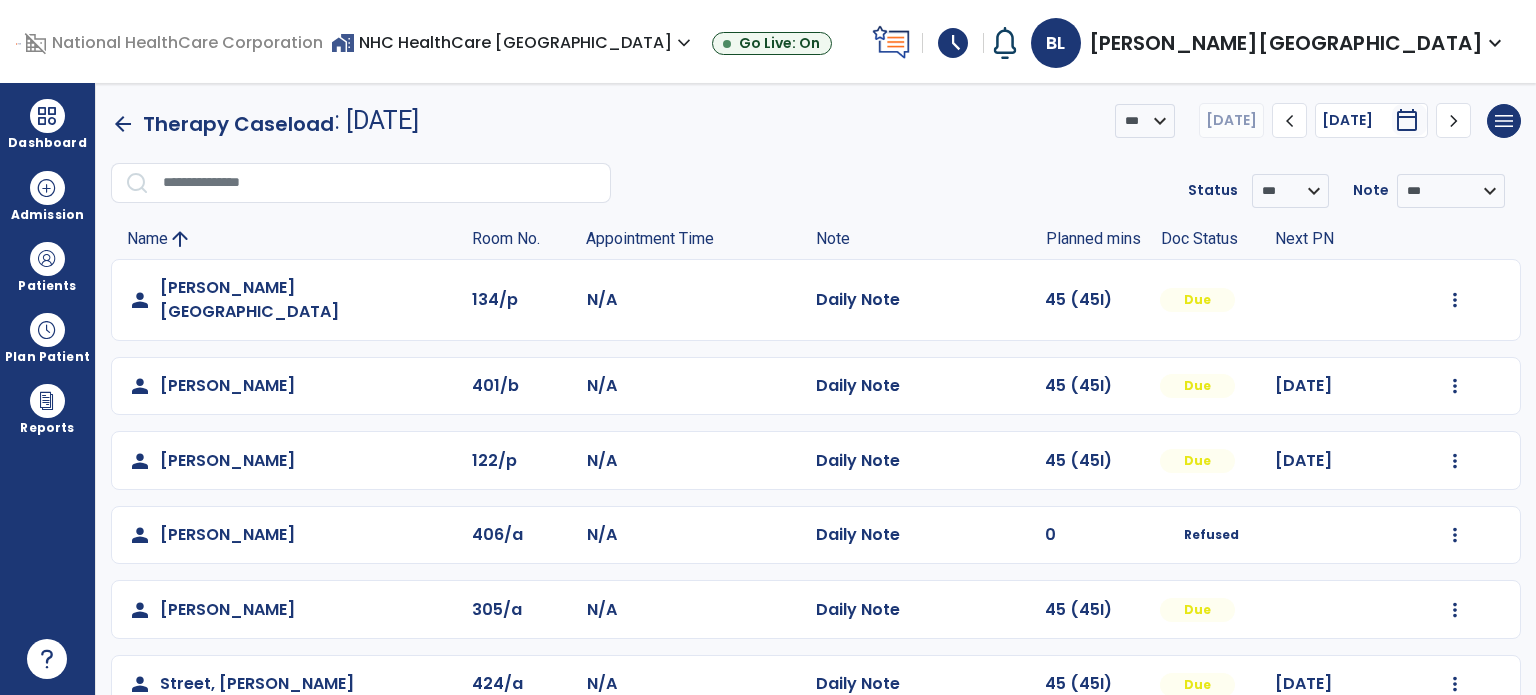 scroll, scrollTop: 94, scrollLeft: 0, axis: vertical 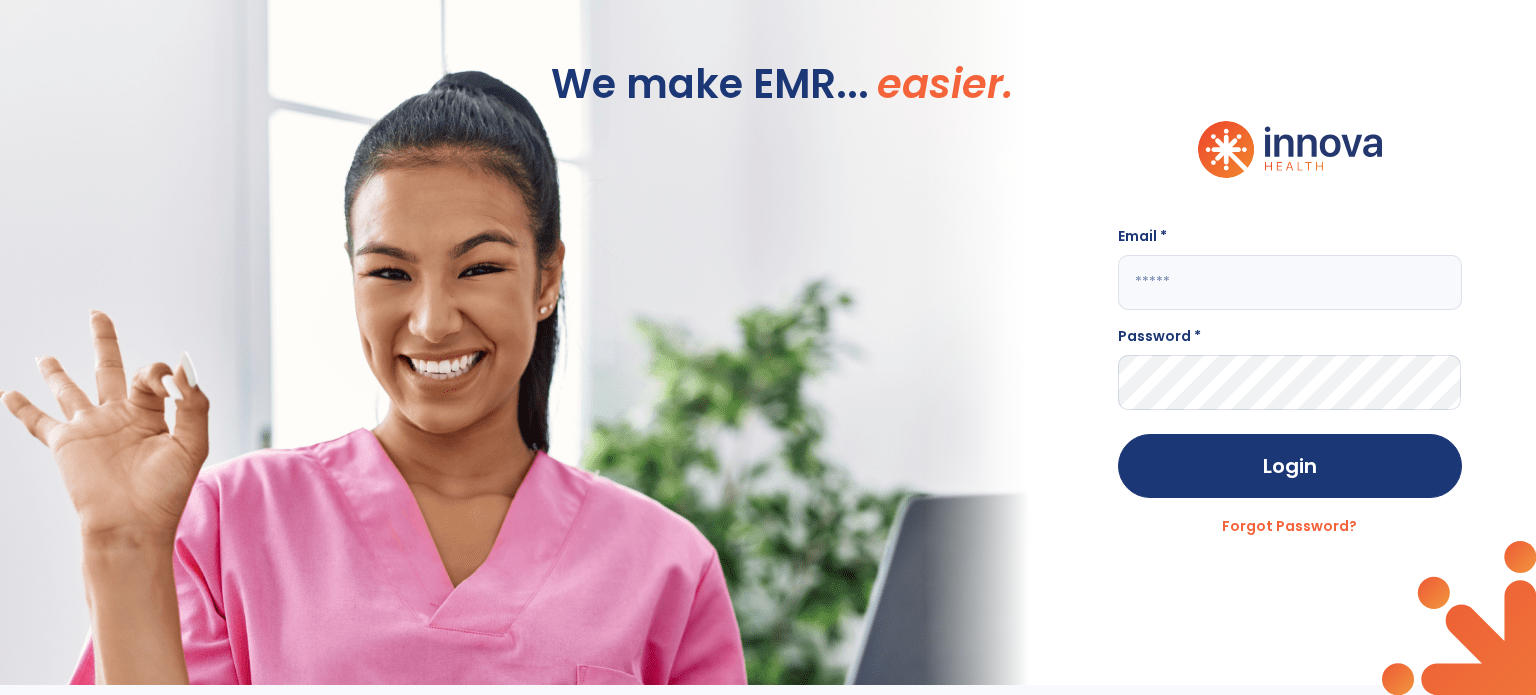 type on "**********" 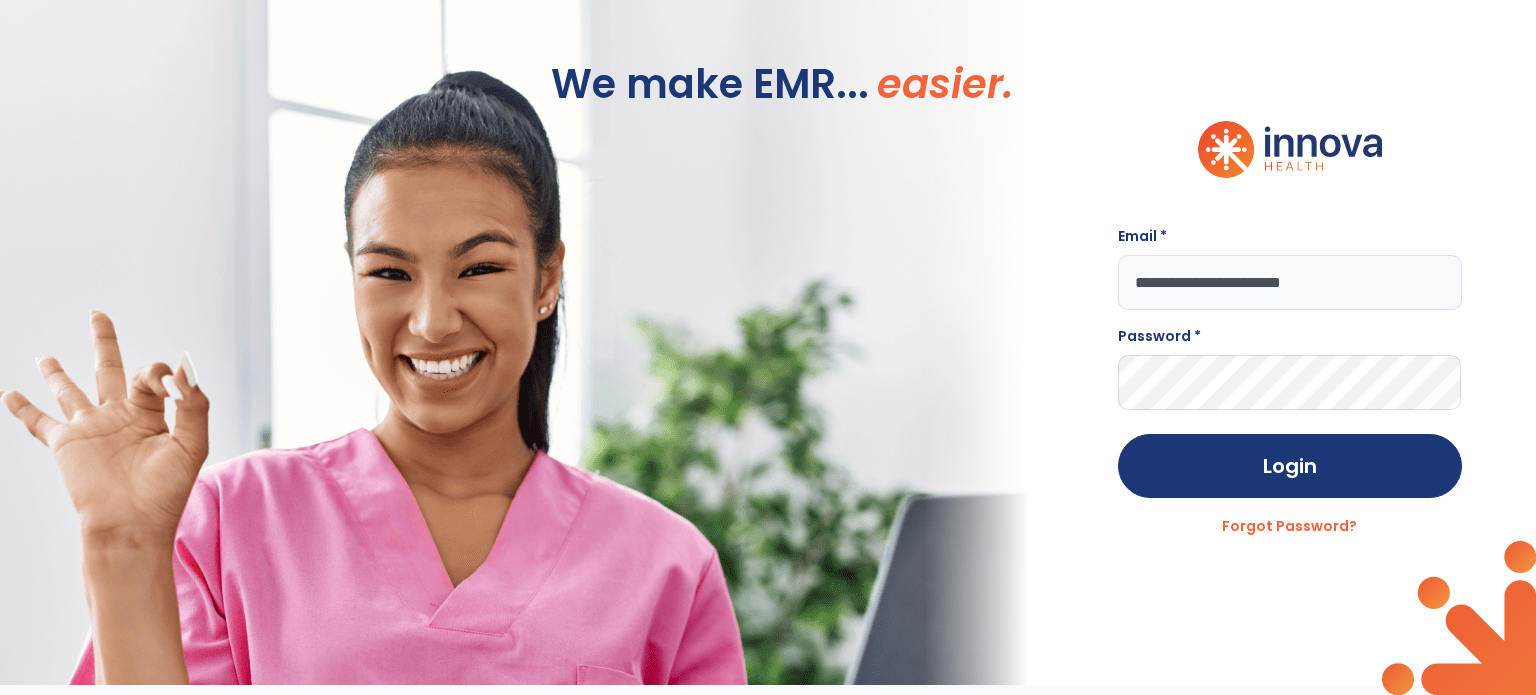 scroll, scrollTop: 0, scrollLeft: 0, axis: both 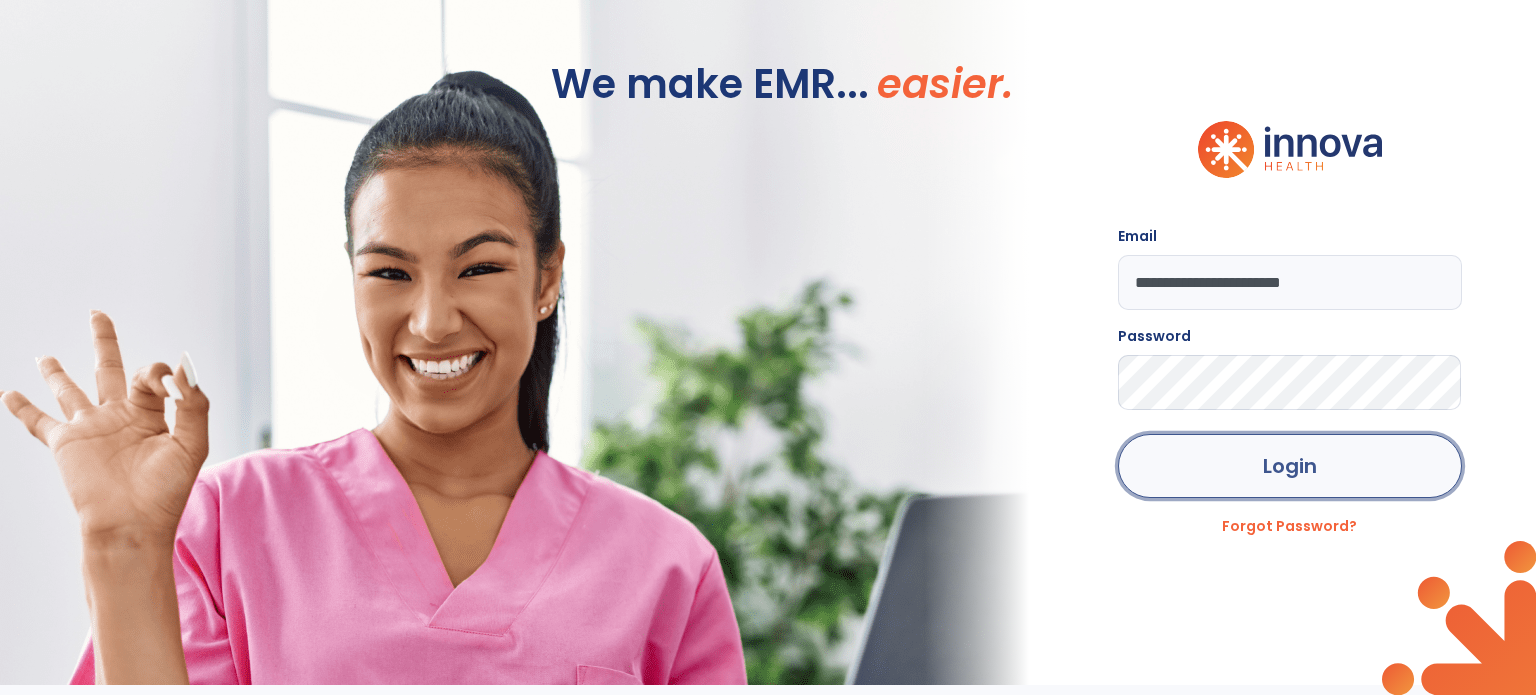 click on "Login" 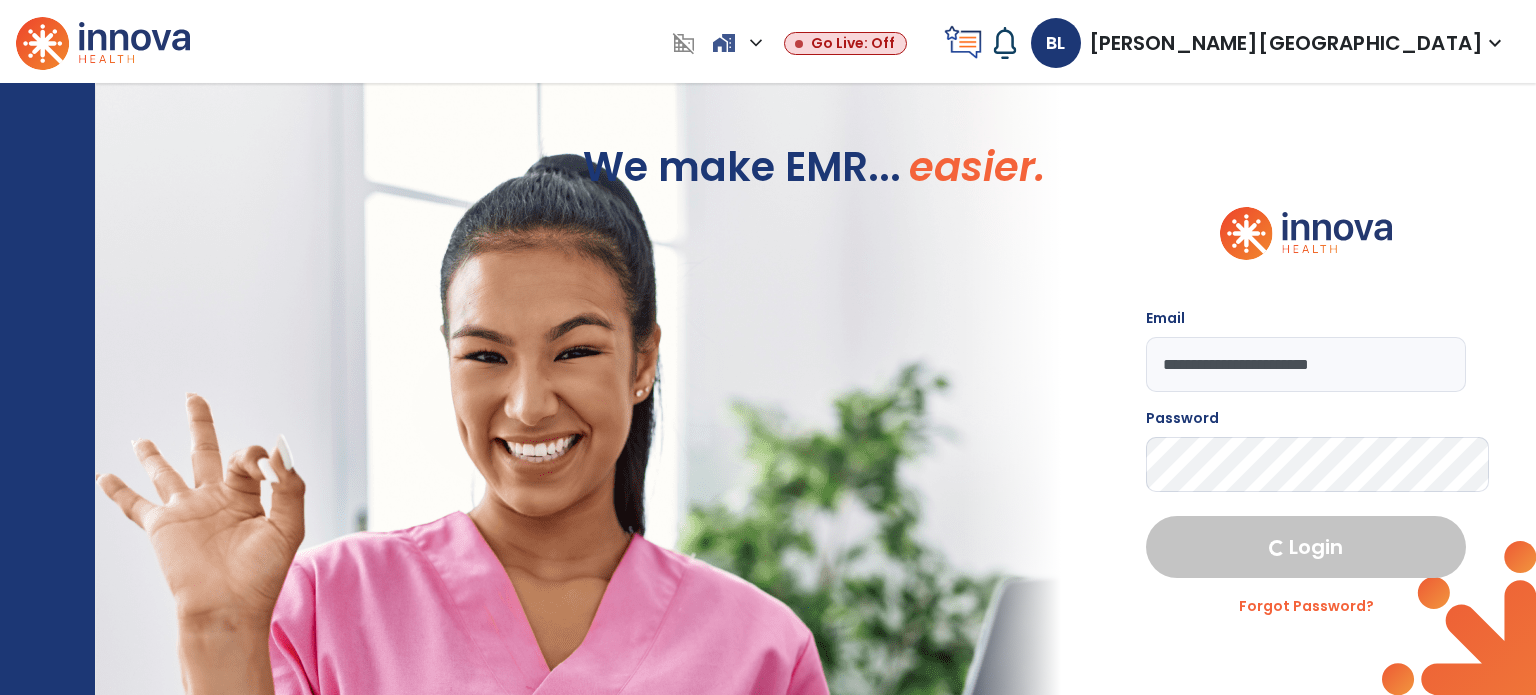 select on "****" 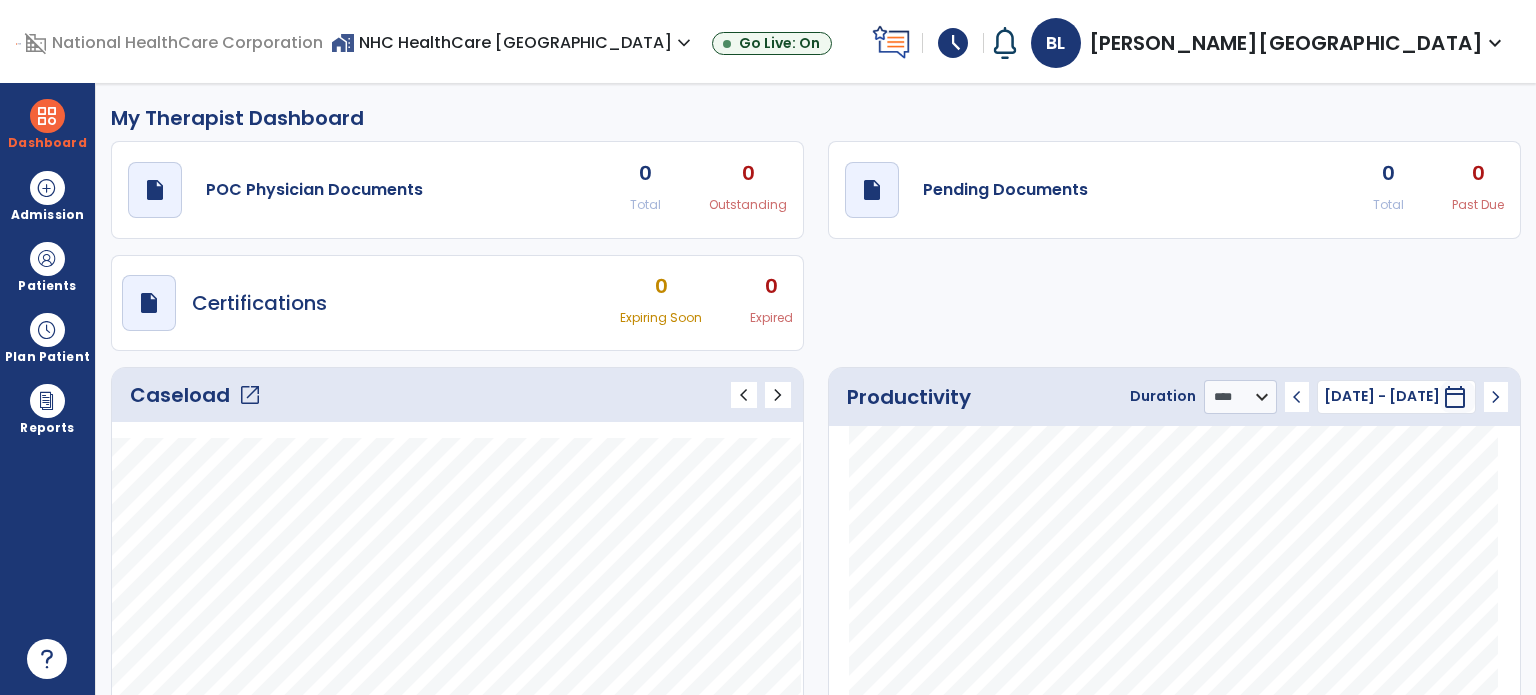 click on "open_in_new" 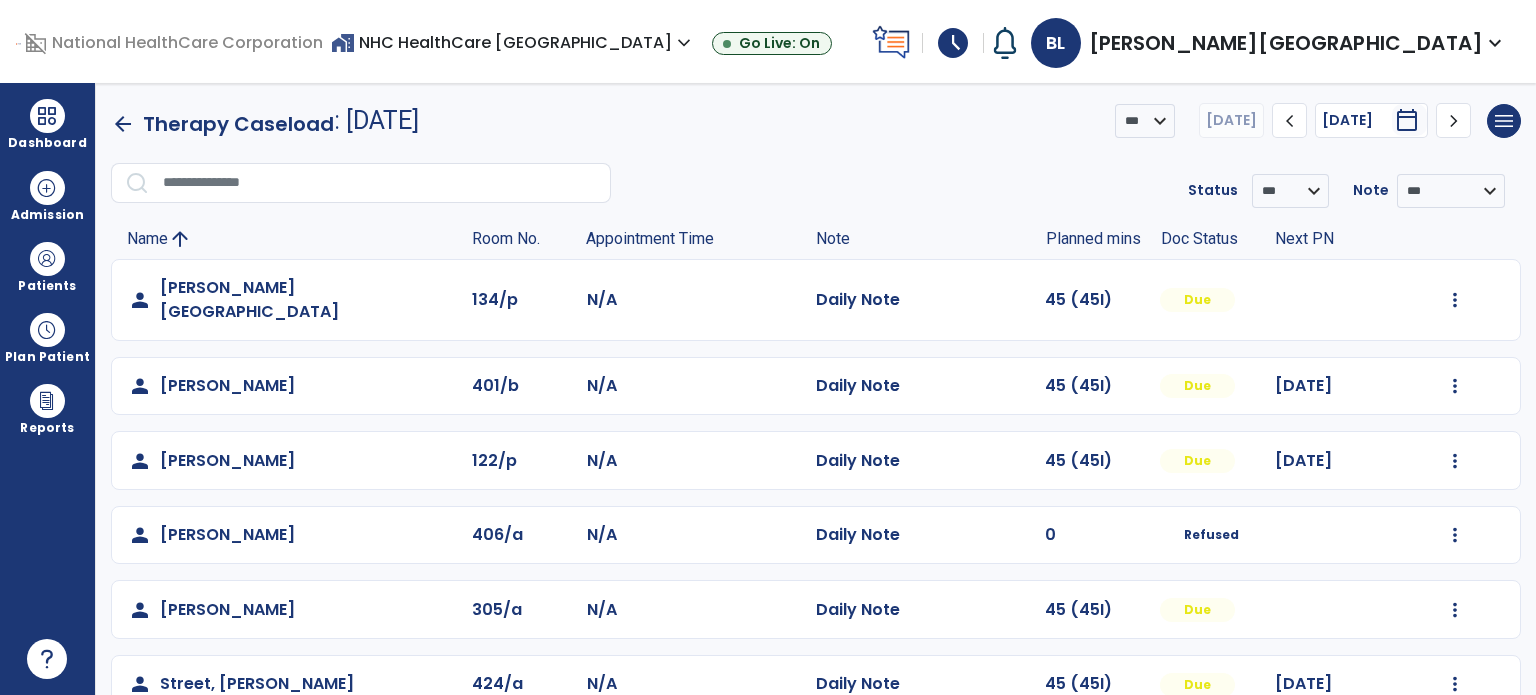 scroll, scrollTop: 94, scrollLeft: 0, axis: vertical 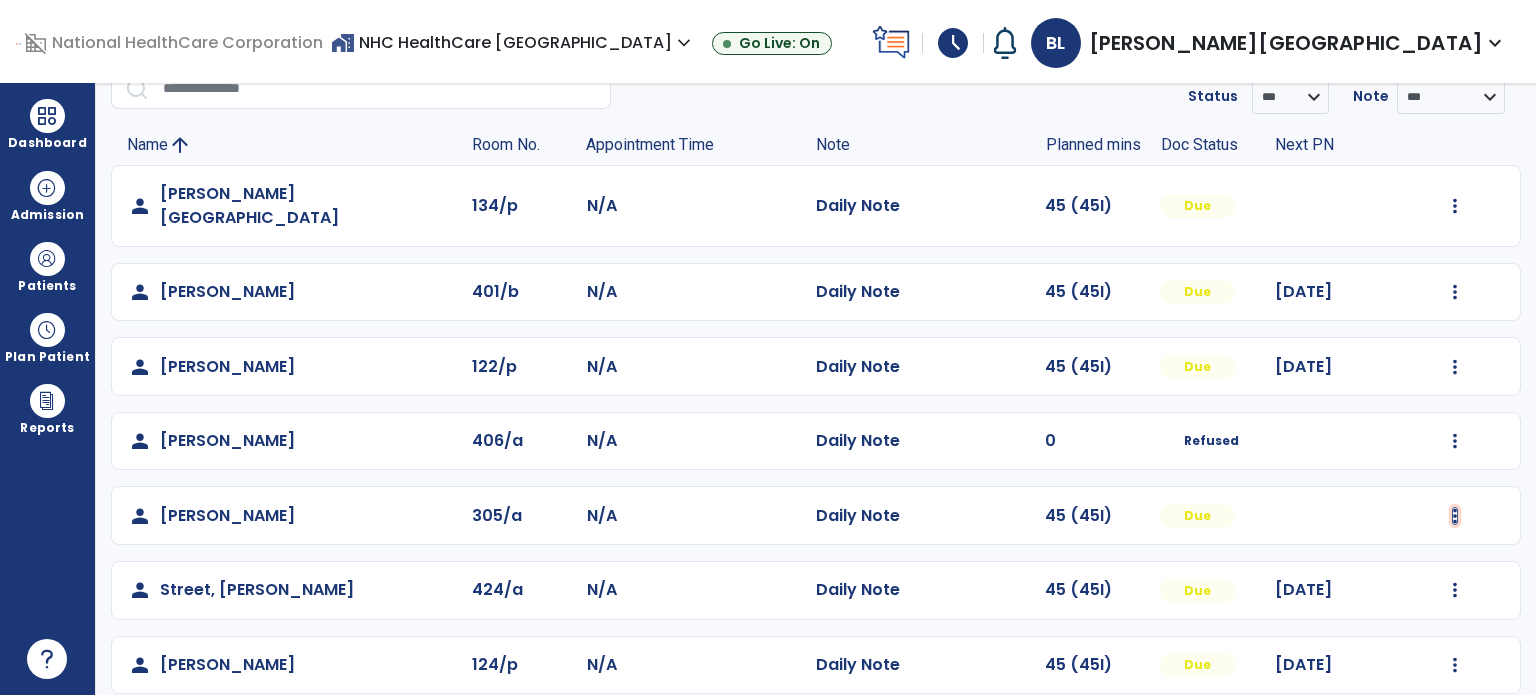 click at bounding box center (1455, 206) 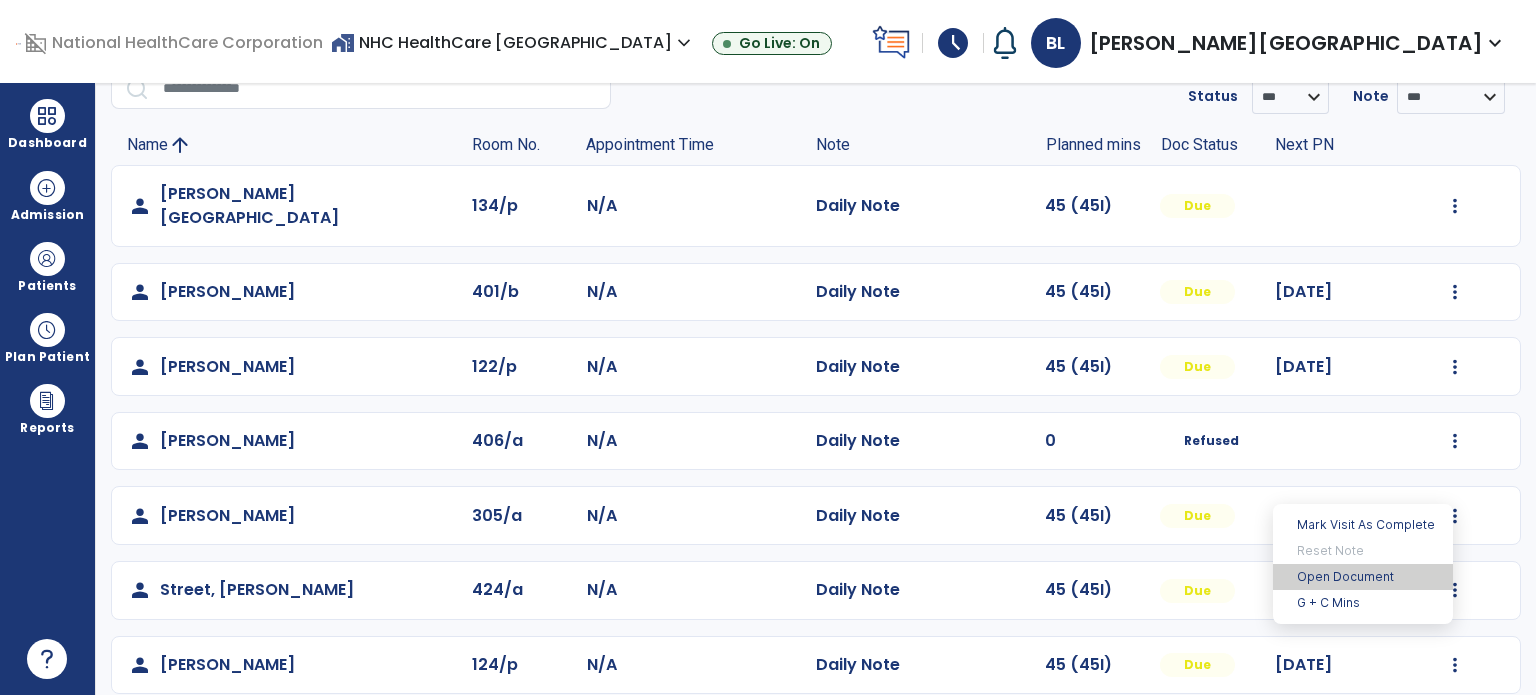 click on "Open Document" at bounding box center (1363, 577) 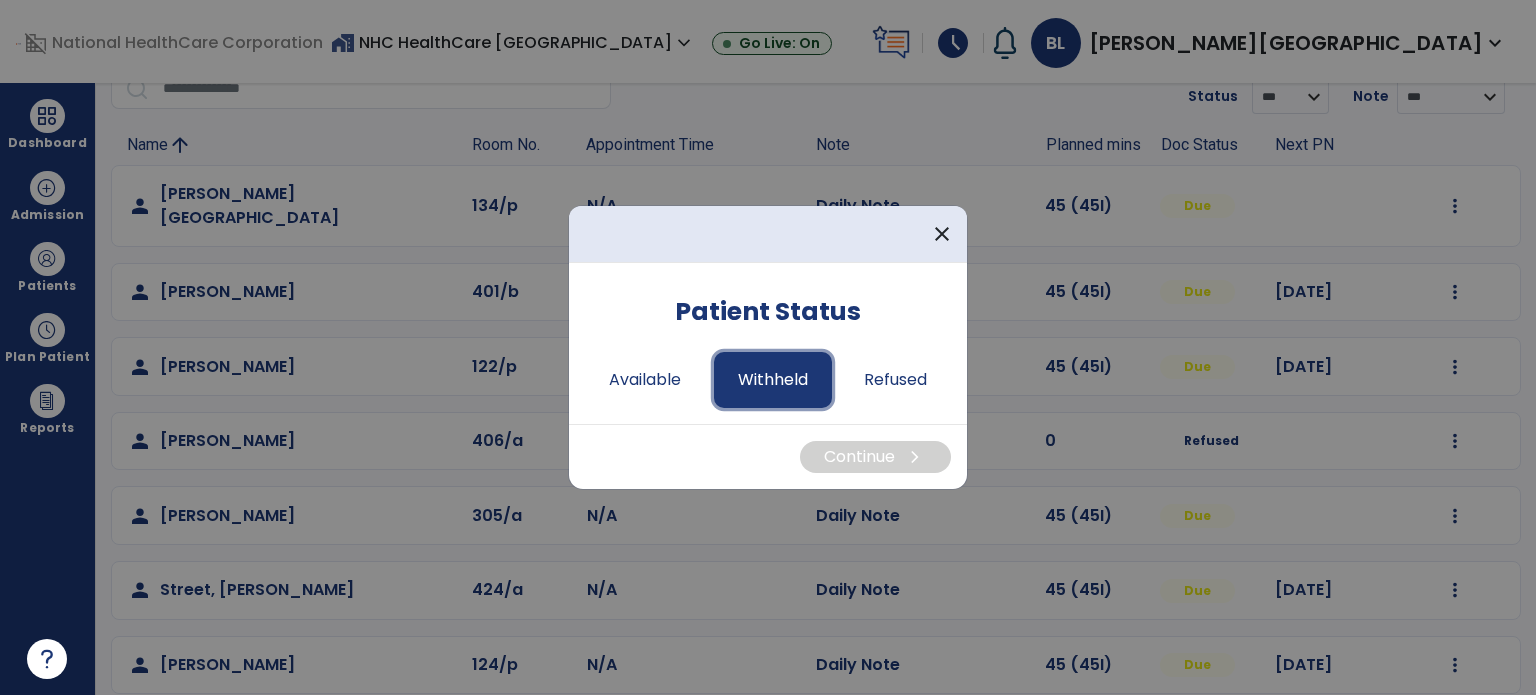 click on "Withheld" at bounding box center [773, 380] 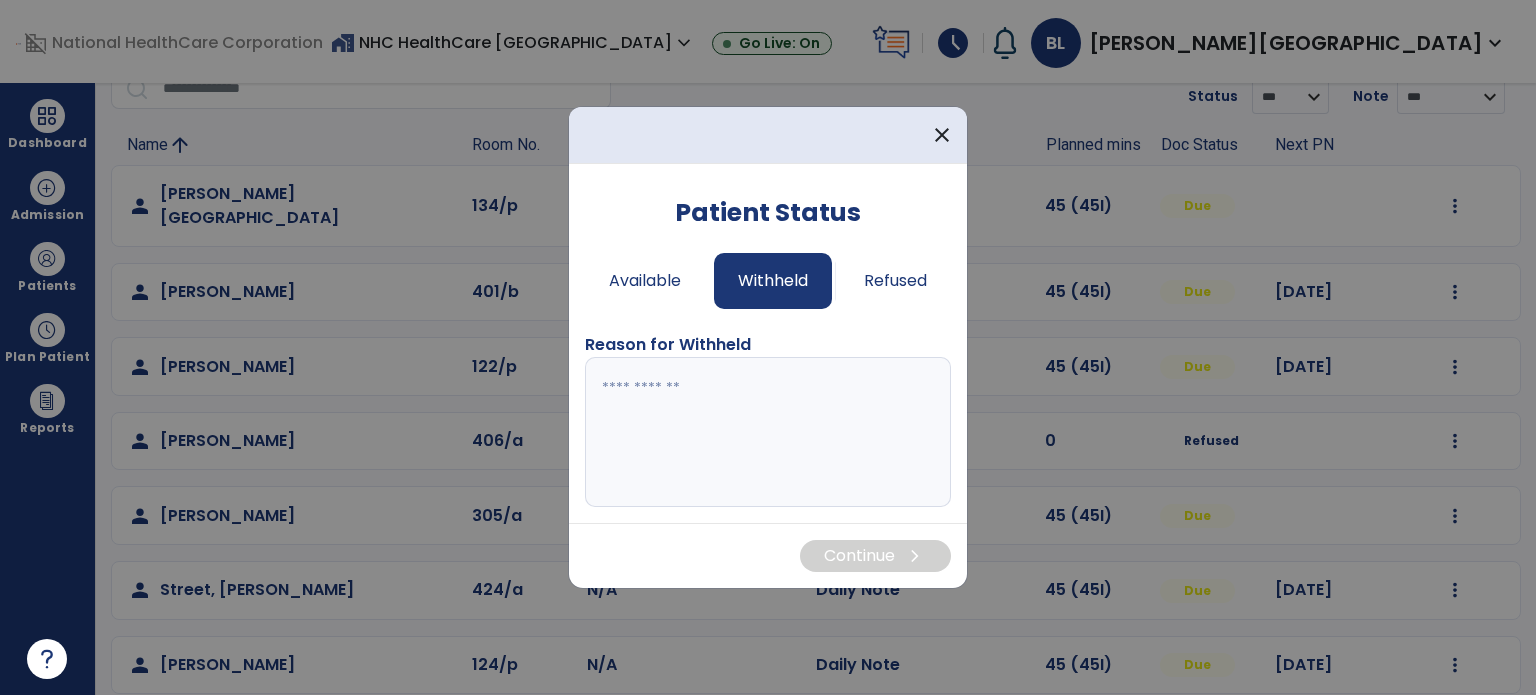 click at bounding box center [768, 432] 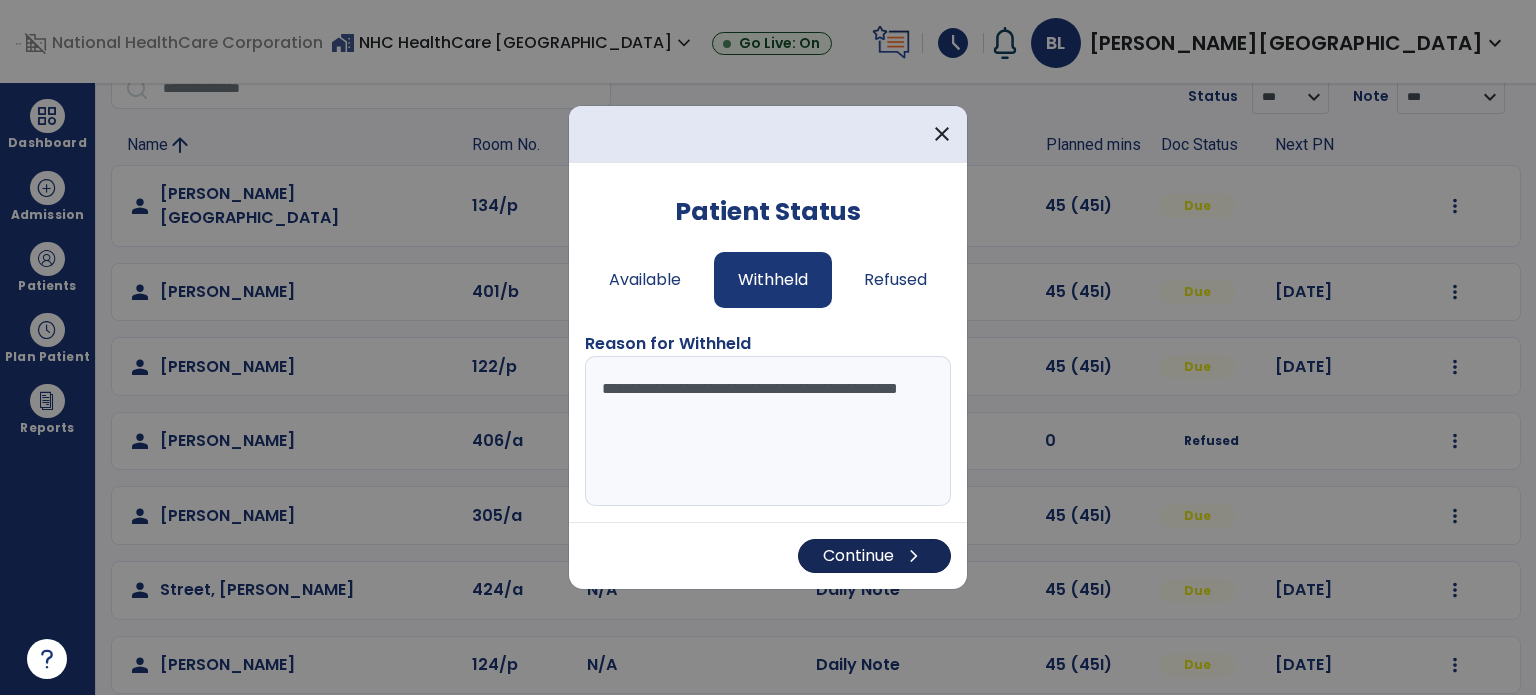 type on "**********" 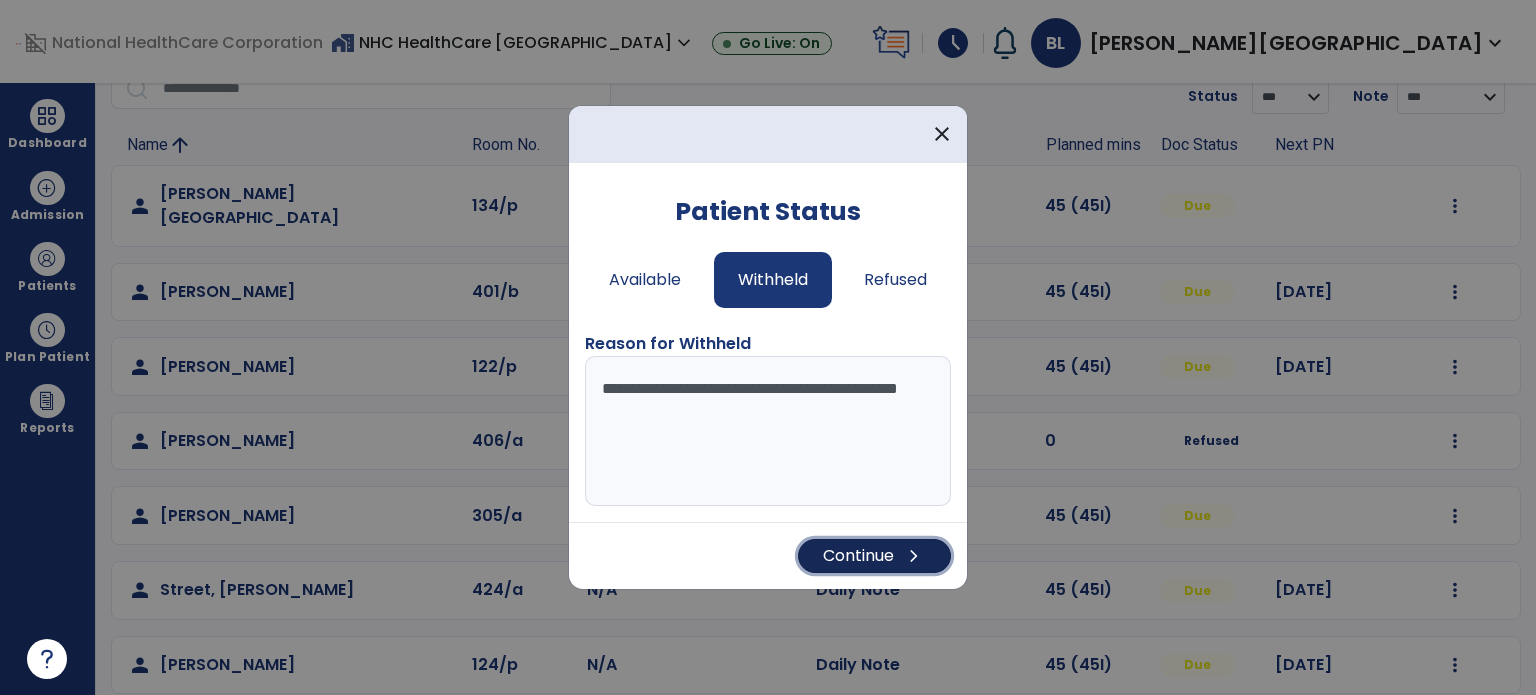 click on "Continue   chevron_right" at bounding box center [874, 556] 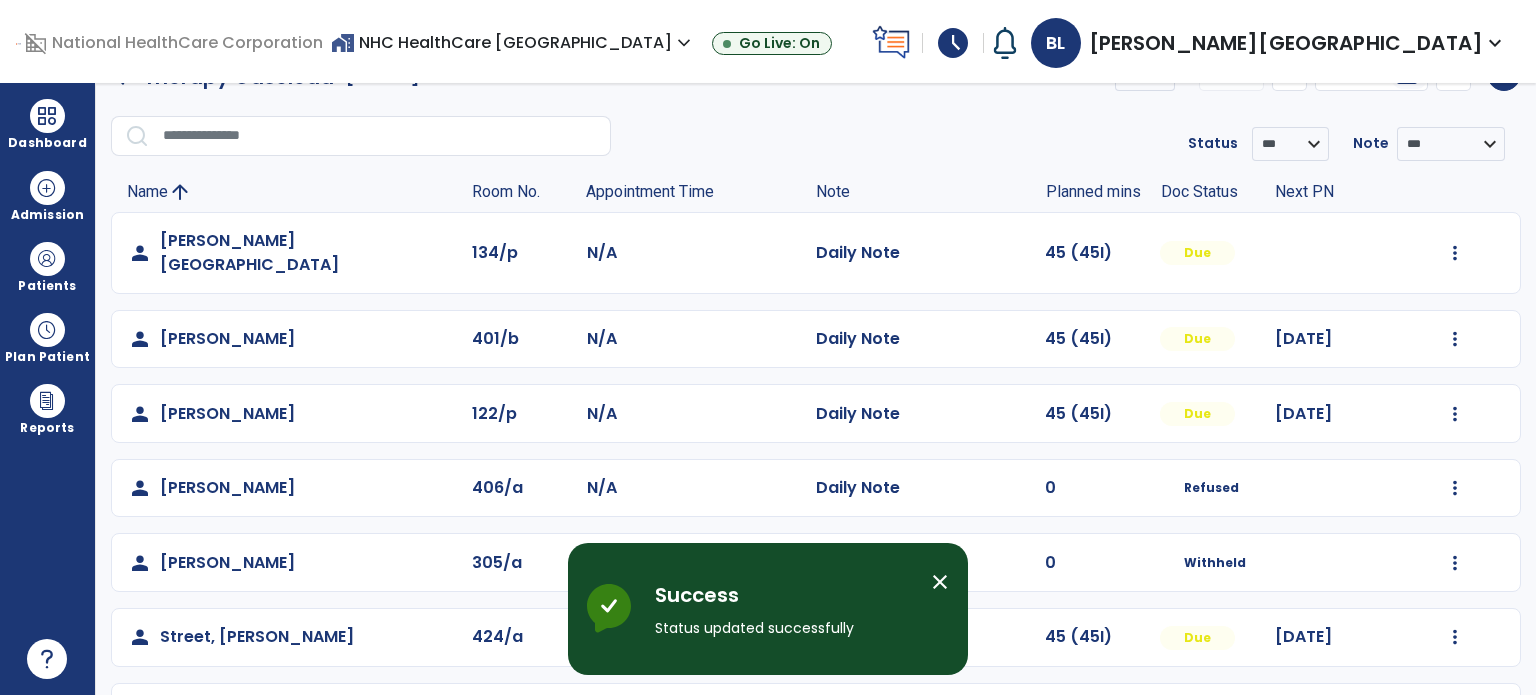 scroll, scrollTop: 44, scrollLeft: 0, axis: vertical 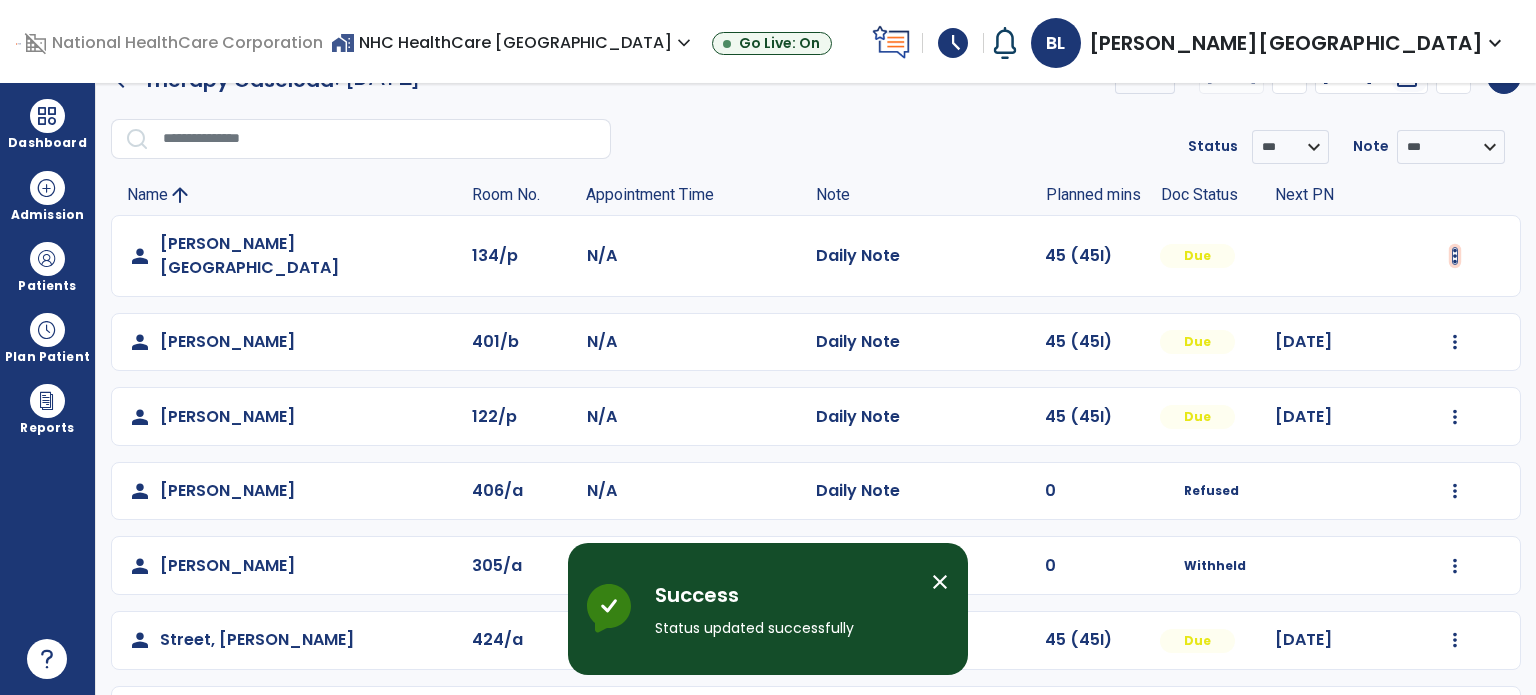 click at bounding box center (1455, 256) 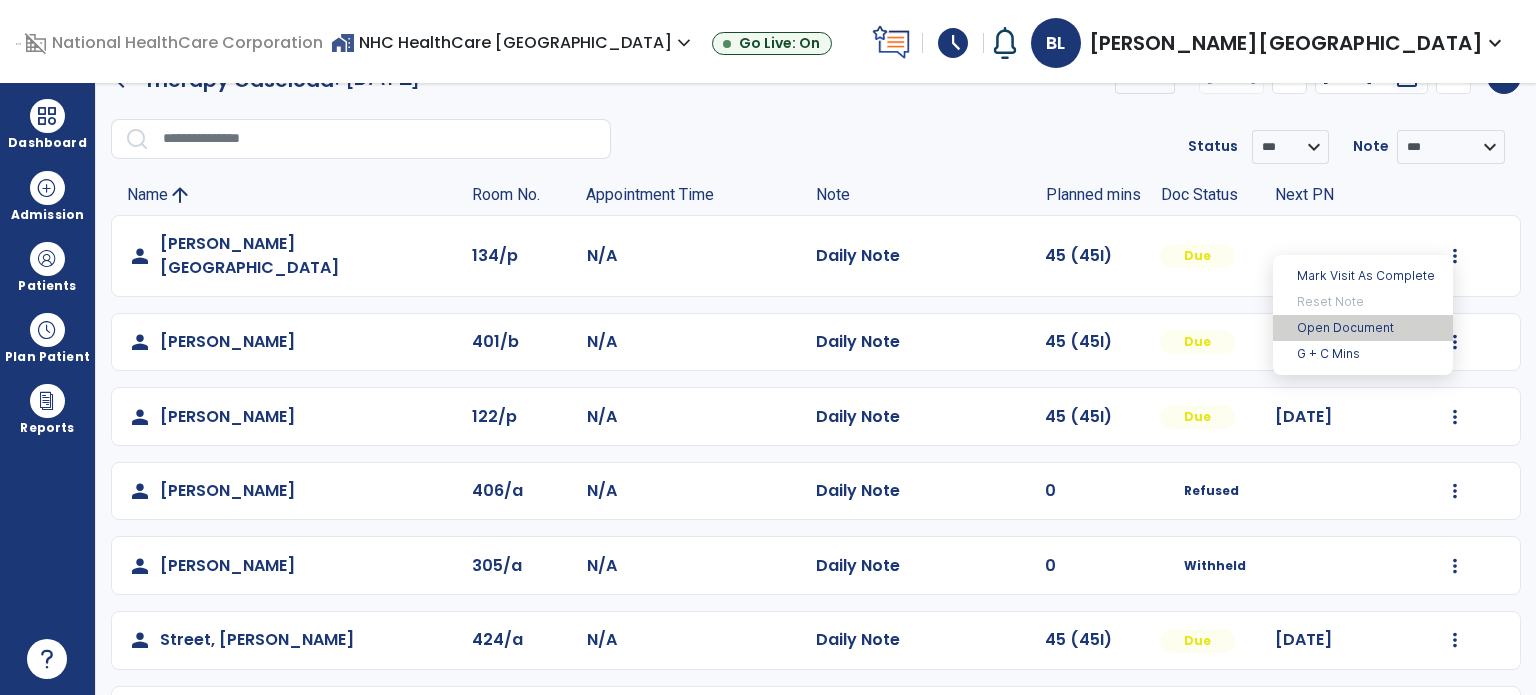 click on "Open Document" at bounding box center (1363, 328) 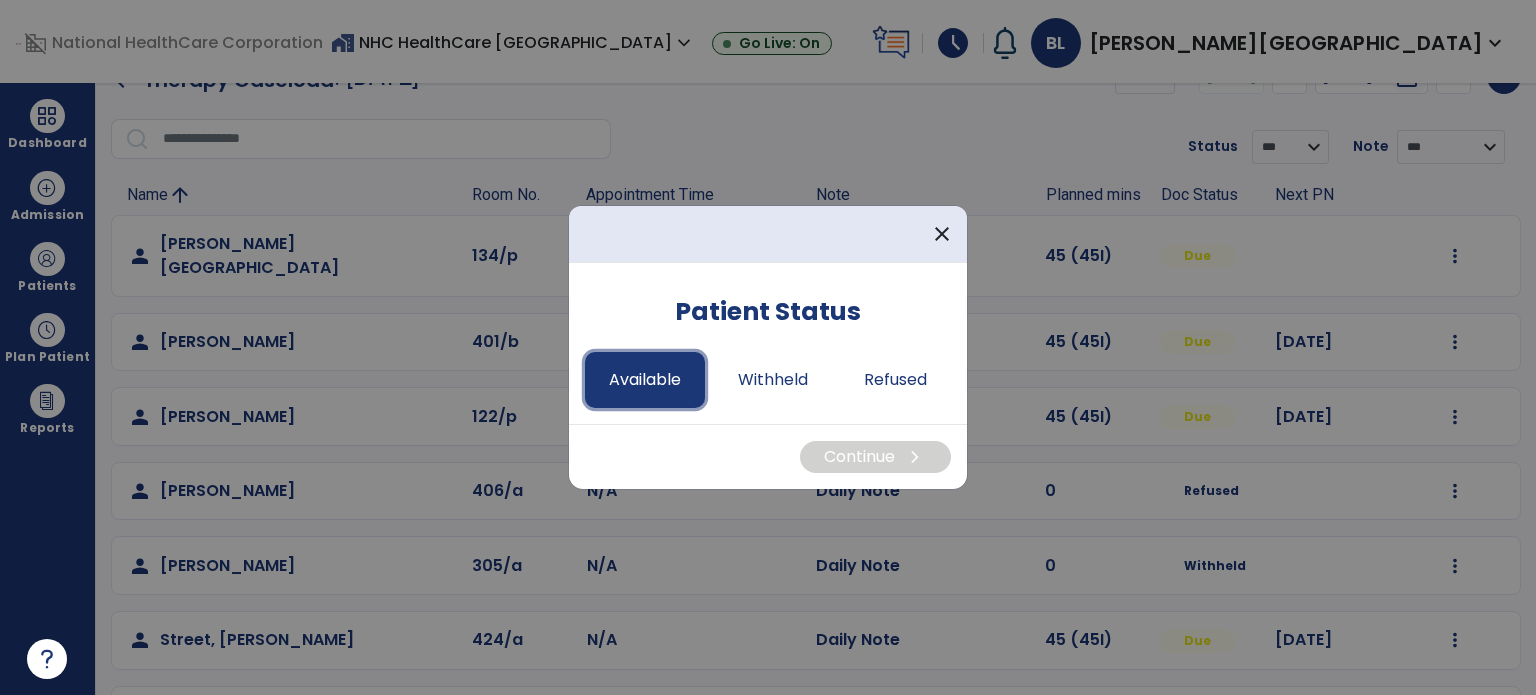 click on "Available" at bounding box center (645, 380) 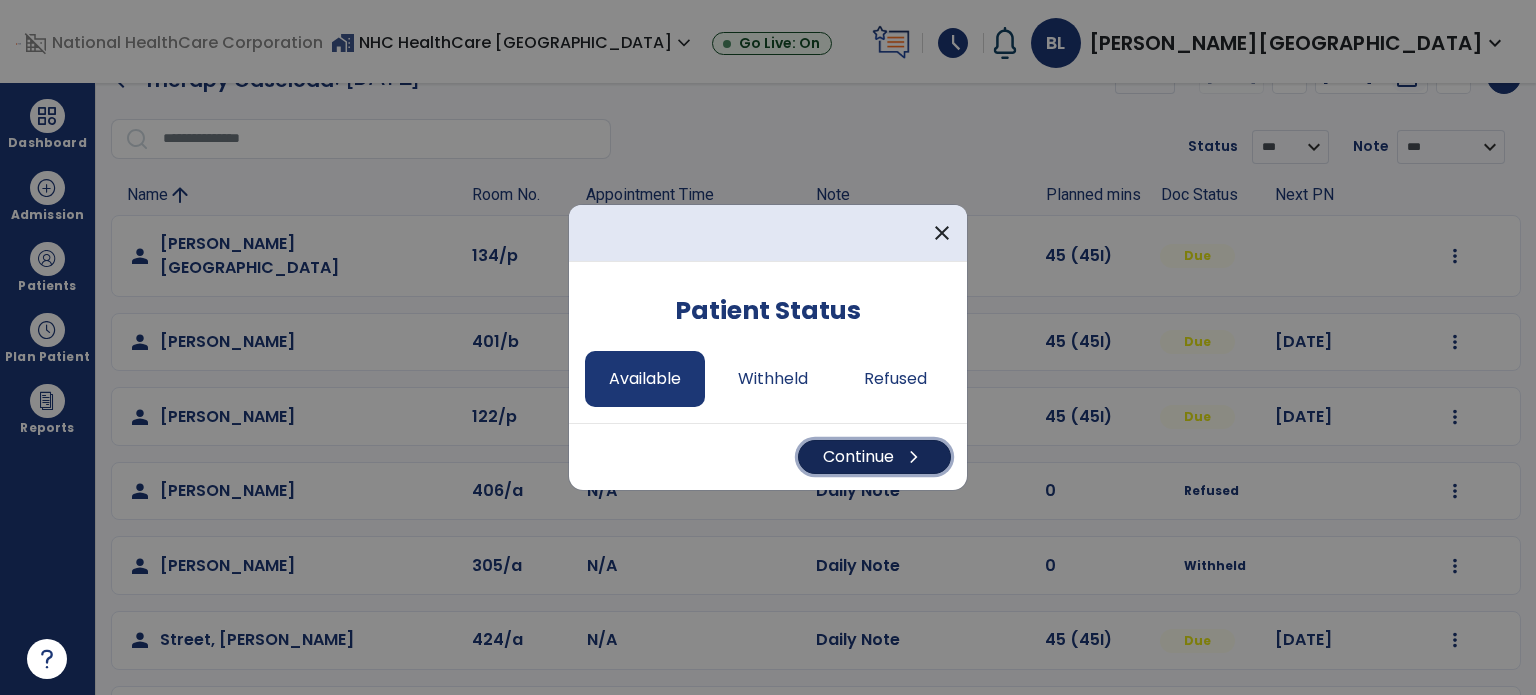 click on "Continue   chevron_right" at bounding box center [874, 457] 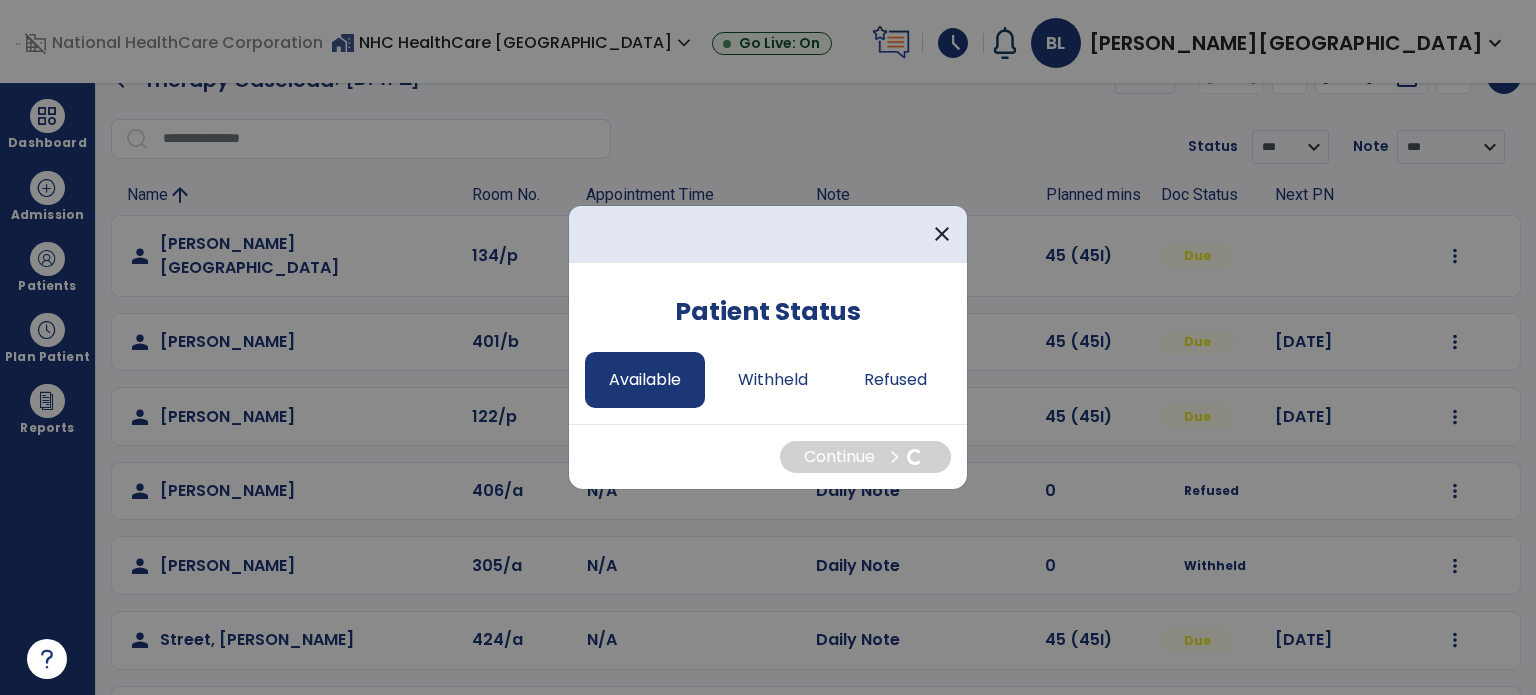 select on "*" 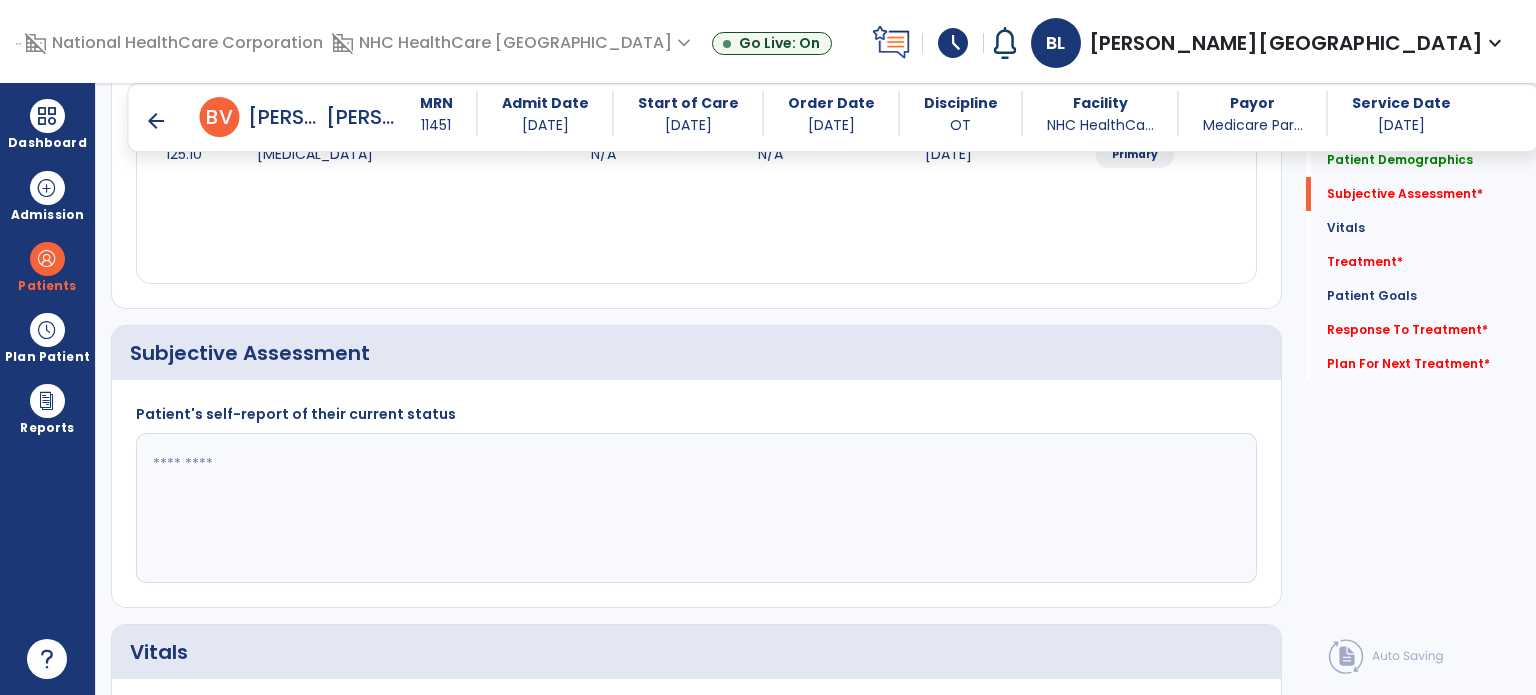 scroll, scrollTop: 315, scrollLeft: 0, axis: vertical 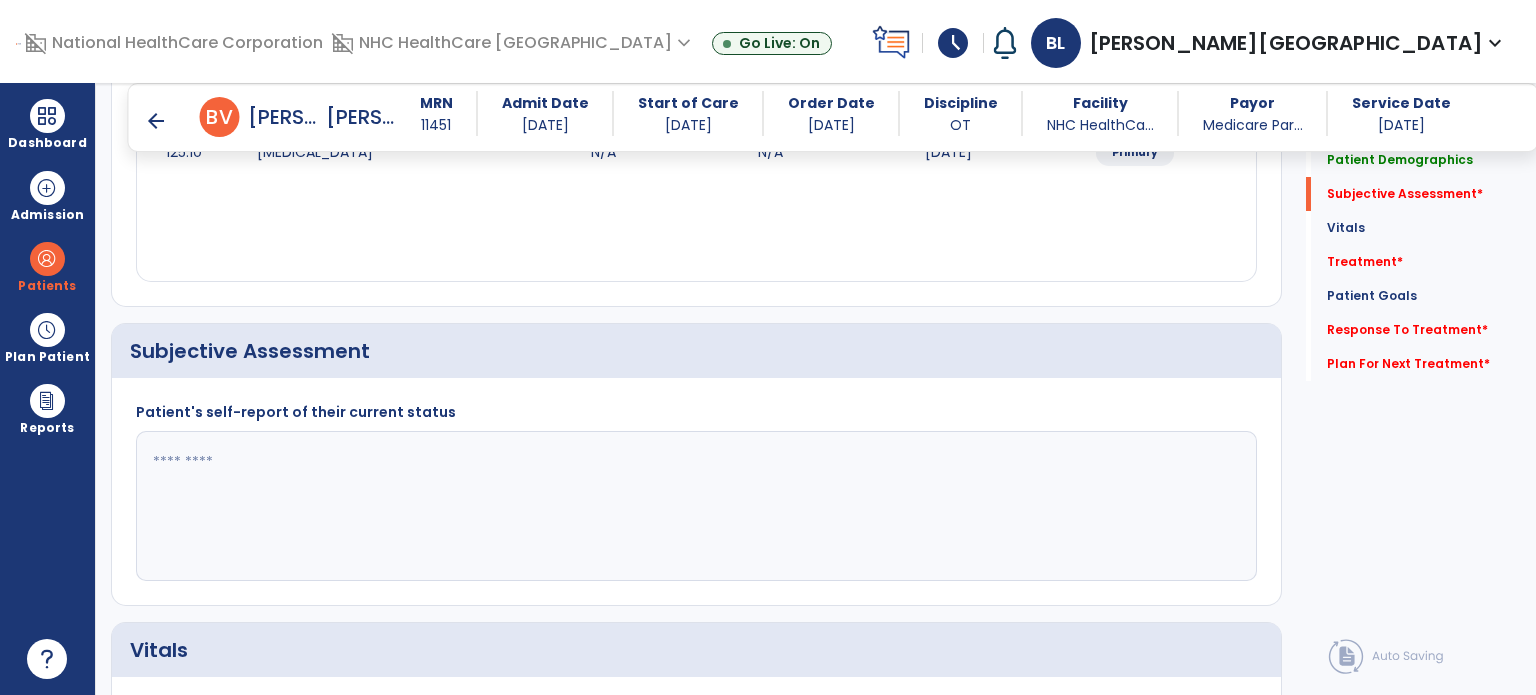 click 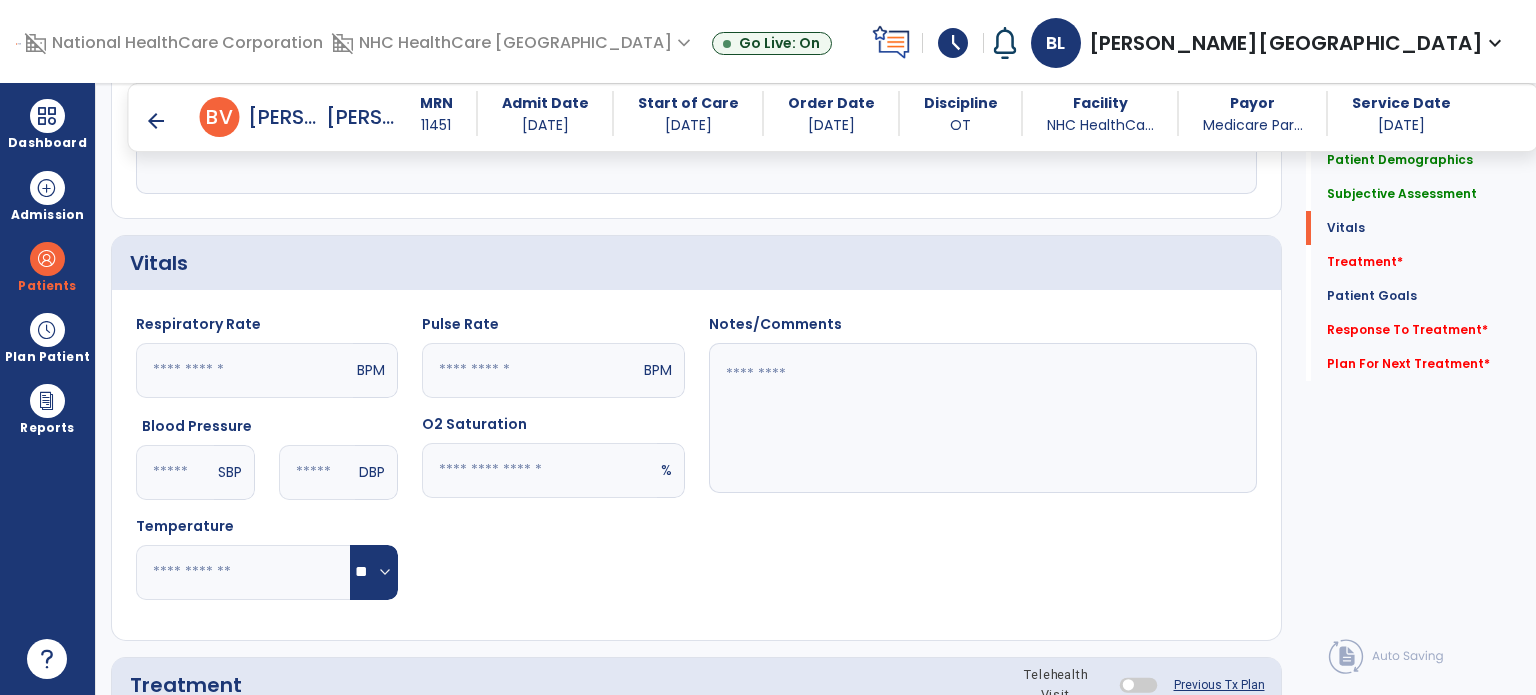 scroll, scrollTop: 703, scrollLeft: 0, axis: vertical 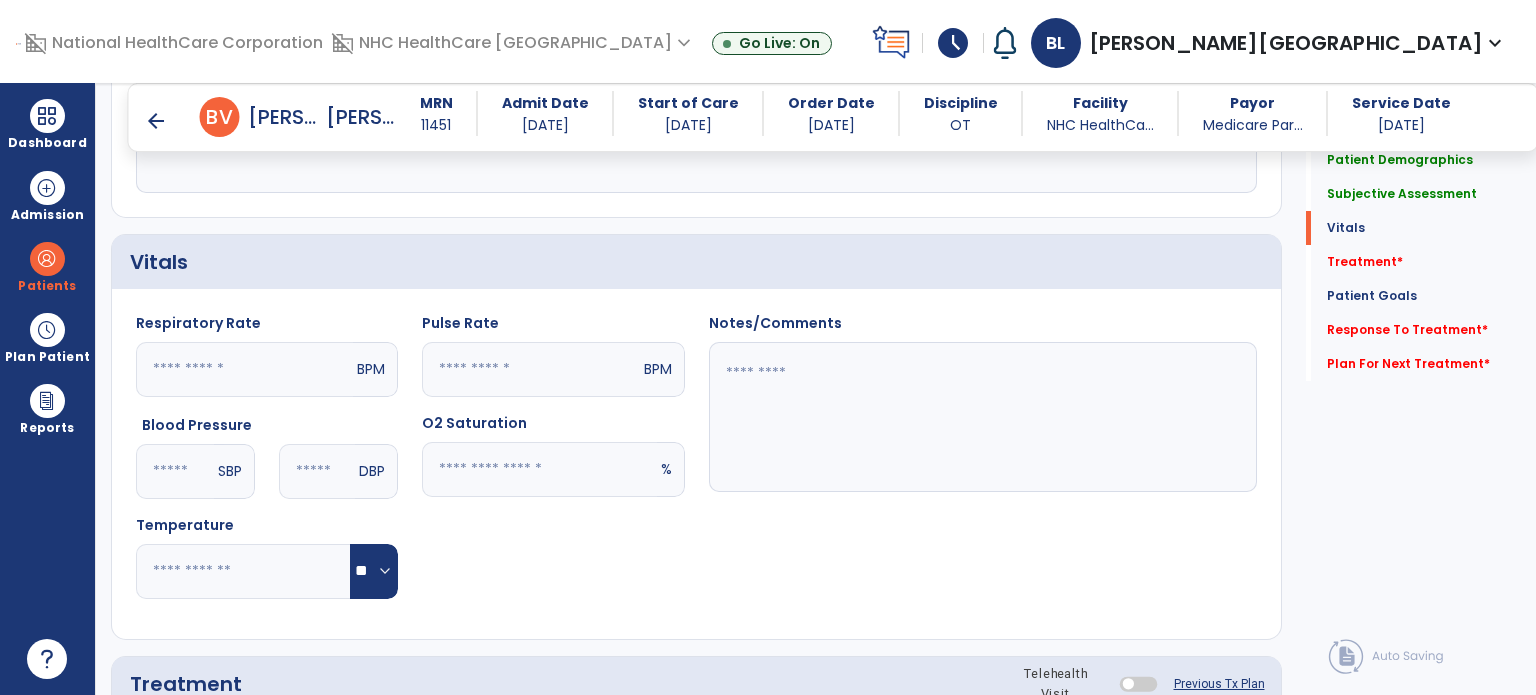 type on "**********" 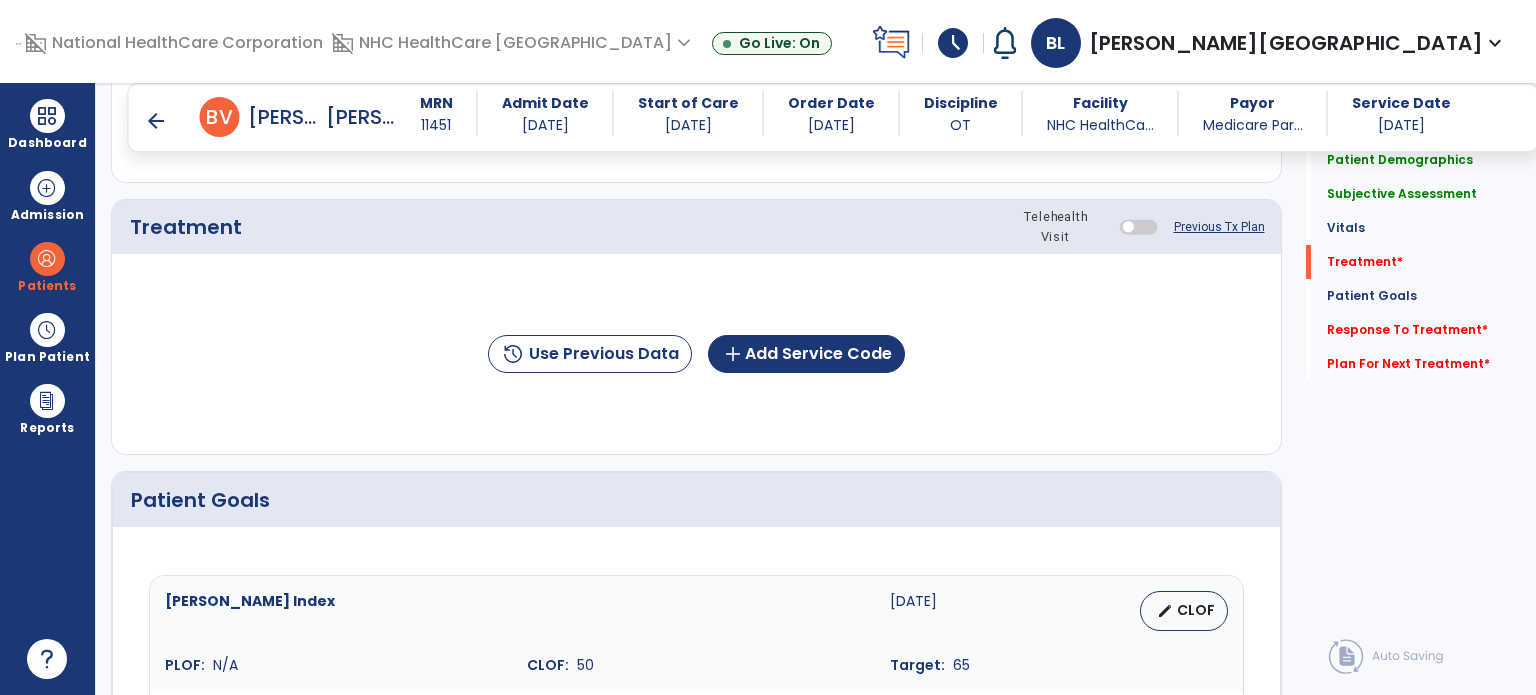 scroll, scrollTop: 1163, scrollLeft: 0, axis: vertical 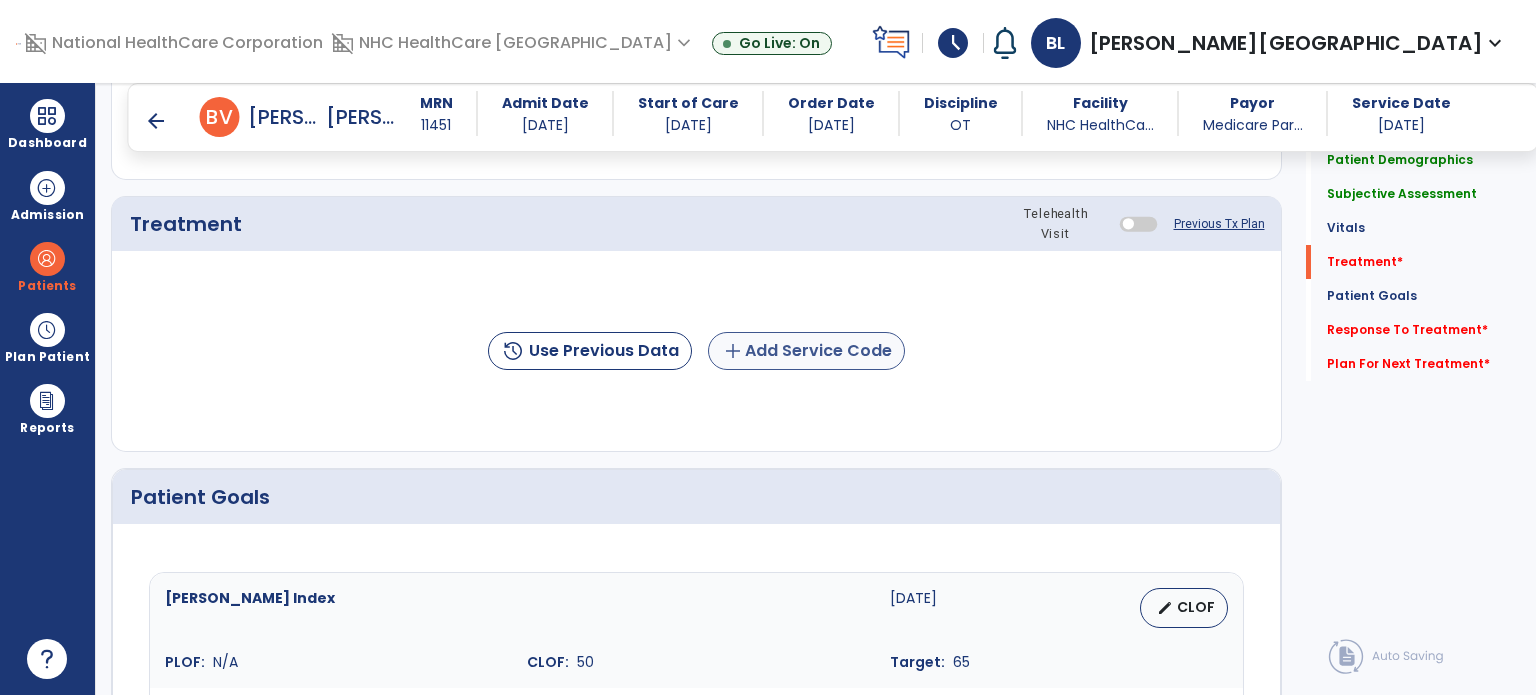 type on "**" 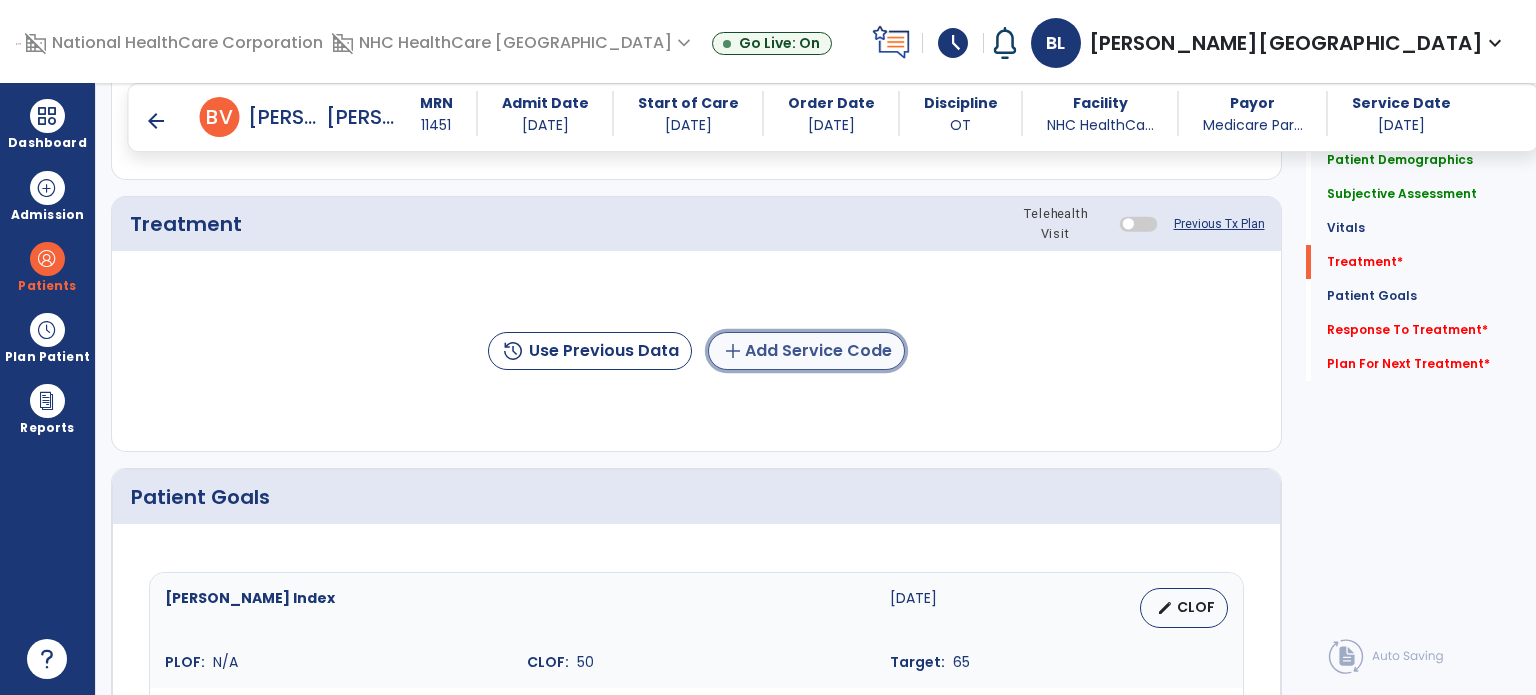 click on "add  Add Service Code" 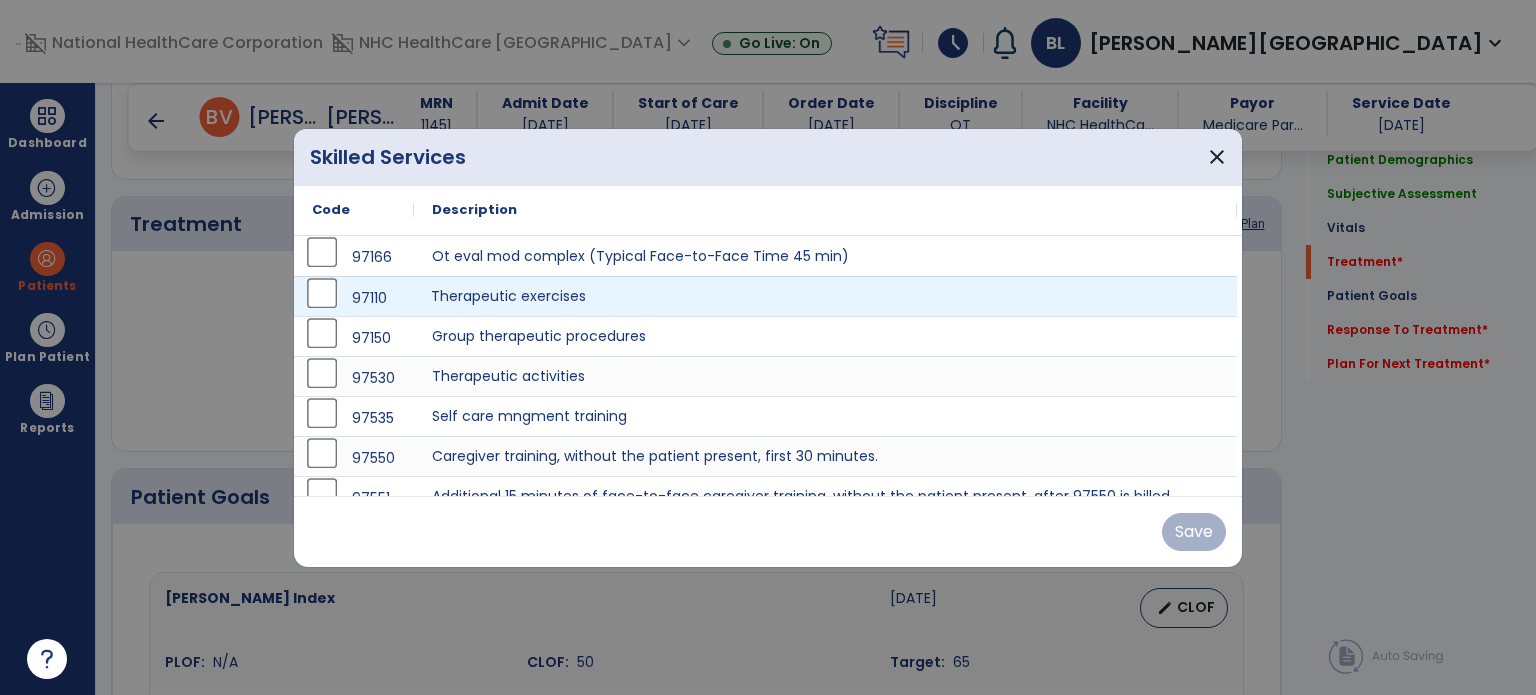click on "Therapeutic exercises" at bounding box center (825, 296) 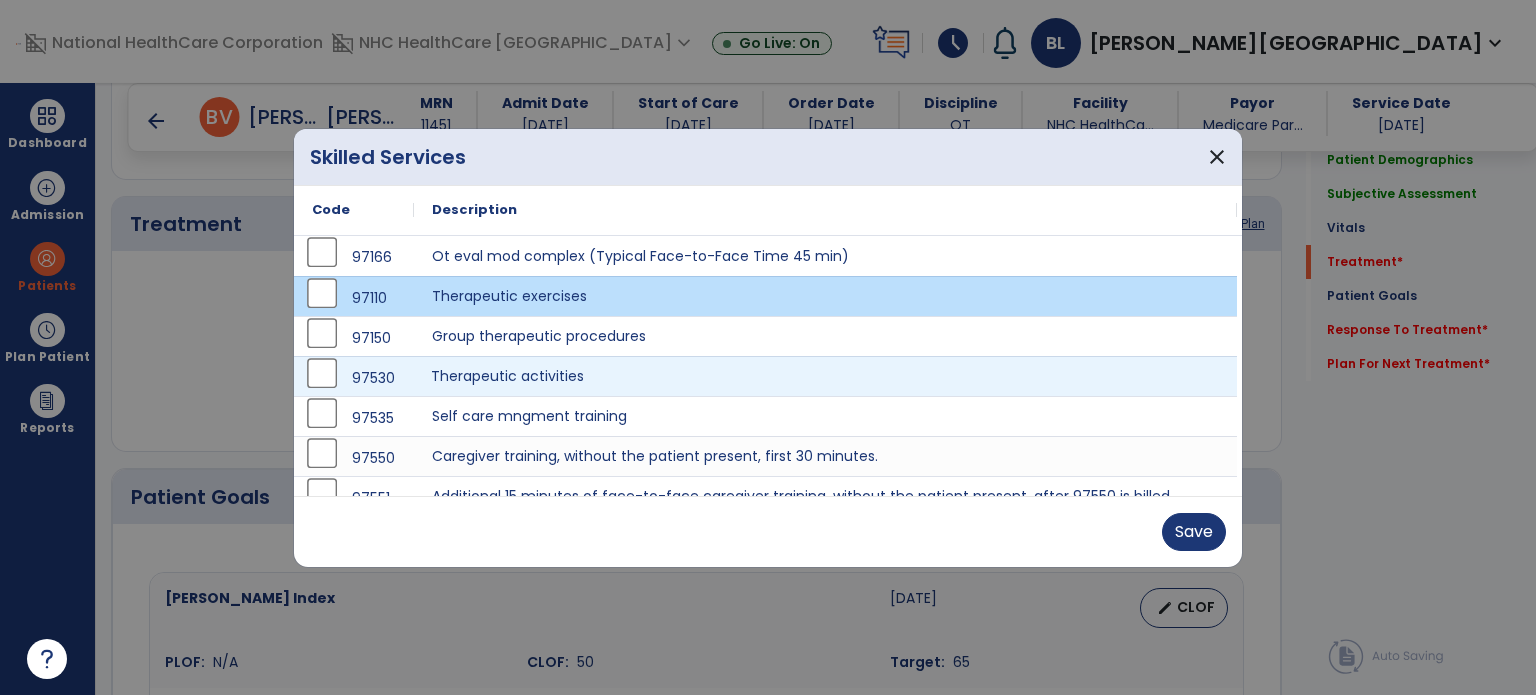 click on "Therapeutic activities" at bounding box center [825, 376] 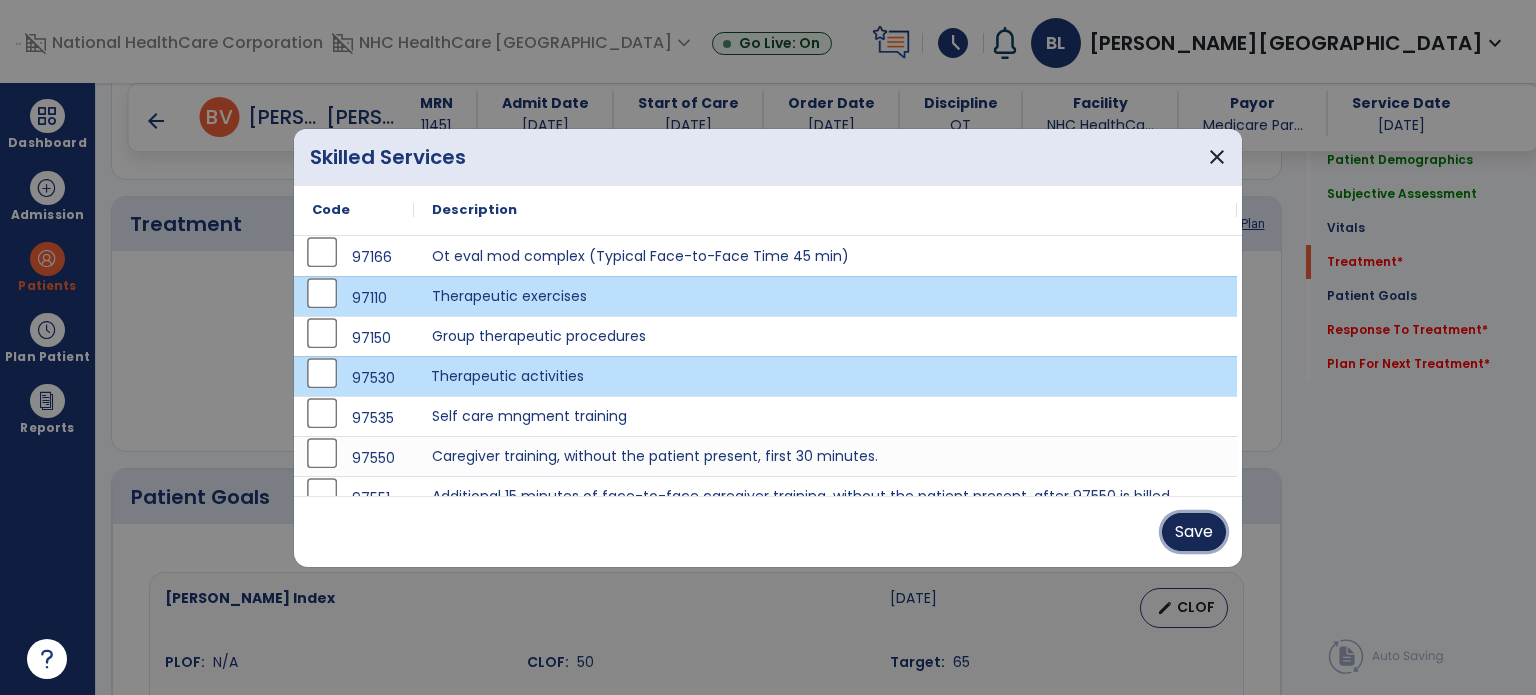 click on "Save" at bounding box center [1194, 532] 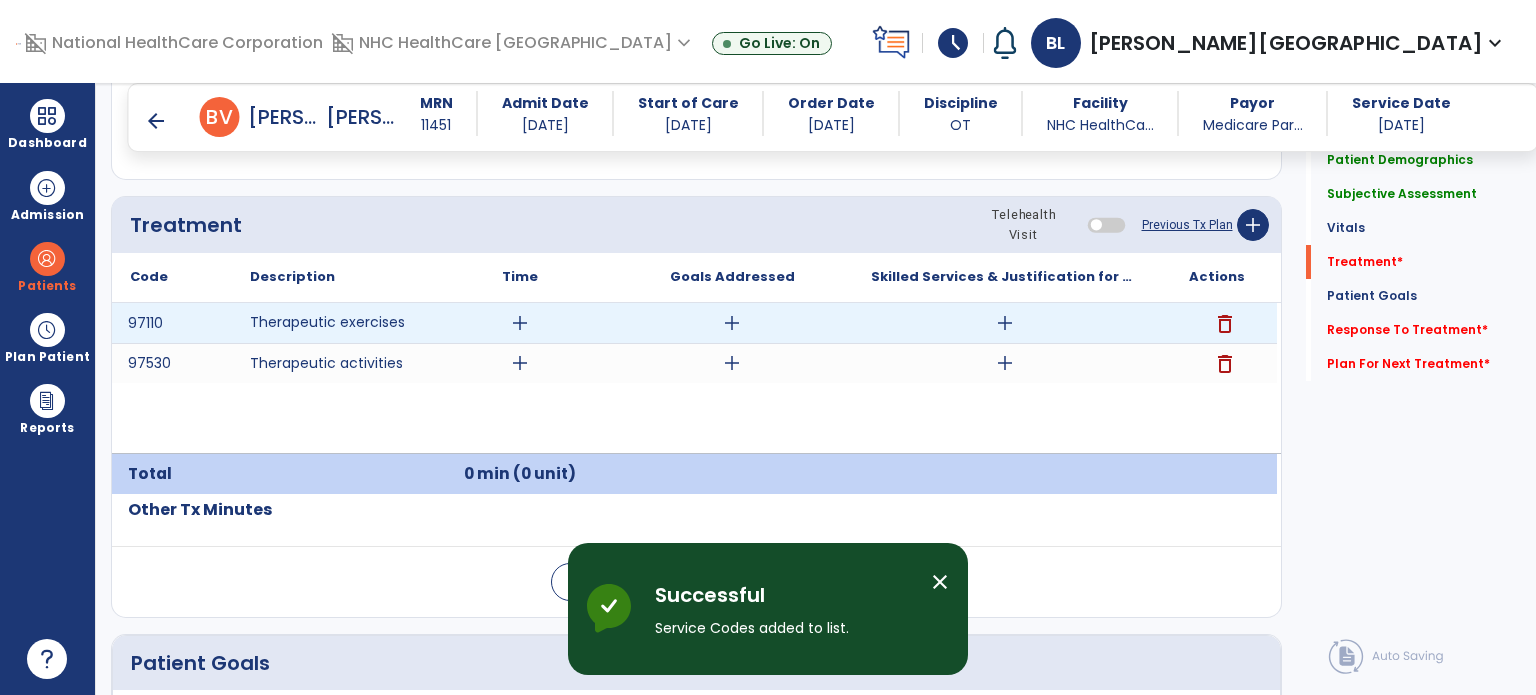 click on "add" at bounding box center (520, 323) 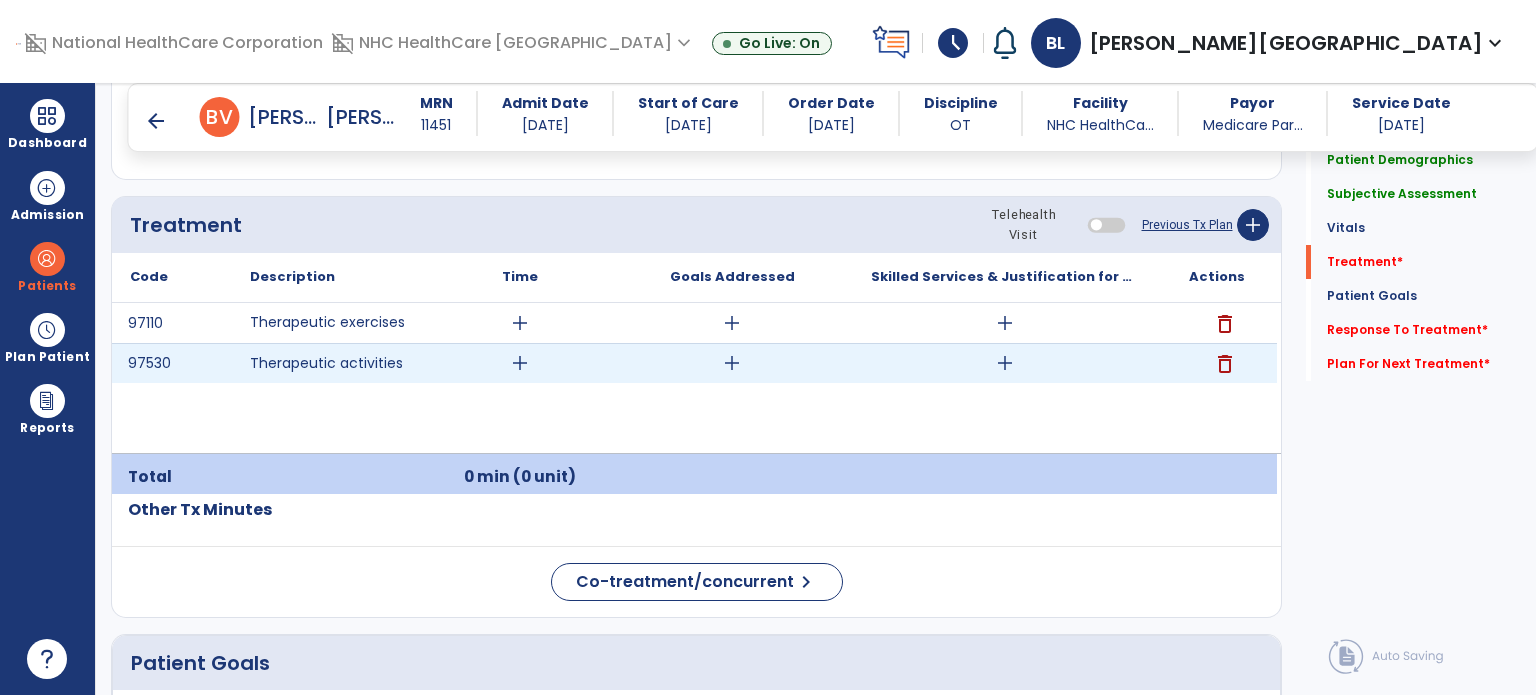 click on "add" at bounding box center (520, 363) 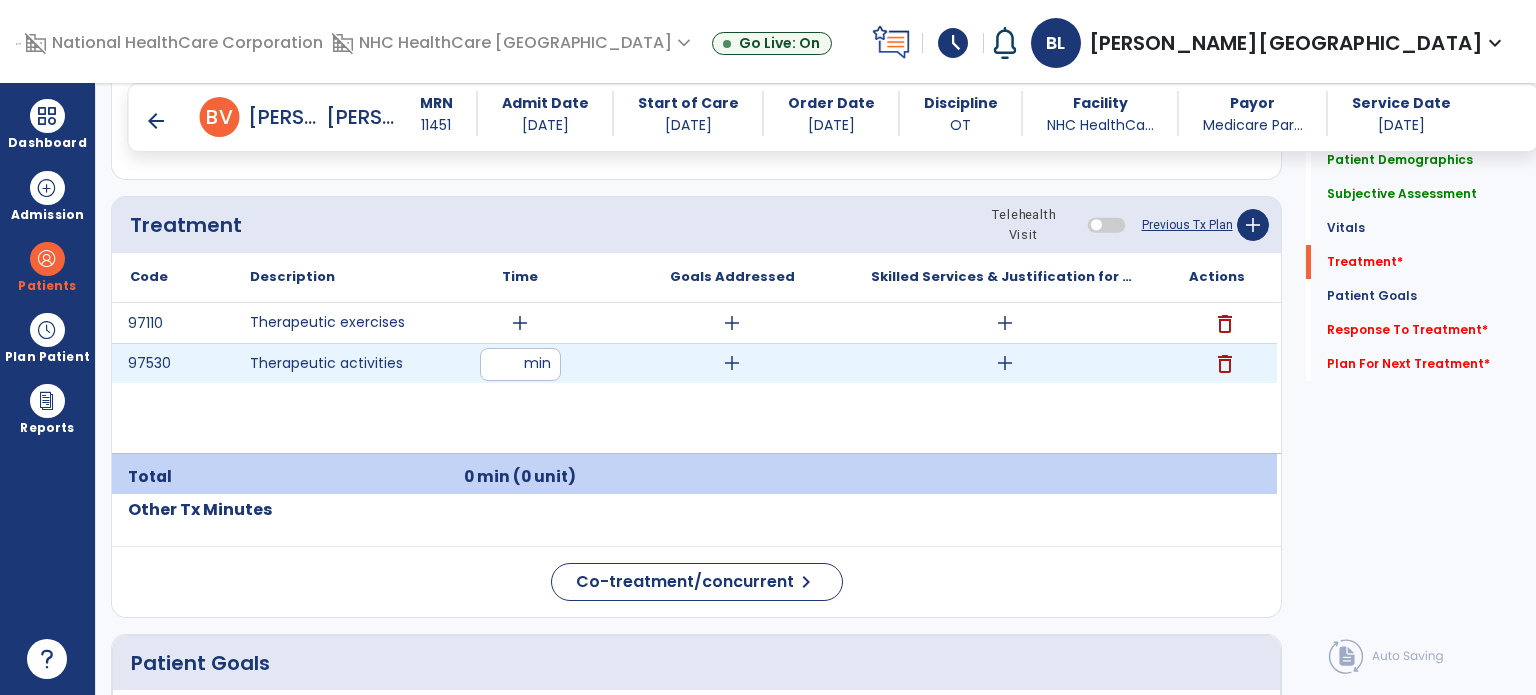 type on "**" 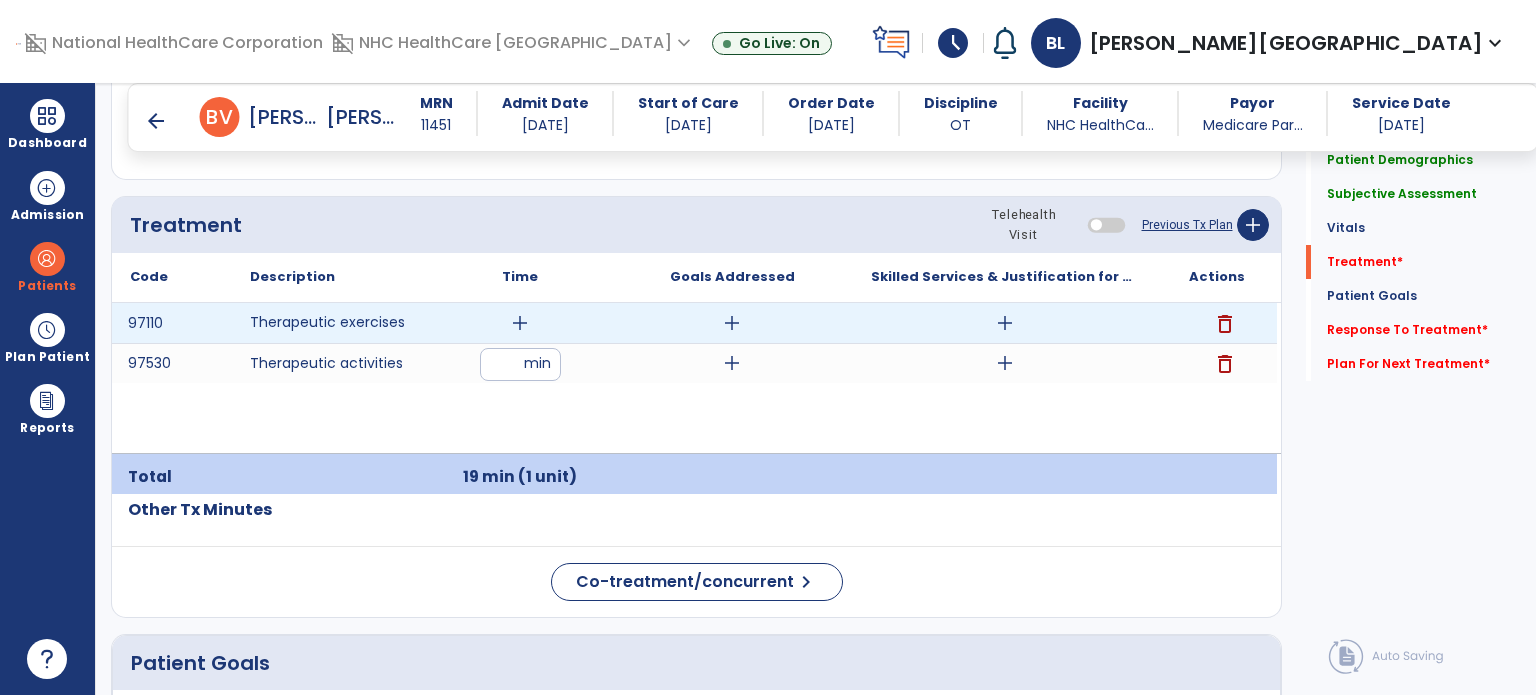 click on "add" at bounding box center (520, 323) 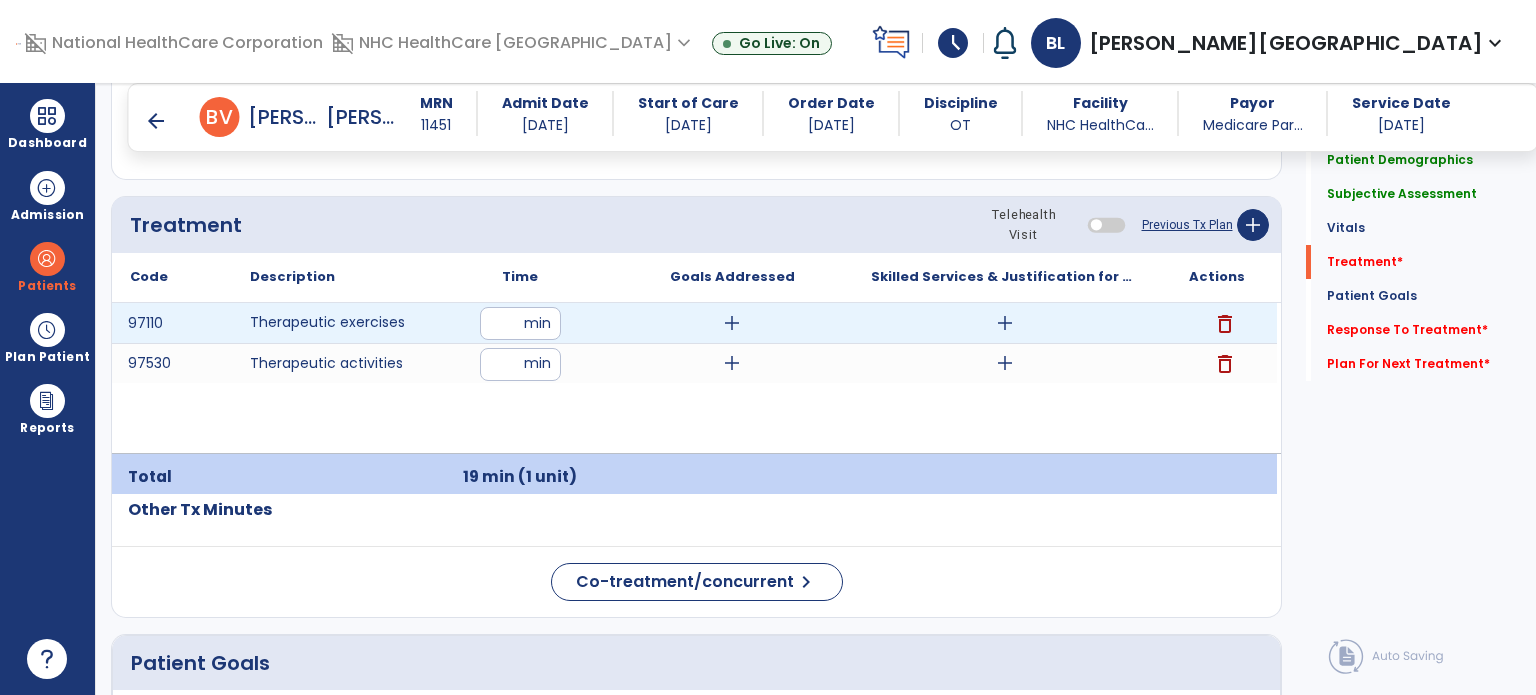 type on "**" 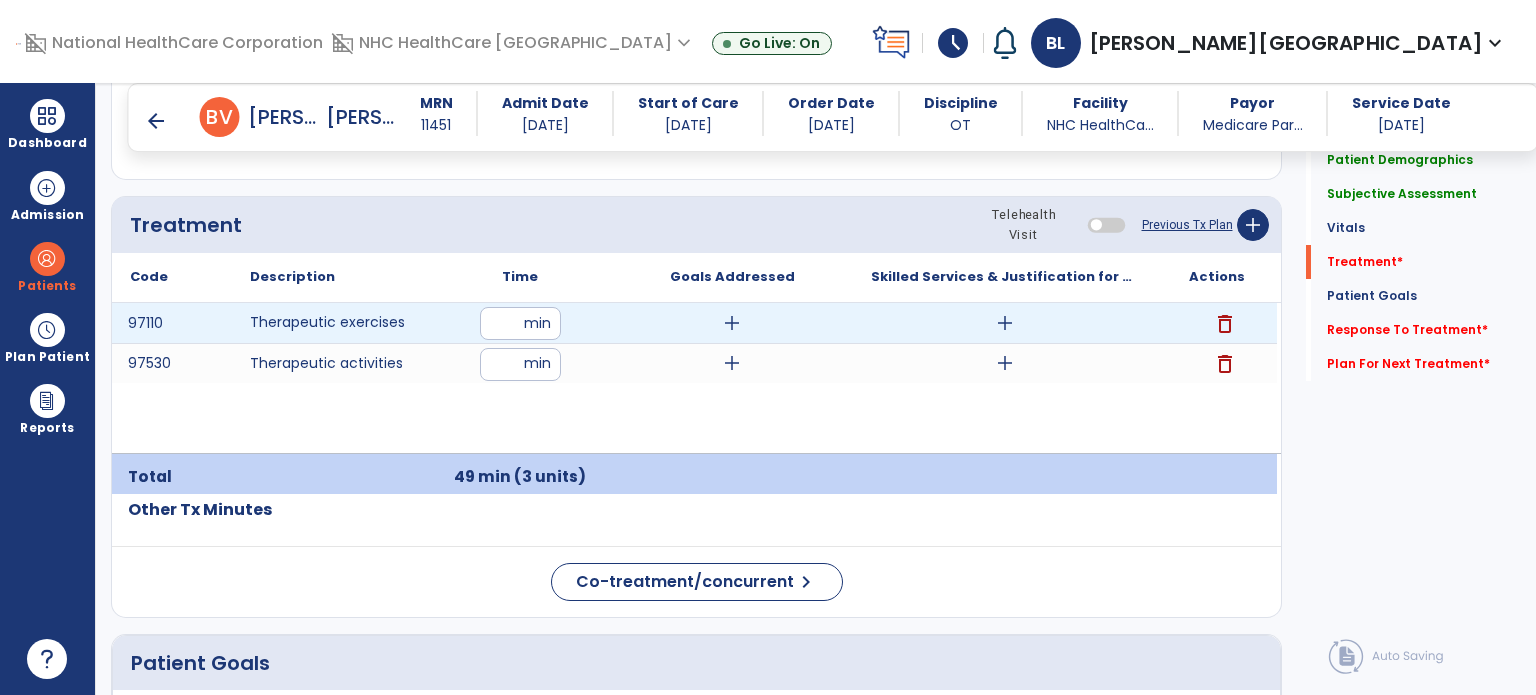 click on "add" at bounding box center [732, 323] 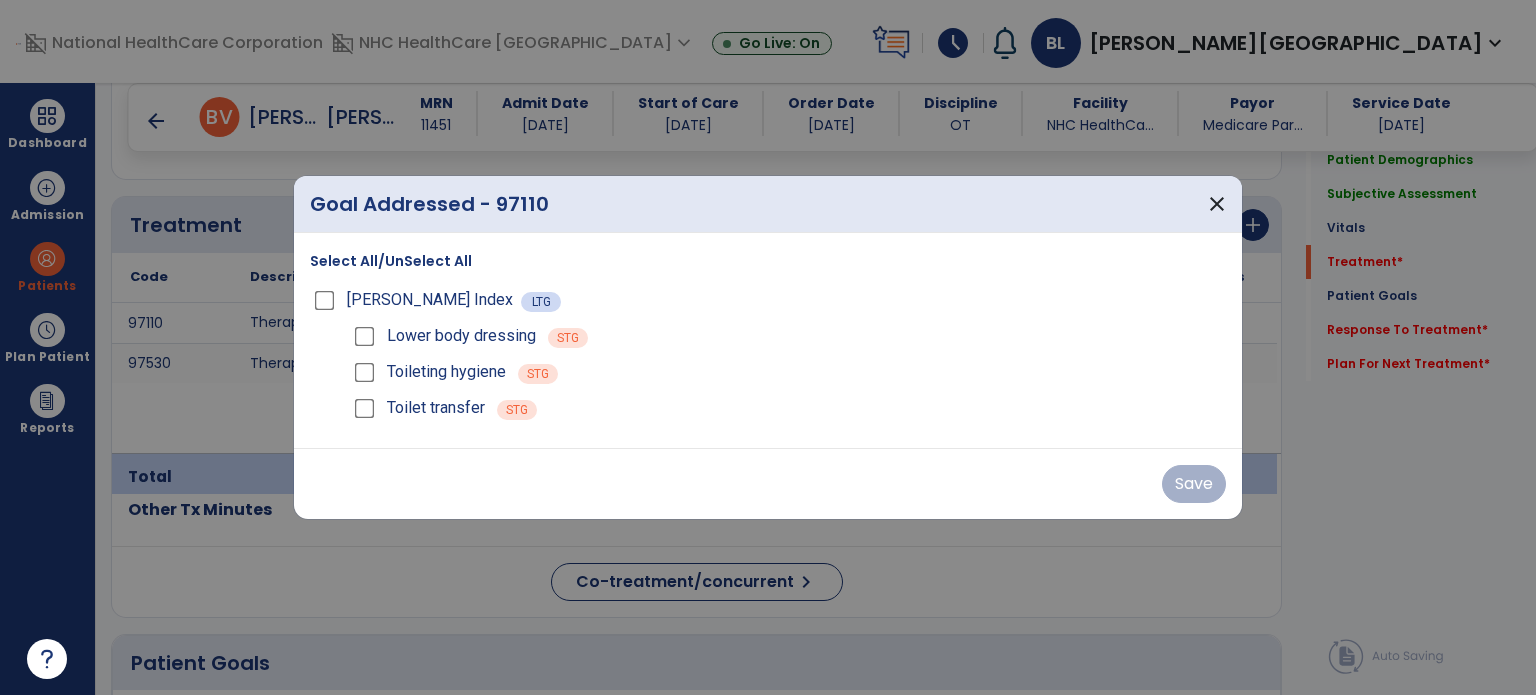 click on "Select All/UnSelect All" at bounding box center [391, 261] 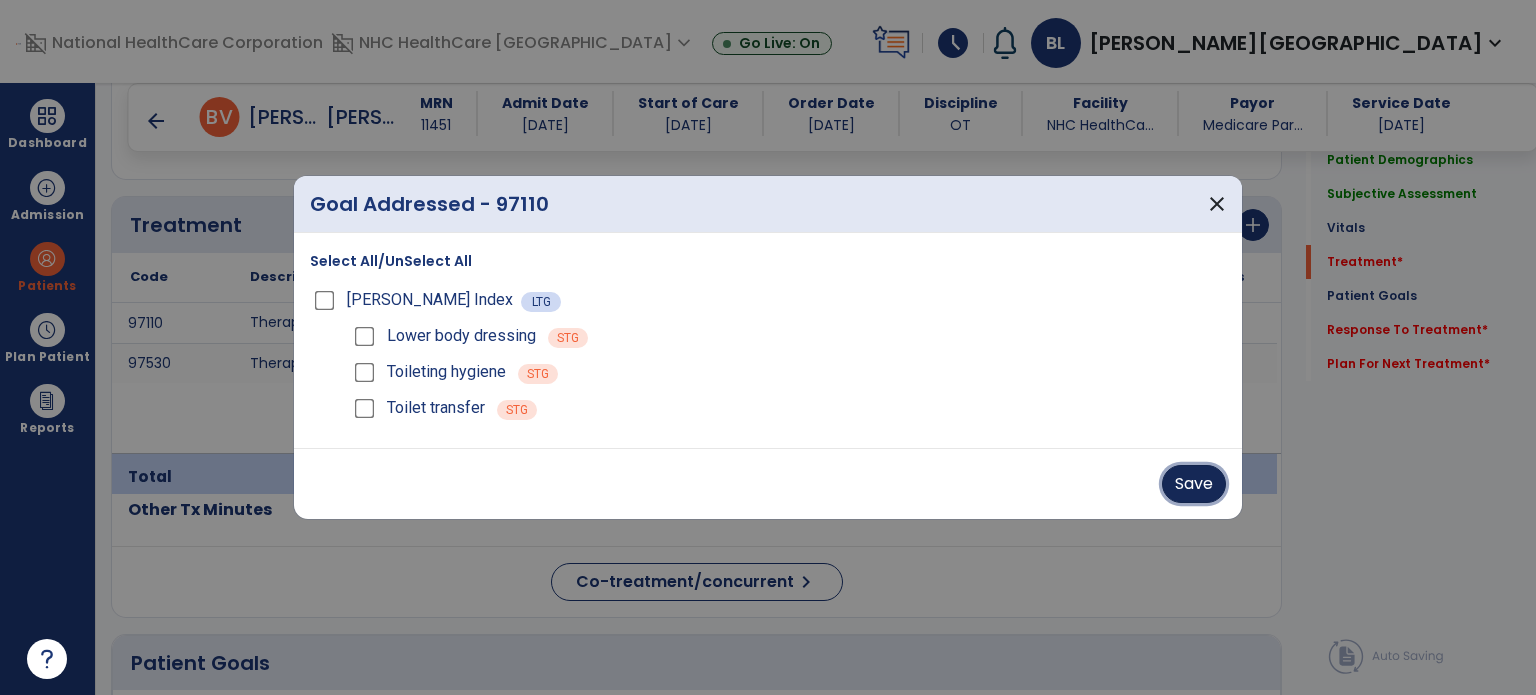click on "Save" at bounding box center (1194, 484) 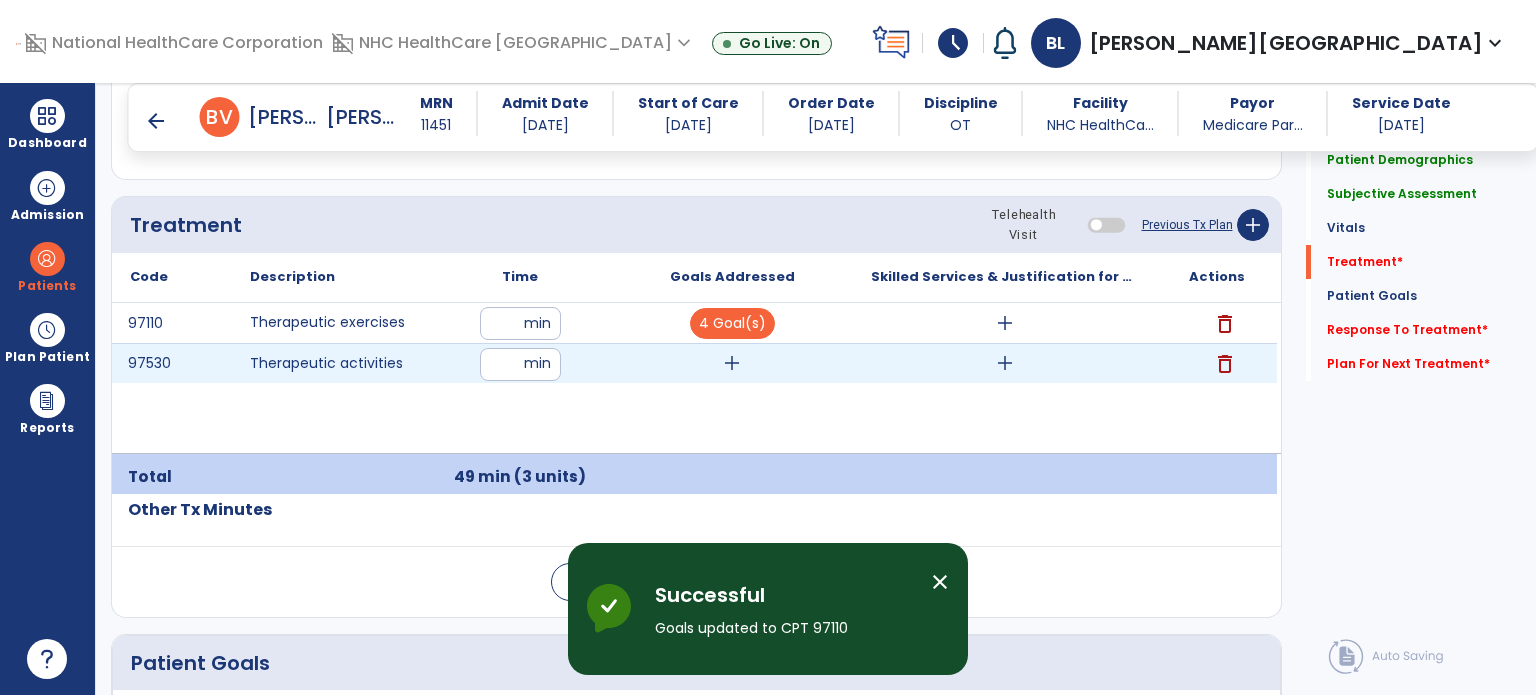 click on "add" at bounding box center [732, 363] 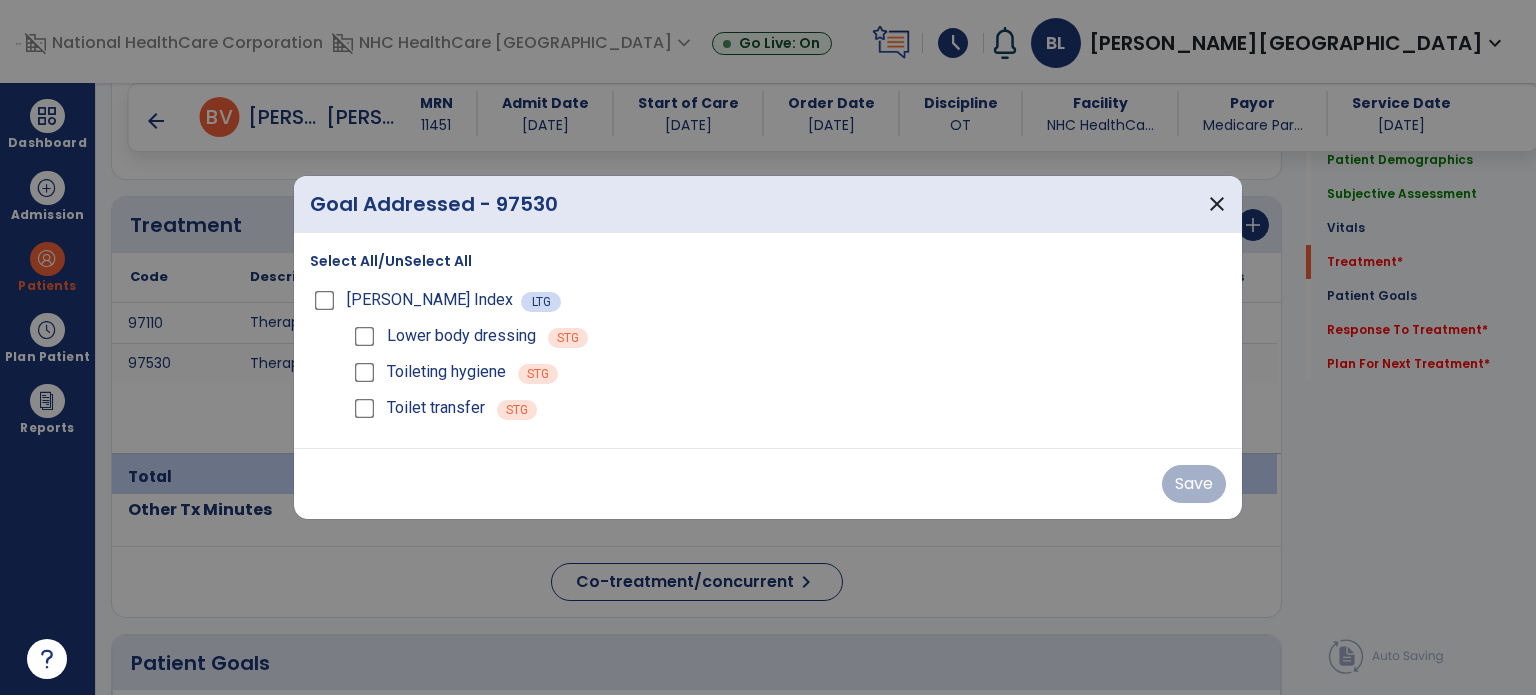 click on "Select All/UnSelect All" at bounding box center [391, 261] 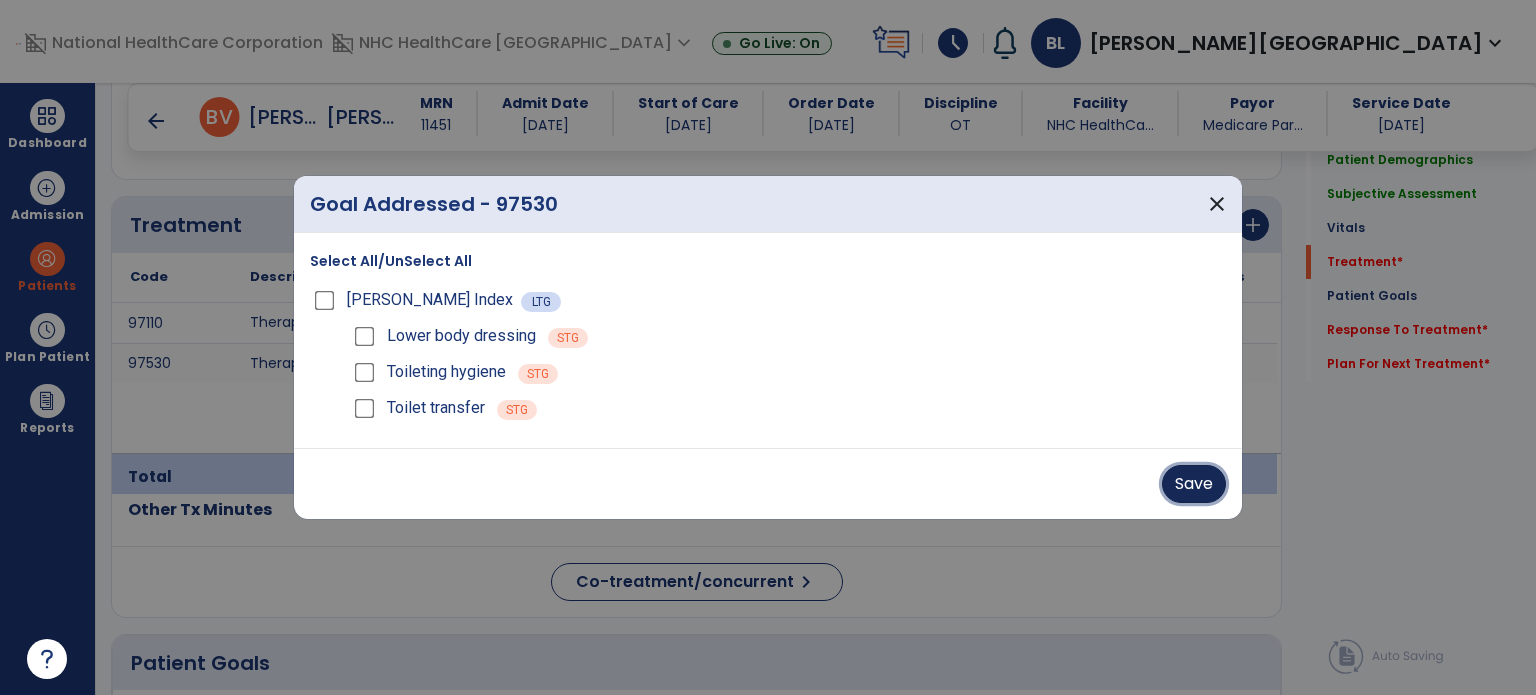 click on "Save" at bounding box center (1194, 484) 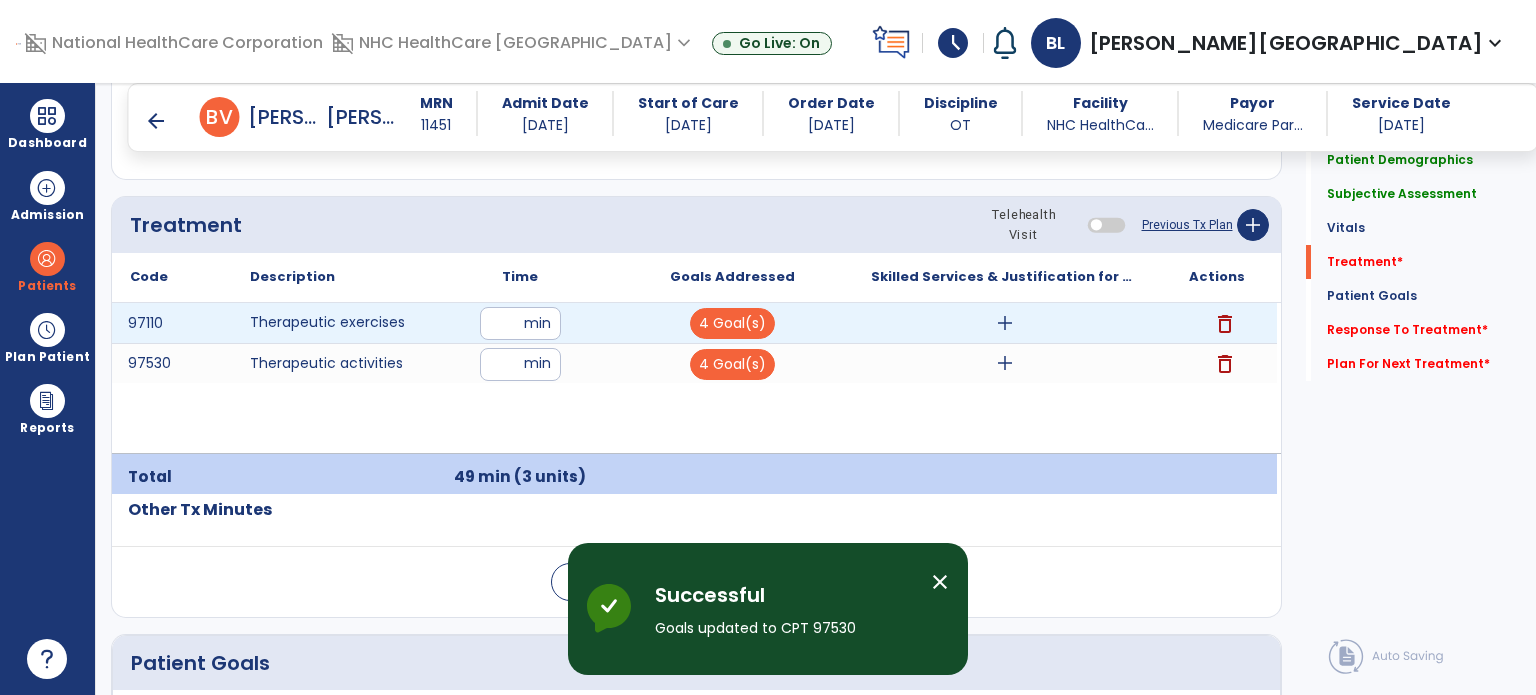 click on "add" at bounding box center [1005, 323] 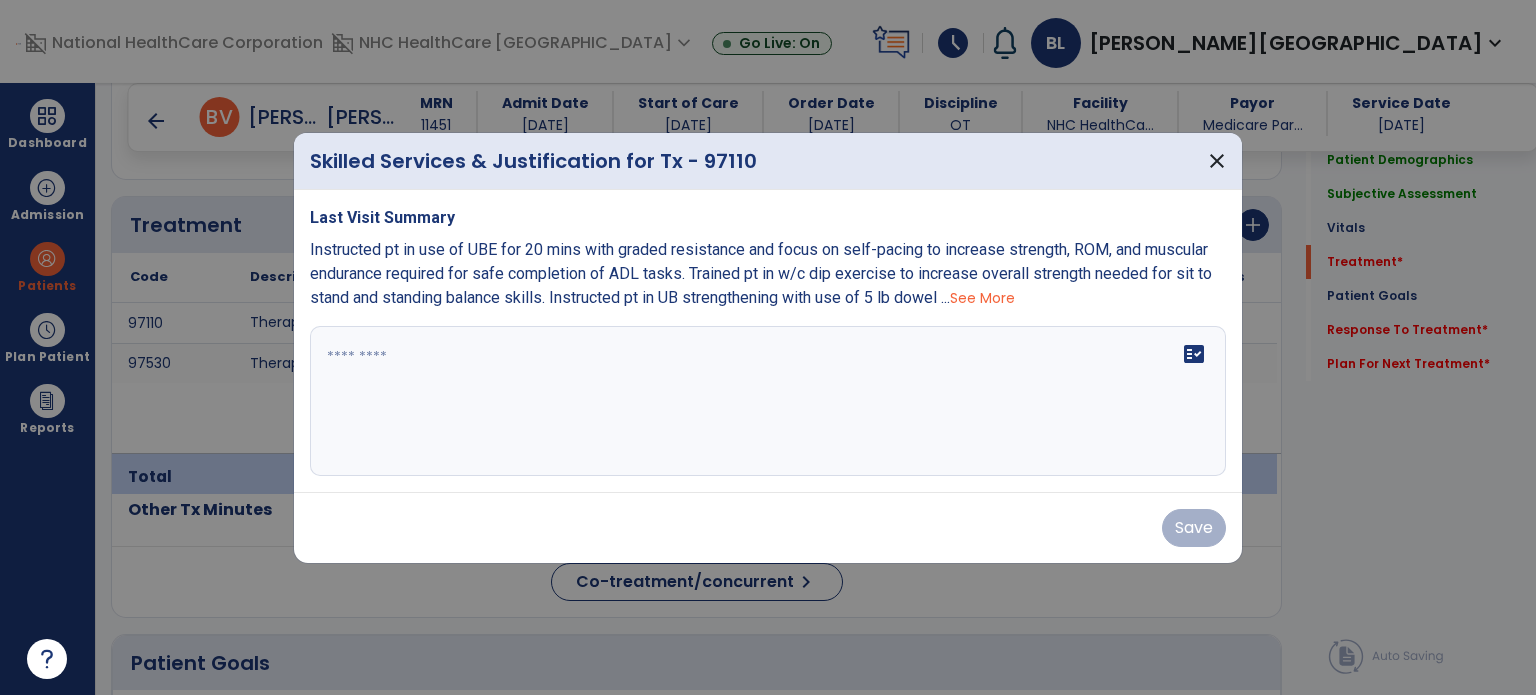 click at bounding box center [768, 401] 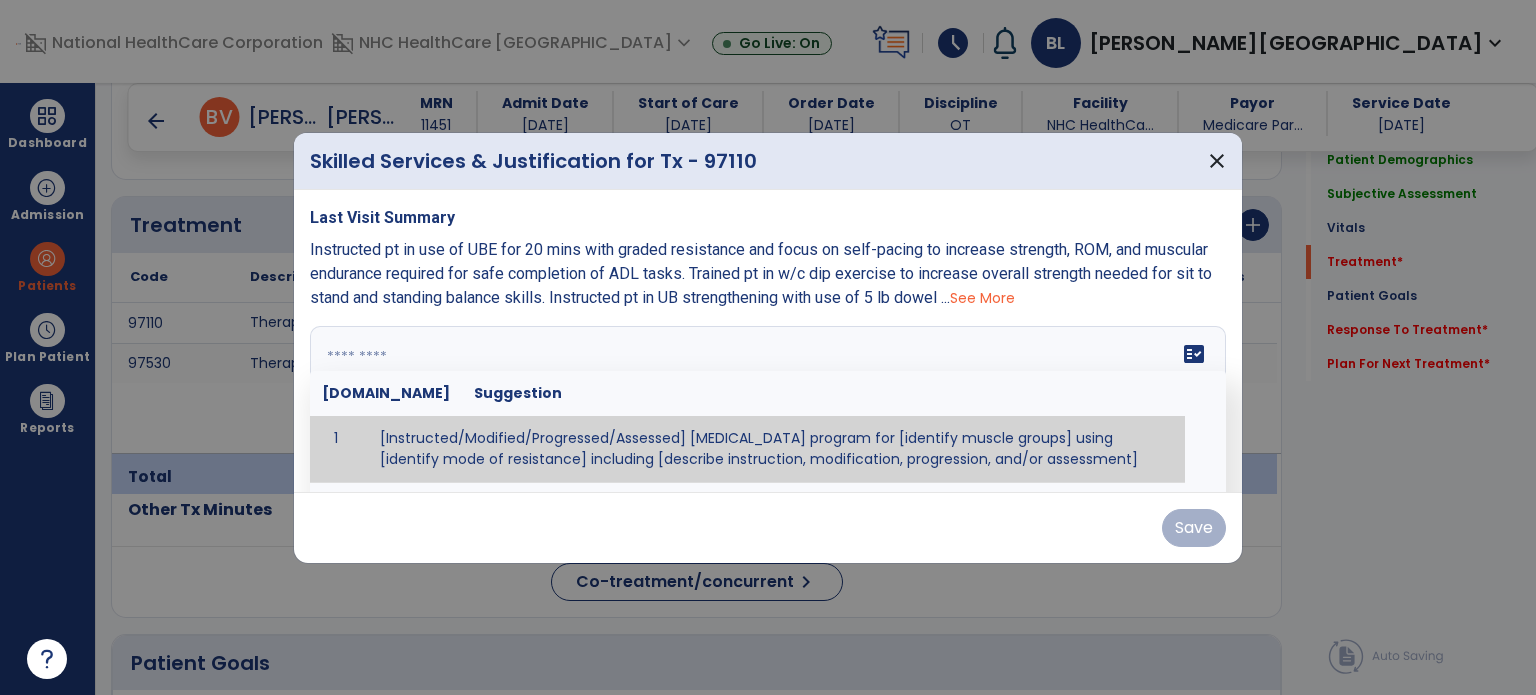 click on "Last Visit Summary Instructed pt in use of UBE for 20 mins with graded resistance and focus on self-pacing to increase strength, ROM, and muscular endurance required for safe completion of ADL tasks. Trained pt in w/c dip exercise to increase overall strength needed for sit to stand and standing balance skills. Instructed pt in UB strengthening with use of 5 lb dowel ...  See More   fact_check  [DOMAIN_NAME] Suggestion 1 [Instructed/Modified/Progressed/Assessed] [MEDICAL_DATA] program for [identify muscle groups] using [identify mode of resistance] including [describe instruction, modification, progression, and/or assessment] 2 [Instructed/Modified/Progressed/Assessed] aerobic exercise program using [identify equipment/mode] including [describe instruction, modification,progression, and/or assessment] 3 [Instructed/Modified/Progressed/Assessed] [PROM/A/AROM/AROM] program for [identify joint movements] using [contract-relax, over-pressure, inhibitory techniques, other] 4" at bounding box center (768, 341) 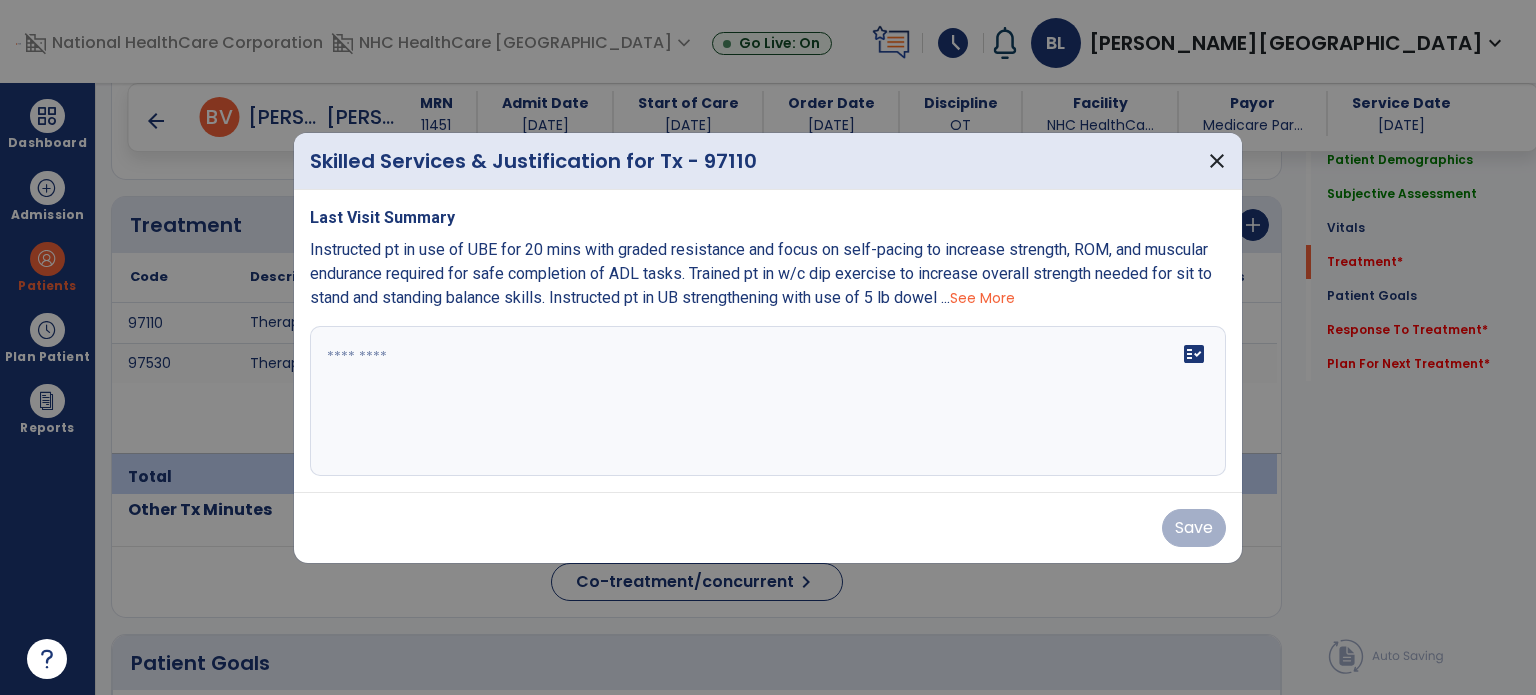 click on "See More" at bounding box center (982, 298) 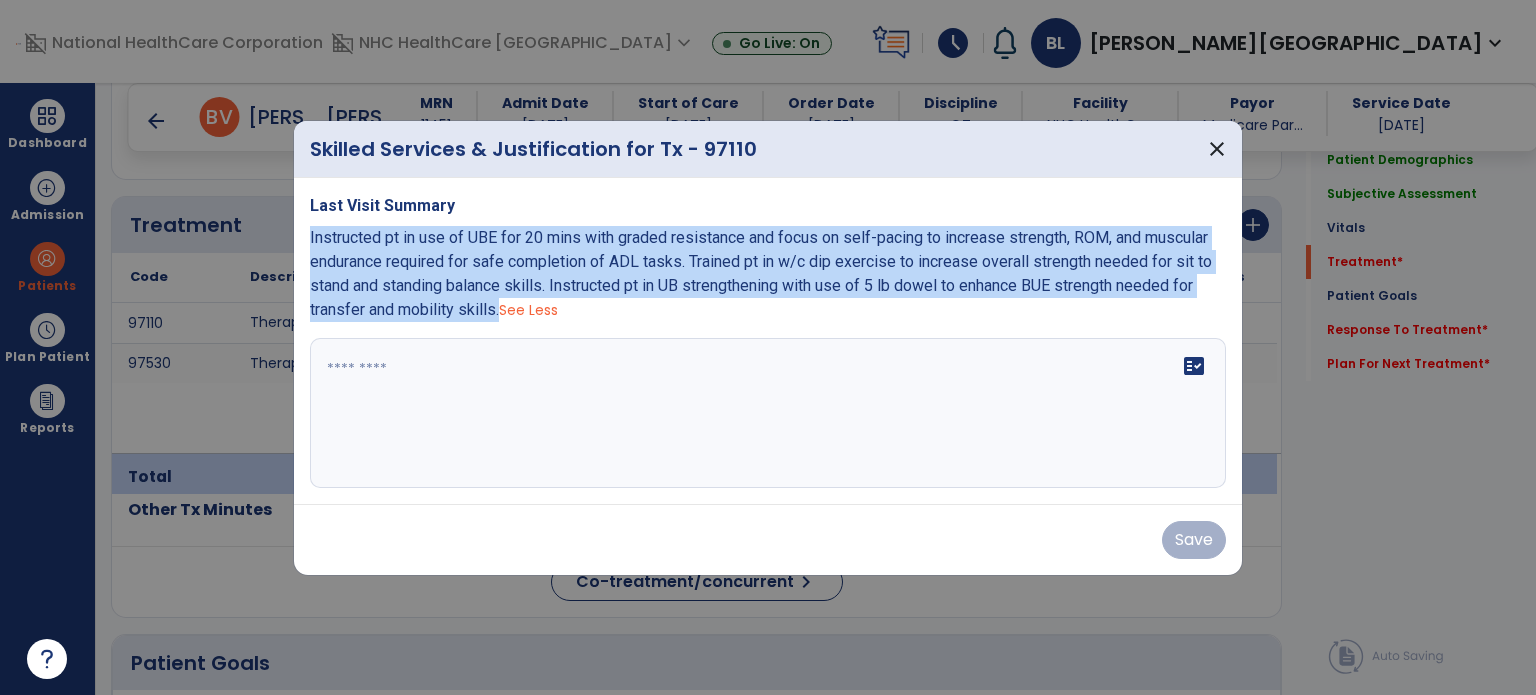 drag, startPoint x: 308, startPoint y: 235, endPoint x: 496, endPoint y: 303, distance: 199.91998 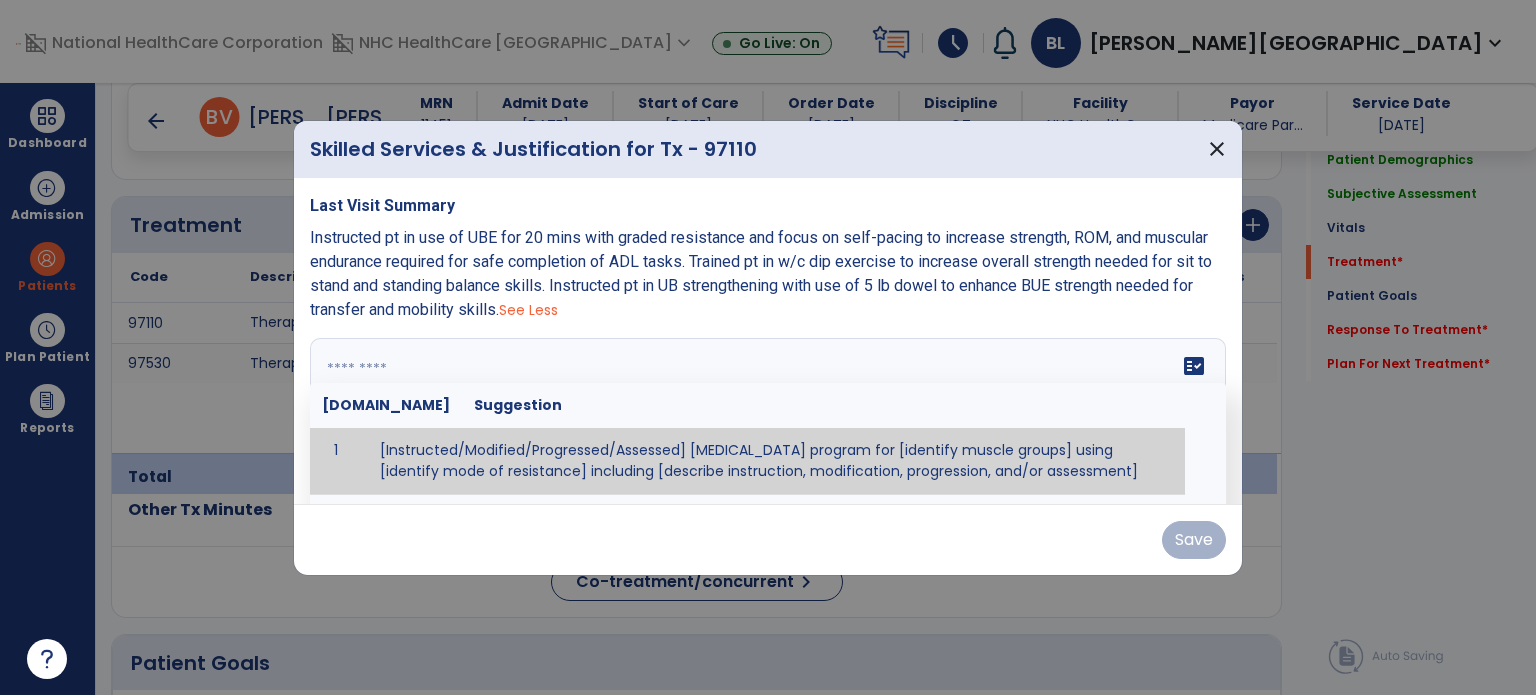 click at bounding box center (766, 413) 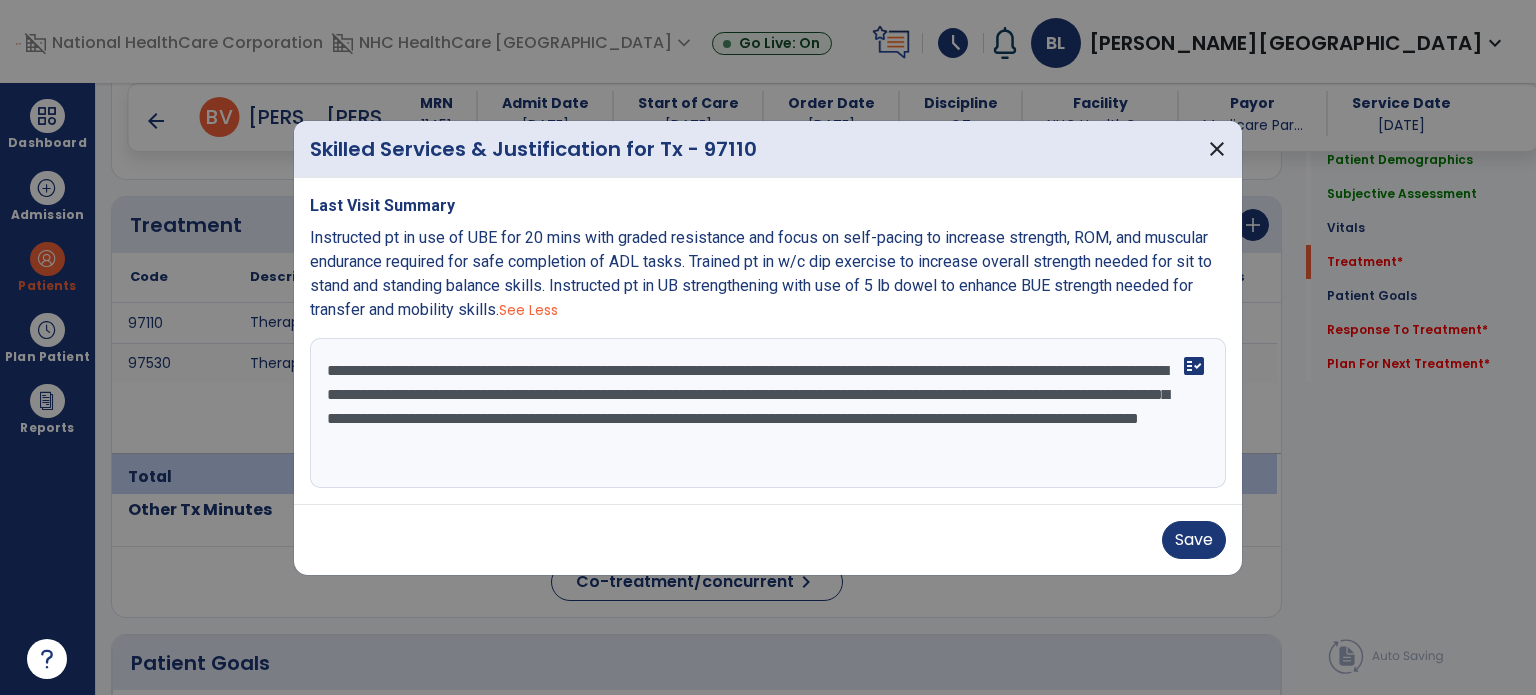 click on "**********" at bounding box center (768, 413) 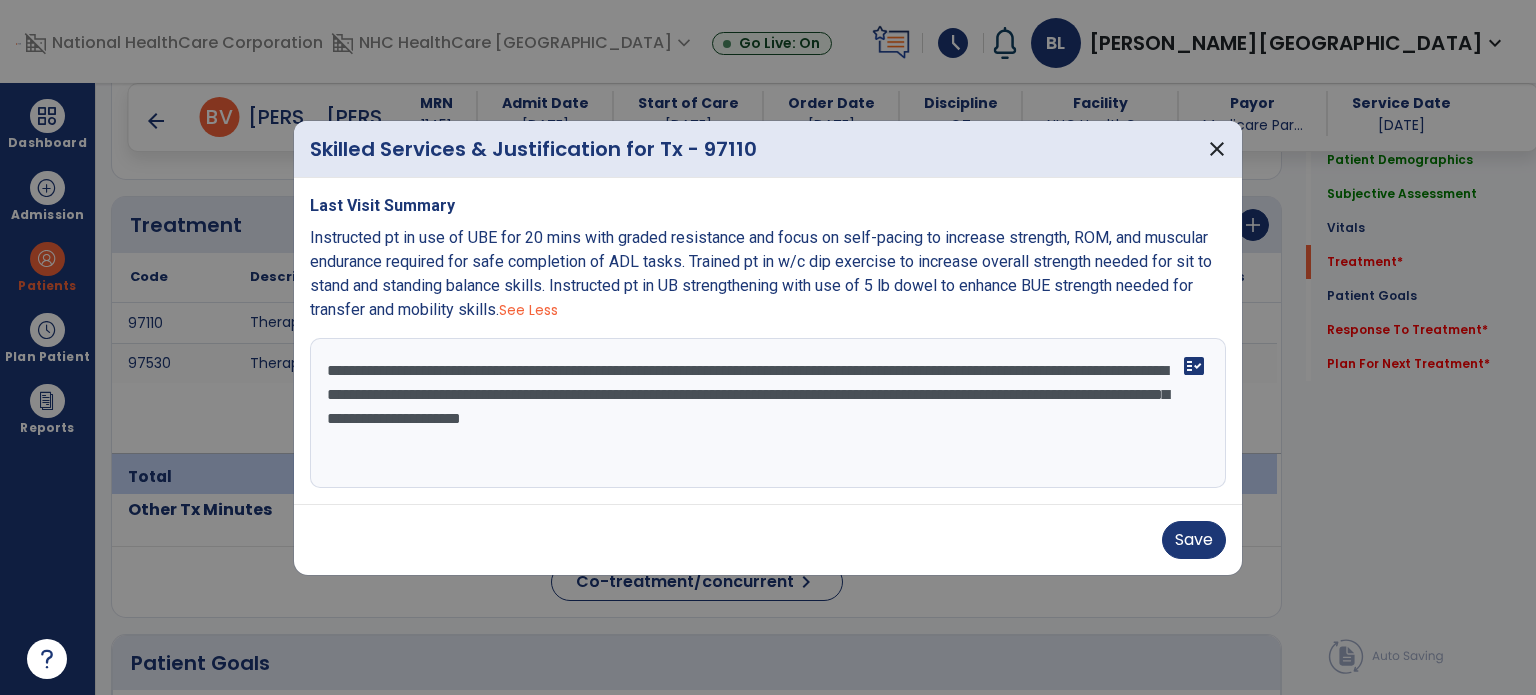 drag, startPoint x: 530, startPoint y: 421, endPoint x: 619, endPoint y: 420, distance: 89.005615 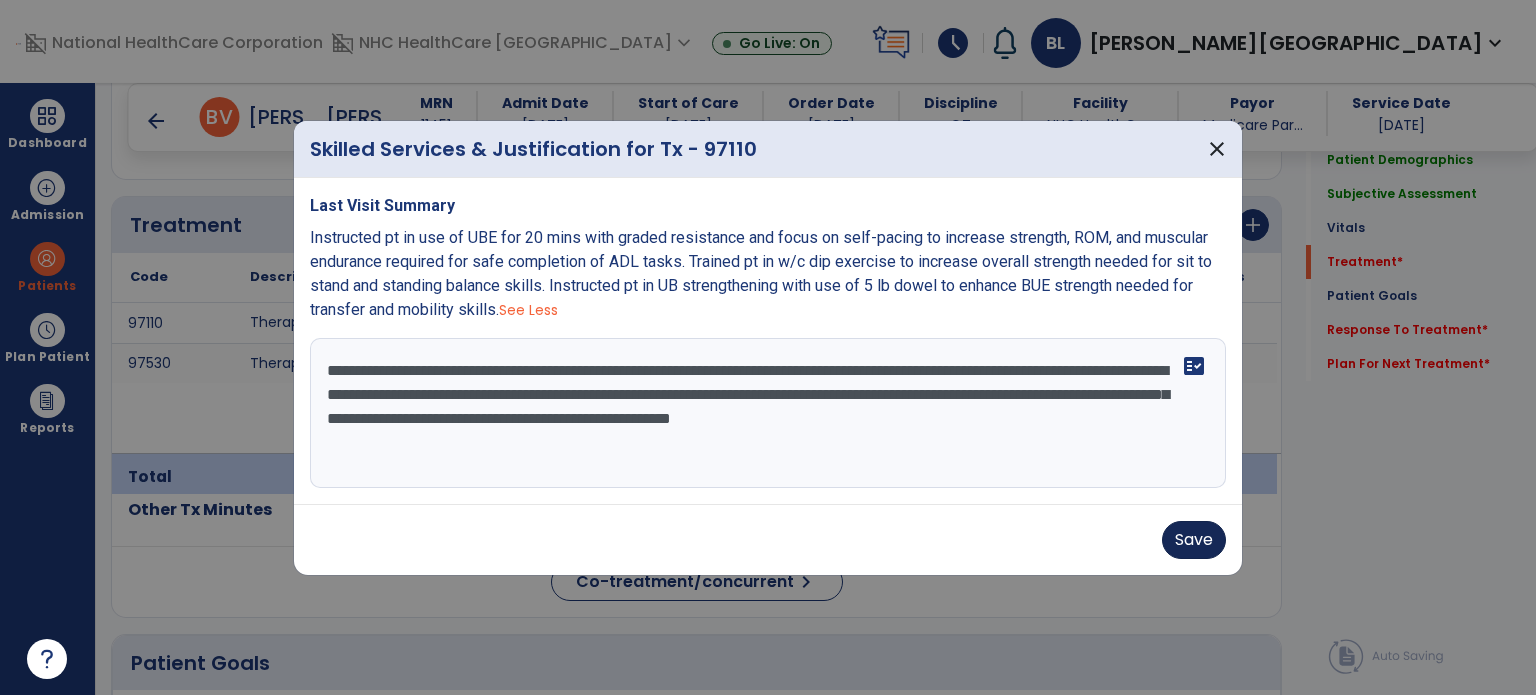 type on "**********" 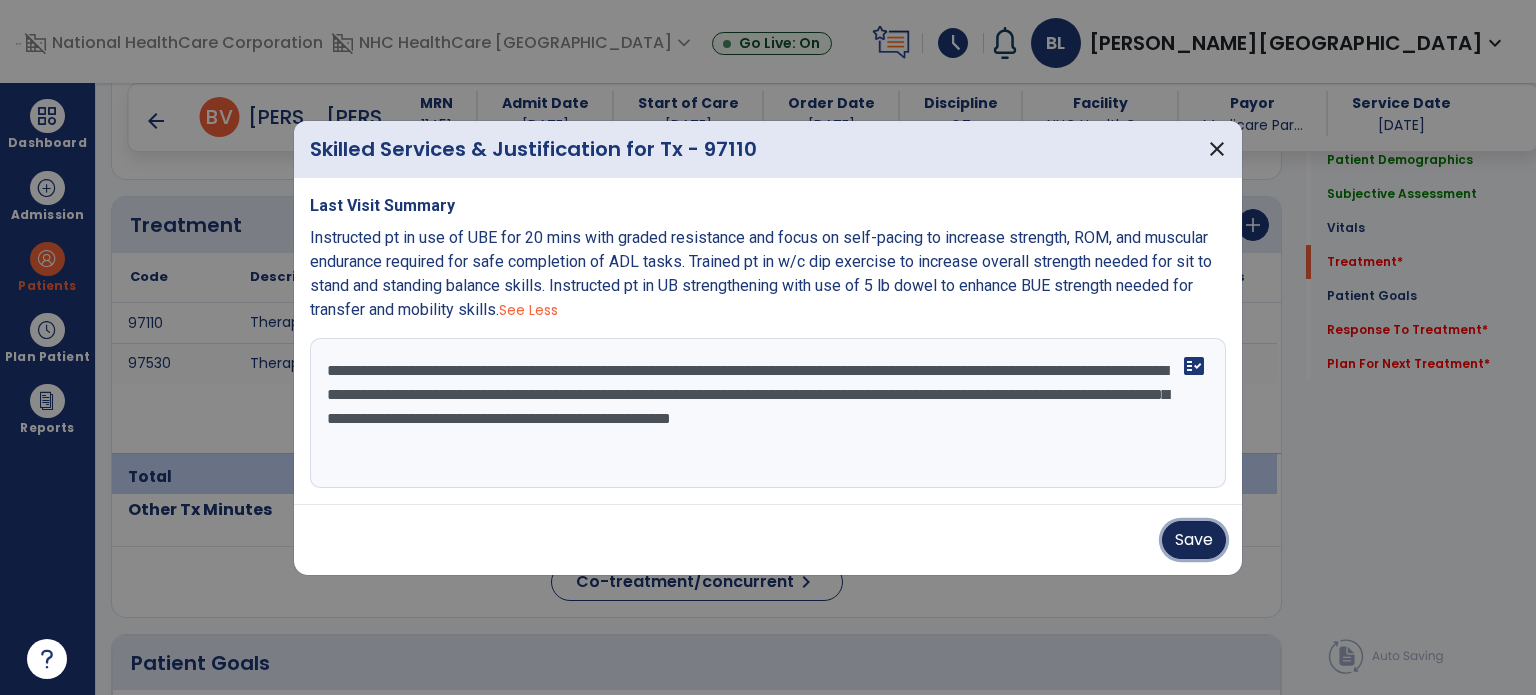 click on "Save" at bounding box center (1194, 540) 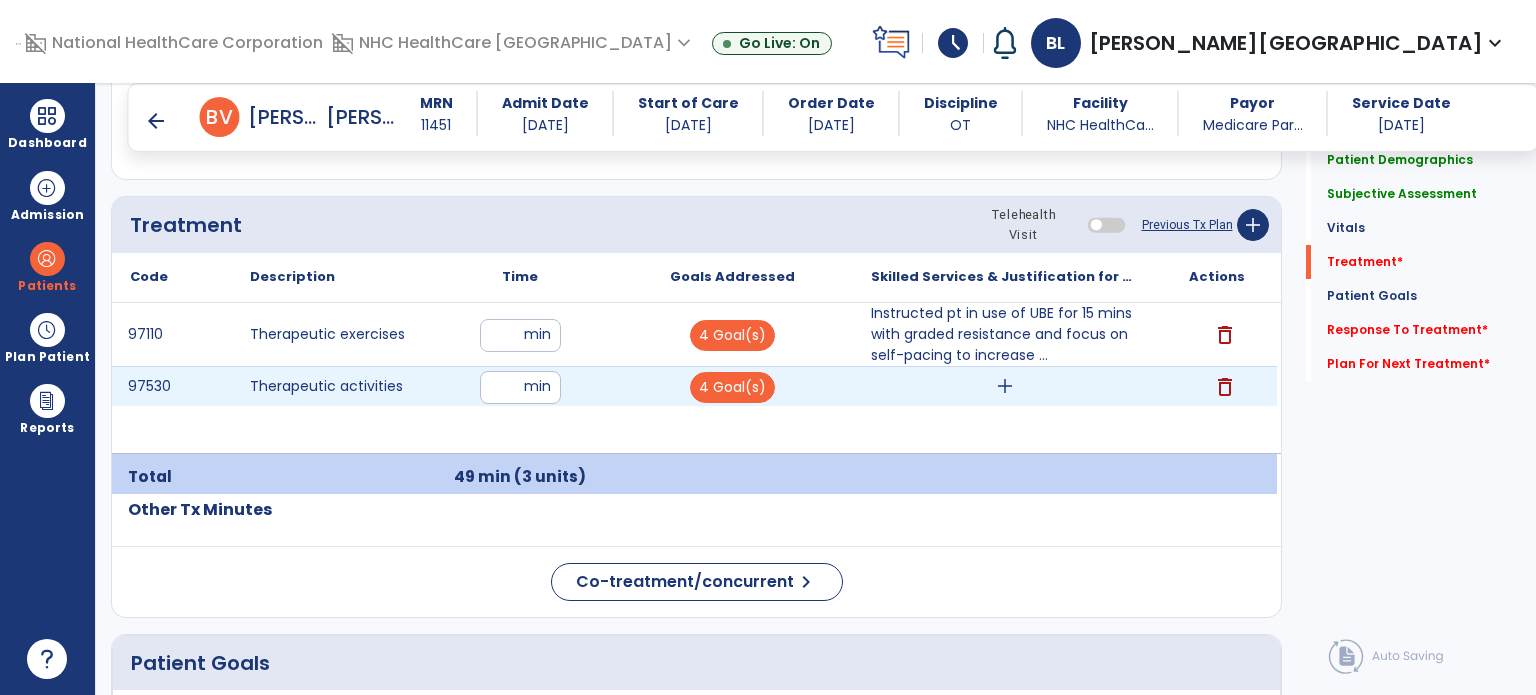 click on "add" at bounding box center [1005, 386] 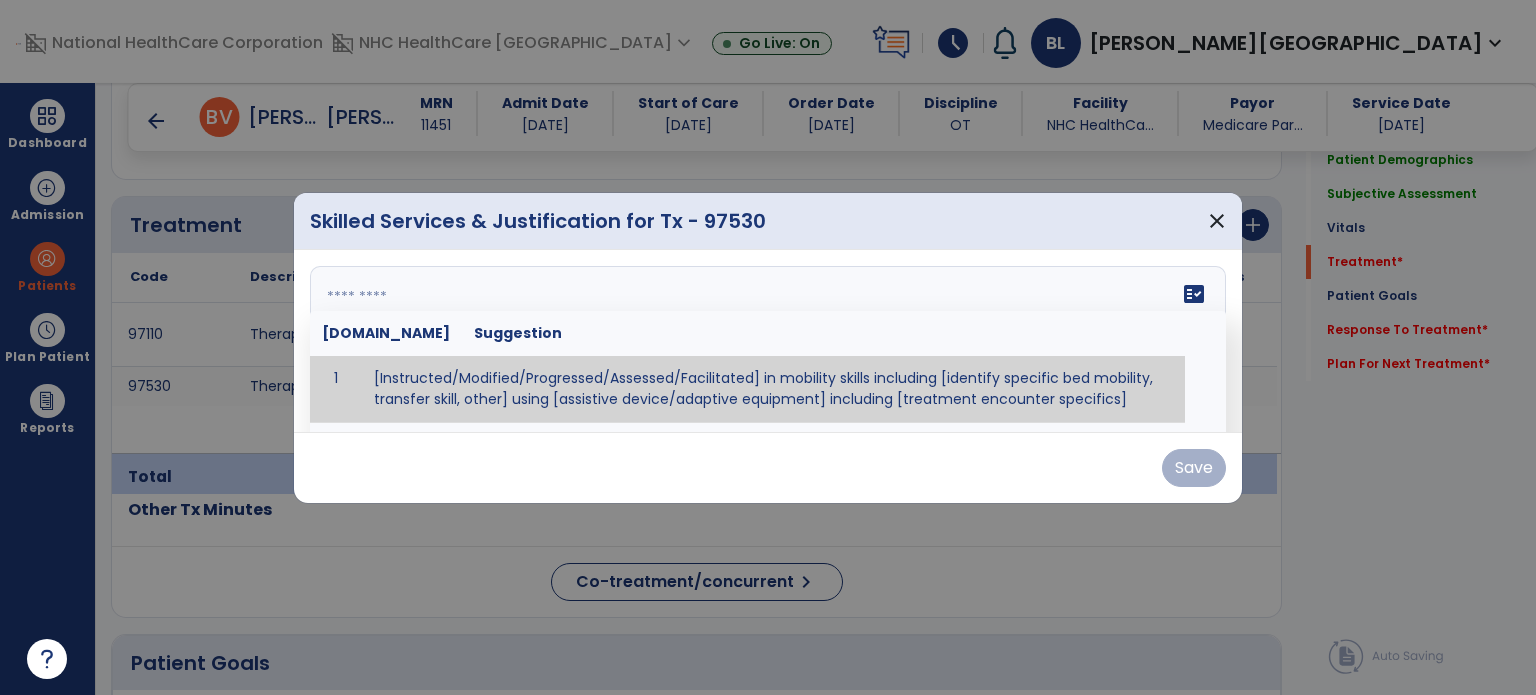 click on "fact_check  [DOMAIN_NAME] Suggestion 1 [Instructed/Modified/Progressed/Assessed/Facilitated] in mobility skills including [identify specific bed mobility, transfer skill, other] using [assistive device/adaptive equipment] including [treatment encounter specifics]" at bounding box center (768, 341) 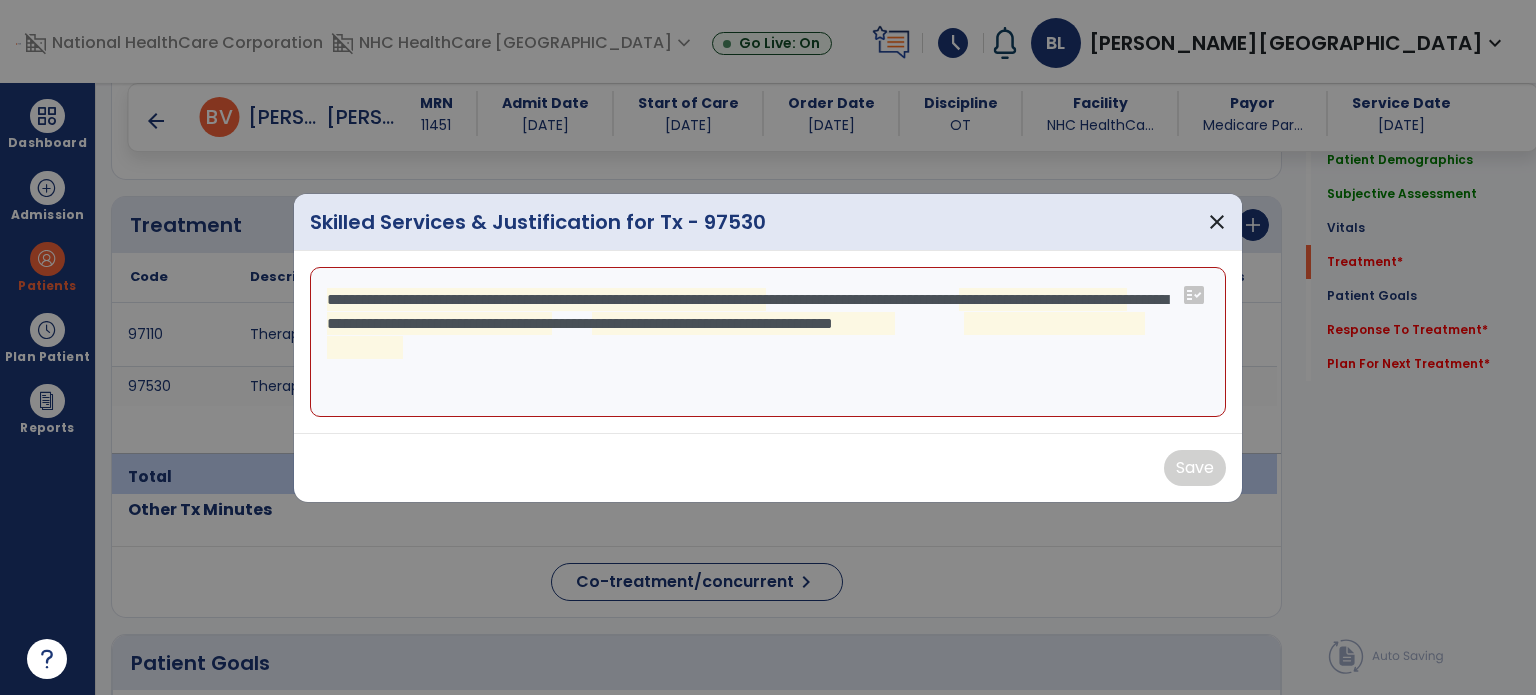 click on "**********" at bounding box center (768, 342) 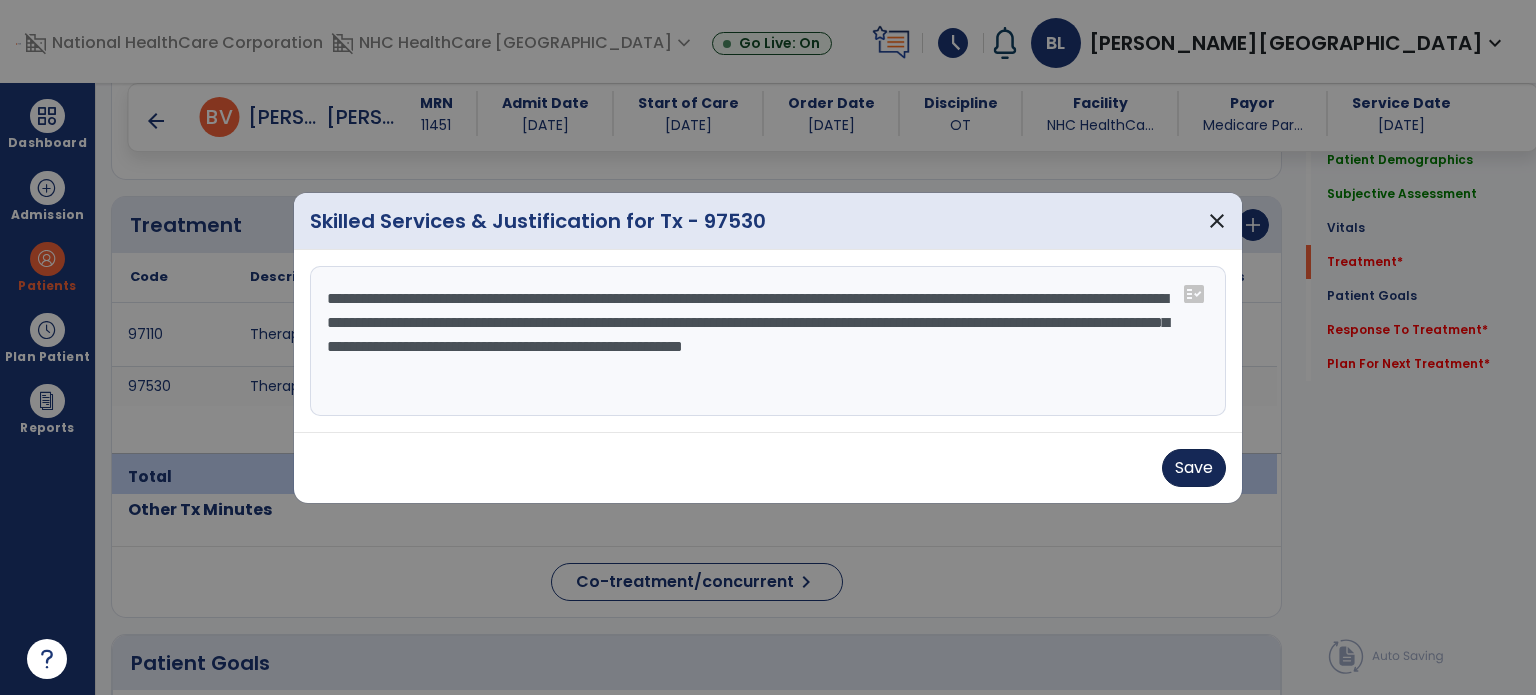 type on "**********" 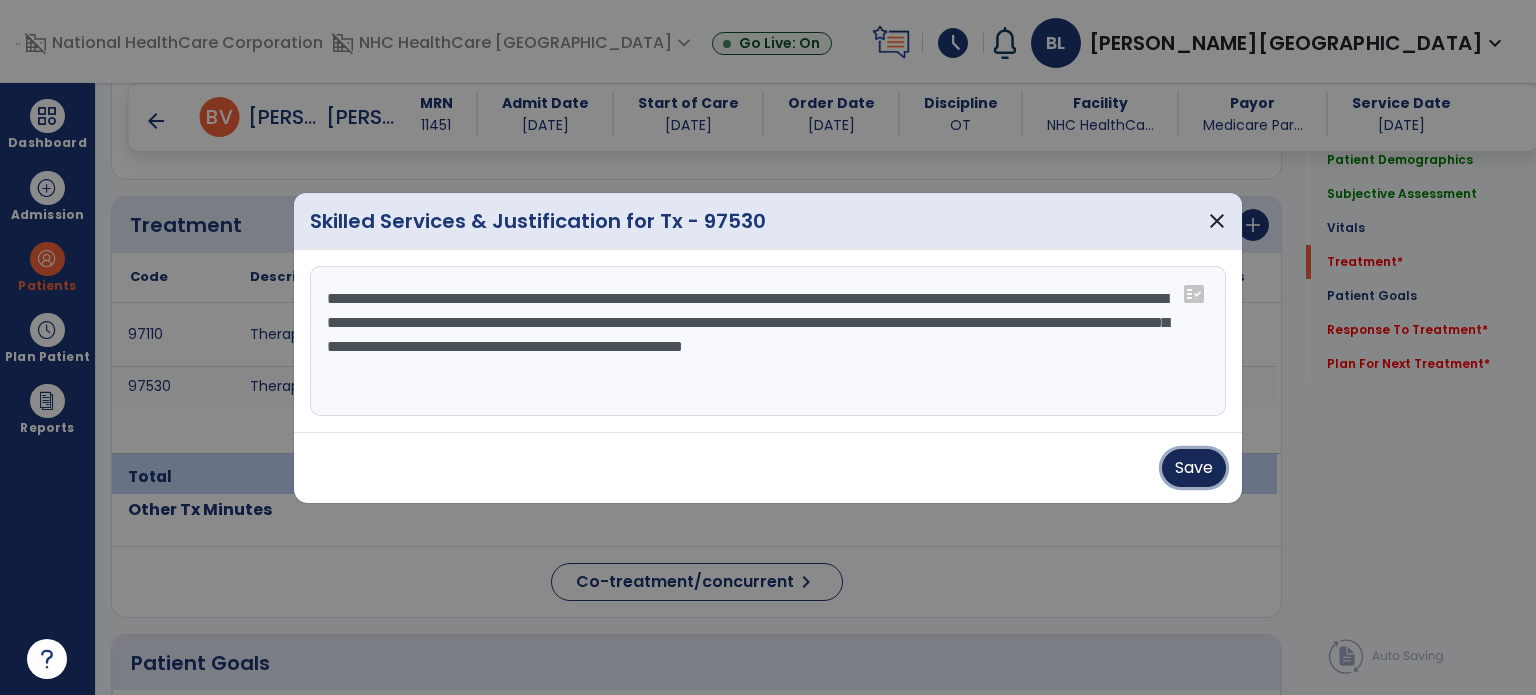 click on "Save" at bounding box center [1194, 468] 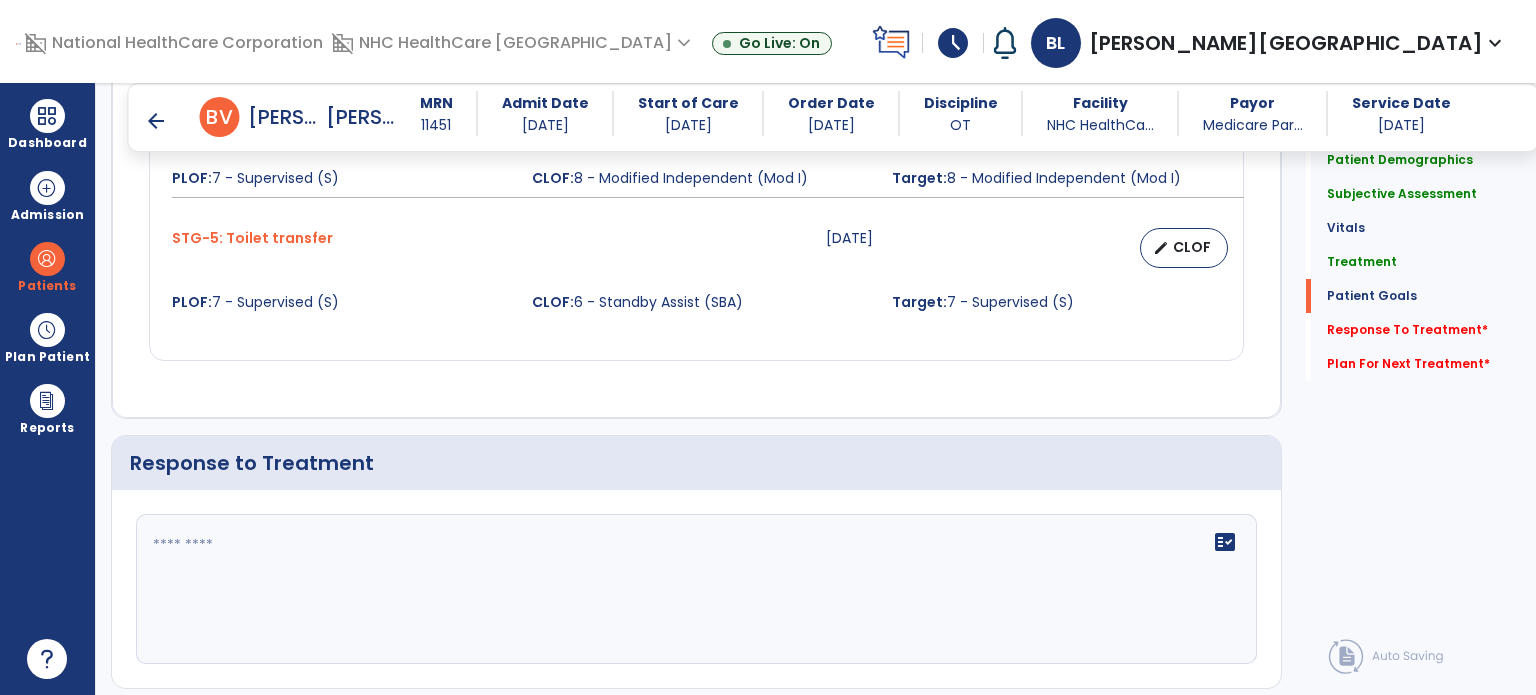 scroll, scrollTop: 2307, scrollLeft: 0, axis: vertical 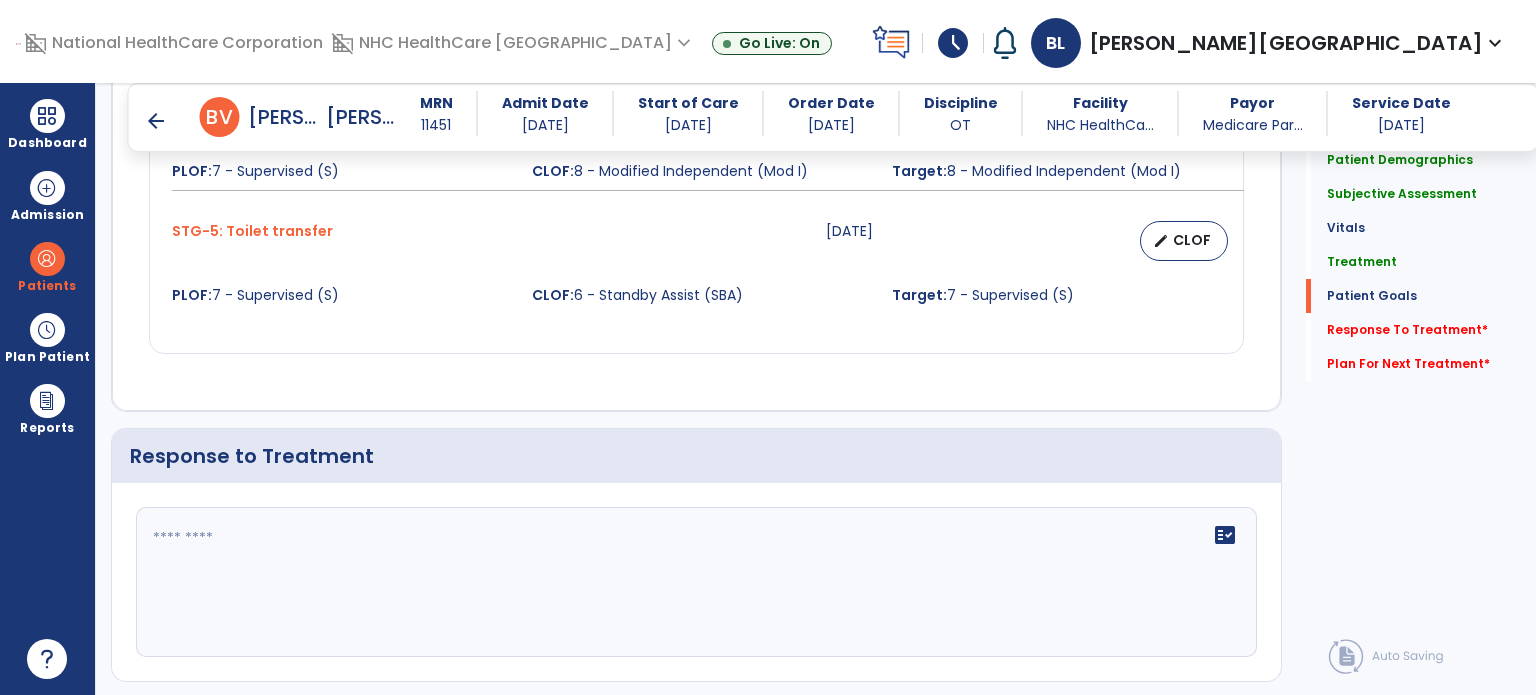 click on "fact_check" 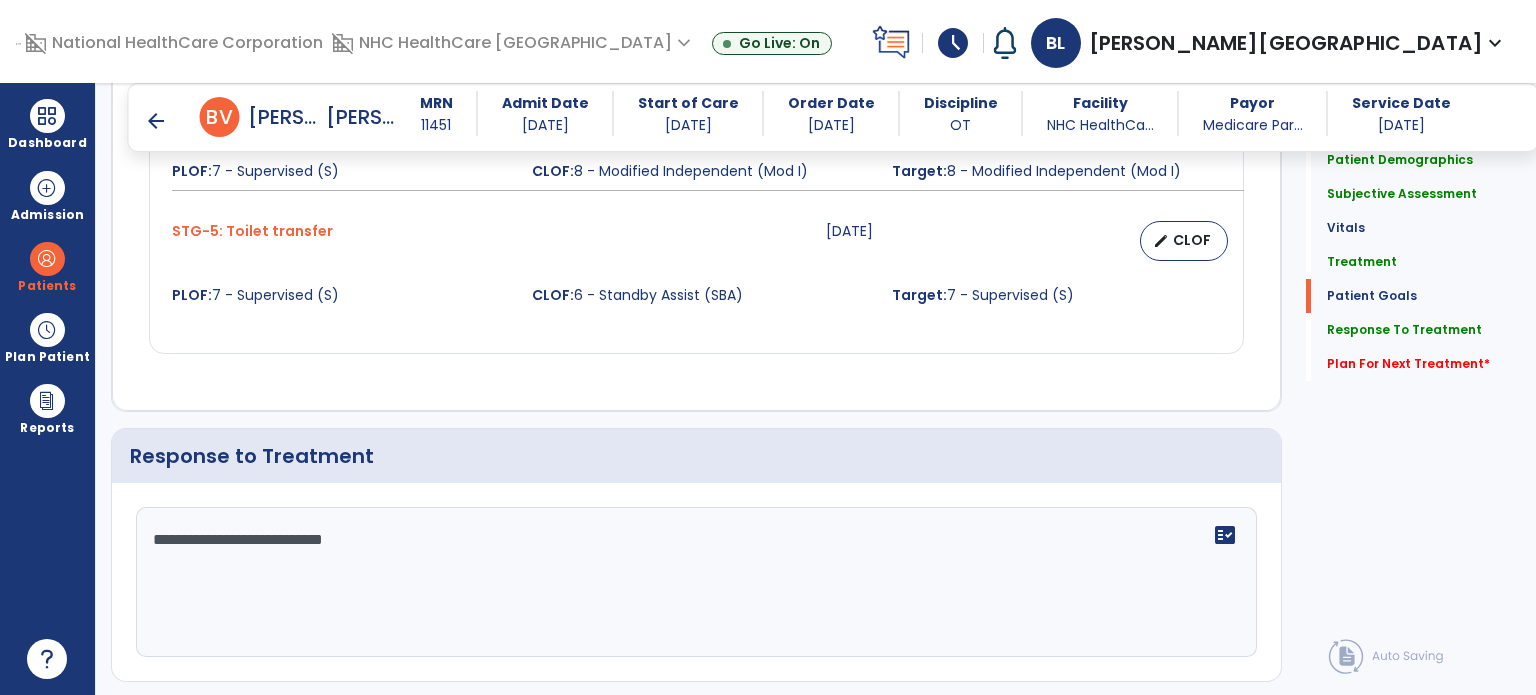 type on "**********" 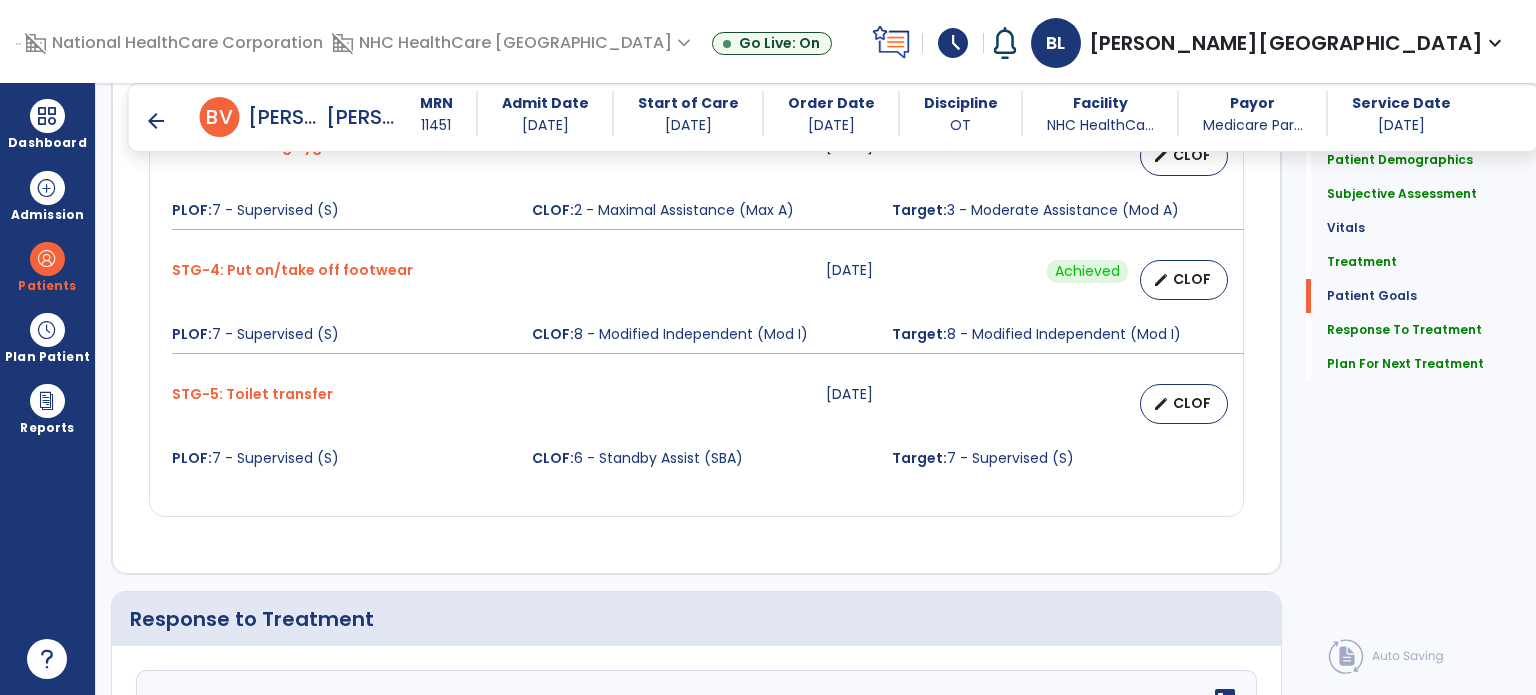 scroll, scrollTop: 2151, scrollLeft: 0, axis: vertical 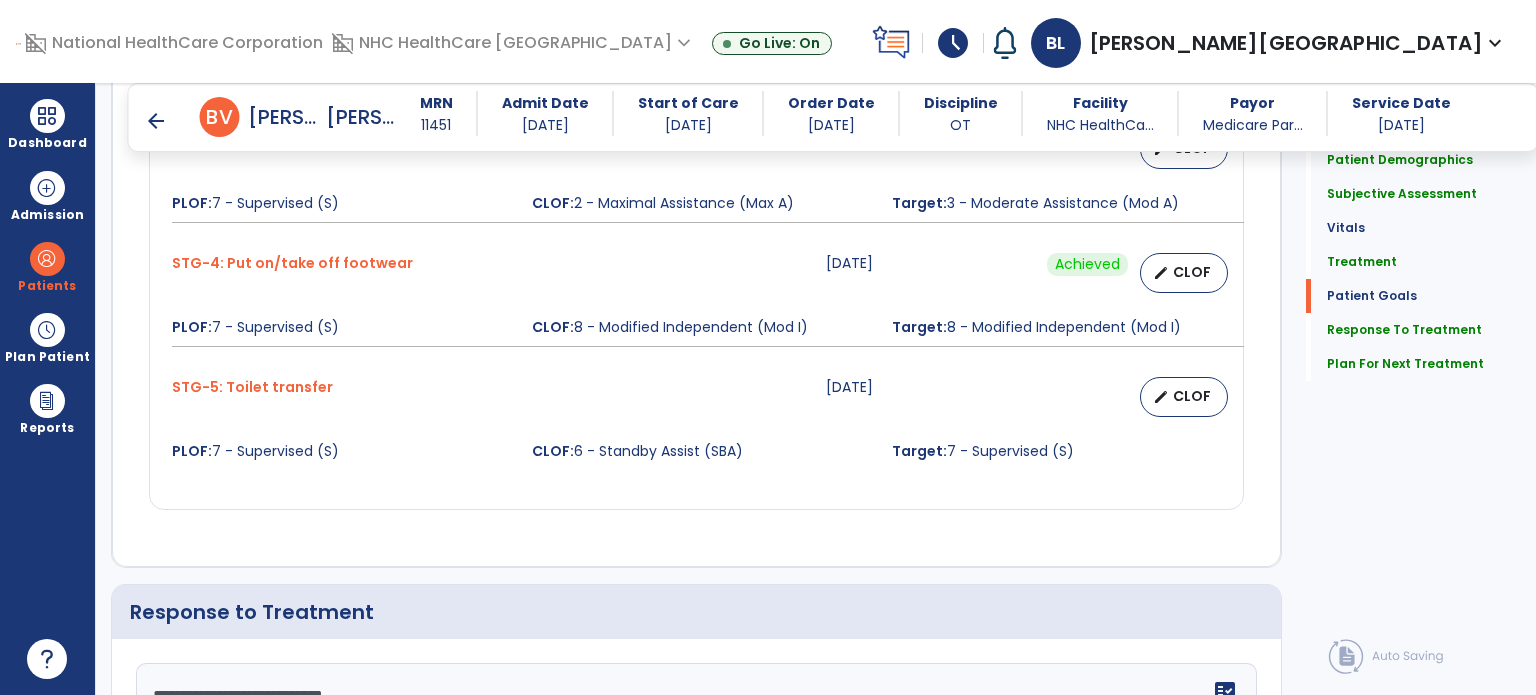 type on "**********" 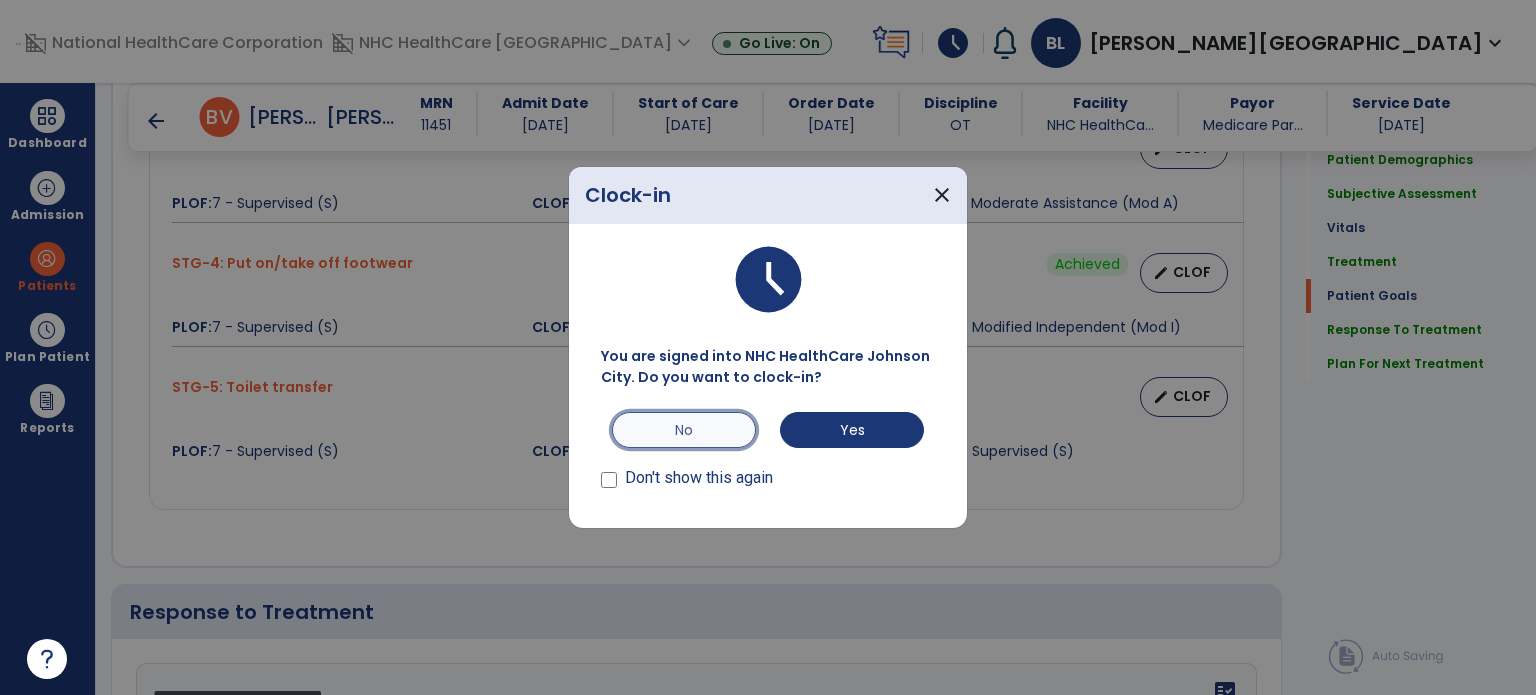 click on "No" at bounding box center (684, 430) 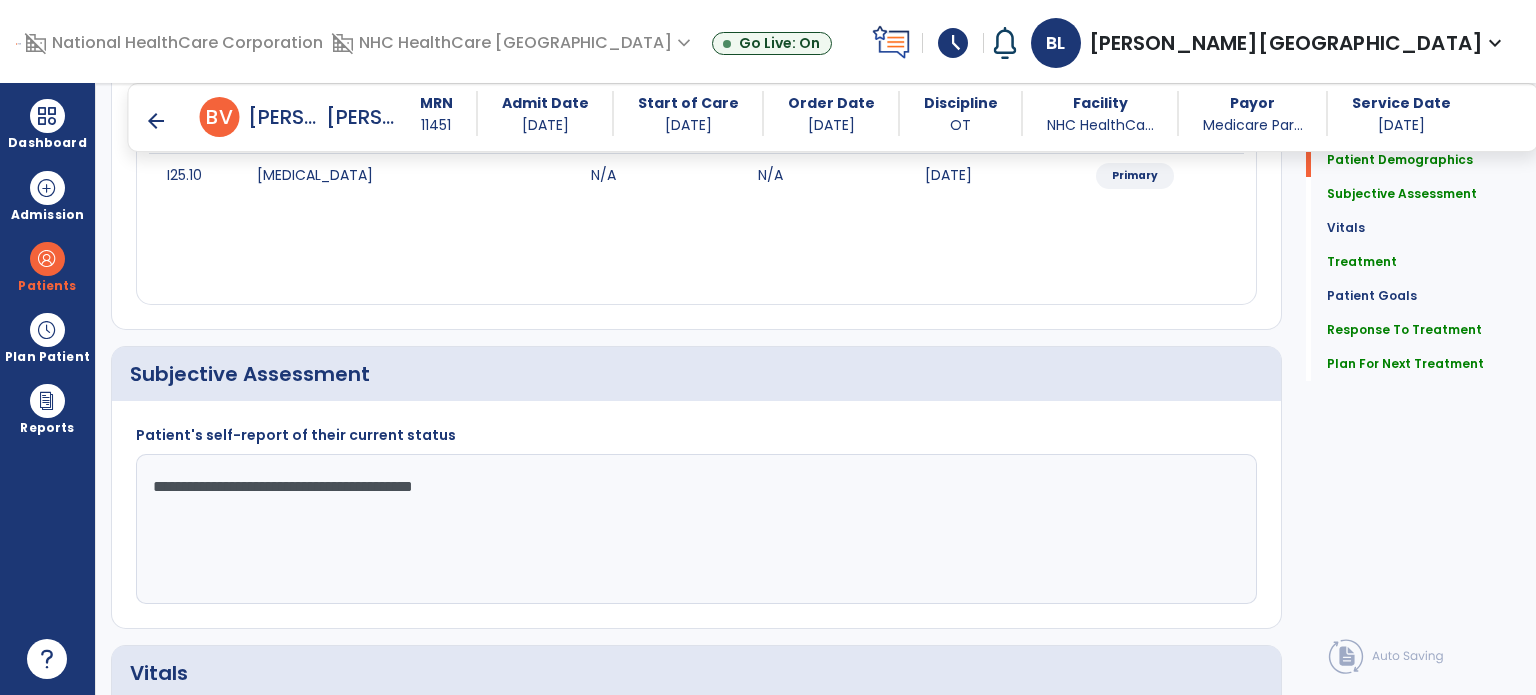 scroll, scrollTop: 209, scrollLeft: 0, axis: vertical 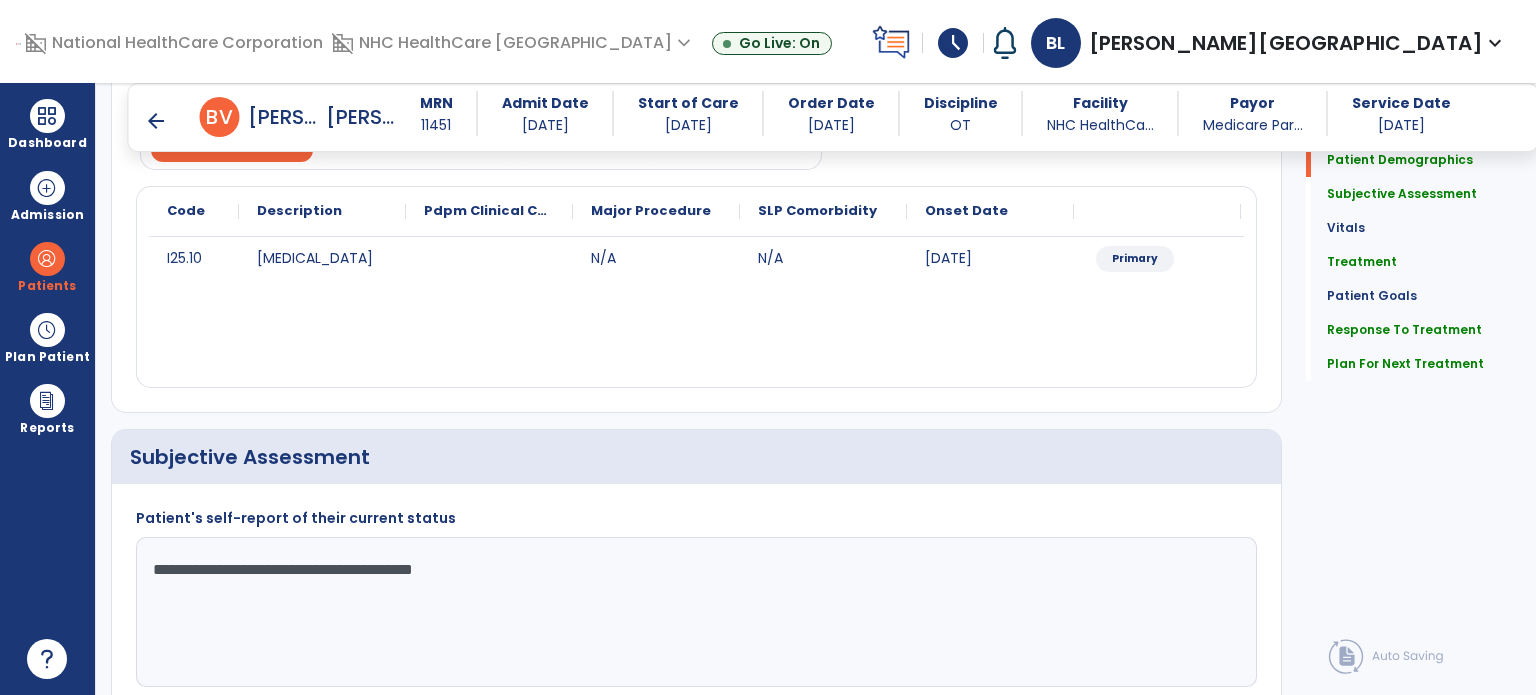 click on "Medical Diagnosis   Treatment Diagnosis   Precautions   Contraindications
Code
Description
Pdpm Clinical Category
N/A" 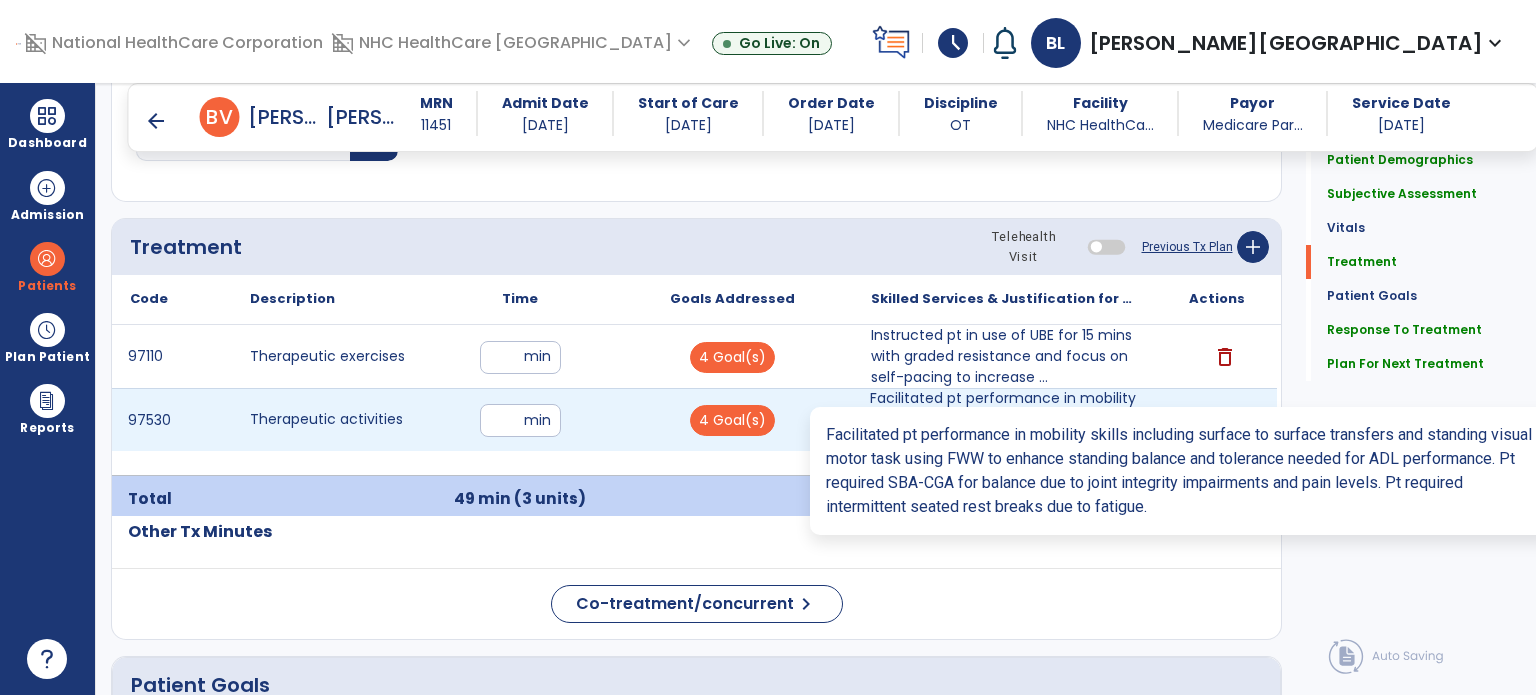 scroll, scrollTop: 1180, scrollLeft: 0, axis: vertical 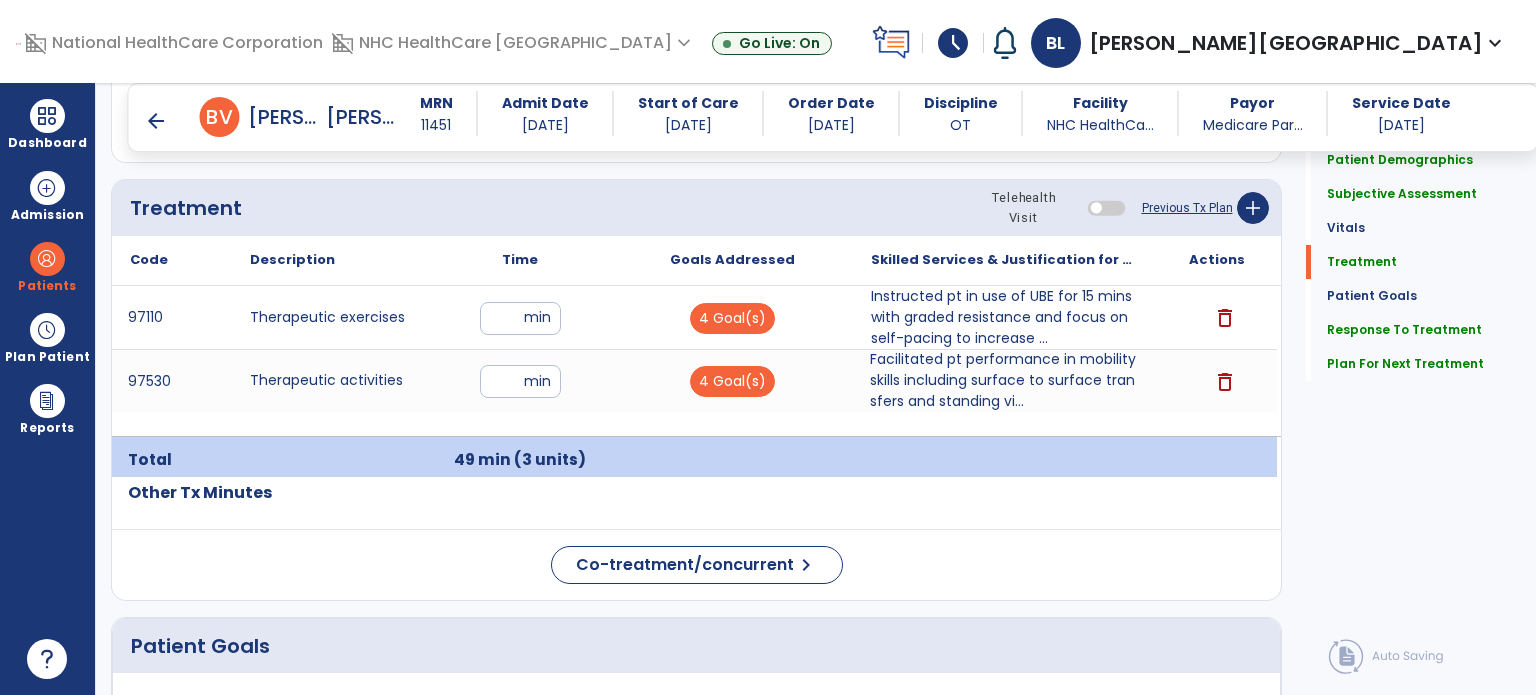 click on "Treatment Telehealth Visit  Previous Tx Plan   add" 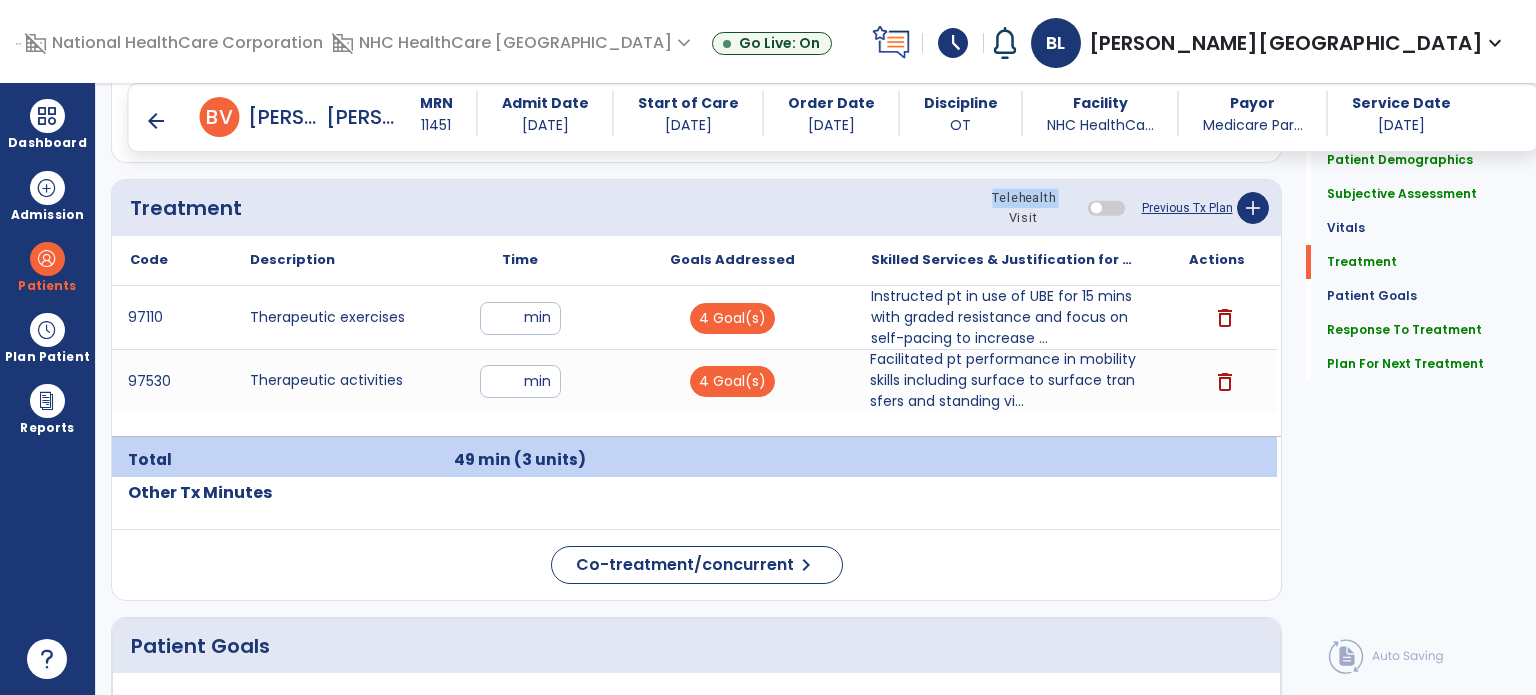 click on "Treatment Telehealth Visit  Previous Tx Plan   add" 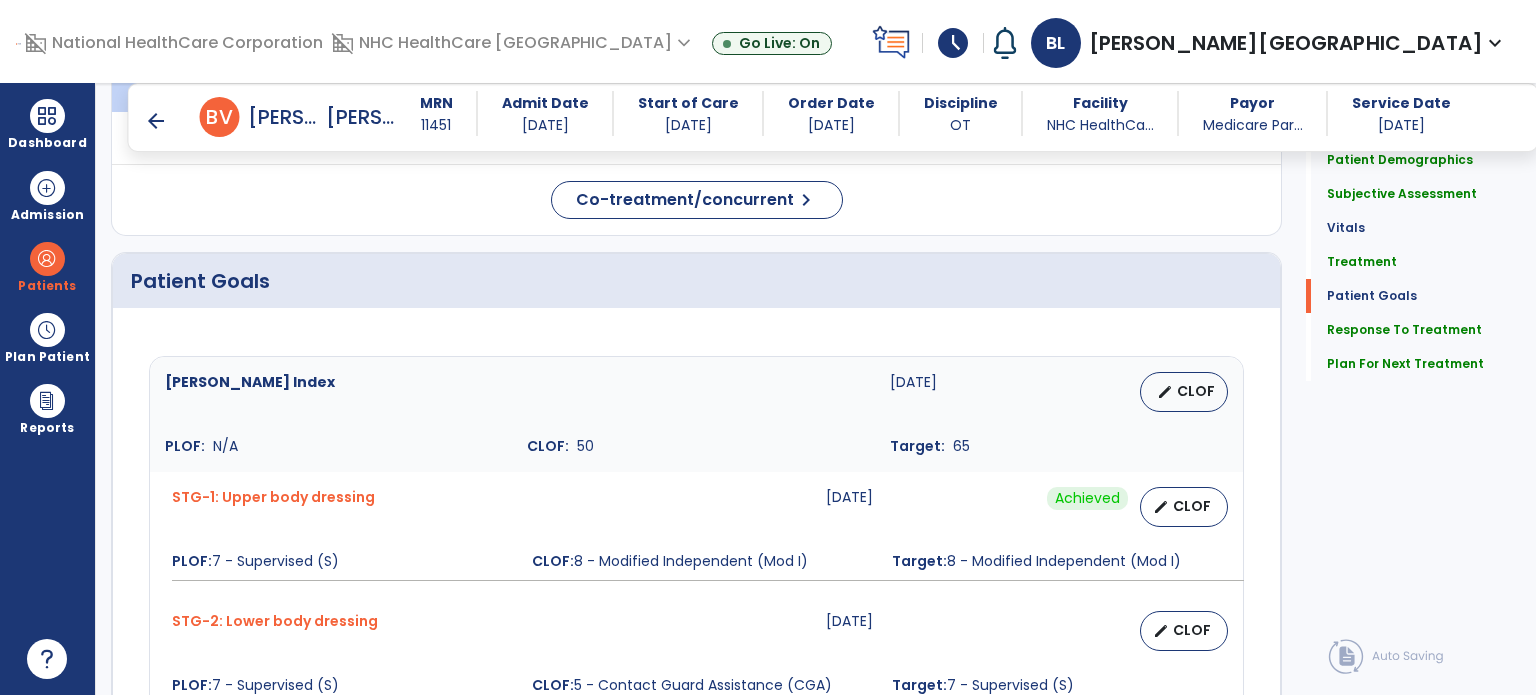 scroll, scrollTop: 1545, scrollLeft: 0, axis: vertical 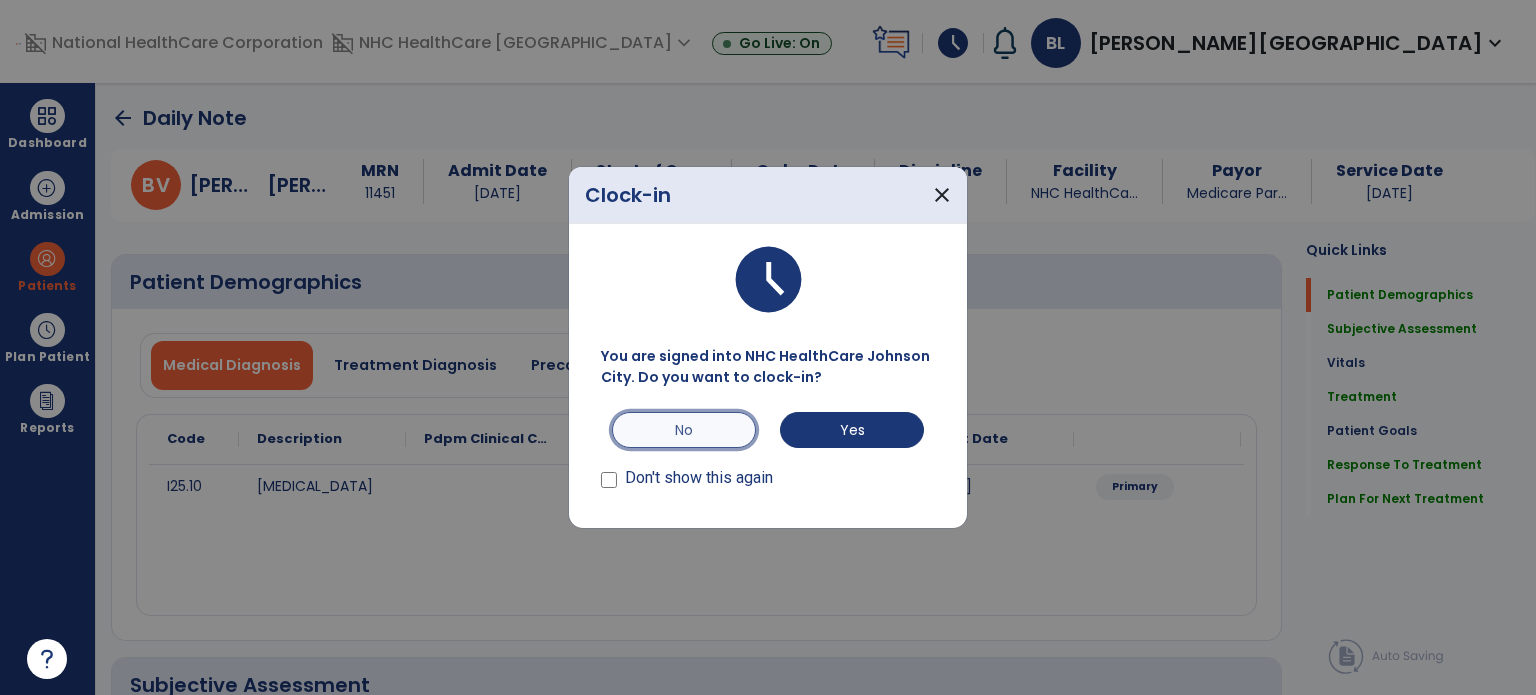 click on "No" at bounding box center (684, 430) 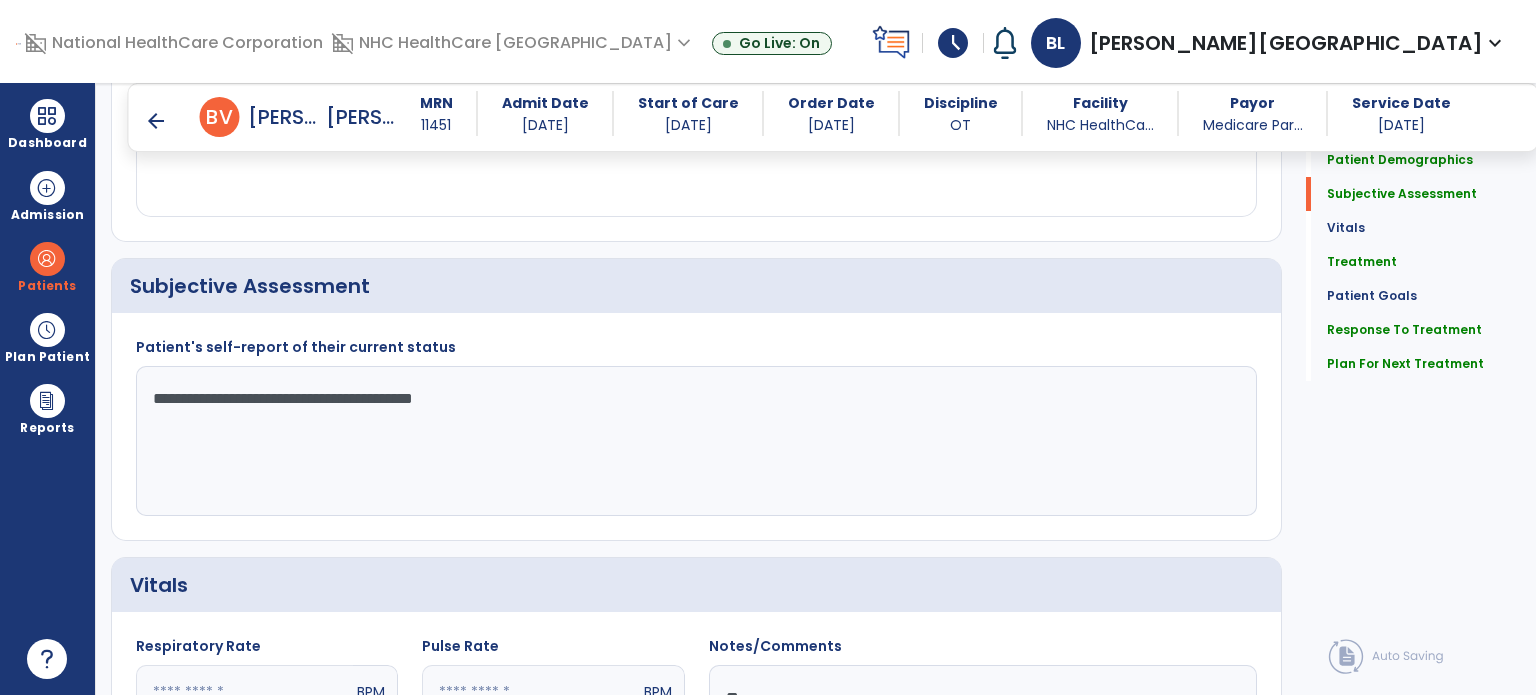 scroll, scrollTop: 380, scrollLeft: 0, axis: vertical 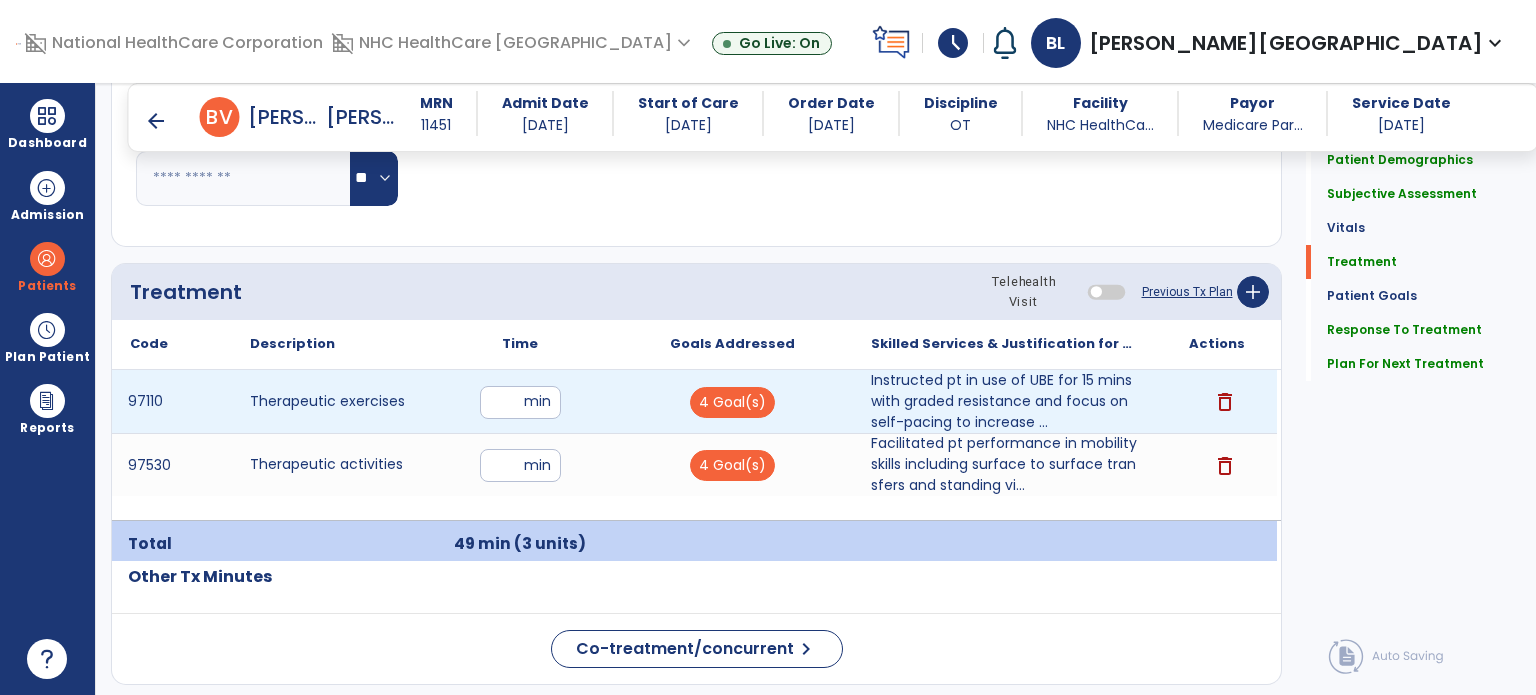 click on "**" at bounding box center [520, 402] 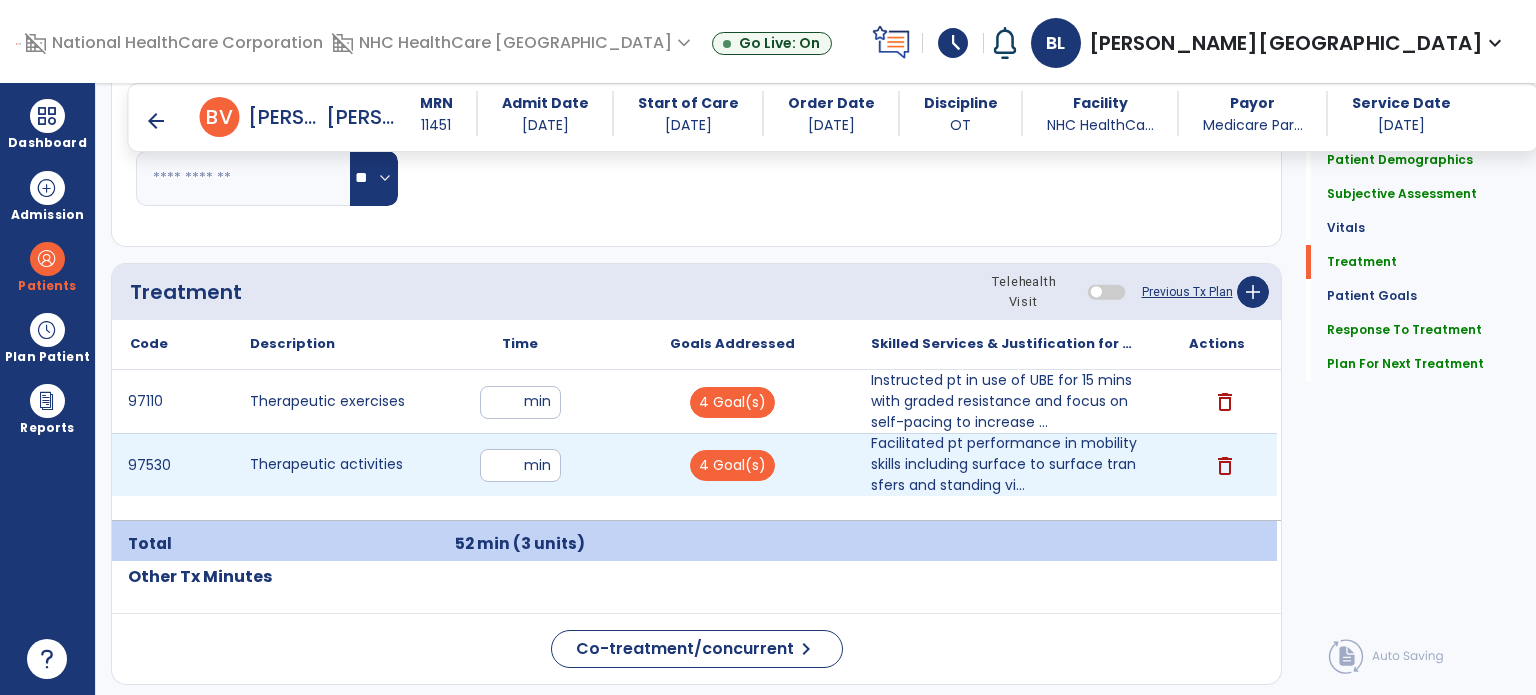 click on "**" at bounding box center [520, 465] 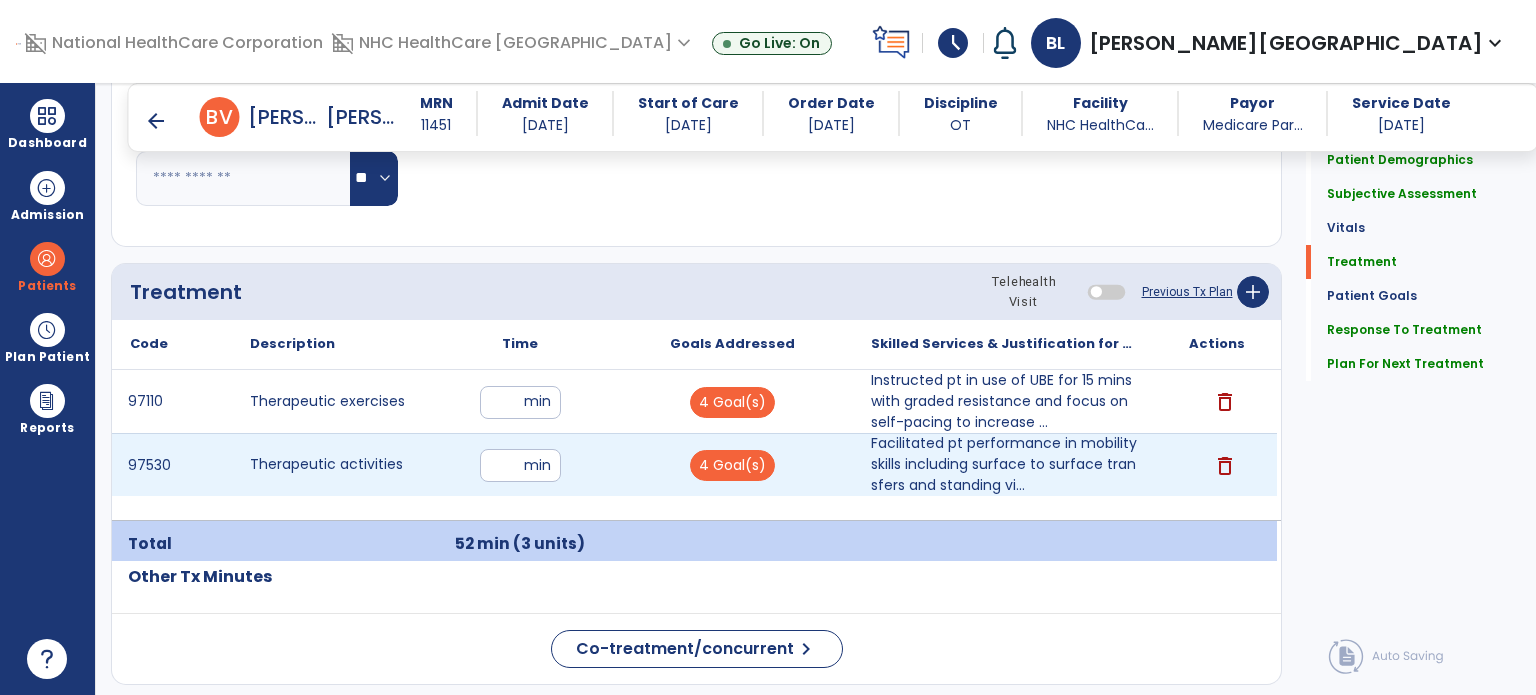 type on "**" 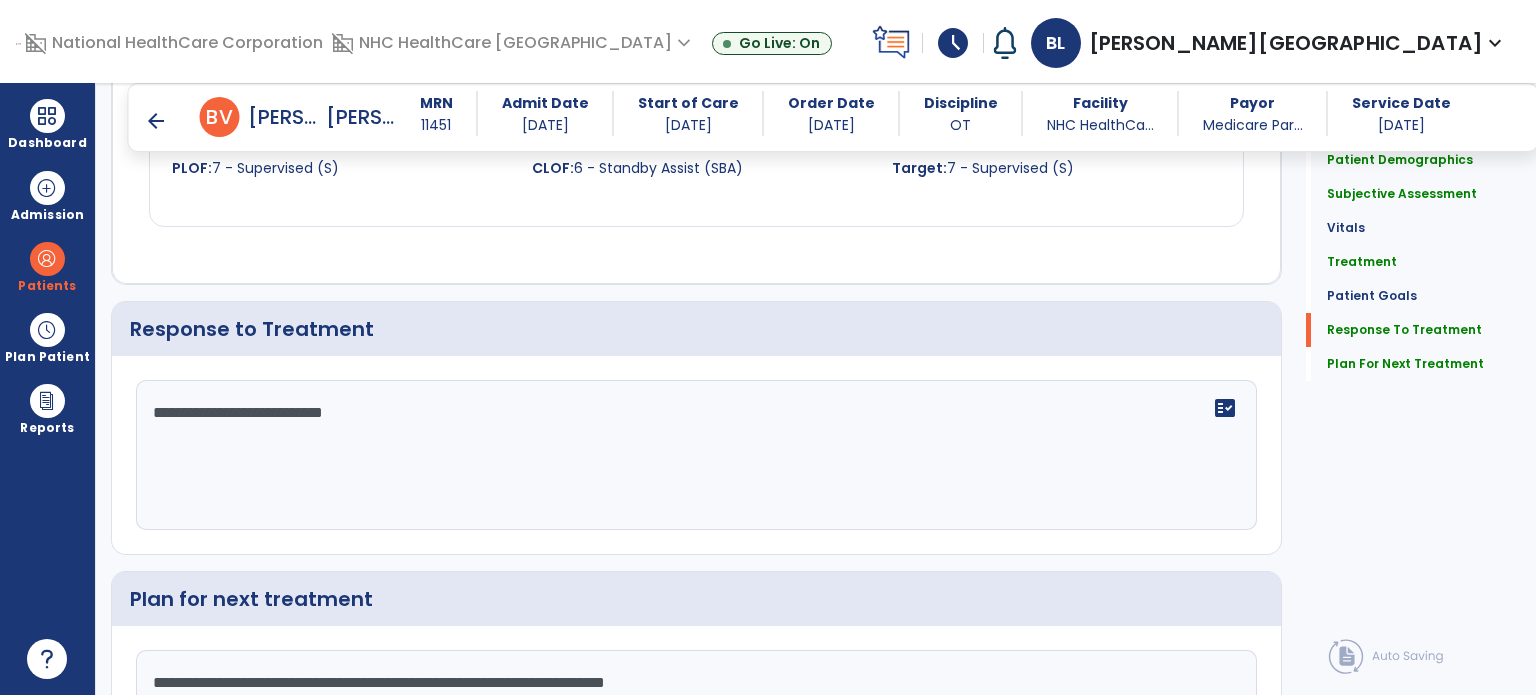 scroll, scrollTop: 2623, scrollLeft: 0, axis: vertical 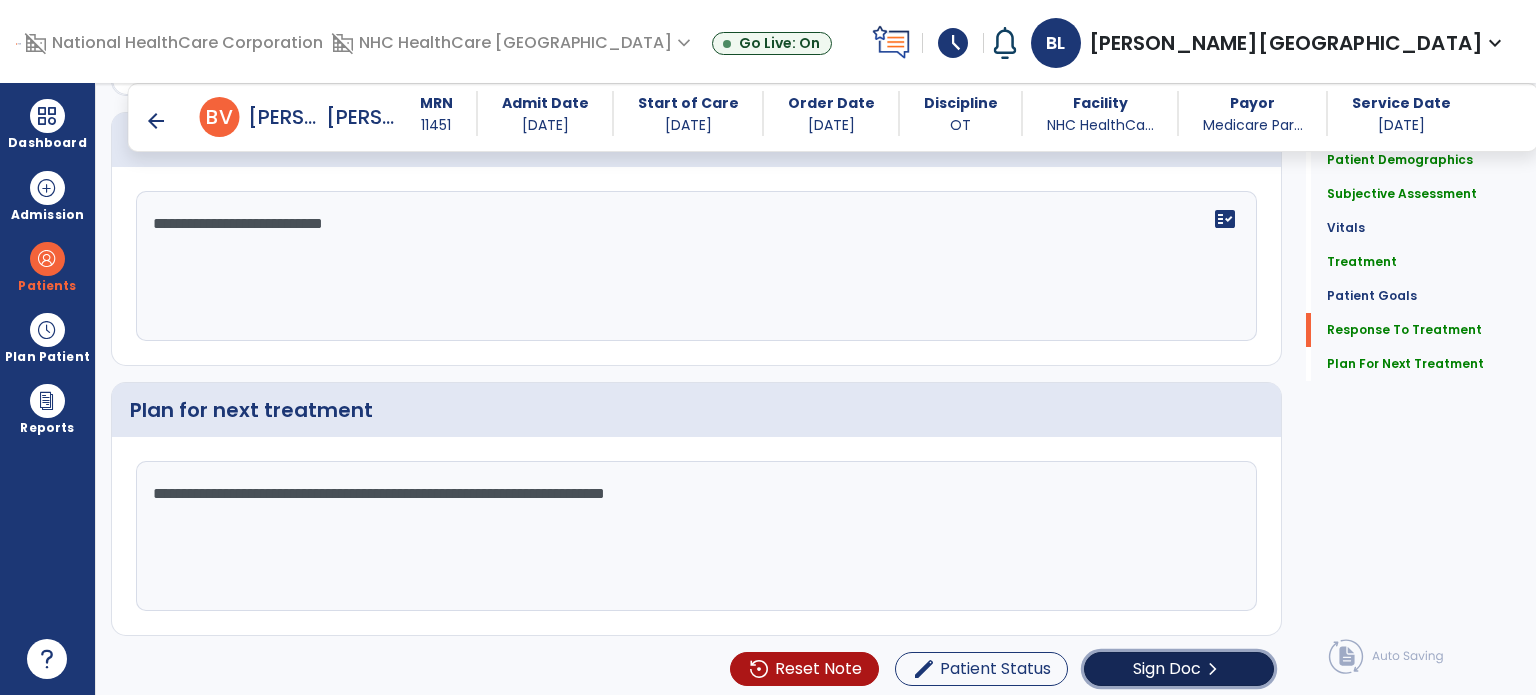 click on "Sign Doc  chevron_right" 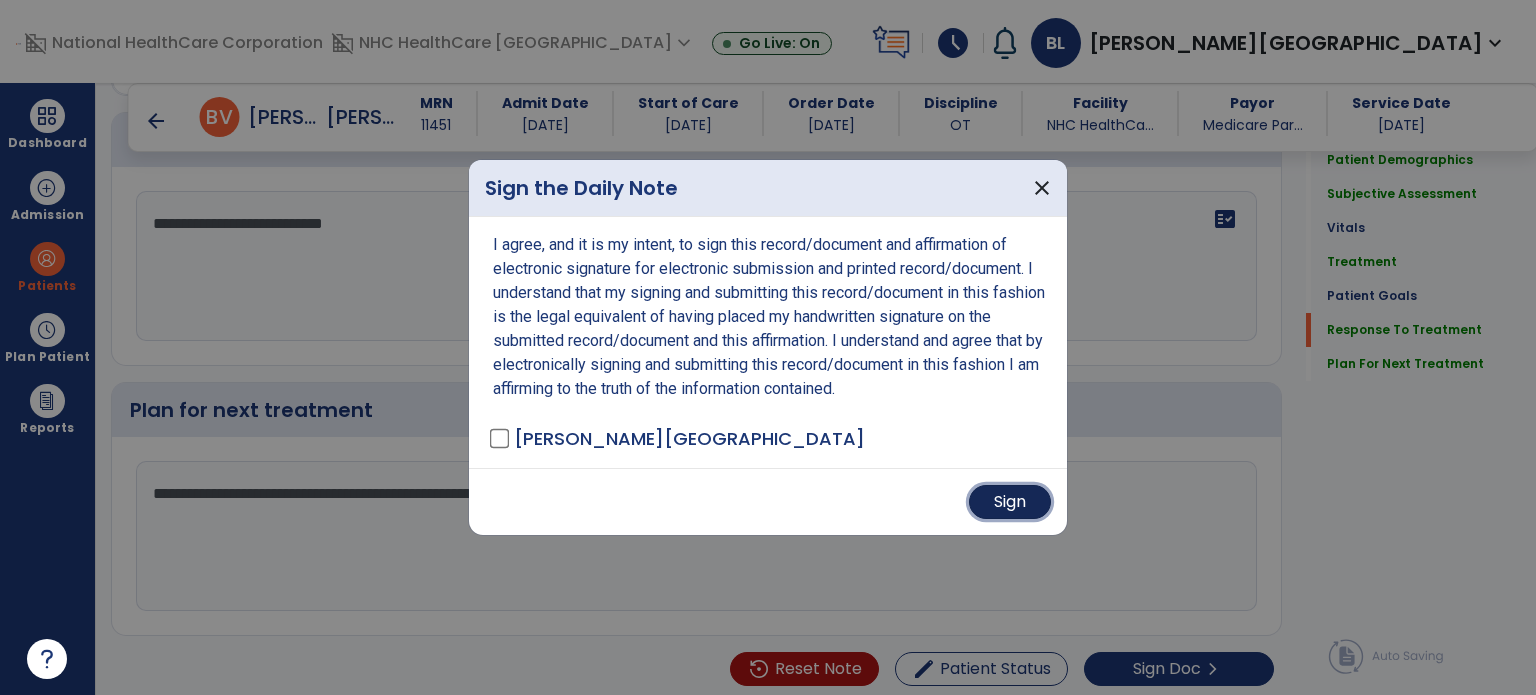 click on "Sign" at bounding box center [1010, 502] 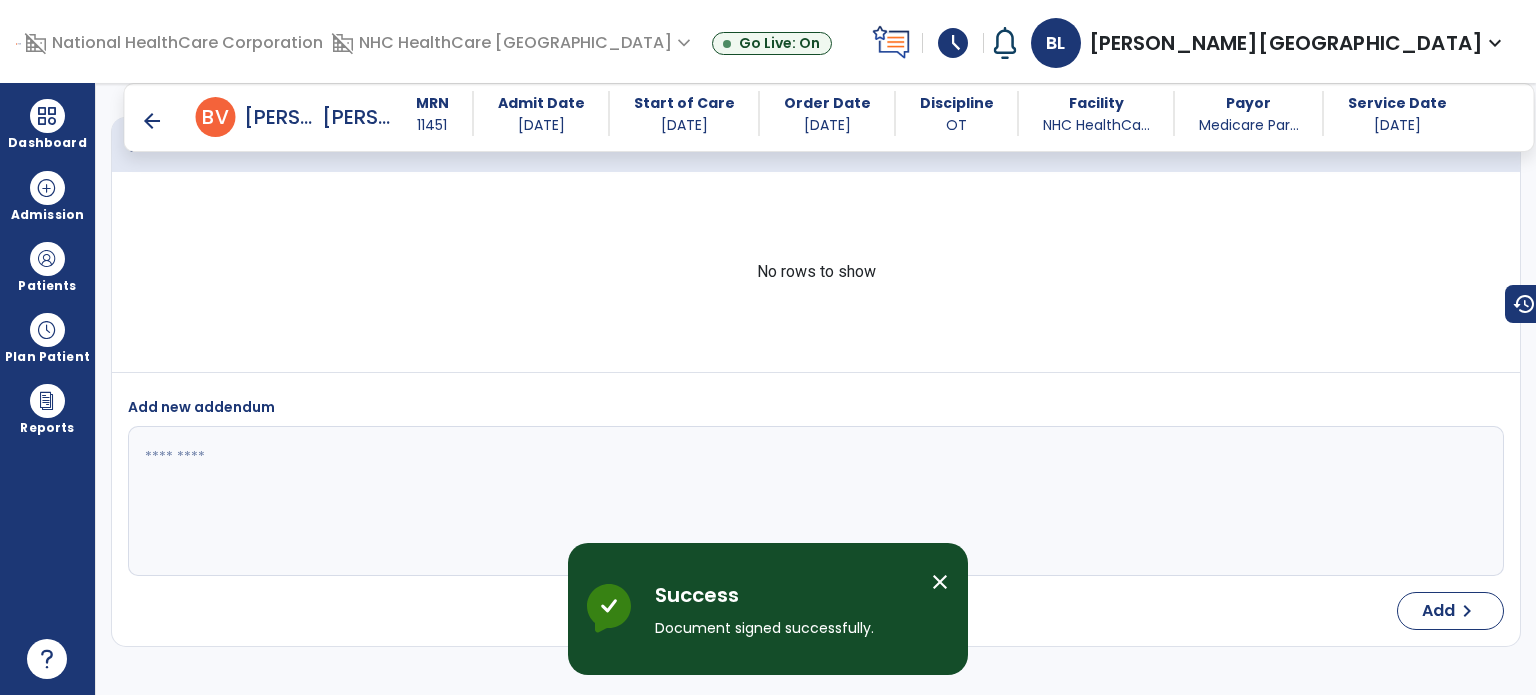 scroll, scrollTop: 3650, scrollLeft: 0, axis: vertical 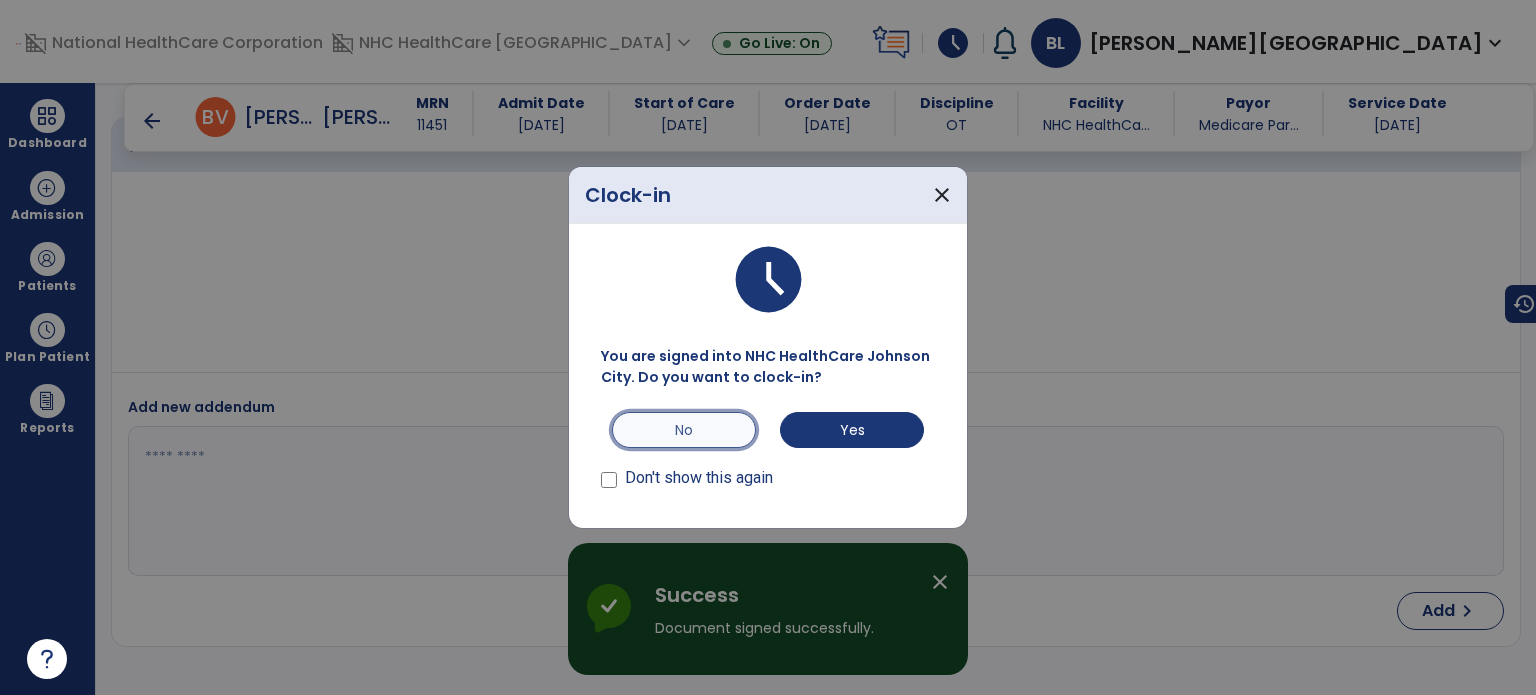 click on "No" at bounding box center (684, 430) 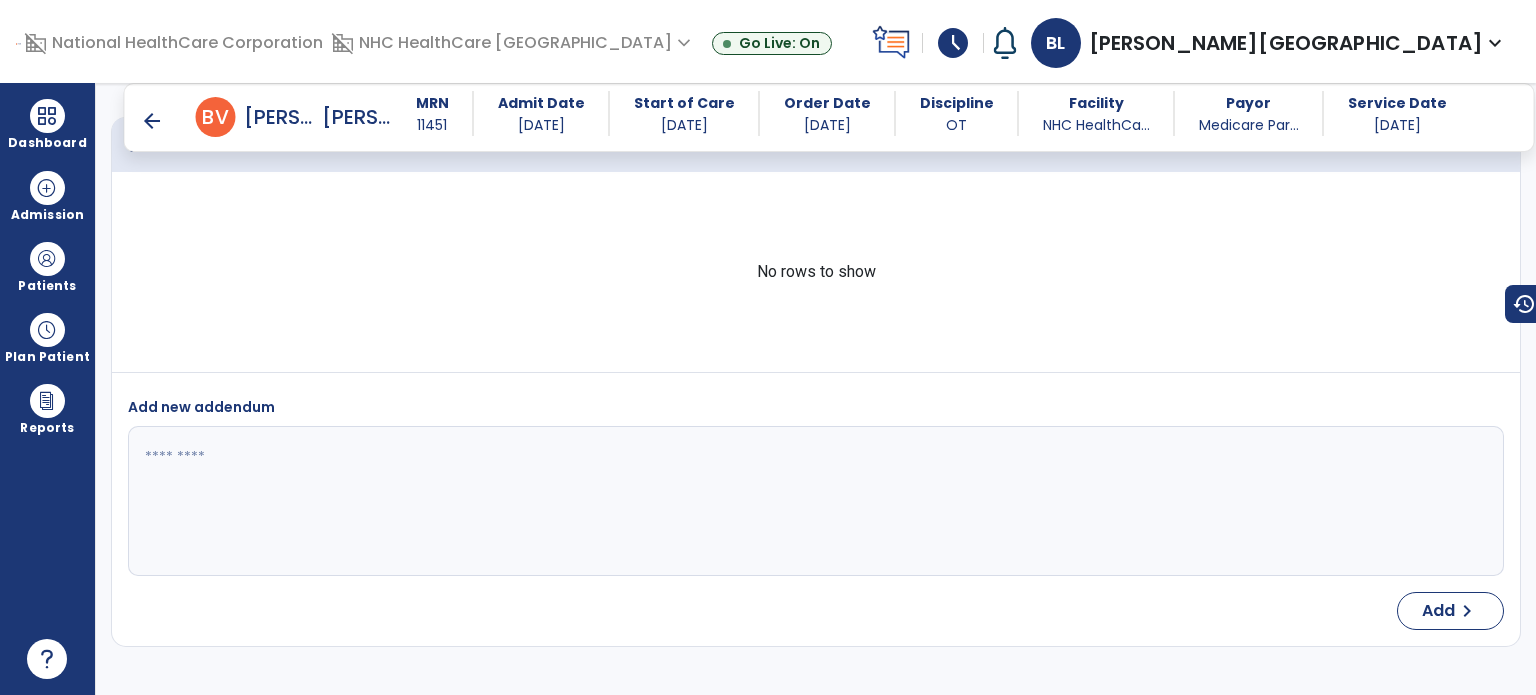 click on "arrow_back" at bounding box center [152, 121] 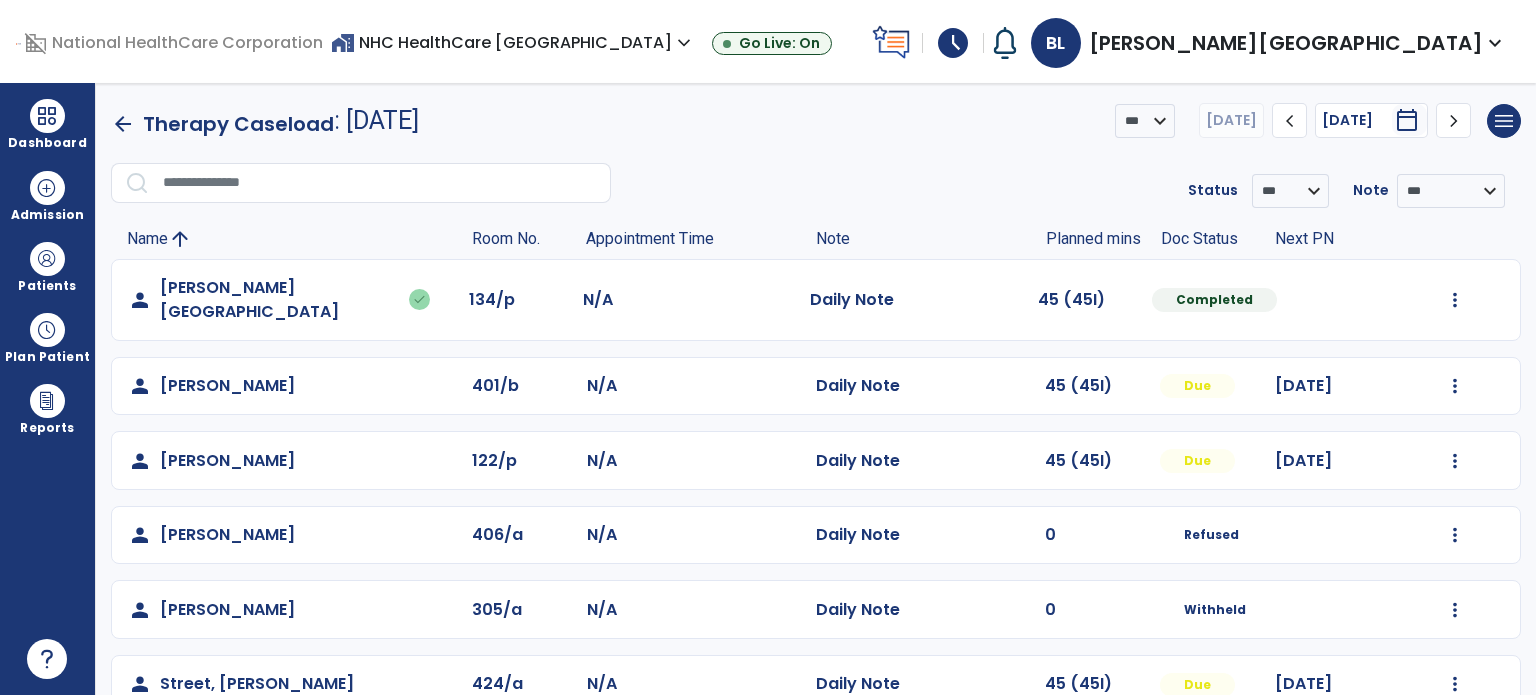 scroll, scrollTop: 94, scrollLeft: 0, axis: vertical 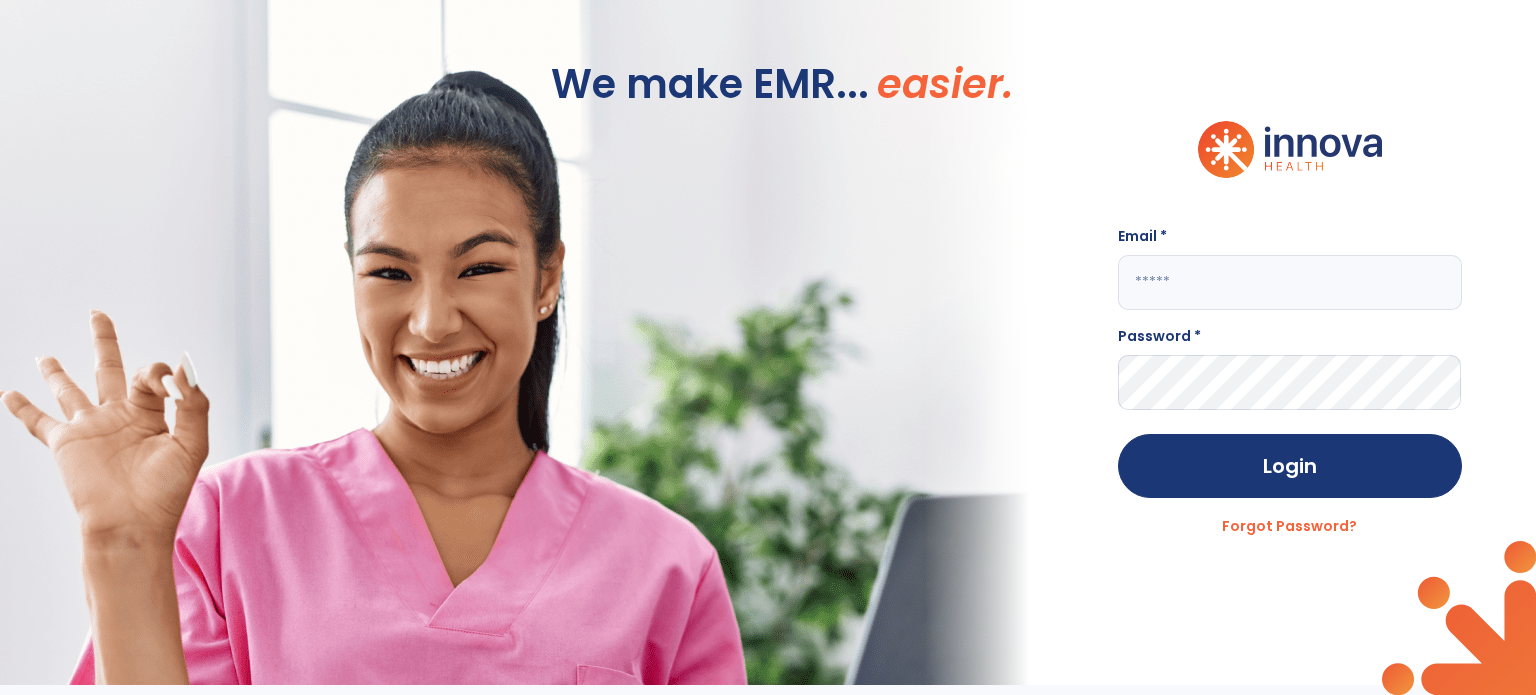 type on "**********" 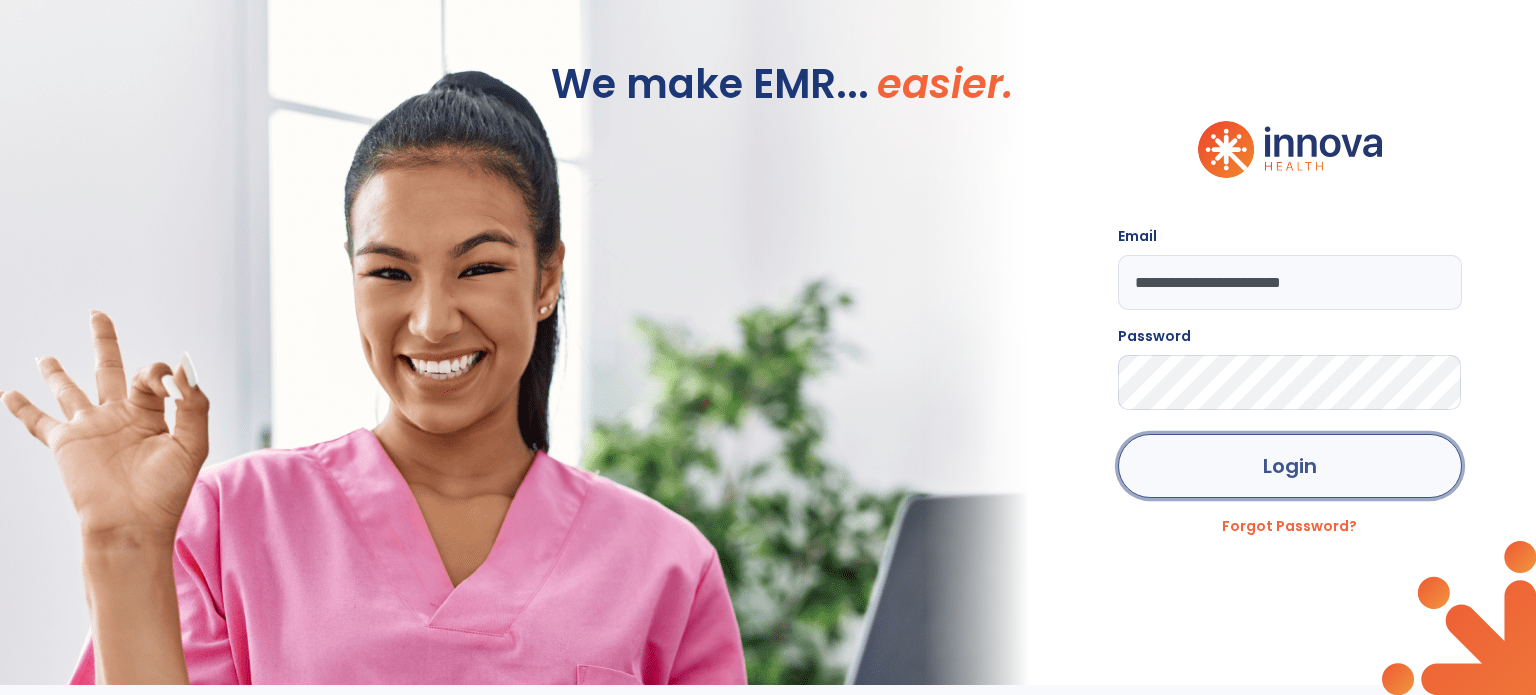 click on "Login" 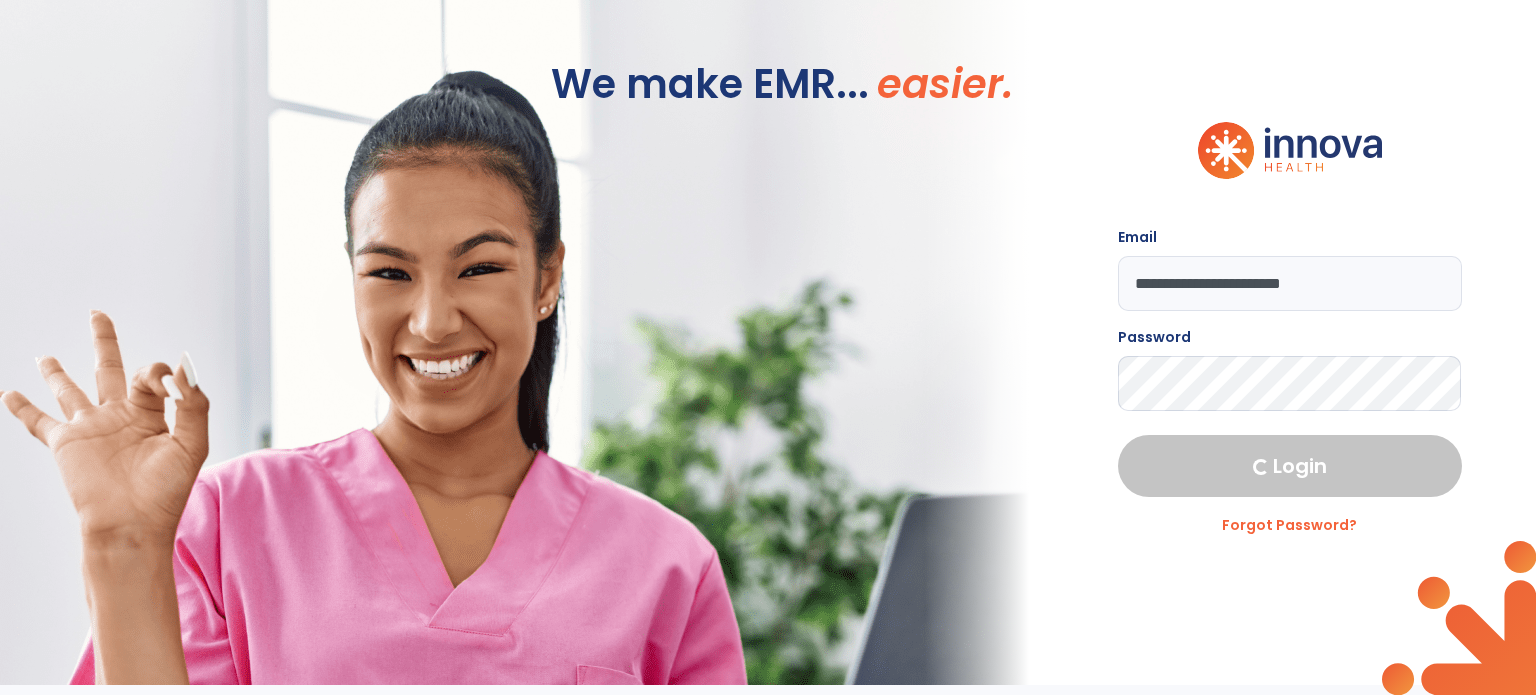 select on "****" 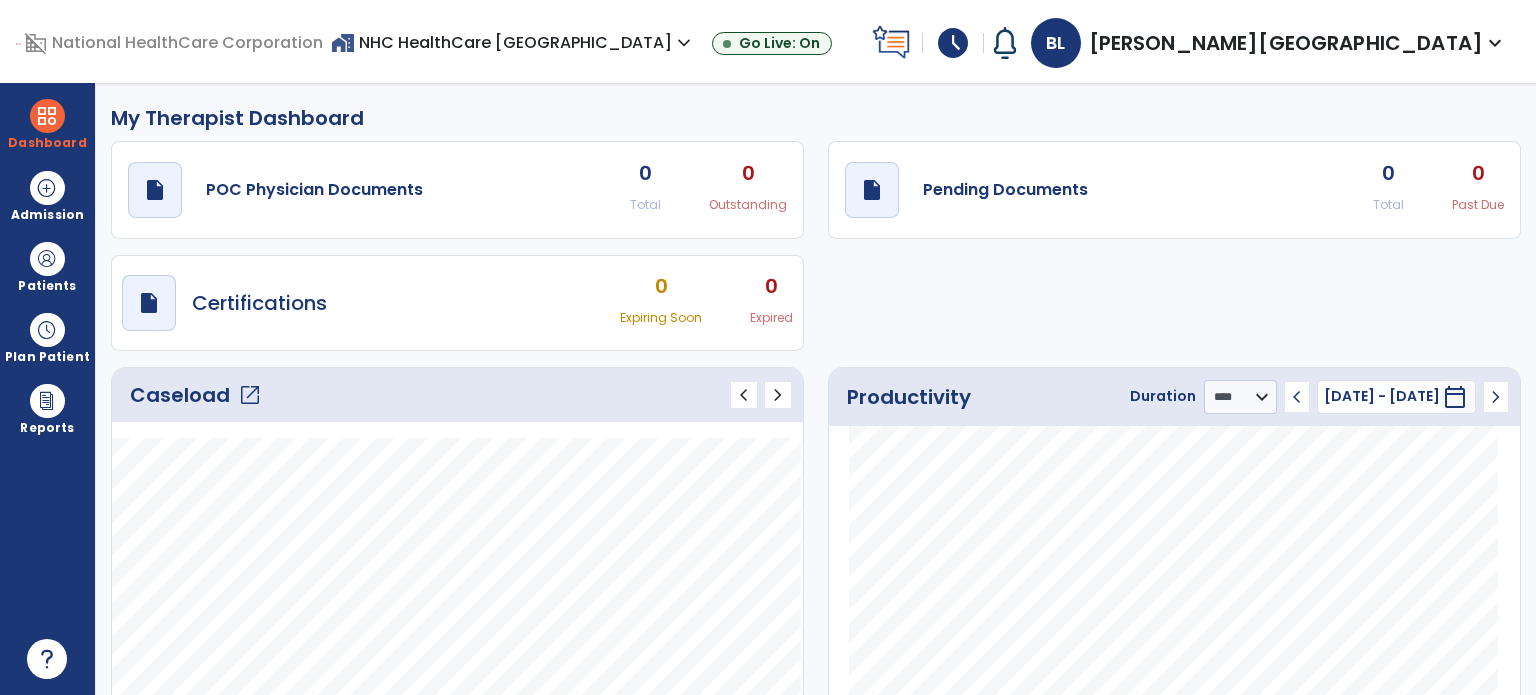 click on "open_in_new" 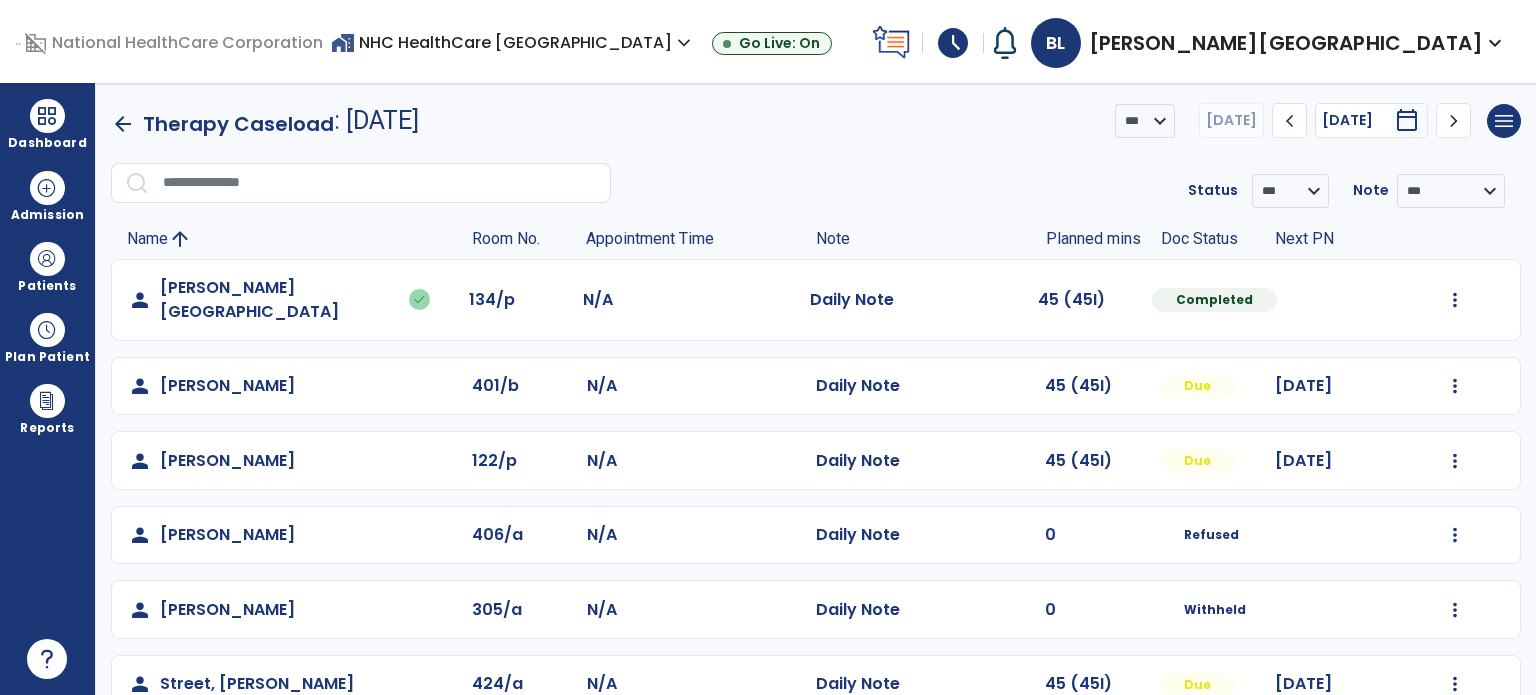 scroll, scrollTop: 72, scrollLeft: 0, axis: vertical 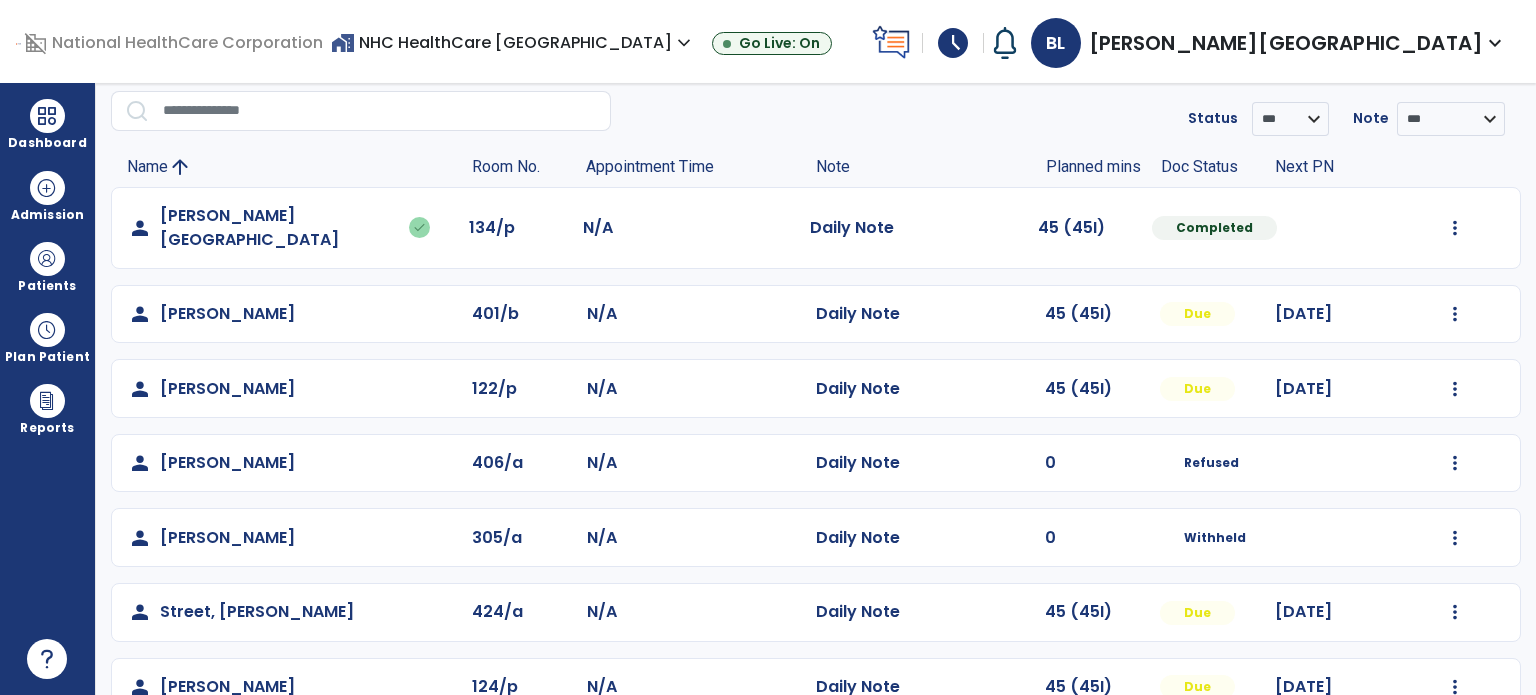 click on "Mark Visit As Complete   Reset Note   Open Document   G + C Mins" 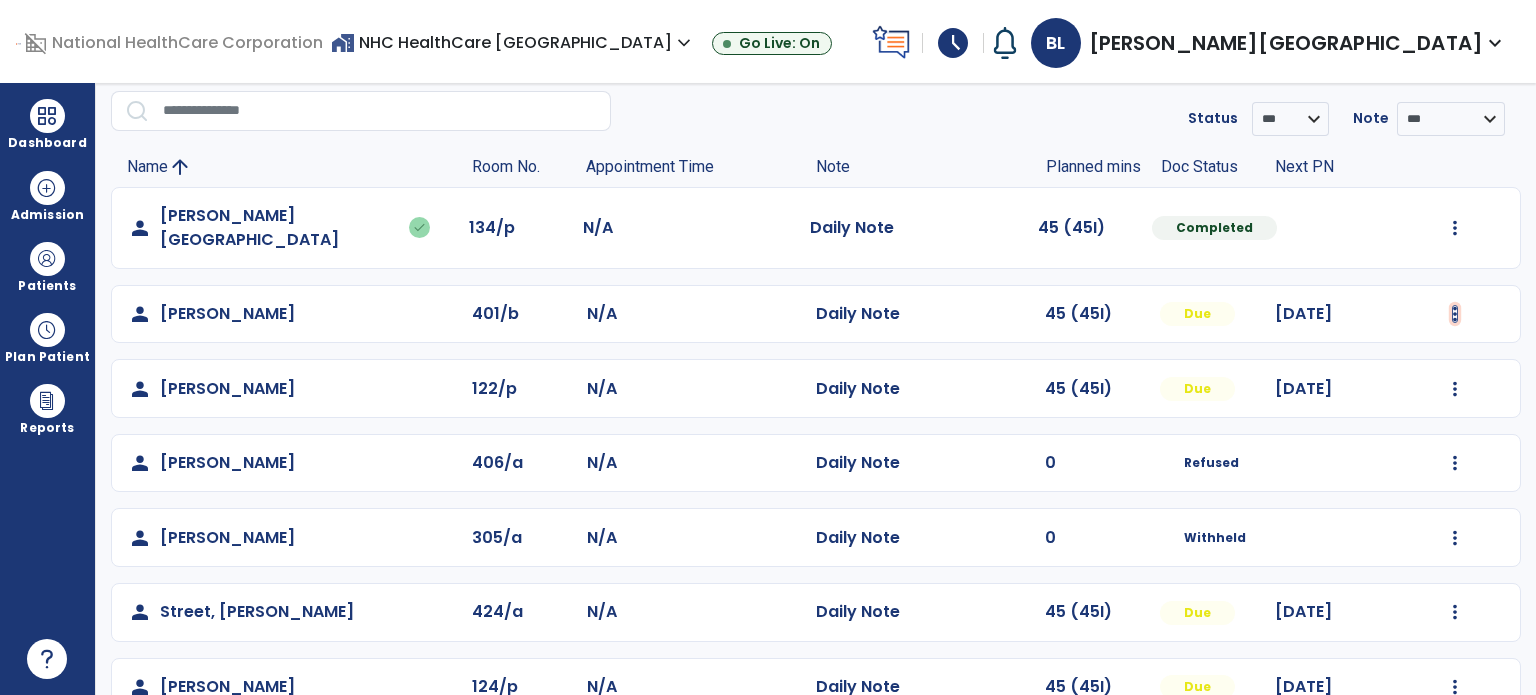 click at bounding box center [1455, 228] 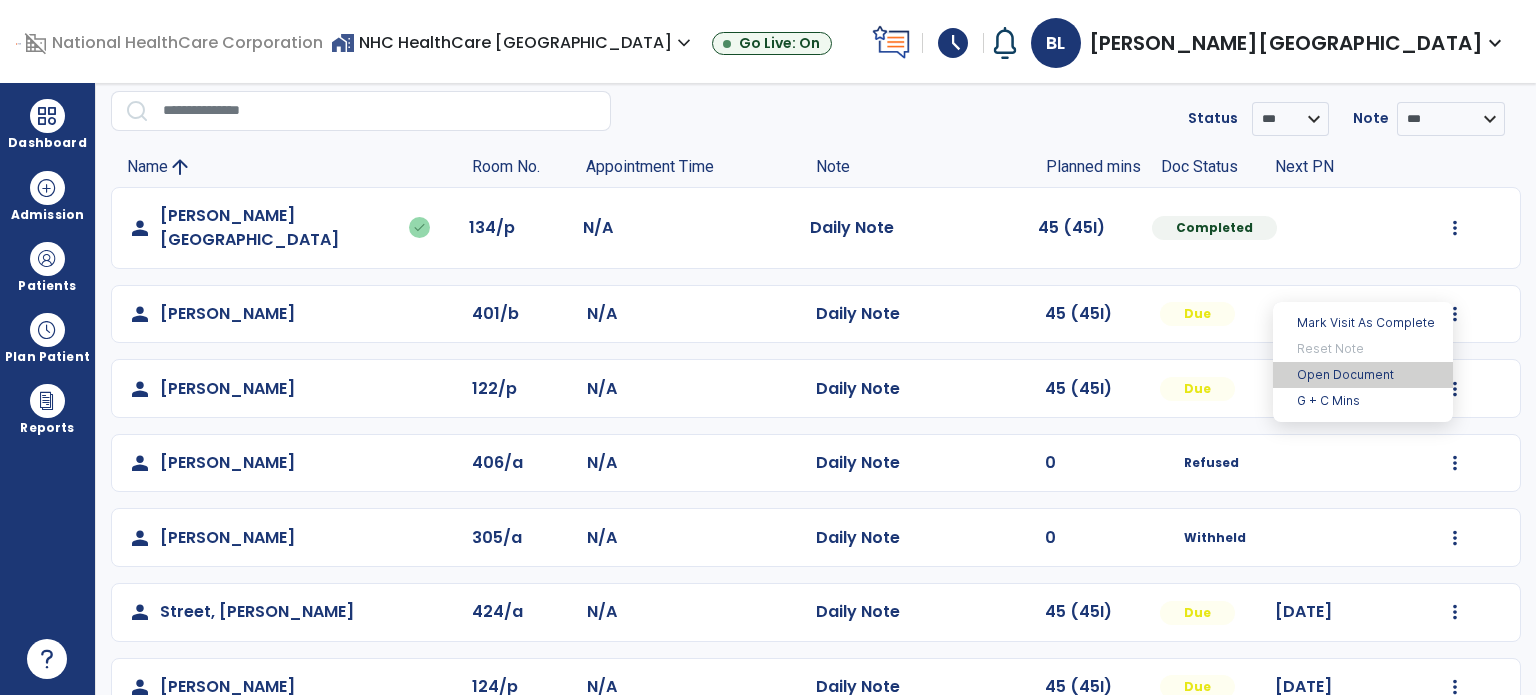 click on "Open Document" at bounding box center [1363, 375] 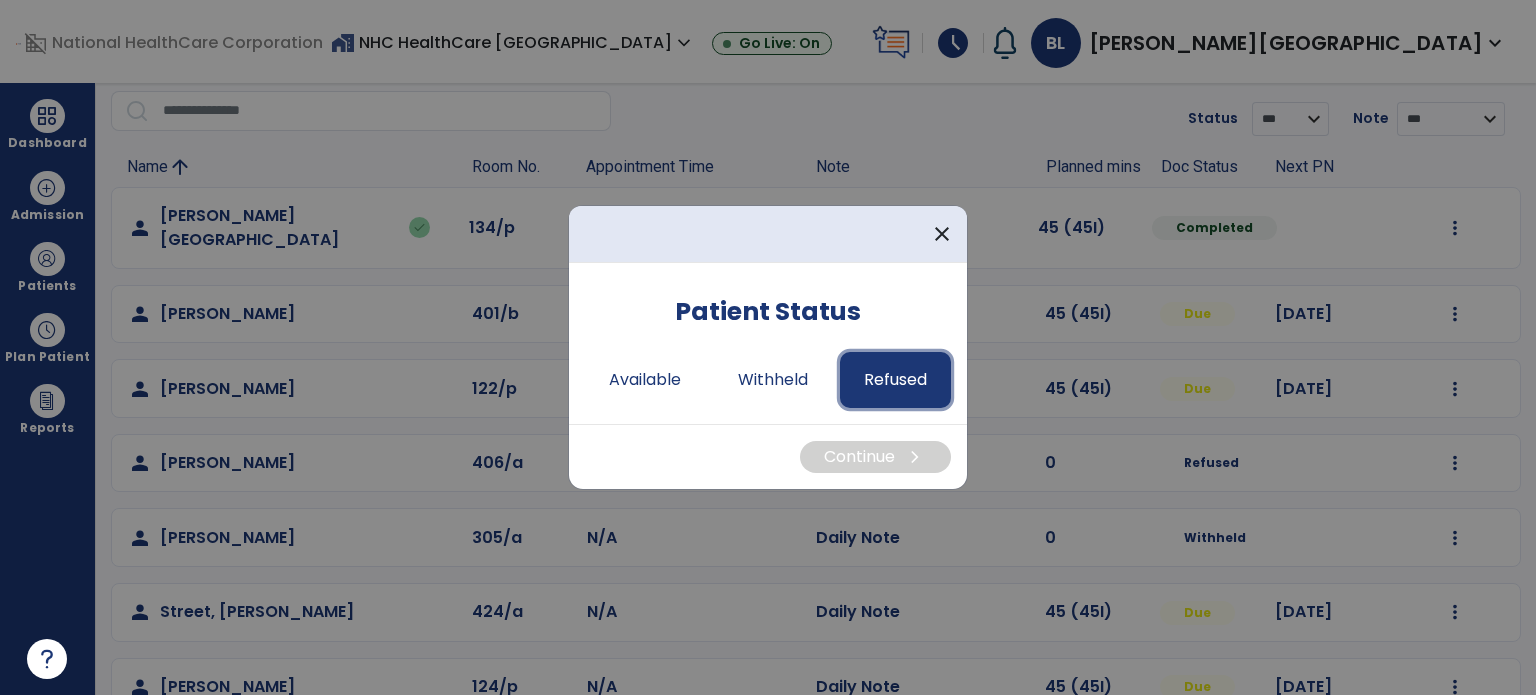 click on "Refused" at bounding box center (895, 380) 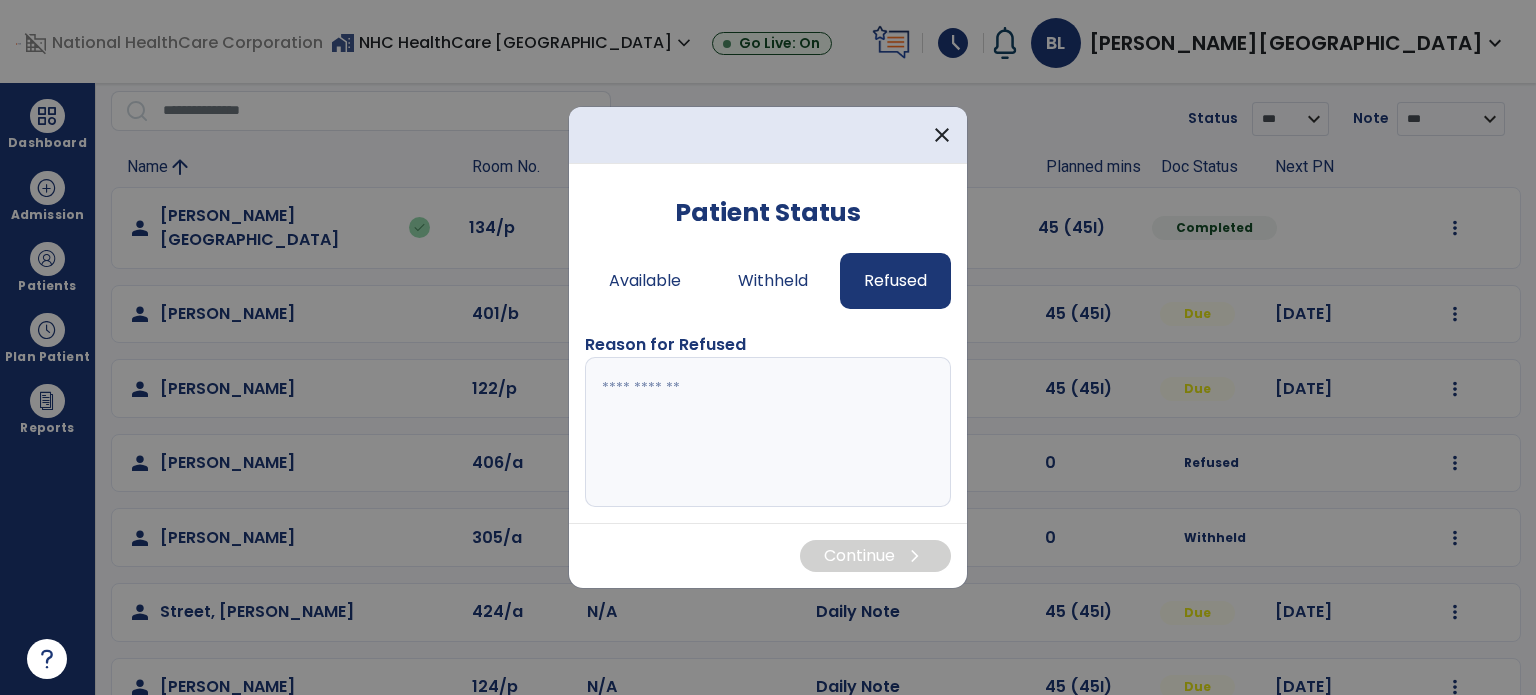 click at bounding box center (768, 432) 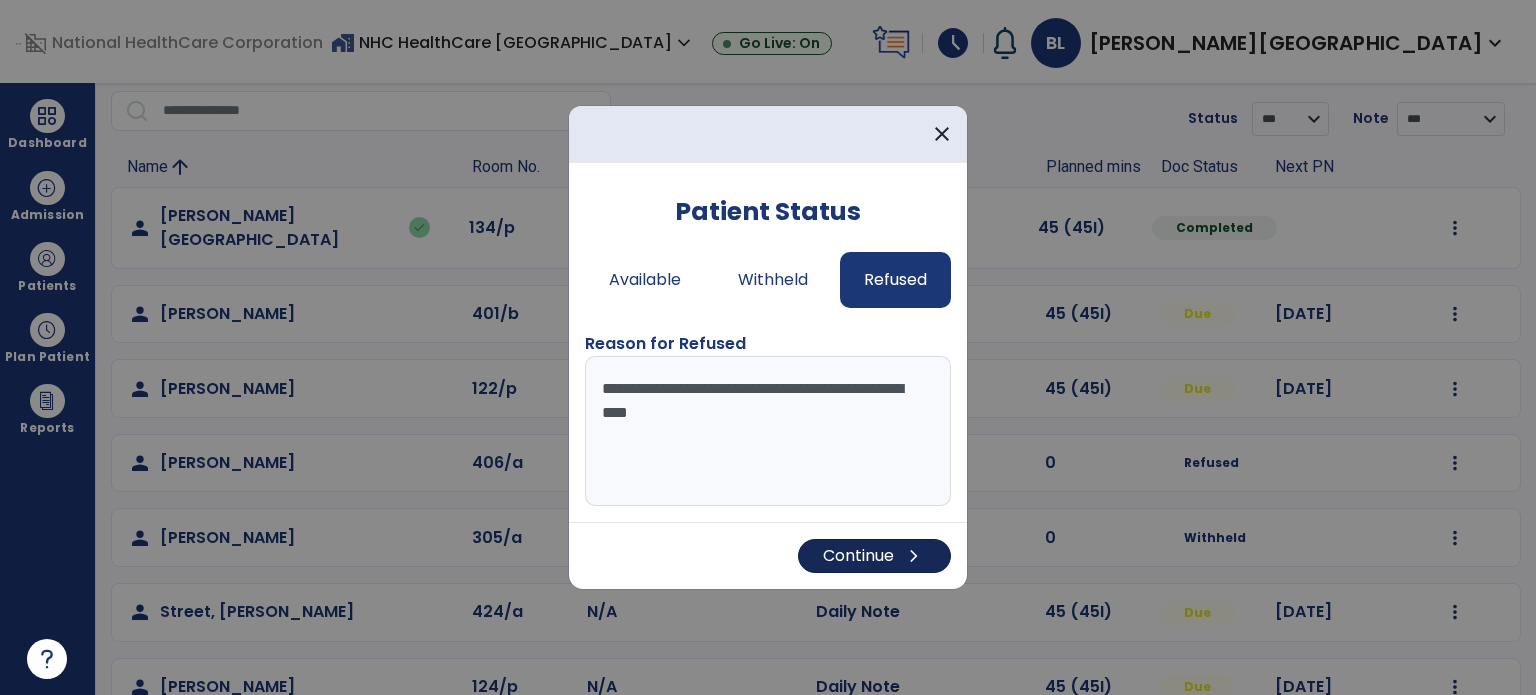 type on "**********" 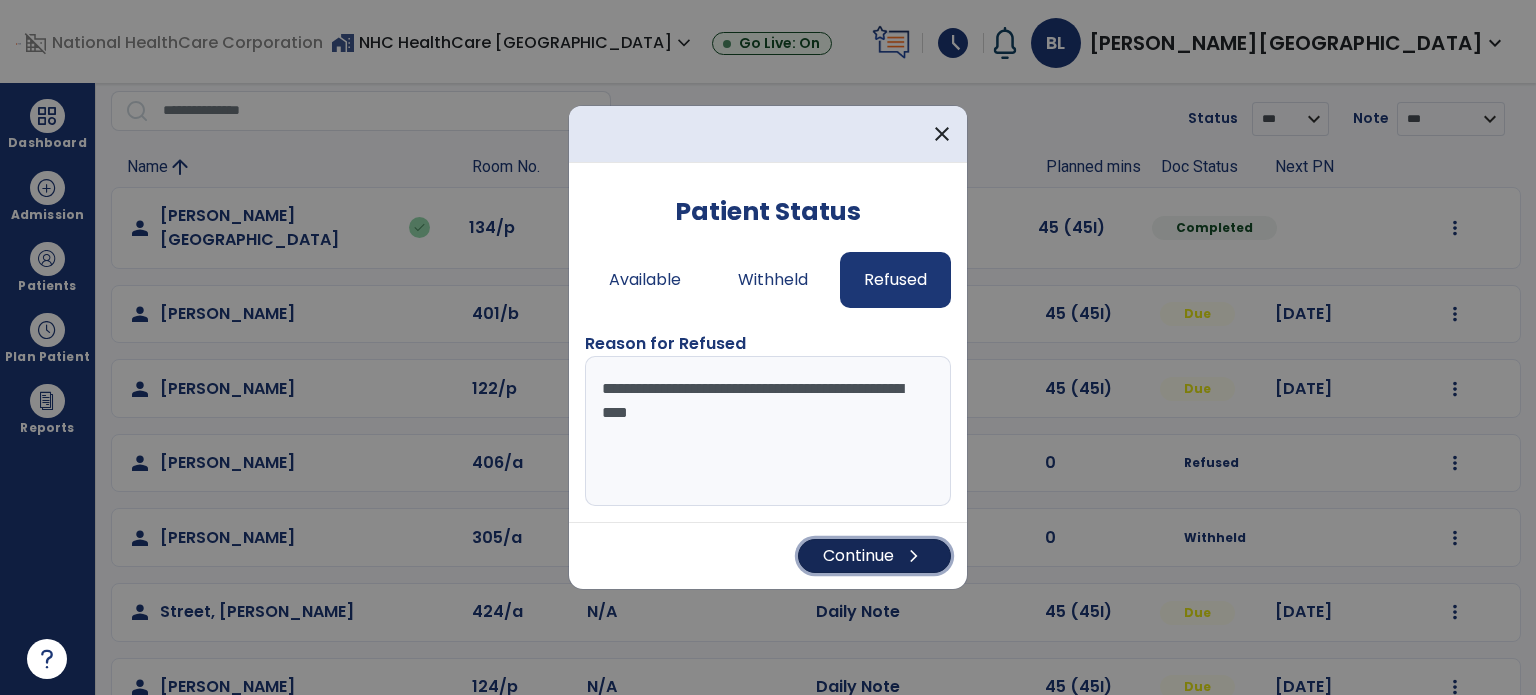 click on "Continue   chevron_right" at bounding box center (874, 556) 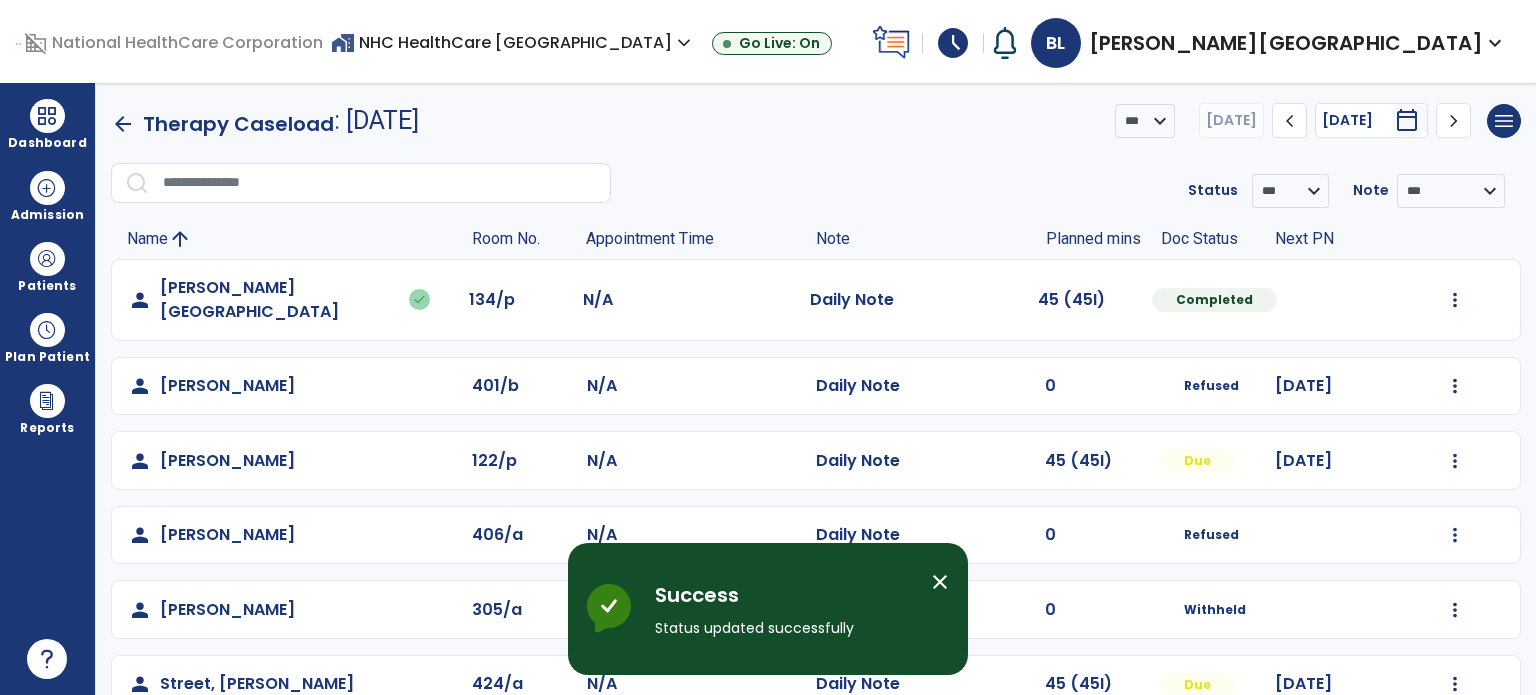 scroll, scrollTop: 94, scrollLeft: 0, axis: vertical 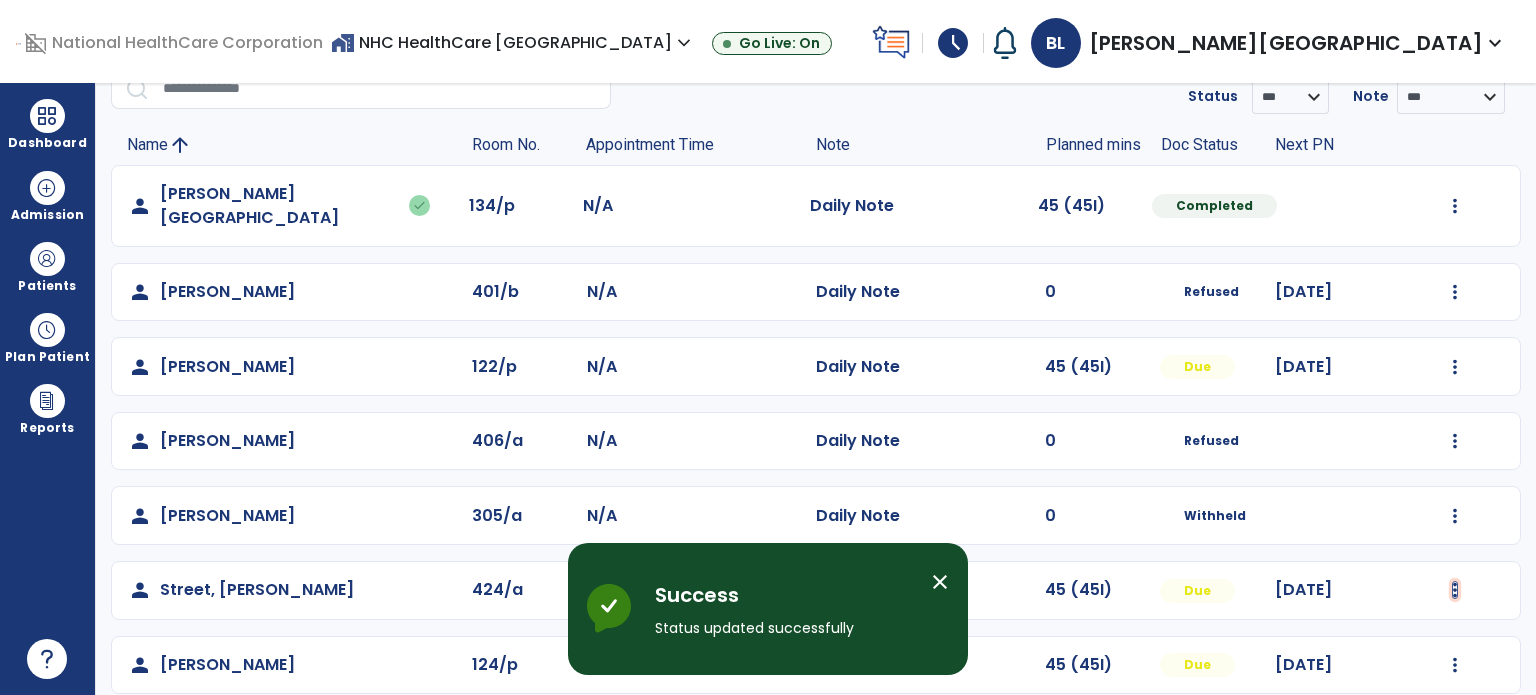 click at bounding box center [1455, 206] 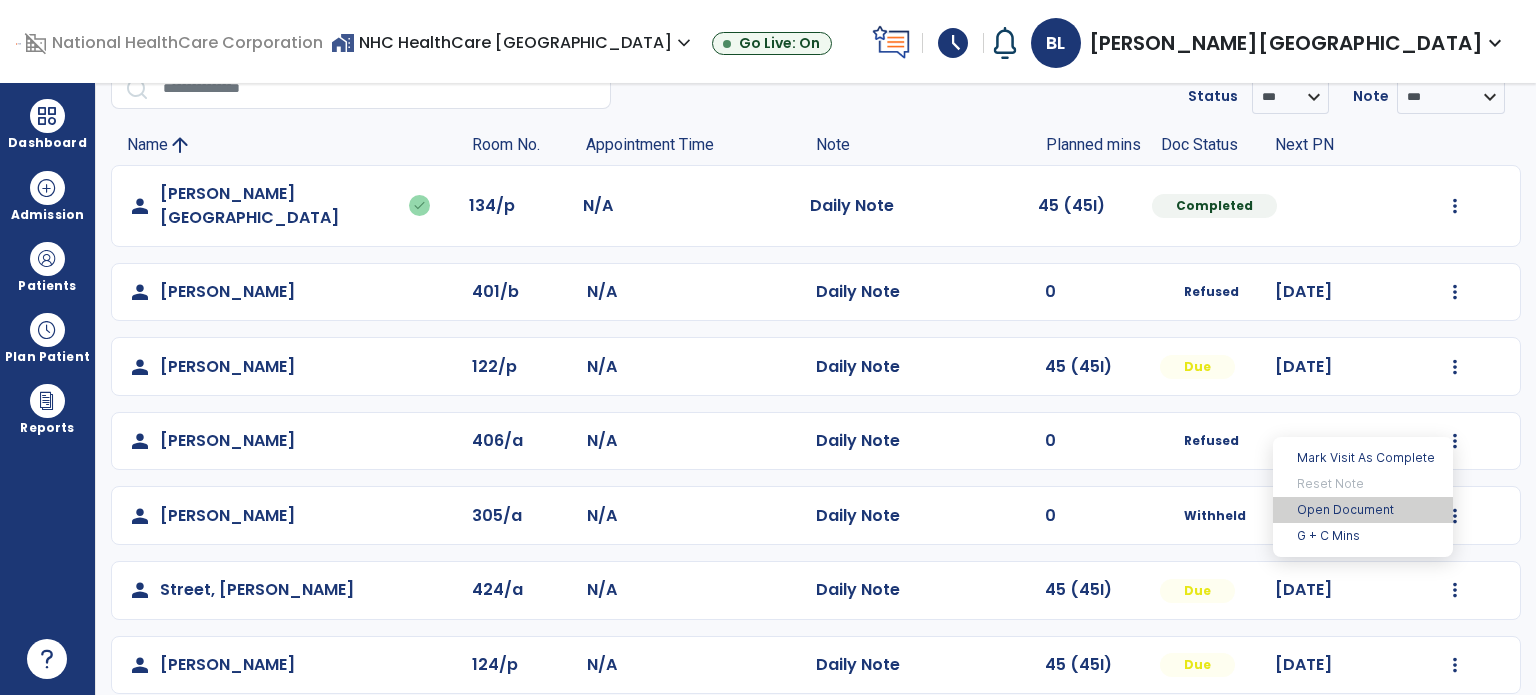 click on "Open Document" at bounding box center (1363, 510) 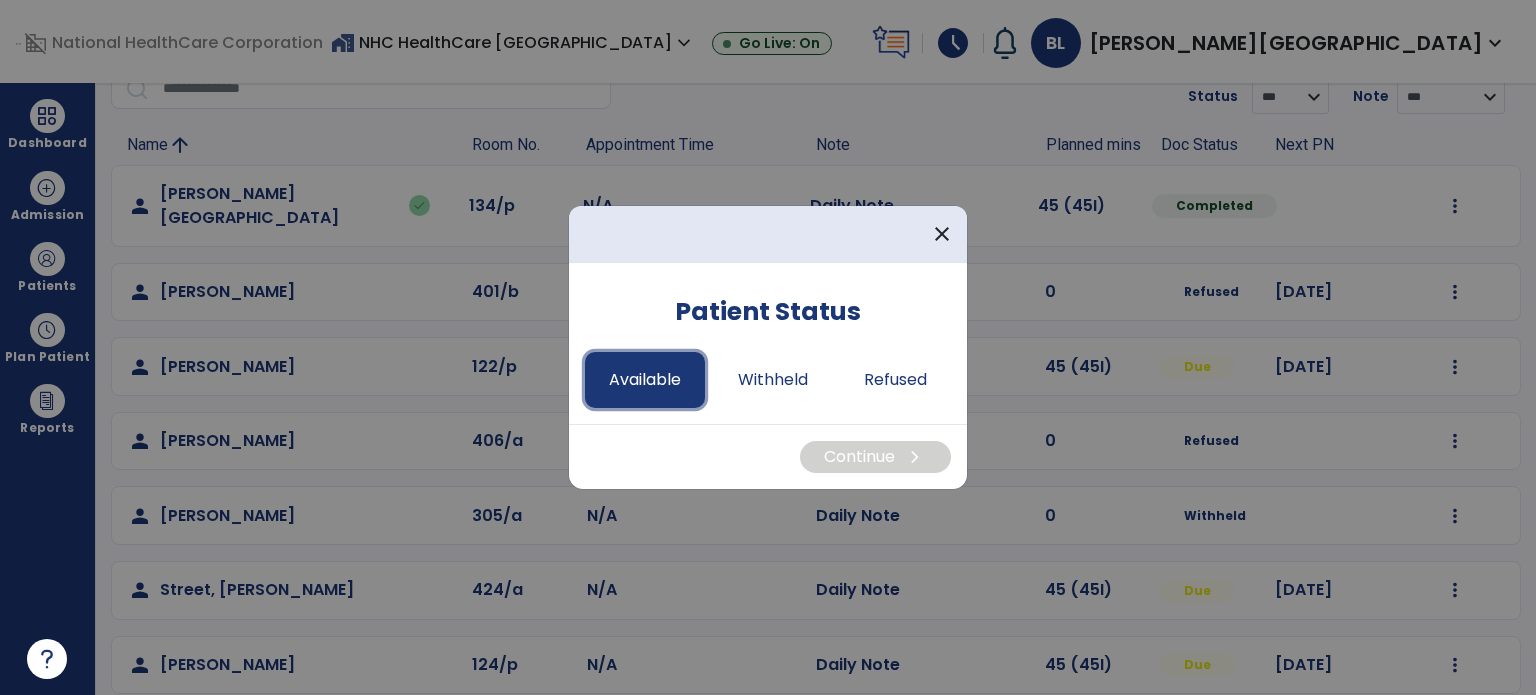 click on "Available" at bounding box center (645, 380) 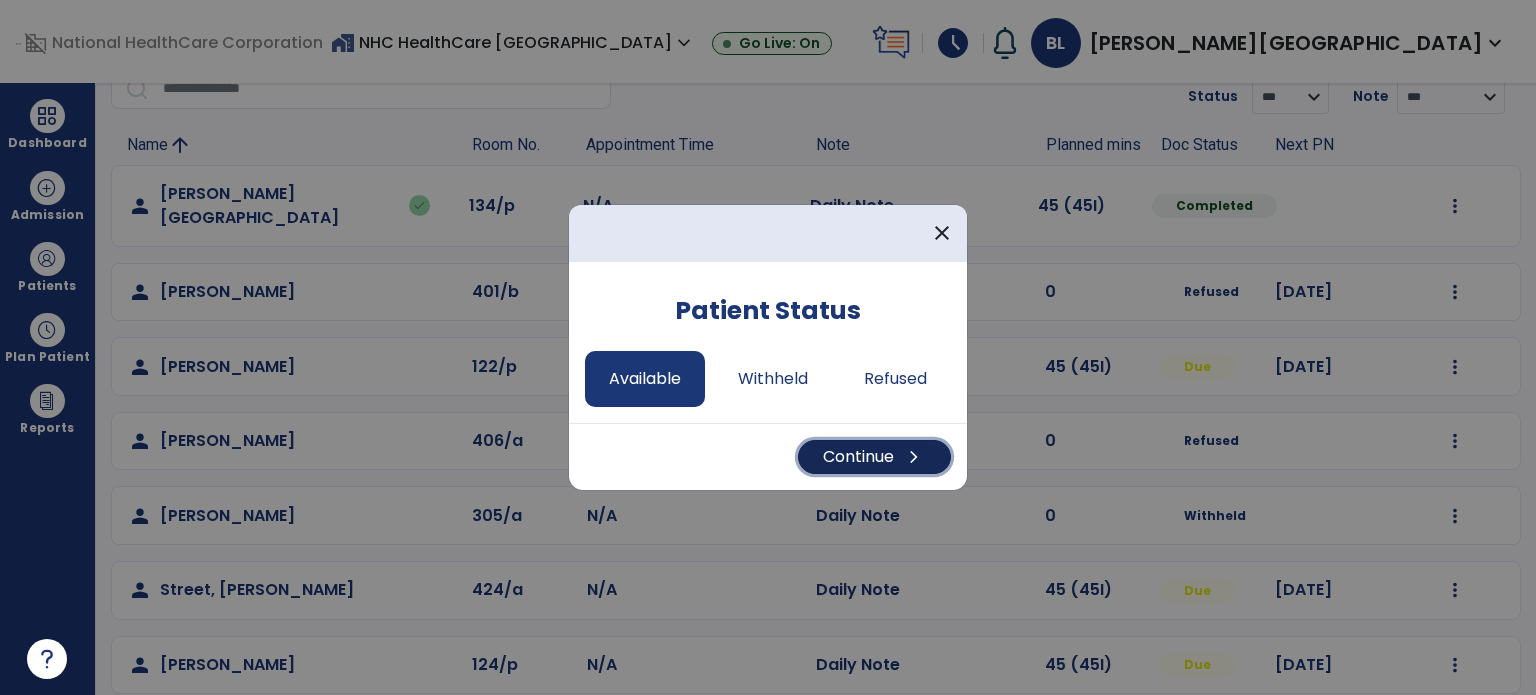 click on "chevron_right" at bounding box center [914, 457] 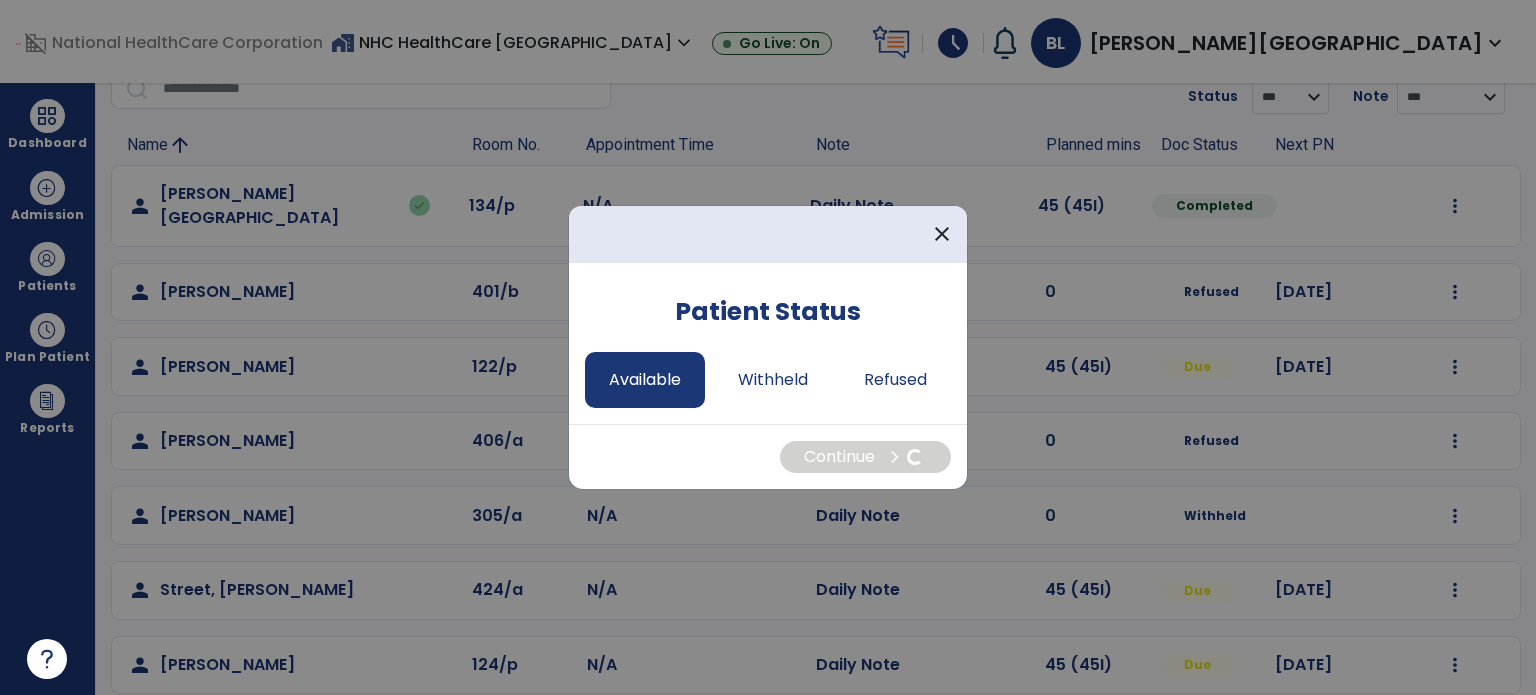 select on "*" 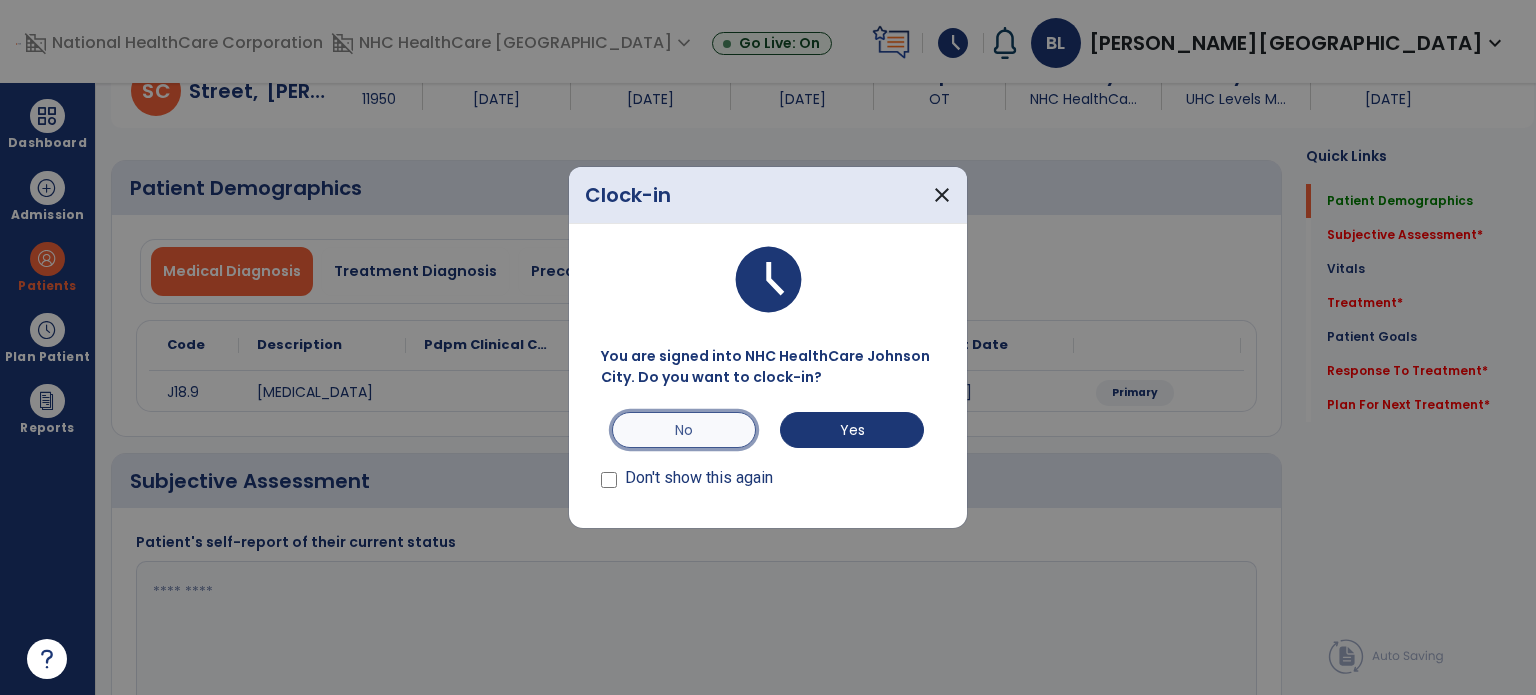 click on "No" at bounding box center (684, 430) 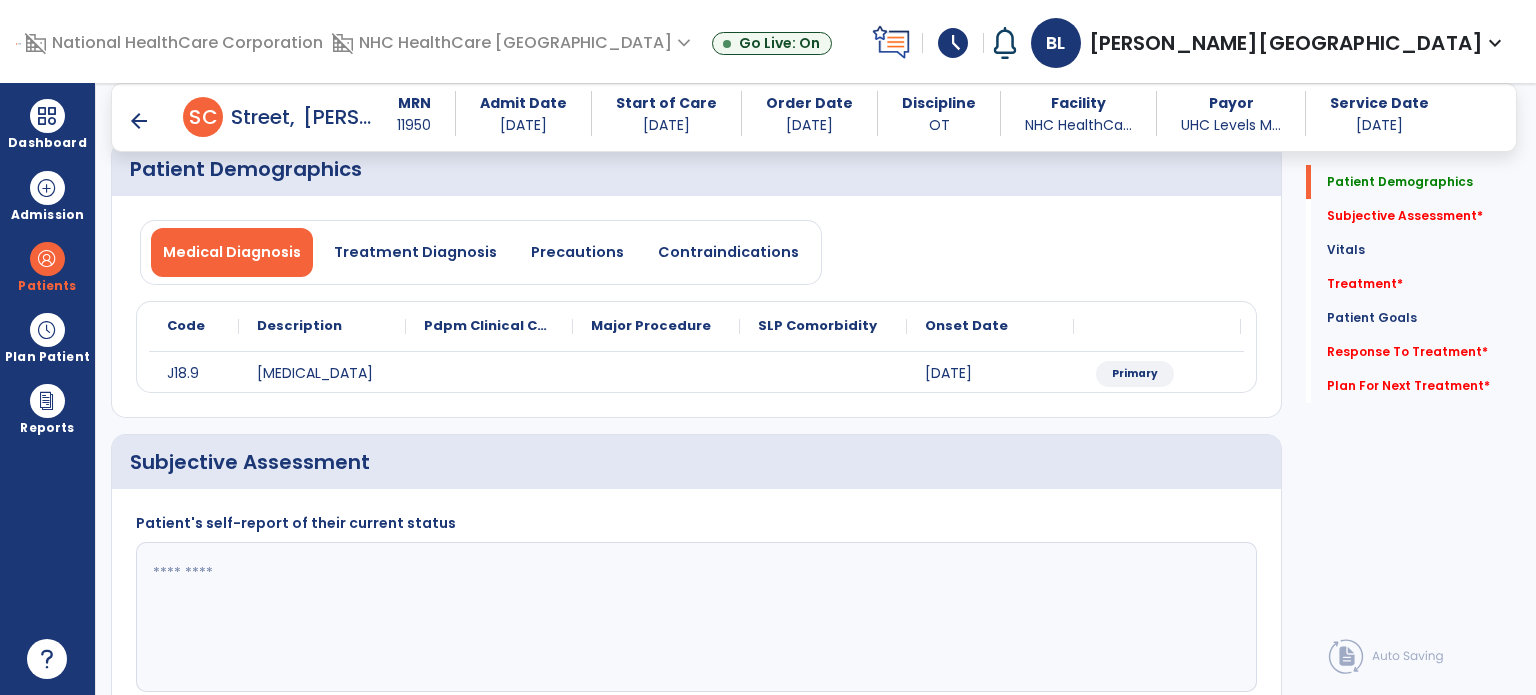 scroll, scrollTop: 286, scrollLeft: 0, axis: vertical 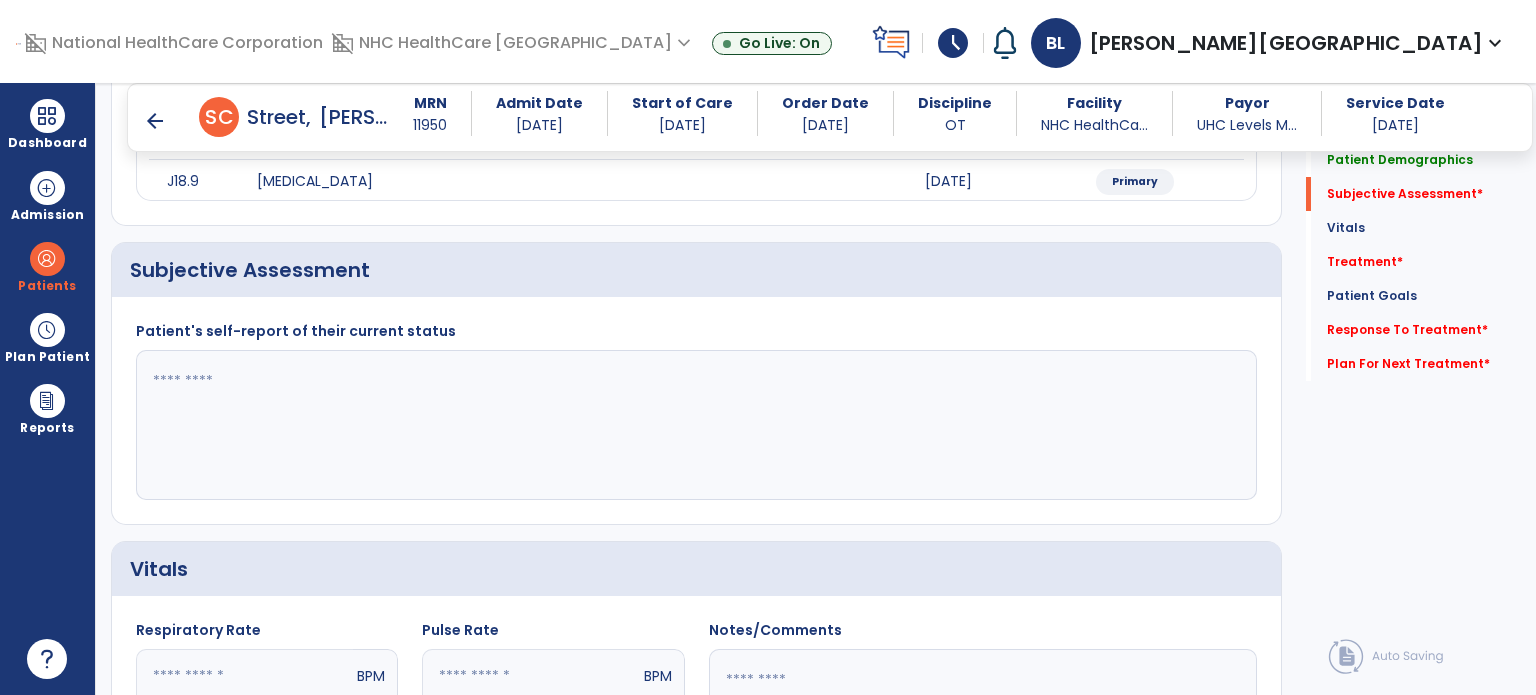 click 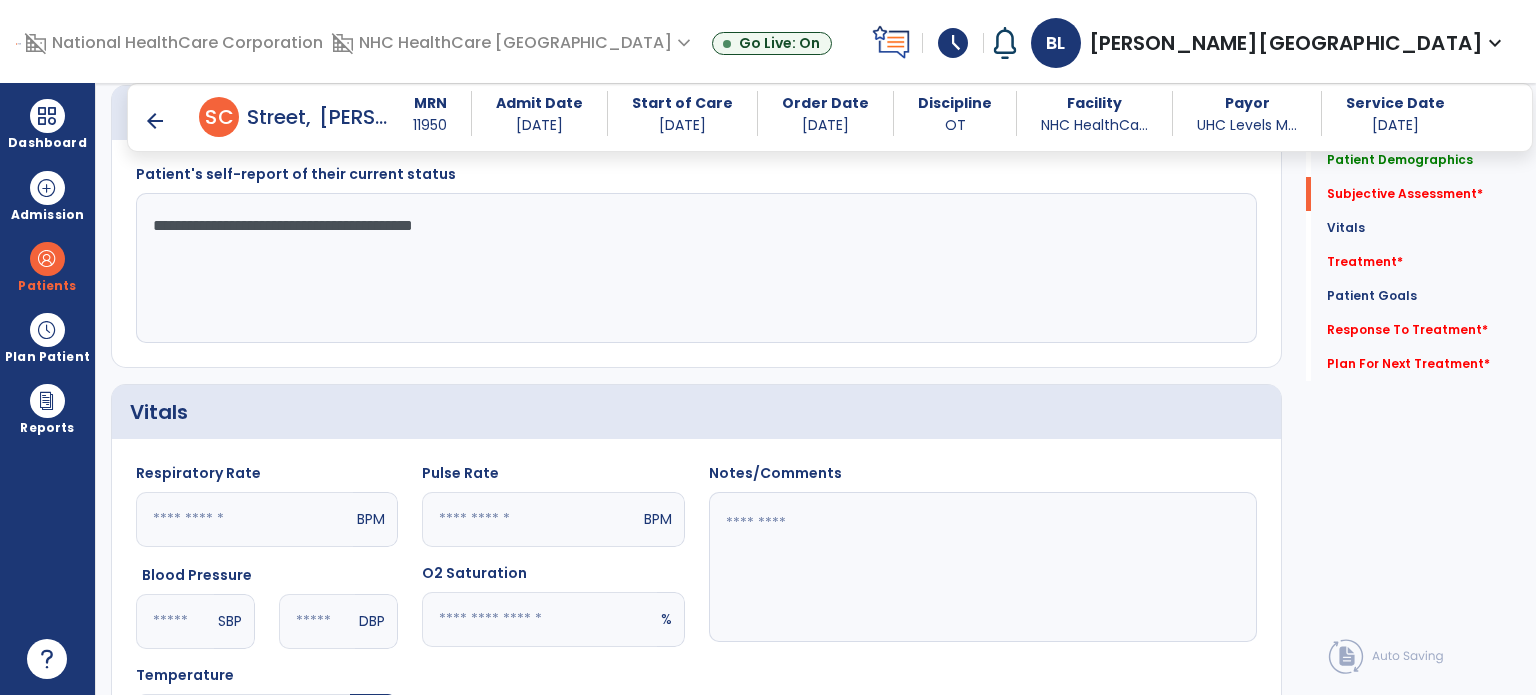 scroll, scrollTop: 466, scrollLeft: 0, axis: vertical 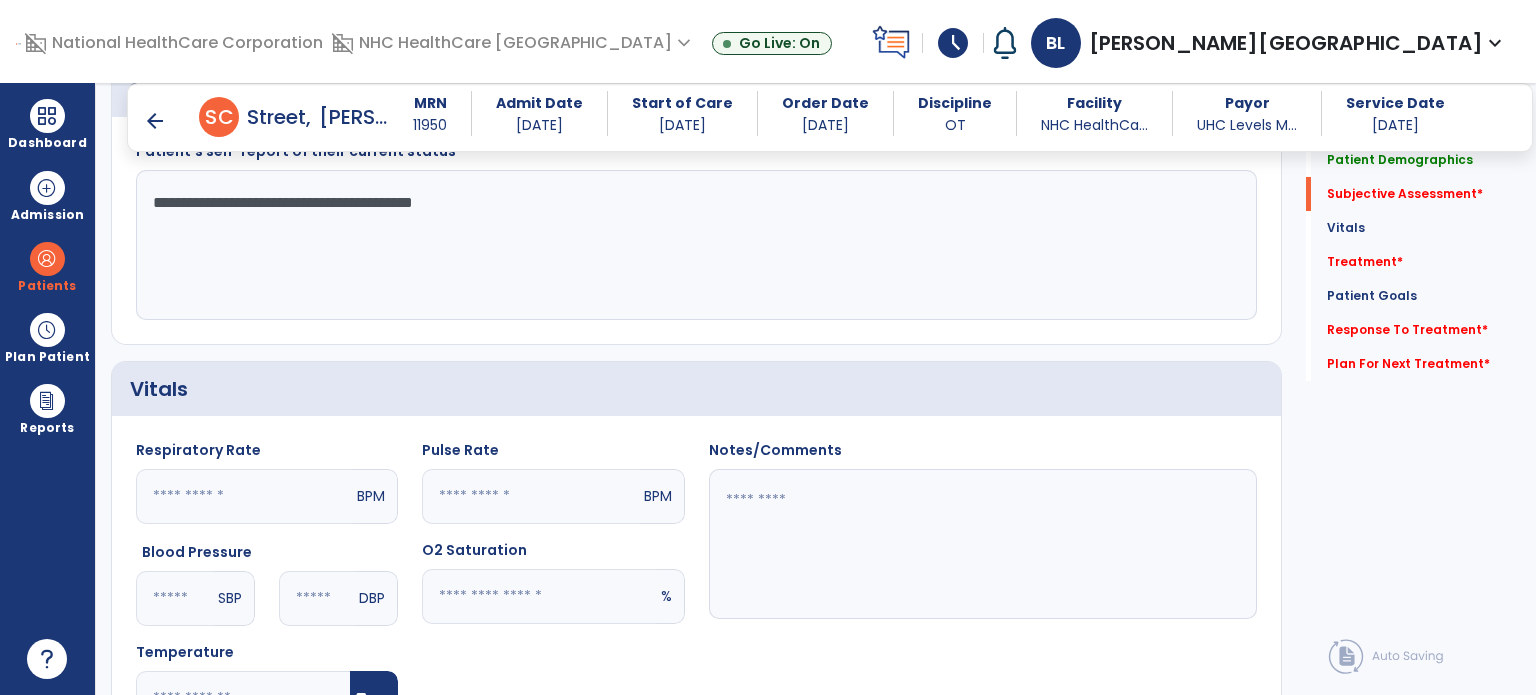 type on "**********" 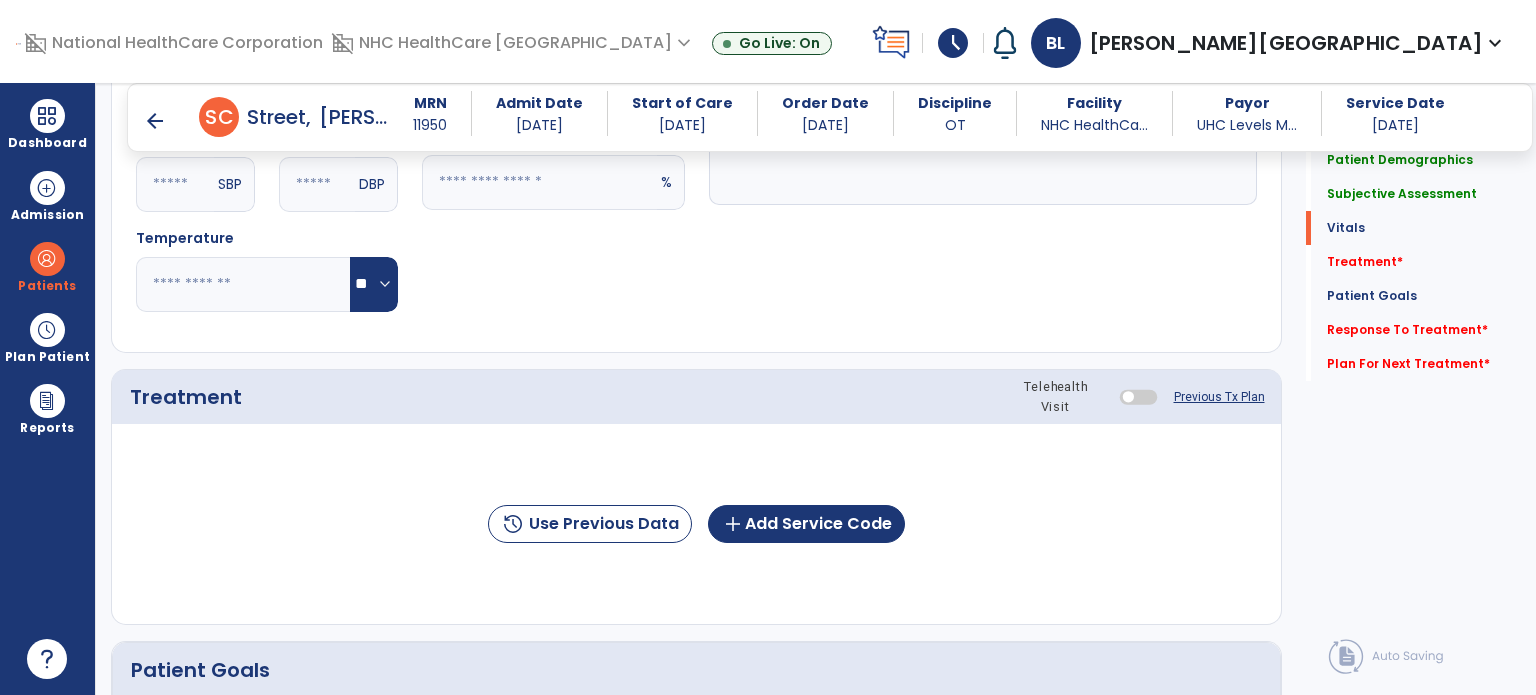 scroll, scrollTop: 884, scrollLeft: 0, axis: vertical 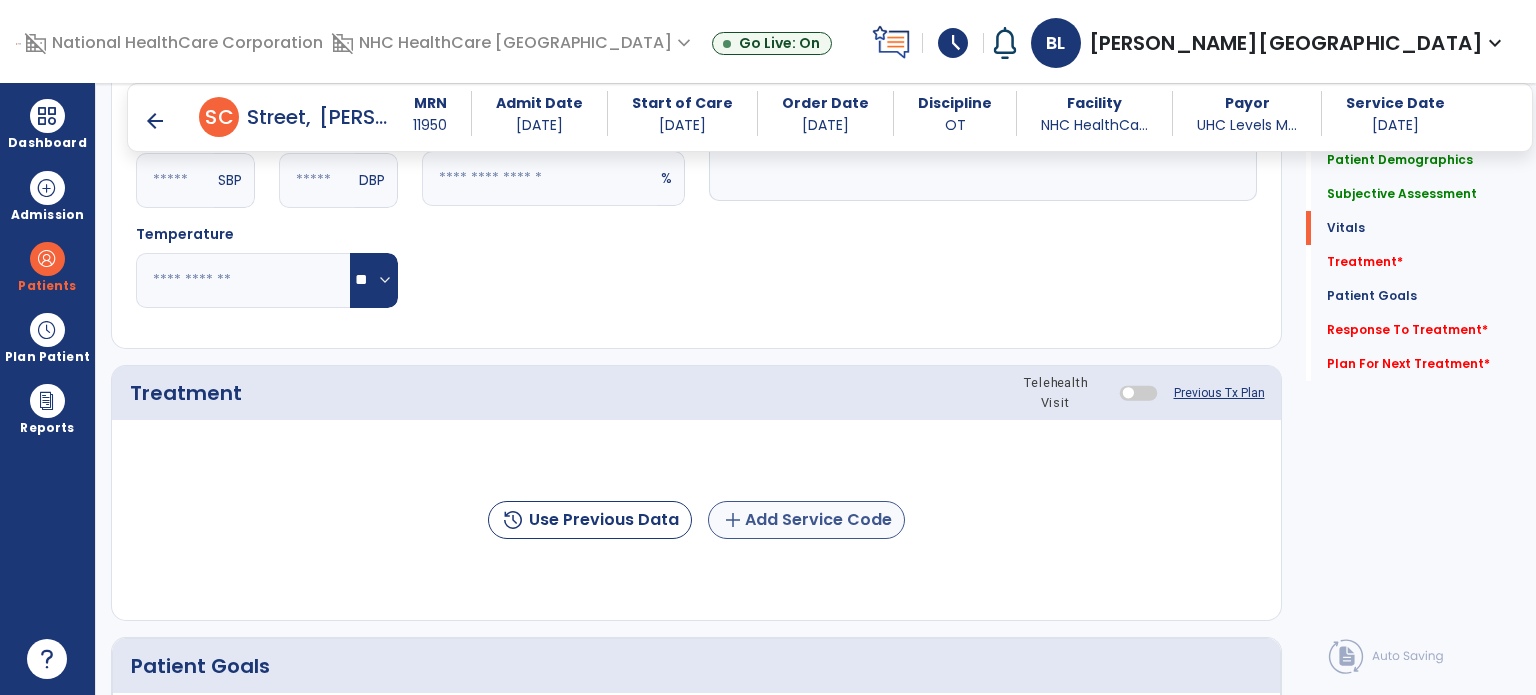 type on "**" 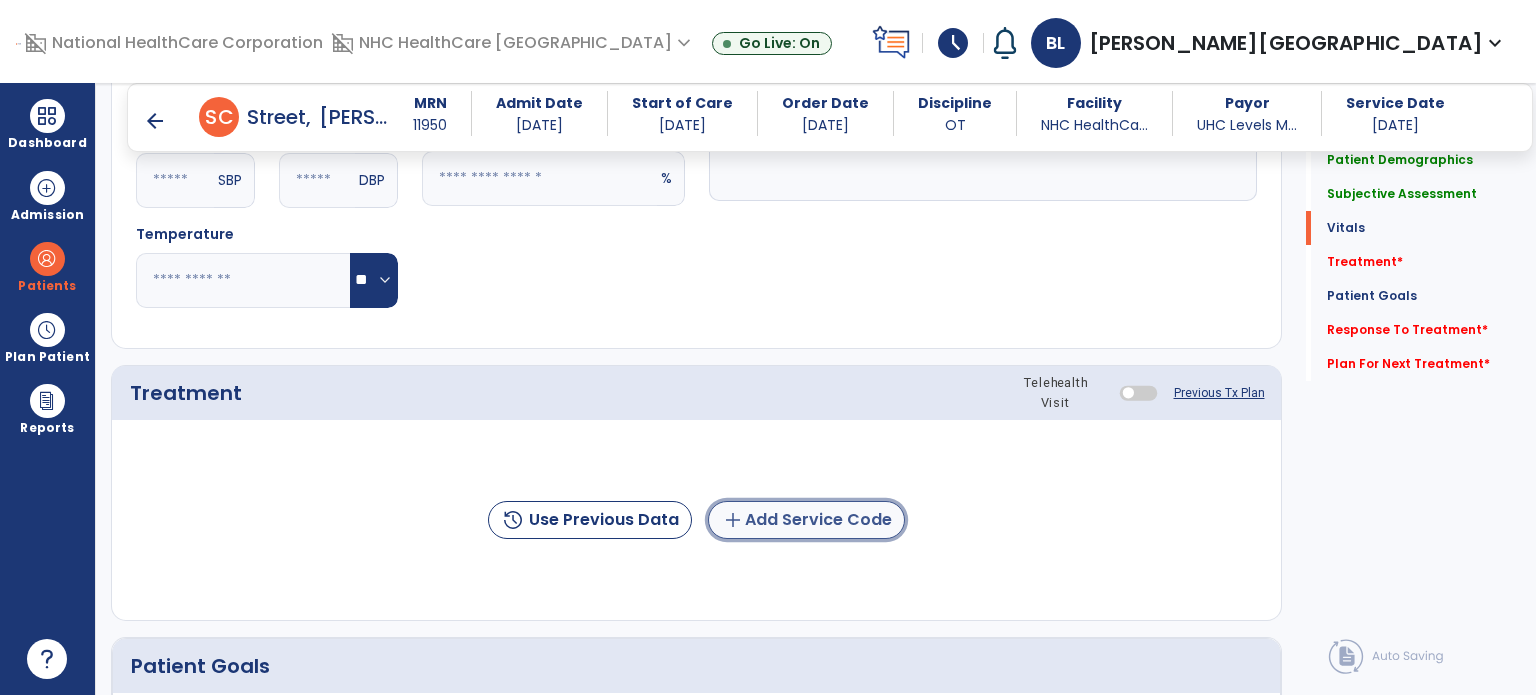 click on "add  Add Service Code" 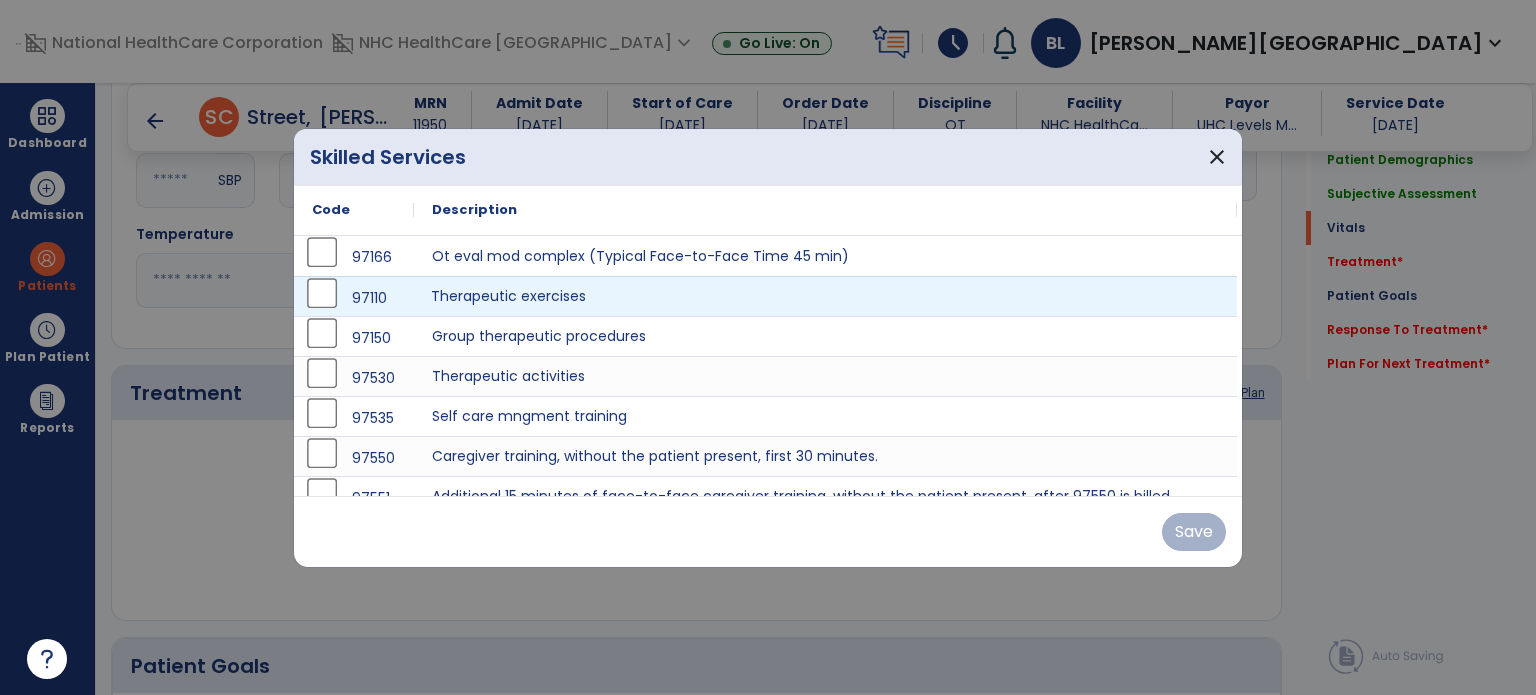 click on "Therapeutic exercises" at bounding box center [825, 296] 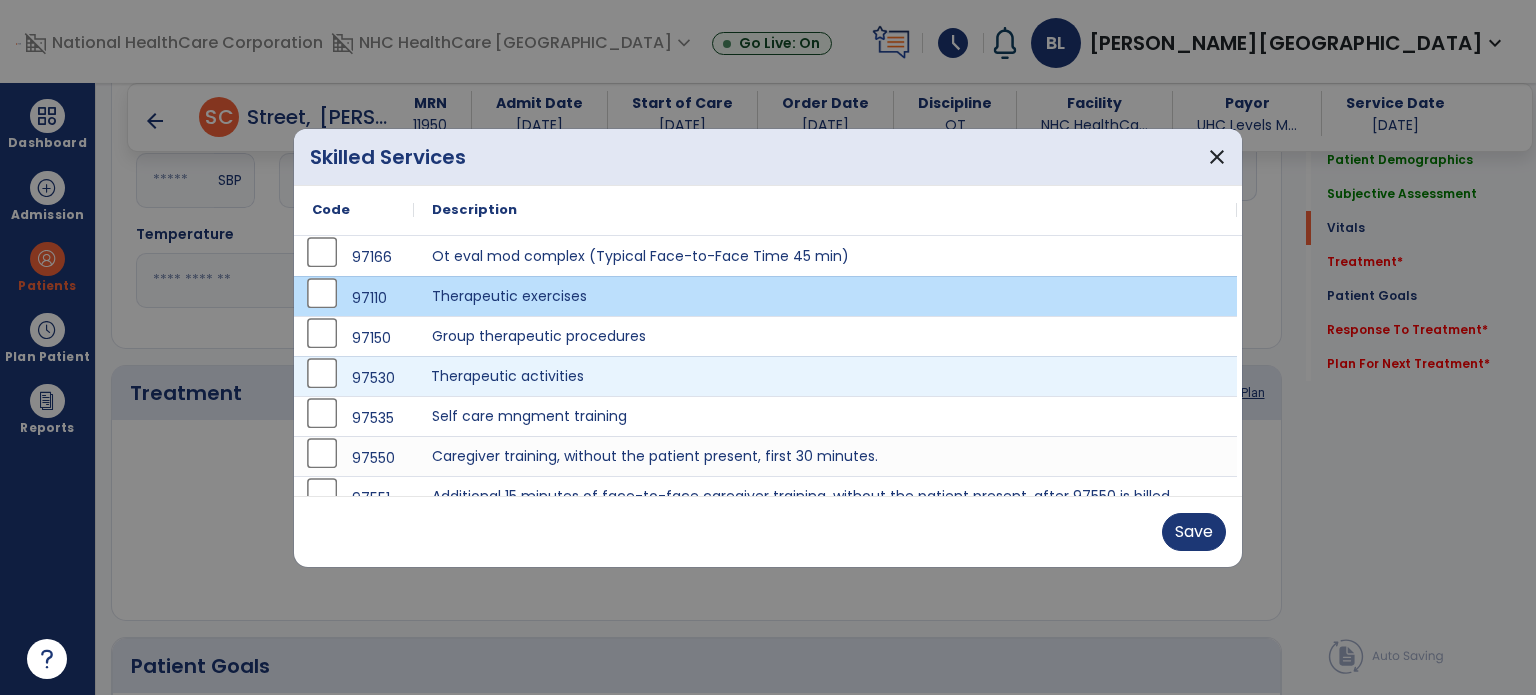 click on "Therapeutic activities" at bounding box center [825, 376] 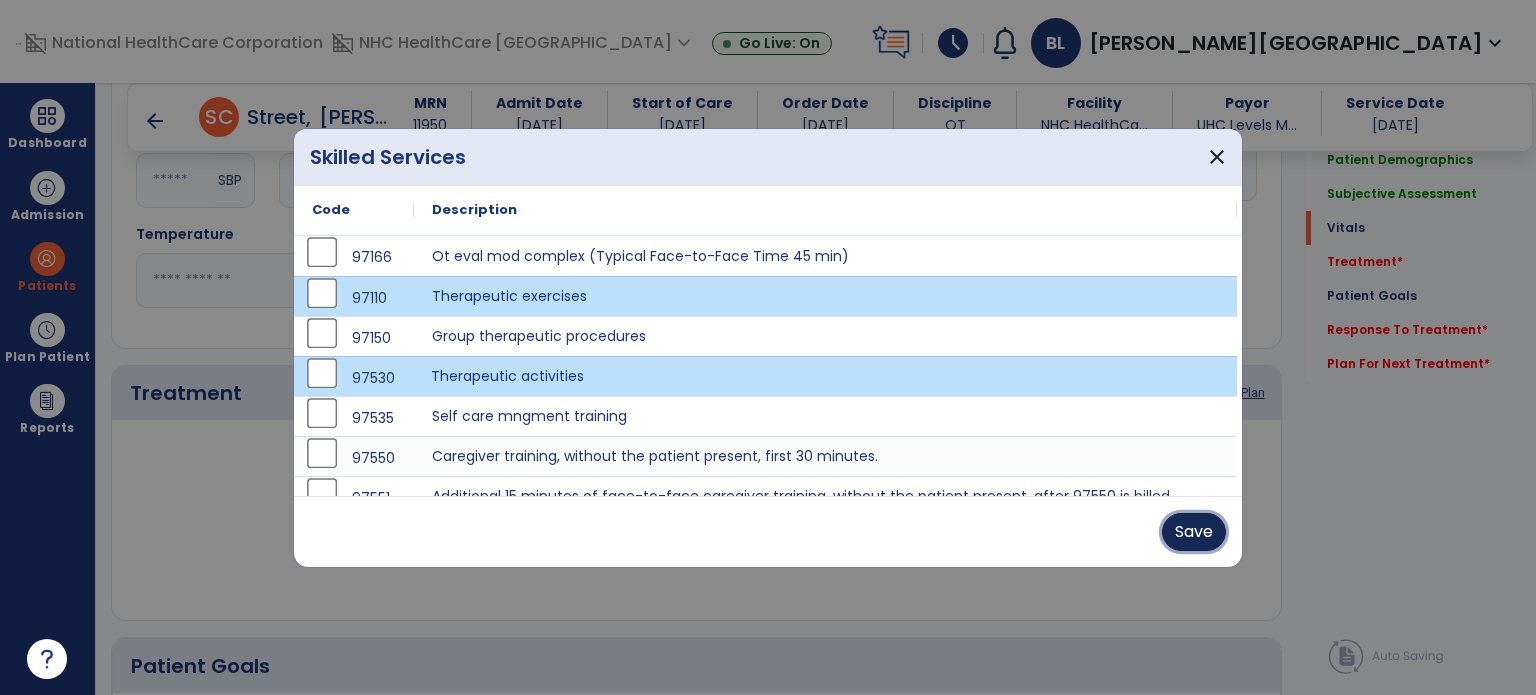 click on "Save" at bounding box center [1194, 532] 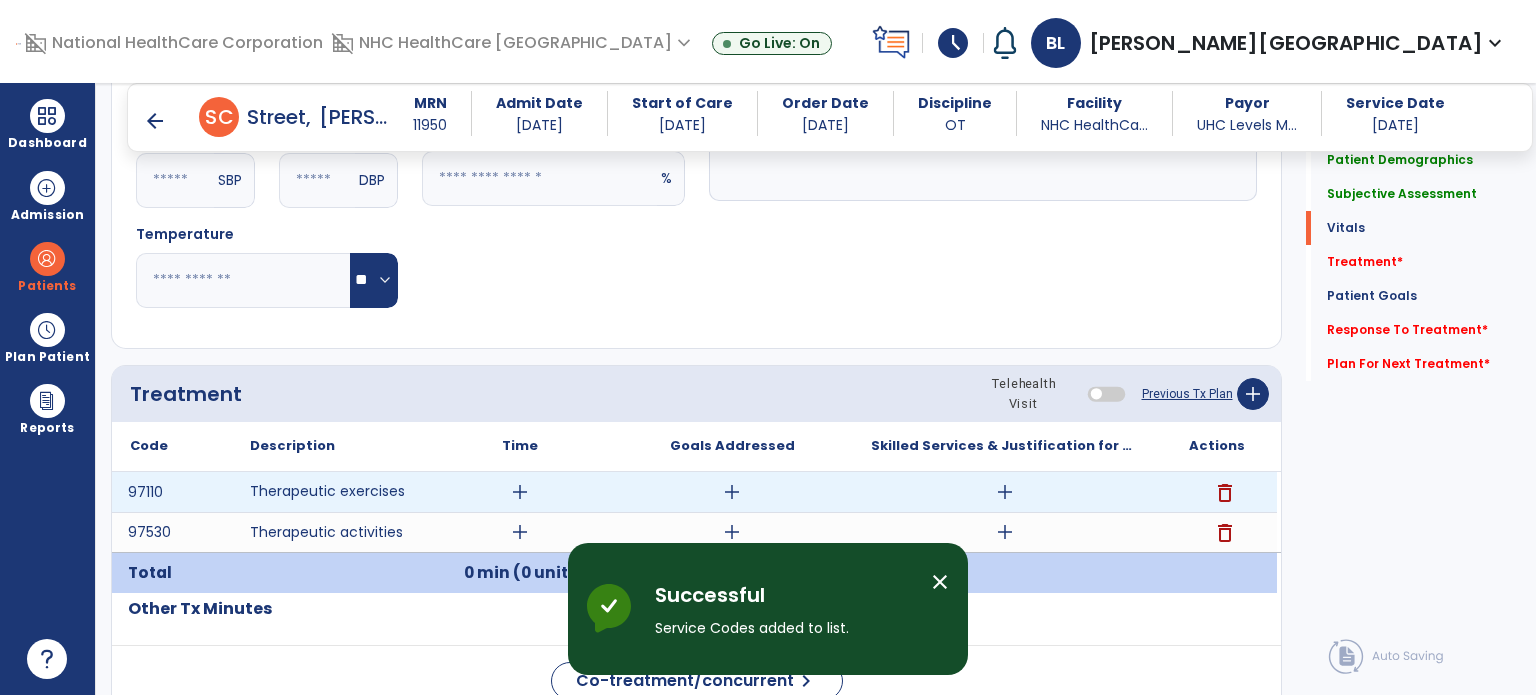 click on "add" at bounding box center (520, 492) 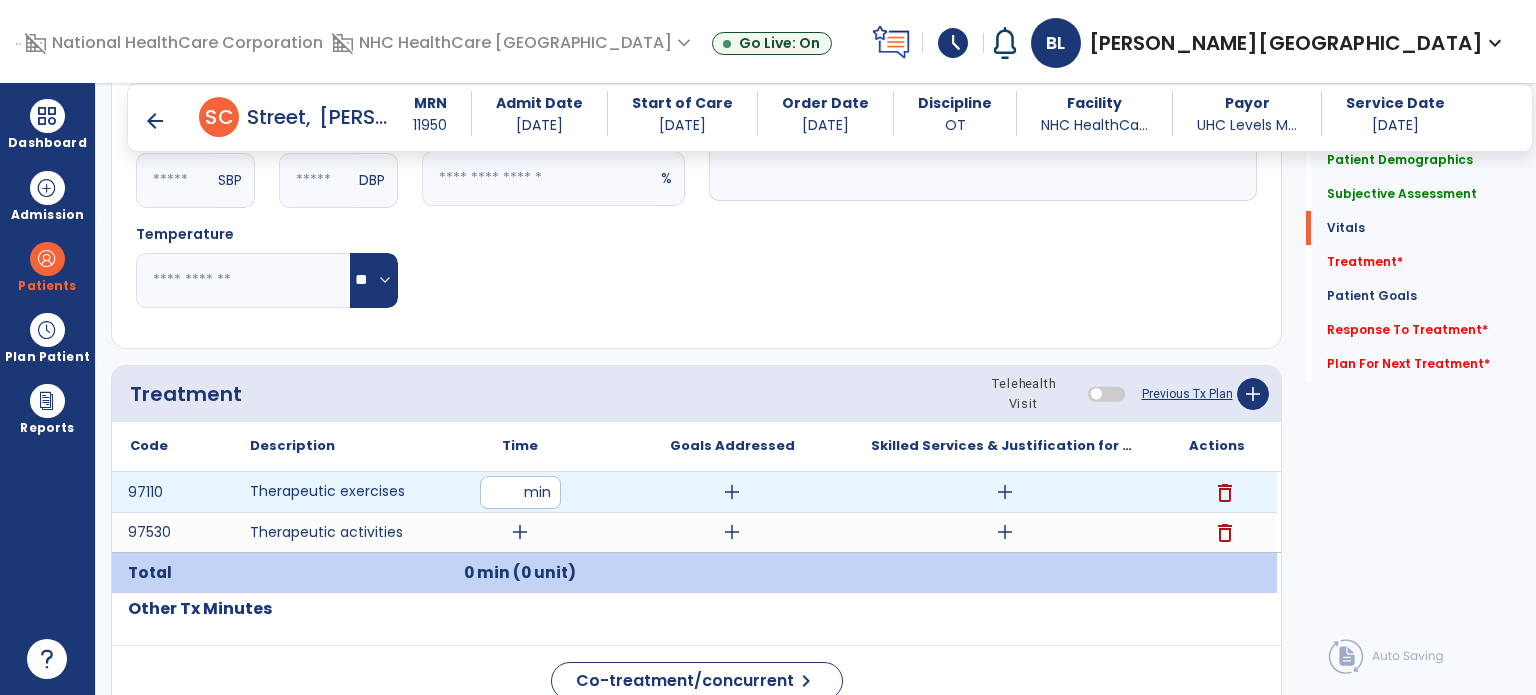 click at bounding box center [520, 492] 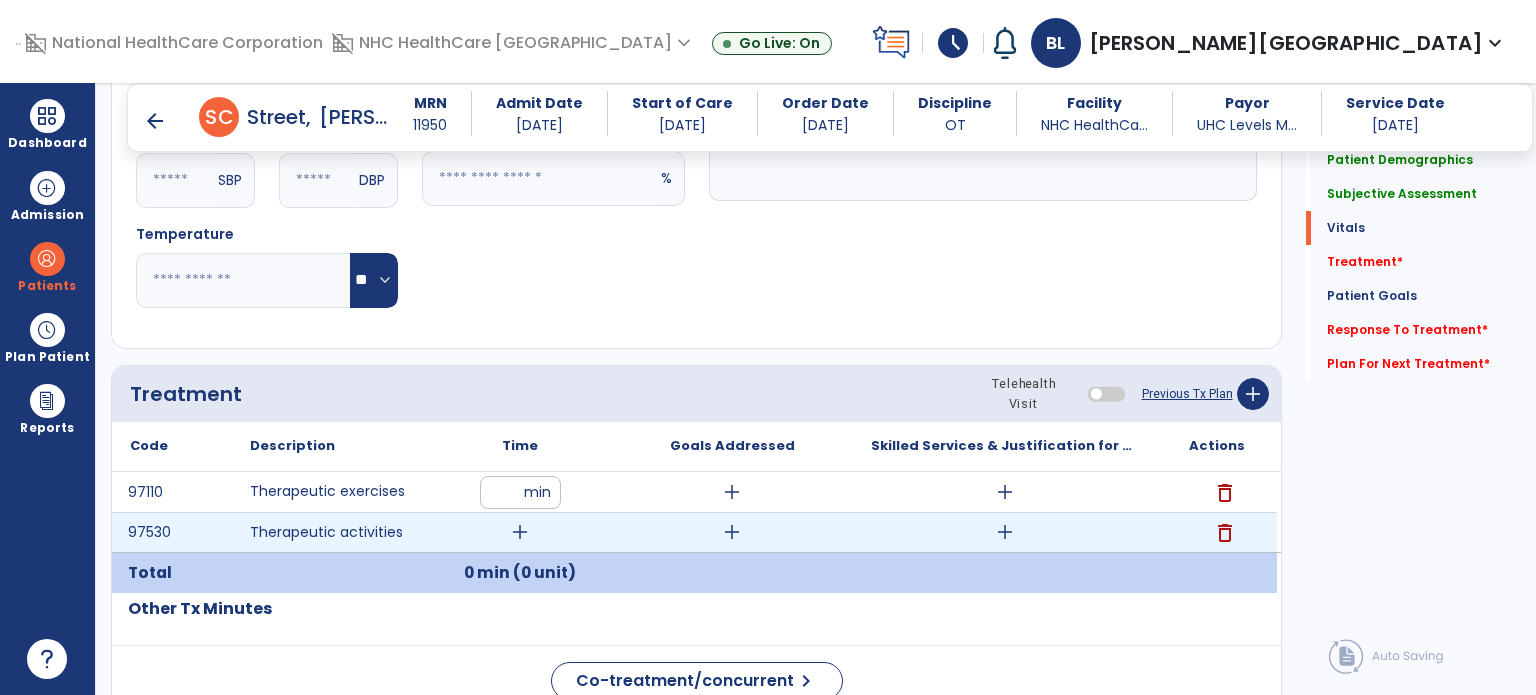 type on "**" 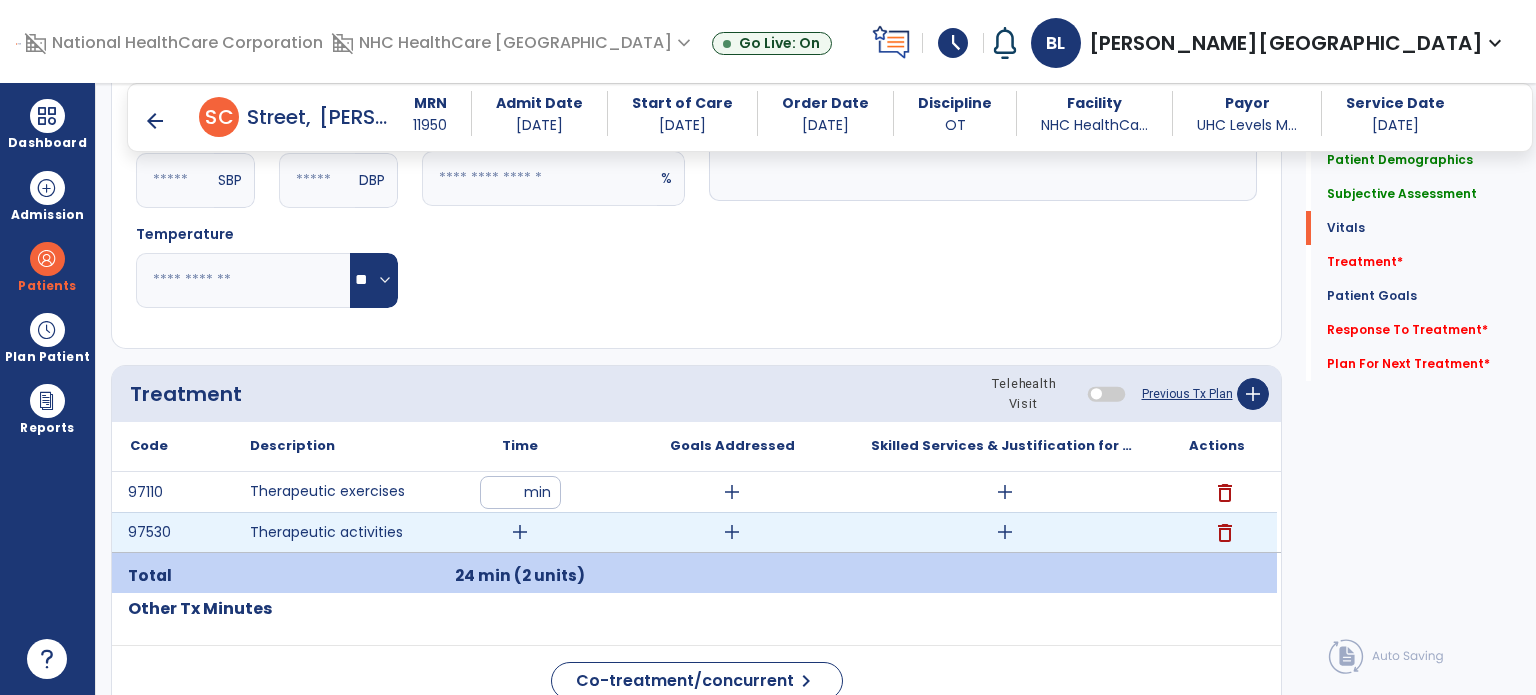 click on "add" at bounding box center [520, 532] 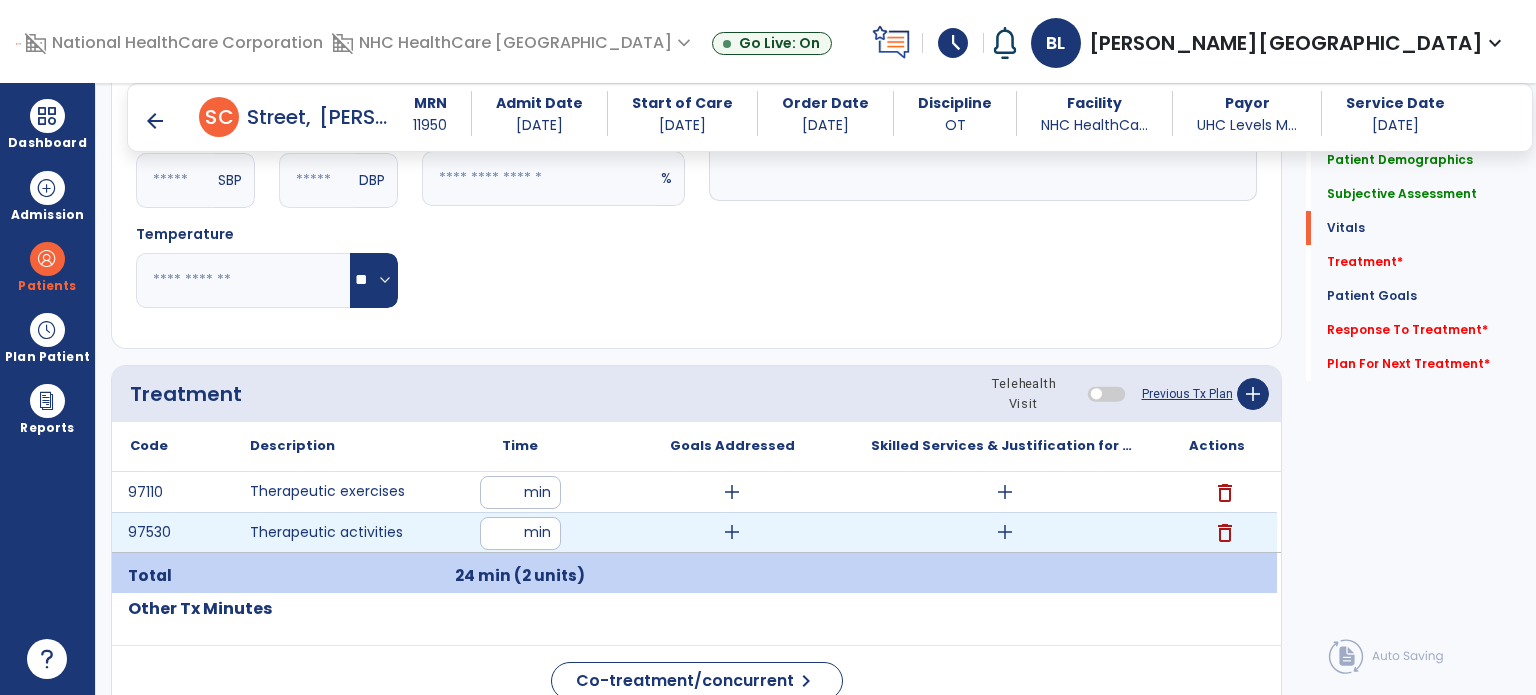 type on "**" 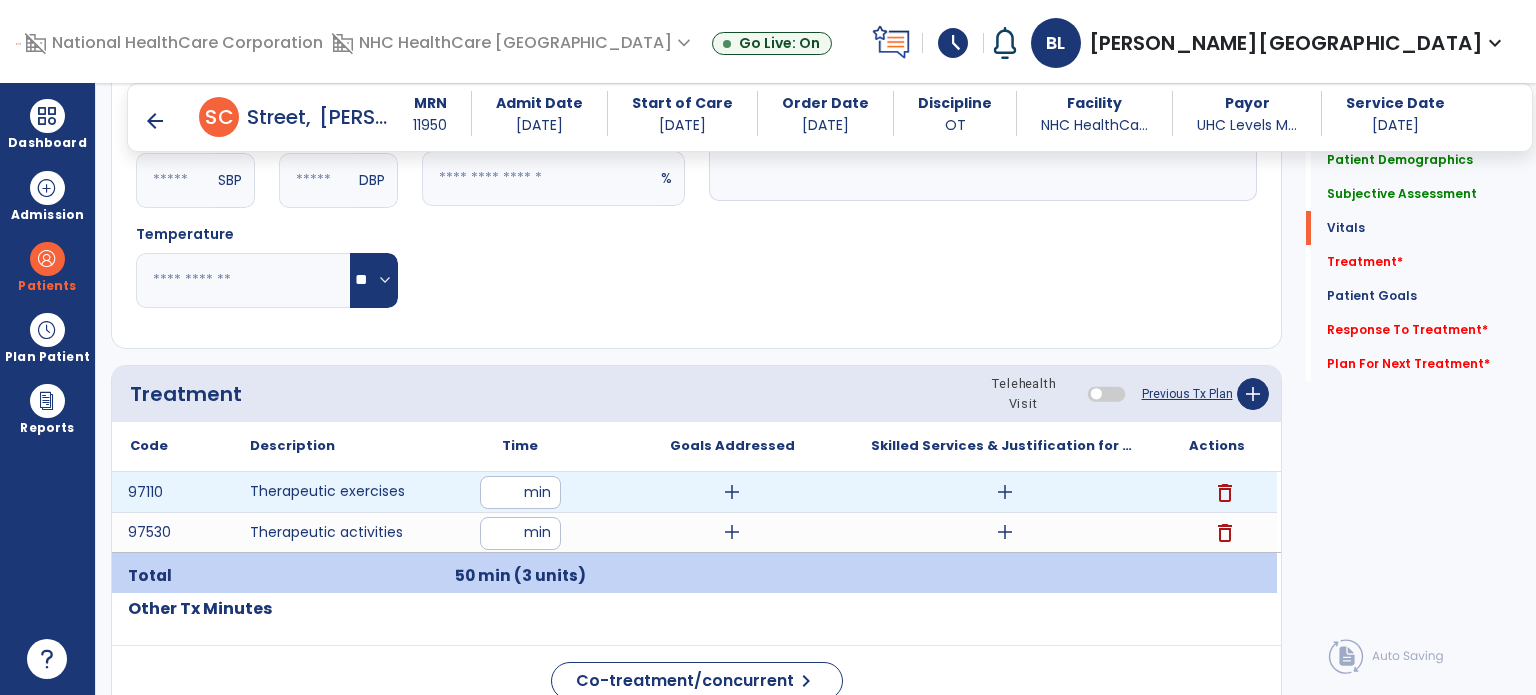 click on "add" at bounding box center [732, 492] 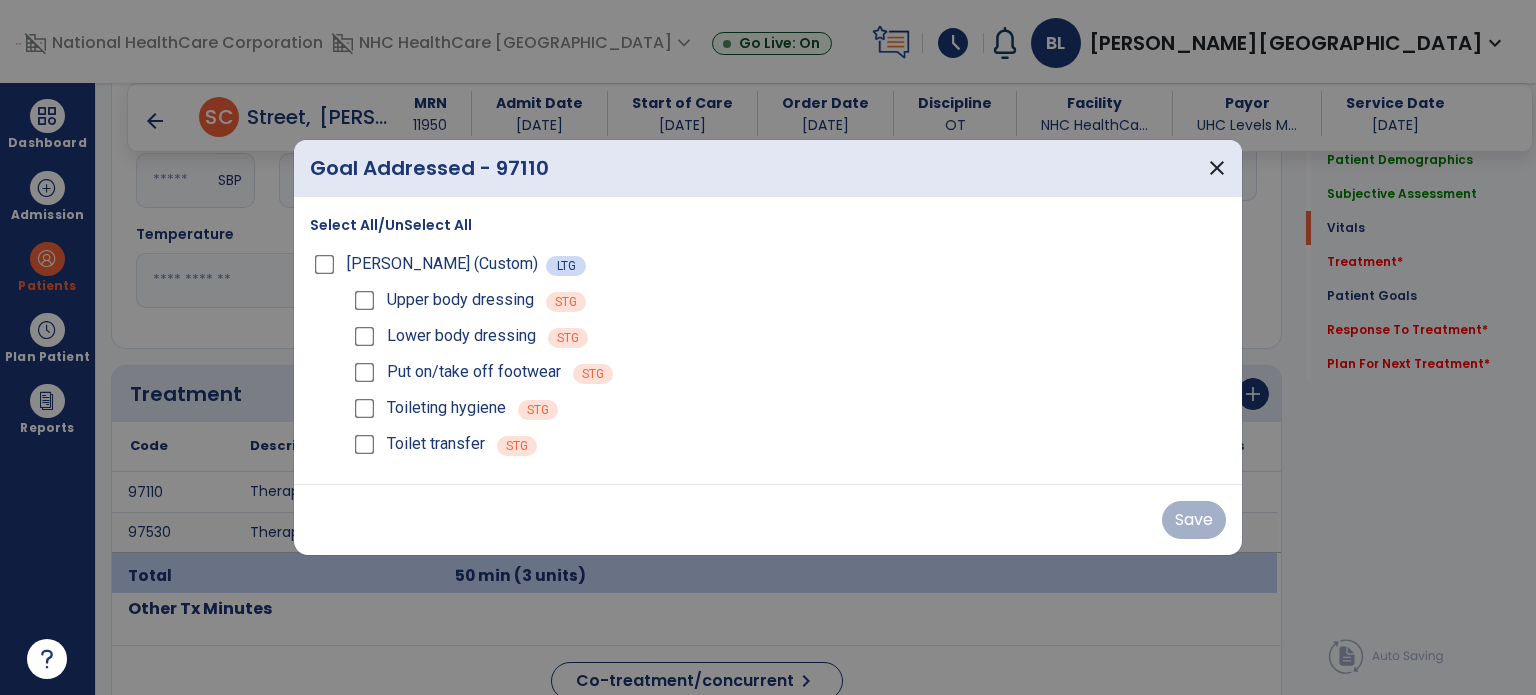 click on "Select All/UnSelect All" at bounding box center [391, 225] 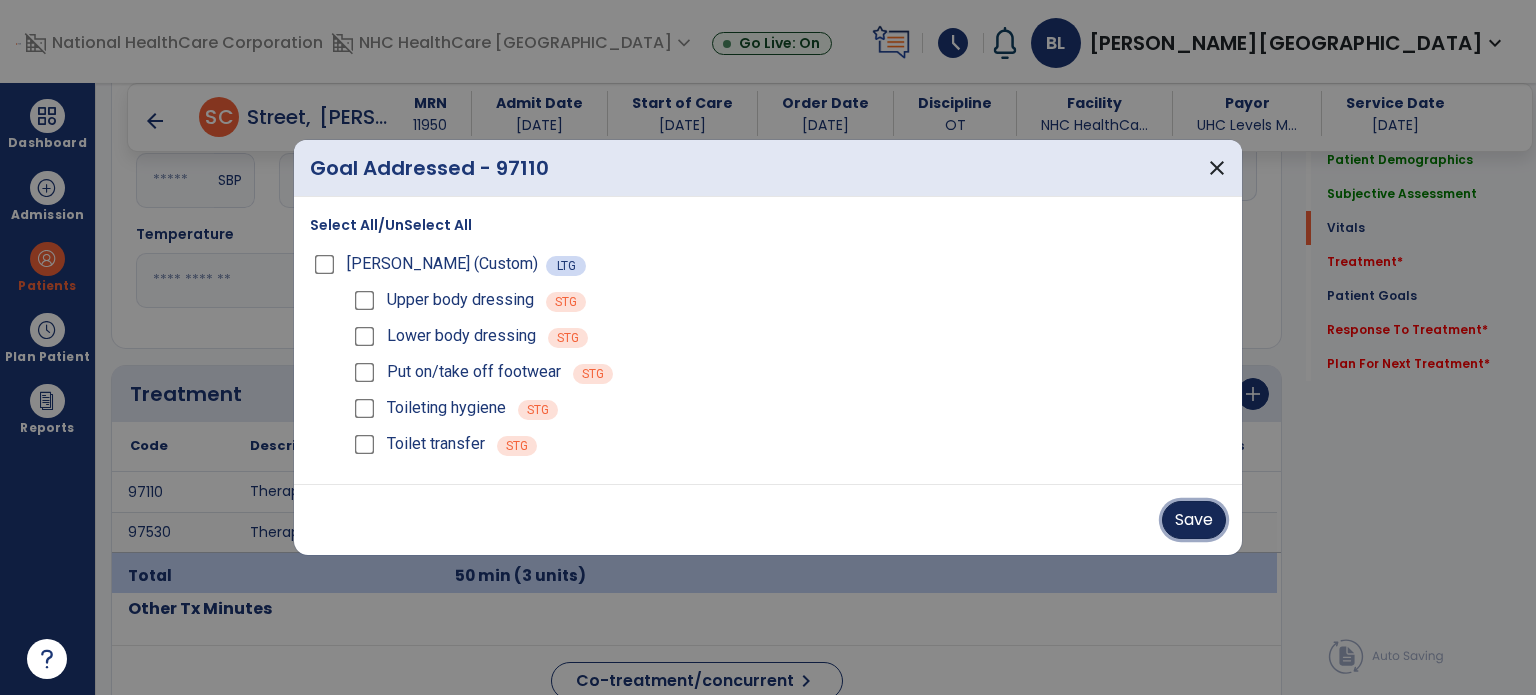 click on "Save" at bounding box center (1194, 520) 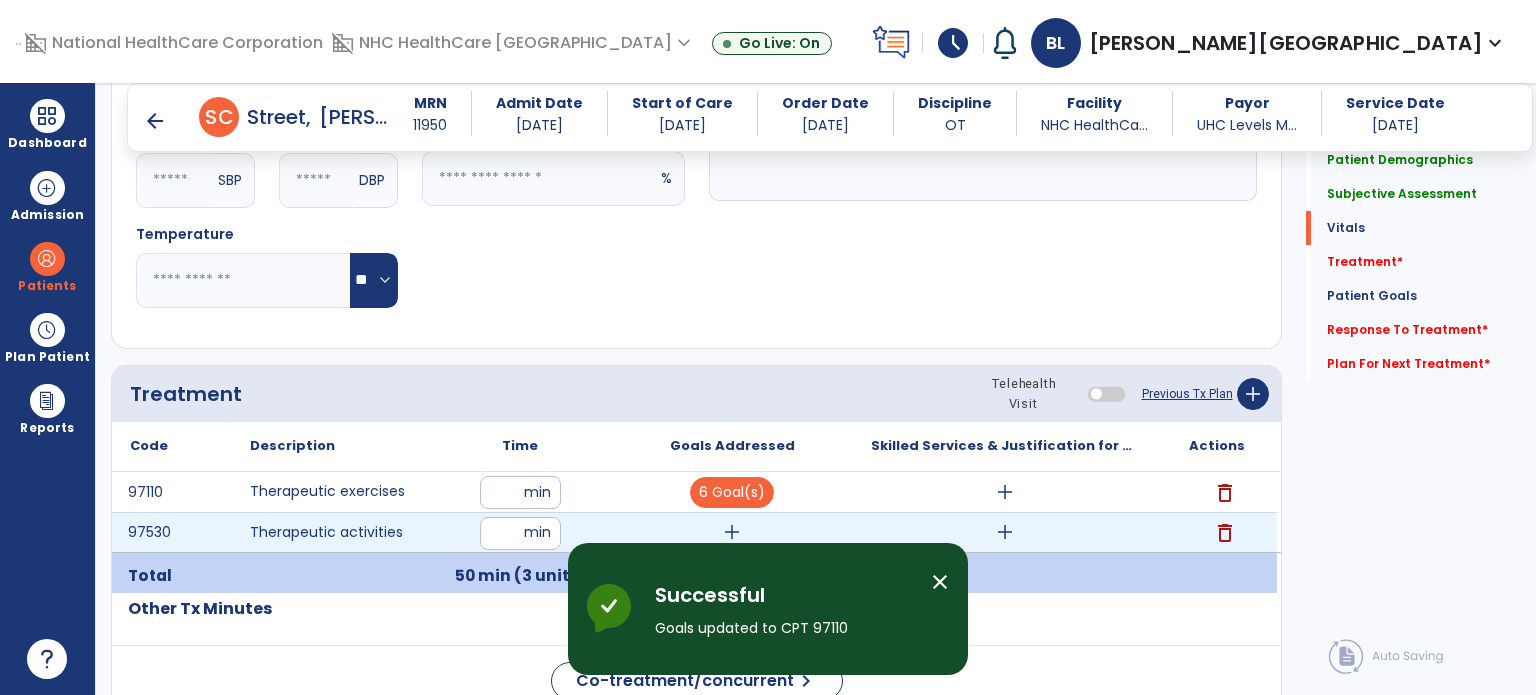 click on "add" at bounding box center [732, 532] 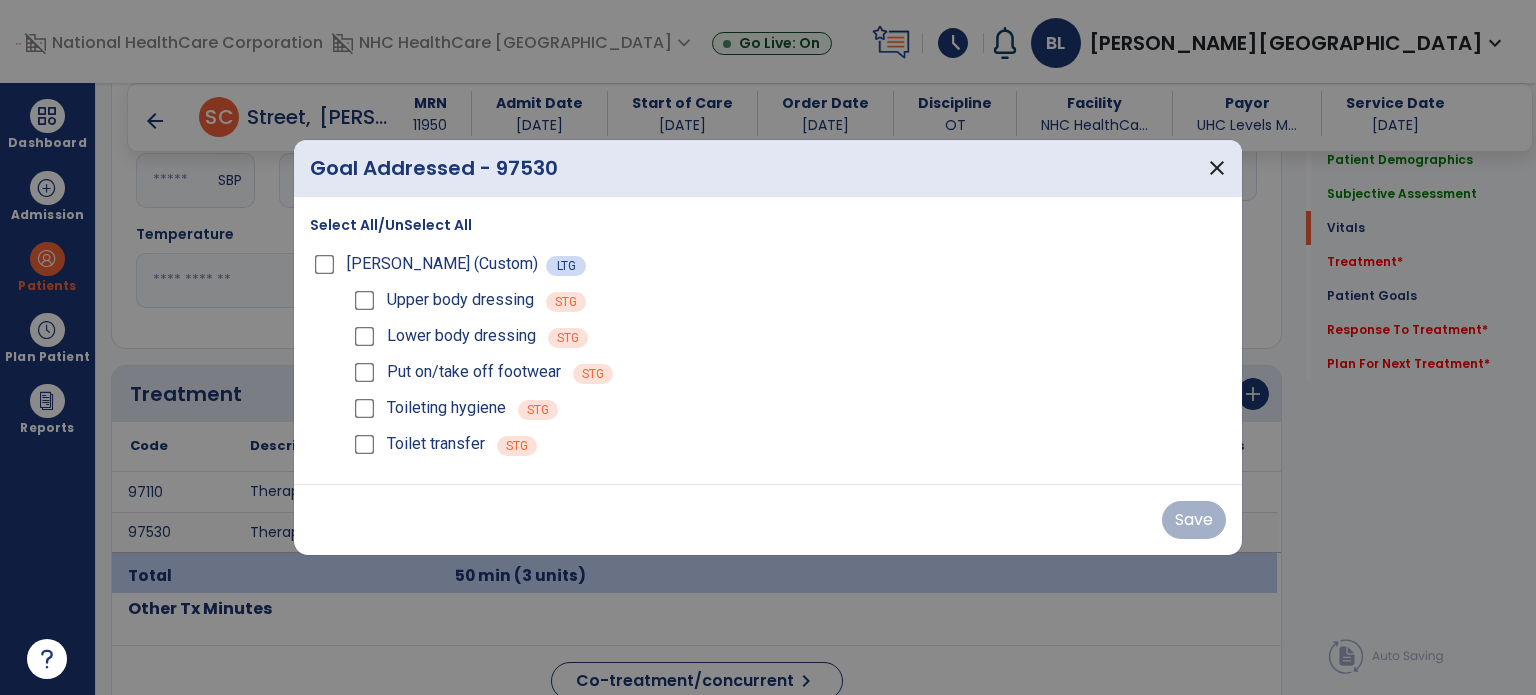click on "Select All/UnSelect All" at bounding box center [391, 225] 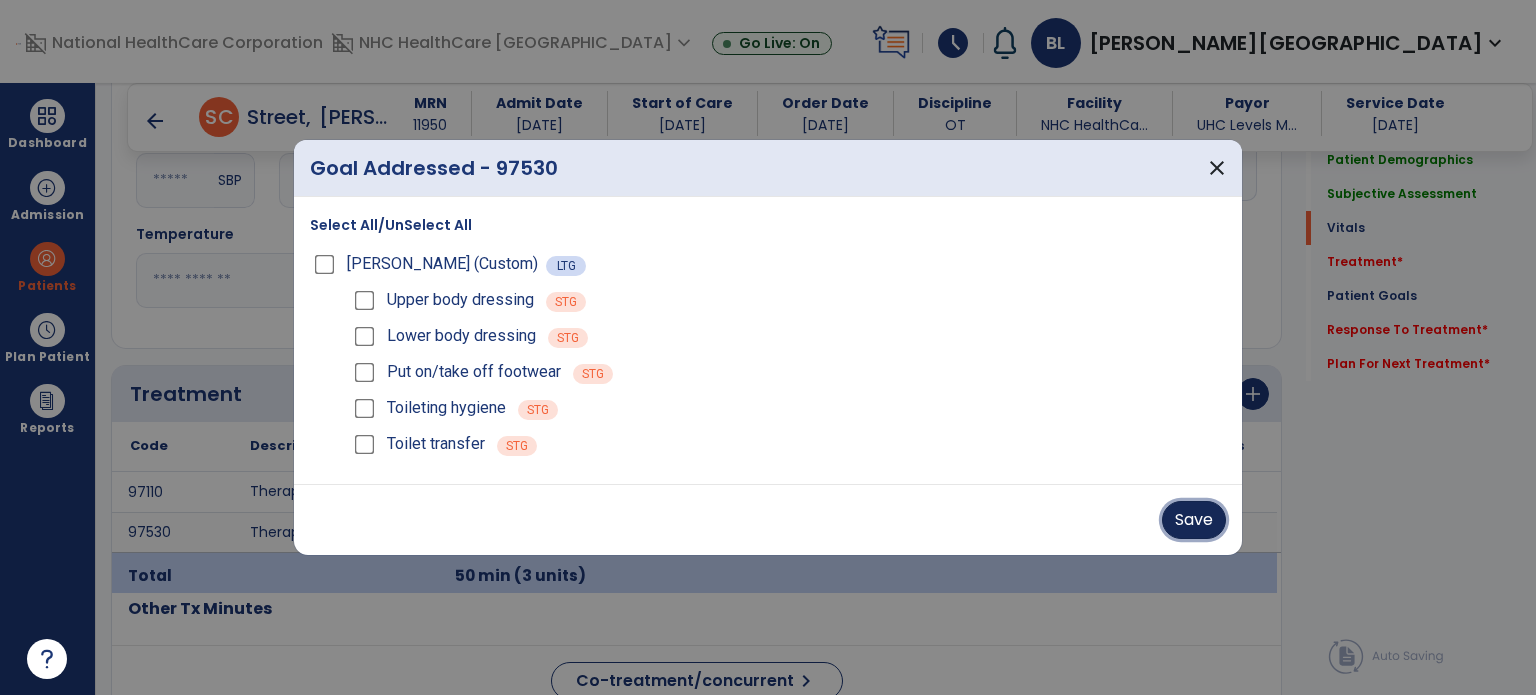 click on "Save" at bounding box center [1194, 520] 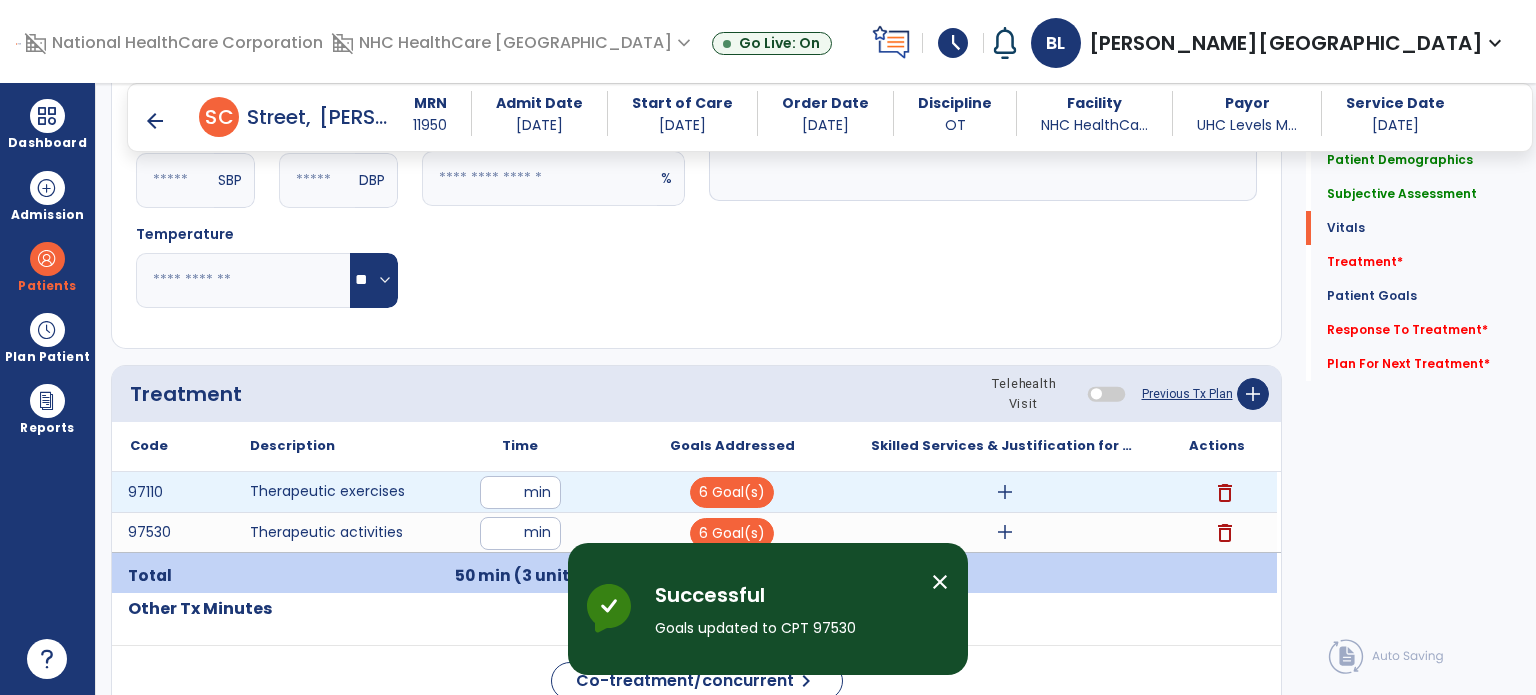 click on "add" at bounding box center [1005, 492] 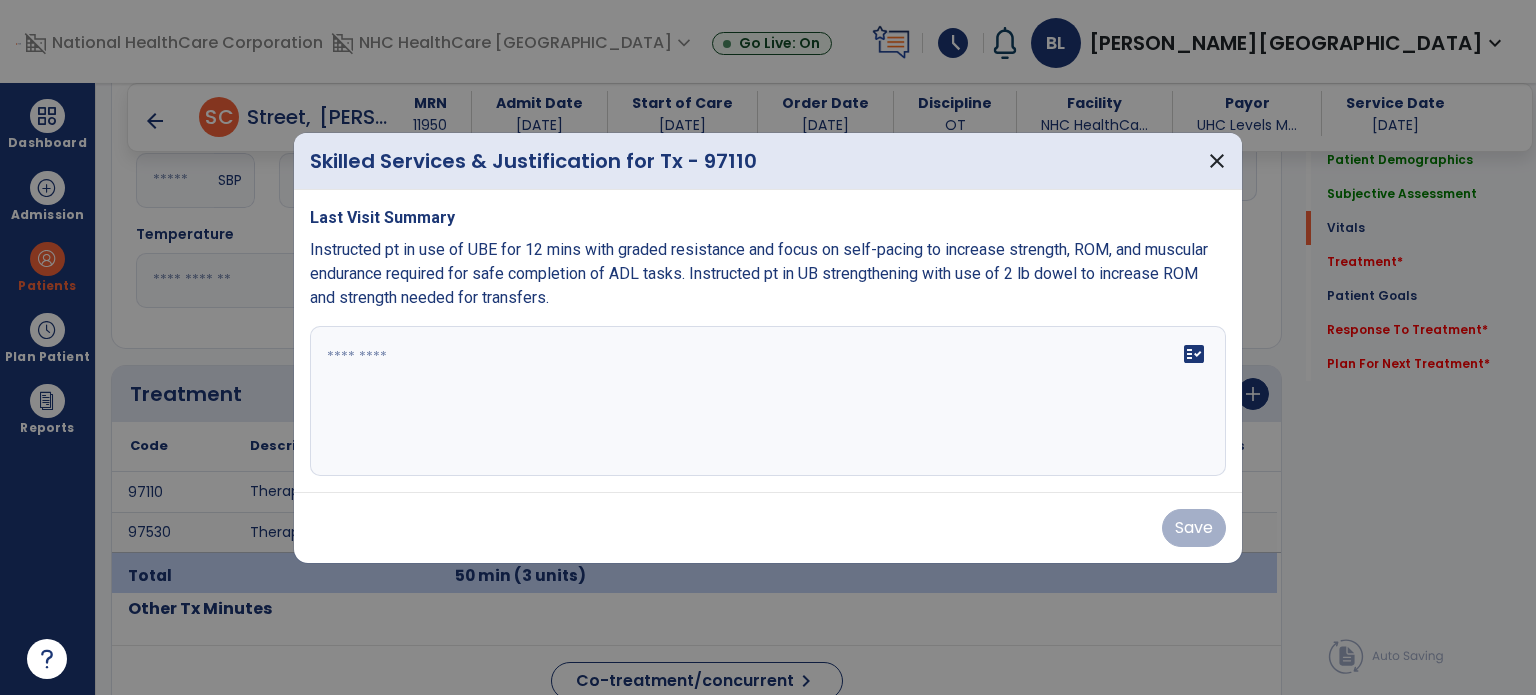 click on "Instructed pt in use of UBE for 12 mins with graded resistance and focus on self-pacing to increase strength, ROM, and muscular endurance required for safe completion of ADL tasks. Instructed pt in UB strengthening with use of 2 lb dowel to increase ROM and strength needed for transfers." at bounding box center [759, 273] 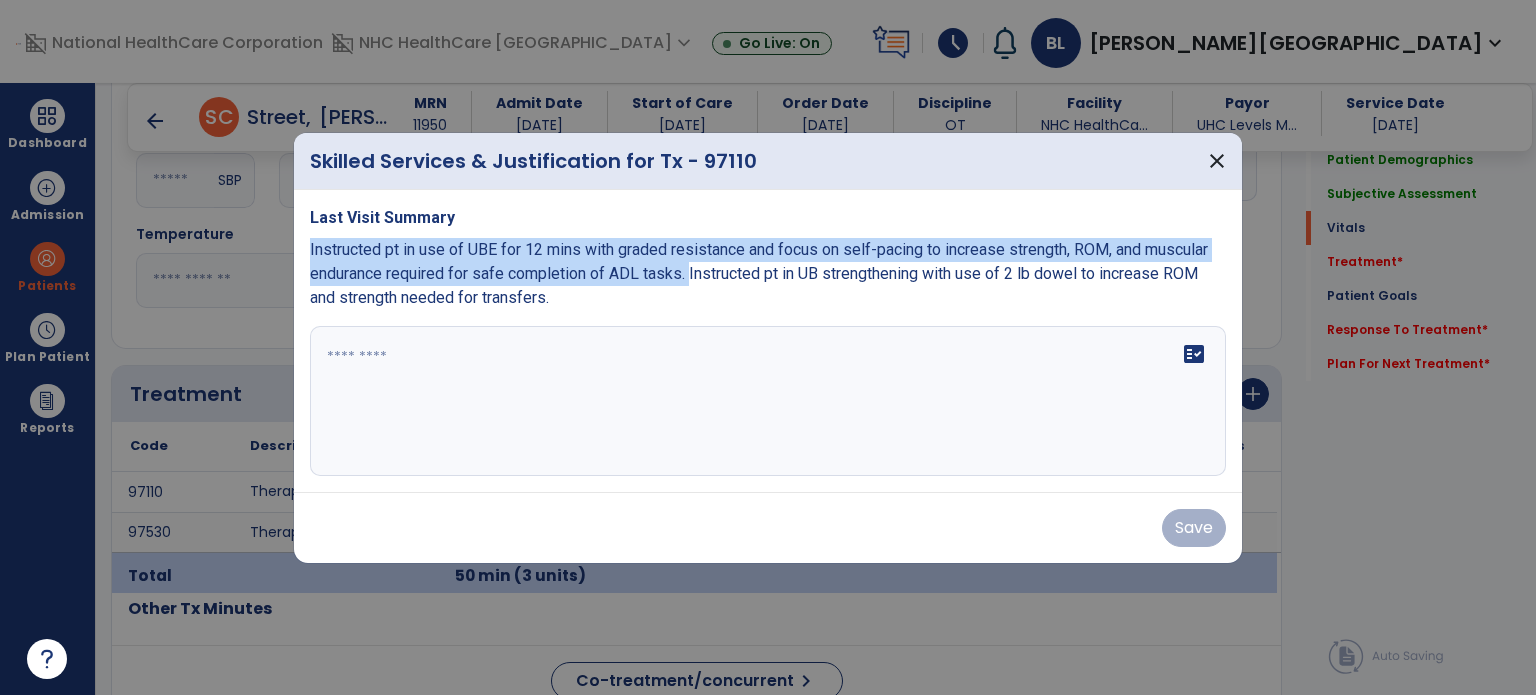drag, startPoint x: 303, startPoint y: 243, endPoint x: 687, endPoint y: 262, distance: 384.46976 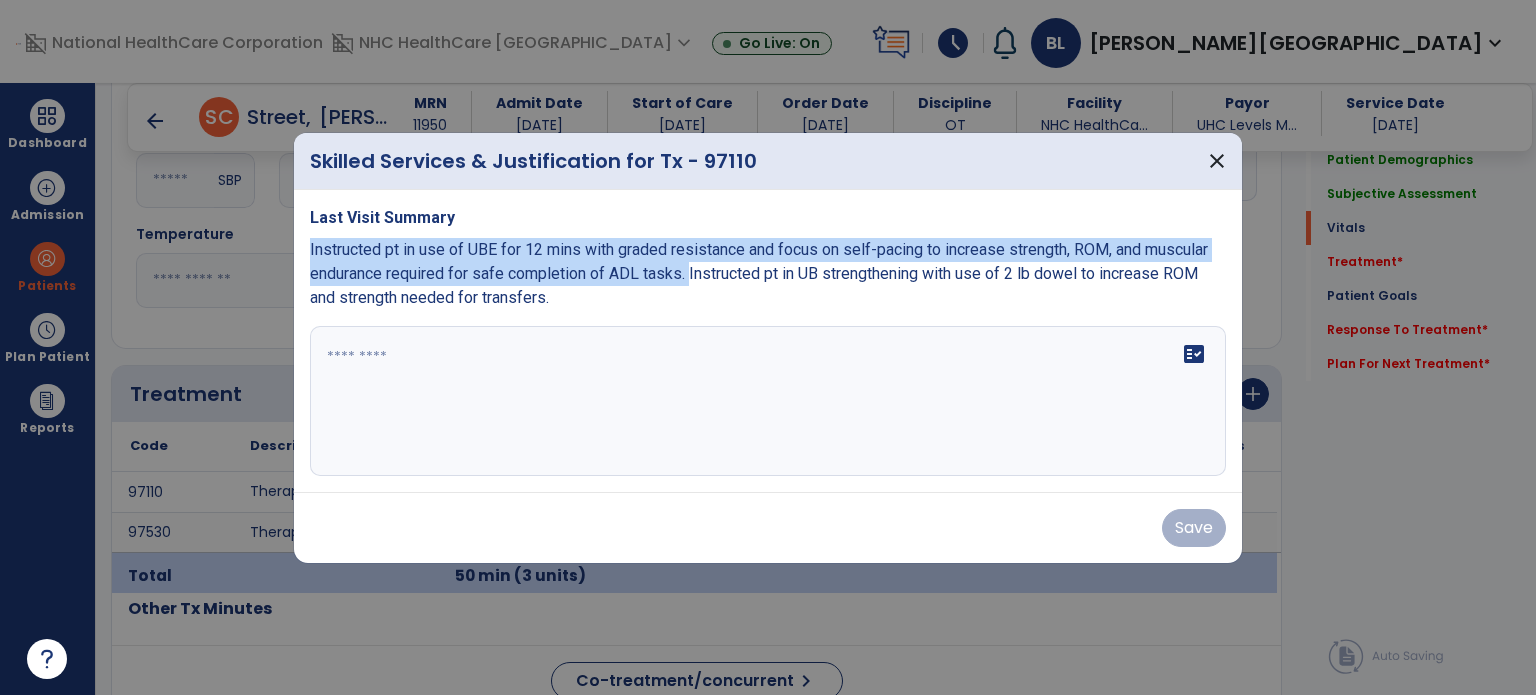 click on "Last Visit Summary Instructed pt in use of UBE for 12 mins with graded resistance and focus on self-pacing to increase strength, ROM, and muscular endurance required for safe completion of ADL tasks. Instructed pt in UB strengthening with use of 2 lb dowel to increase ROM and strength needed for transfers.   fact_check" at bounding box center (768, 341) 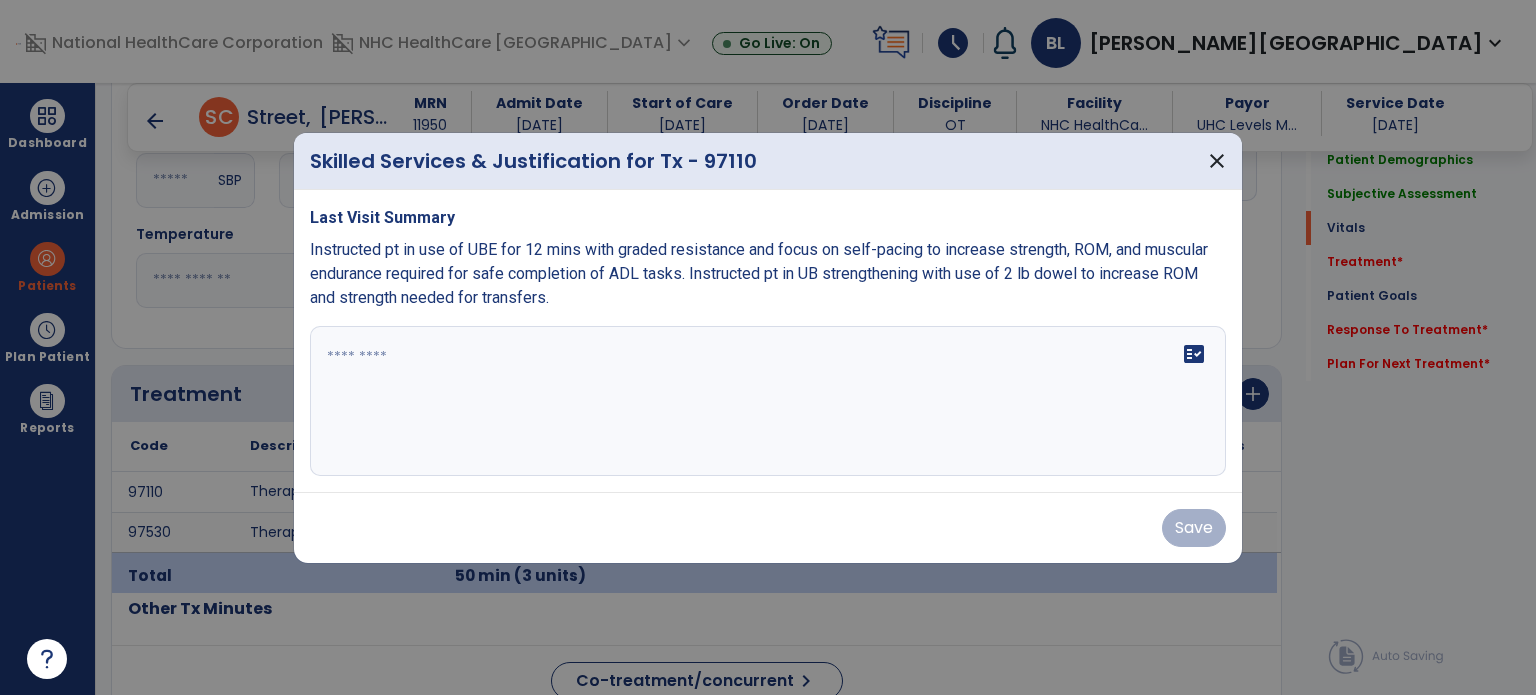 click at bounding box center (768, 401) 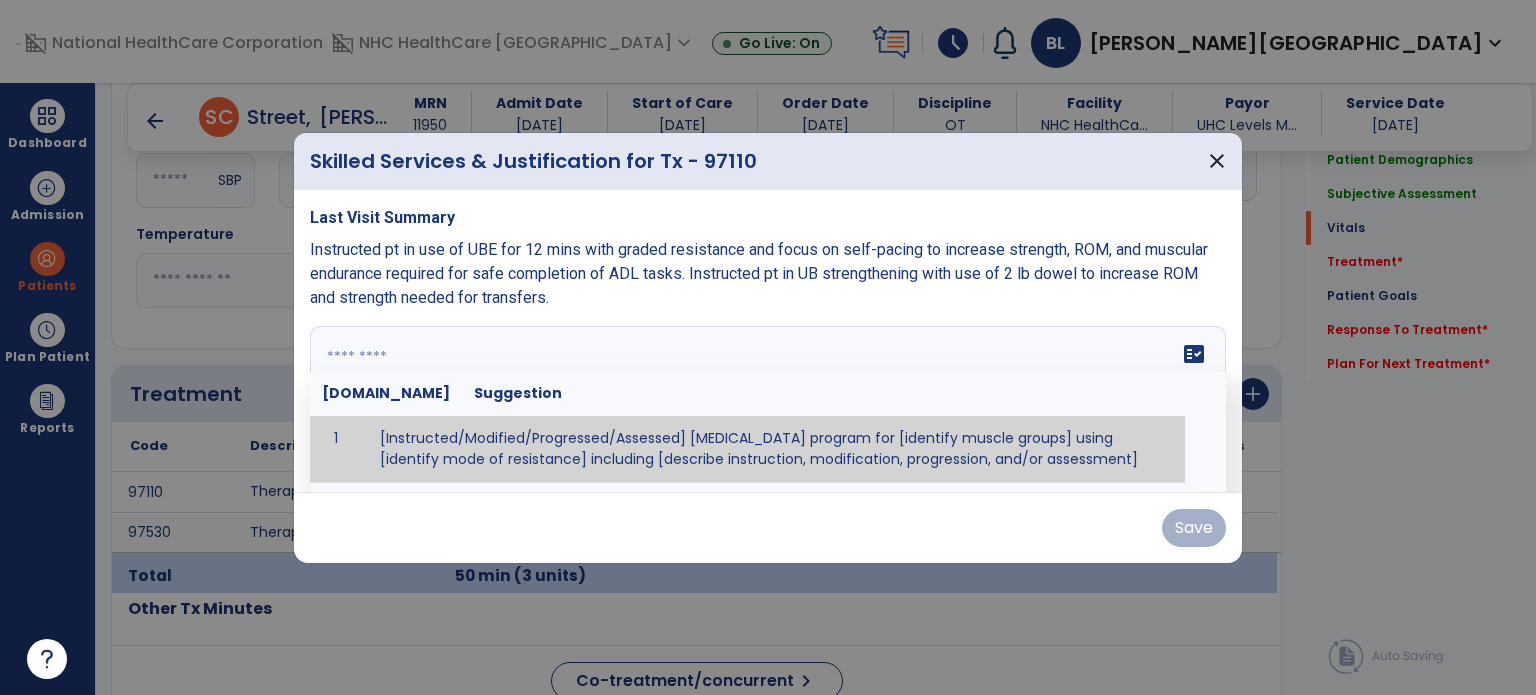 paste on "**********" 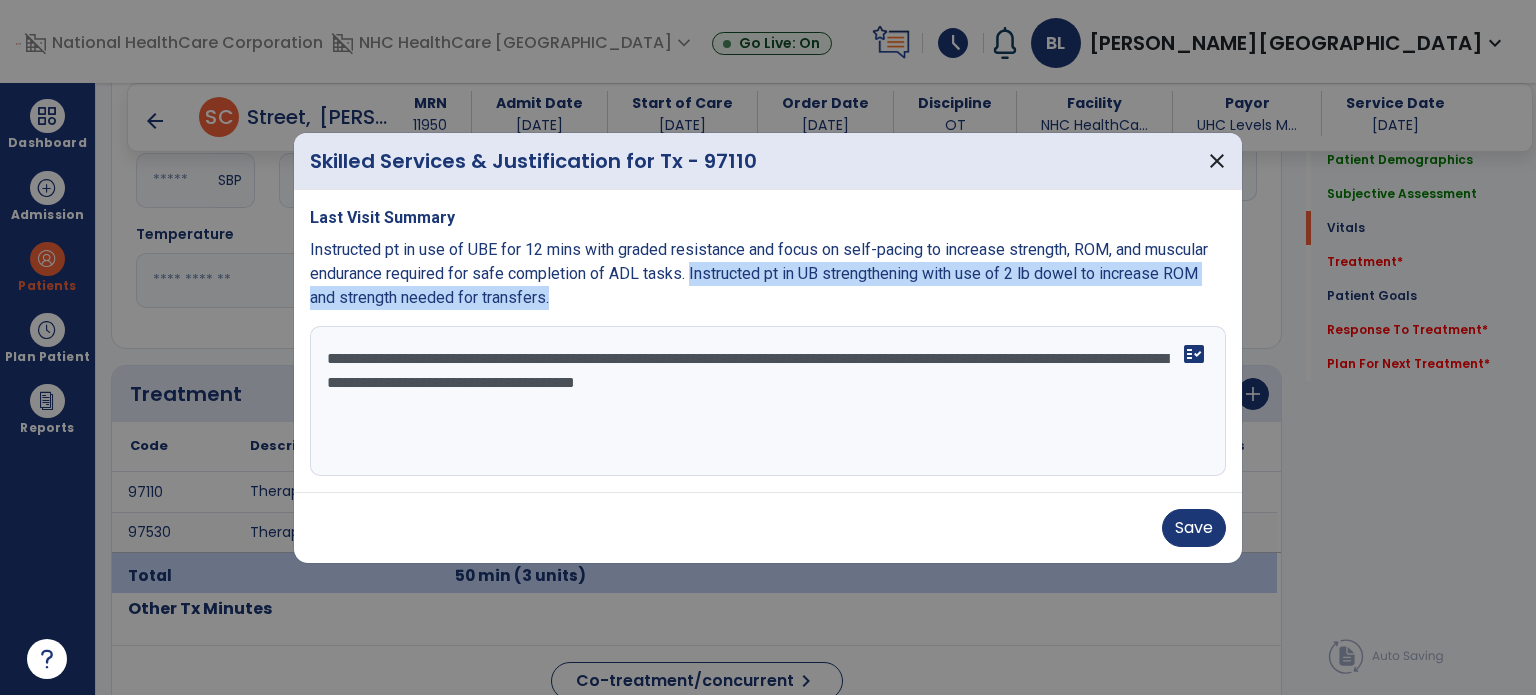 drag, startPoint x: 687, startPoint y: 270, endPoint x: 711, endPoint y: 297, distance: 36.124783 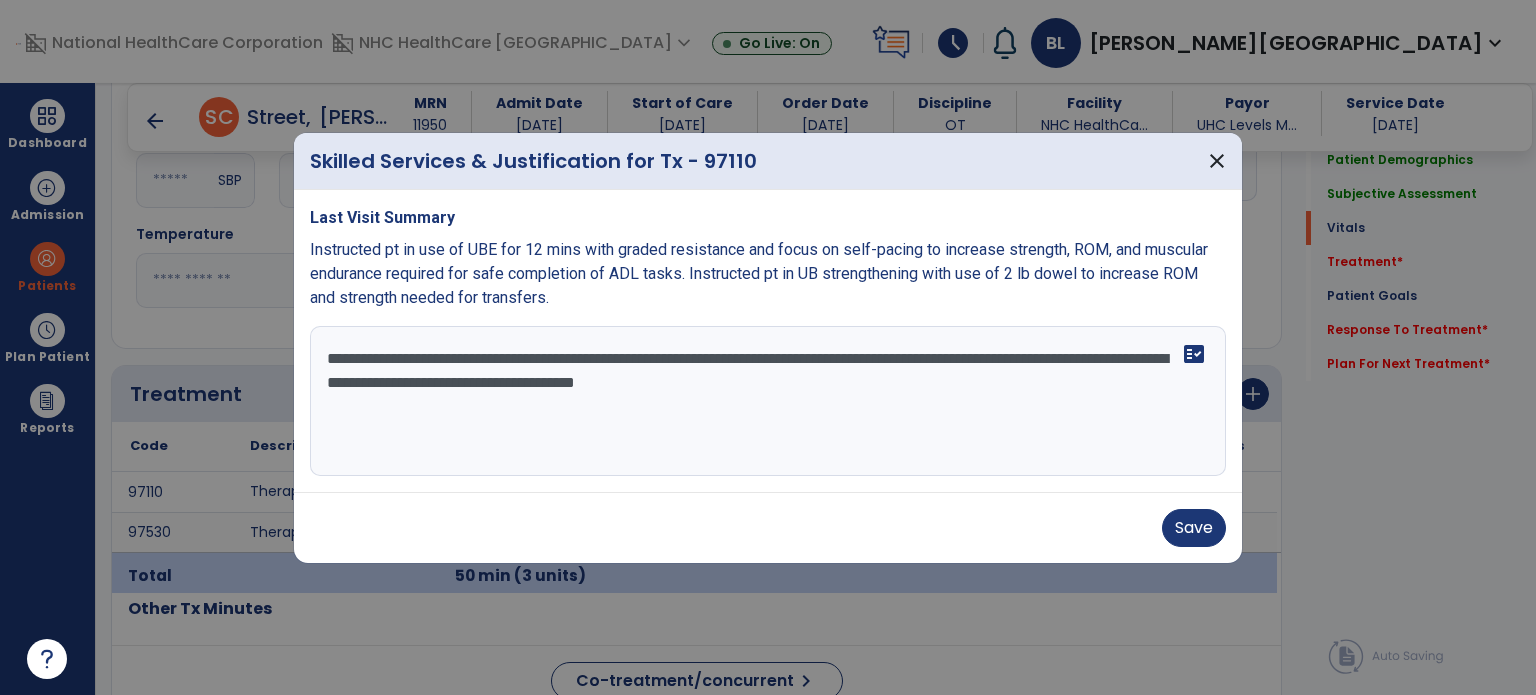 click on "**********" at bounding box center (768, 401) 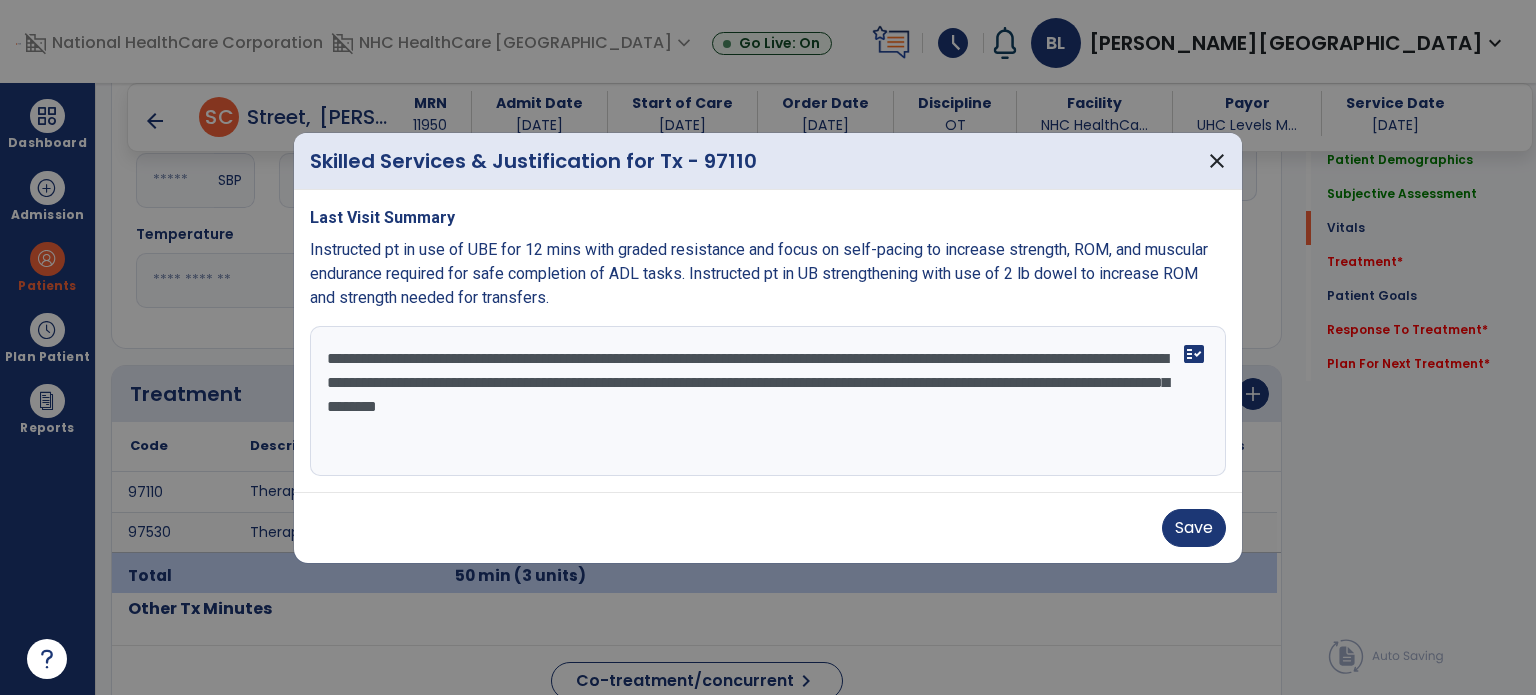 click on "**********" at bounding box center [768, 401] 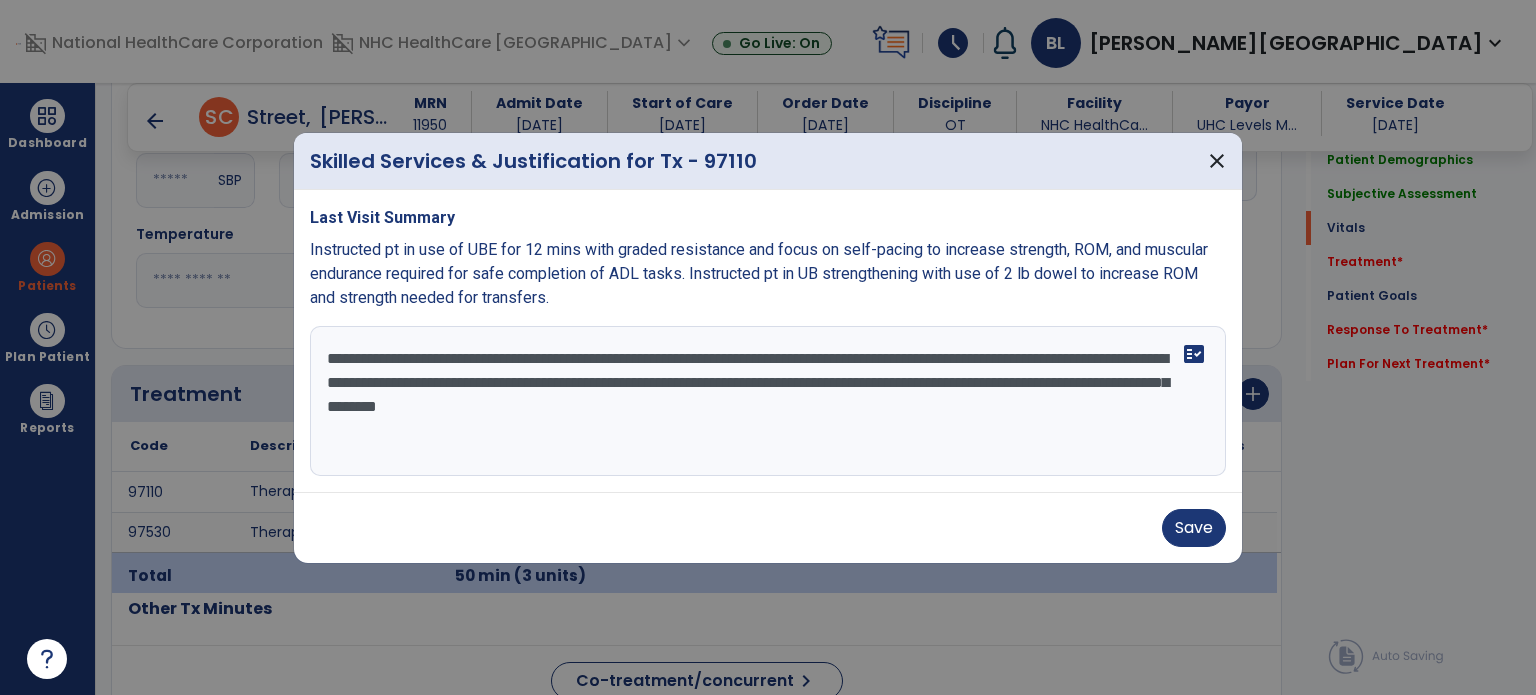 click on "**********" at bounding box center [768, 401] 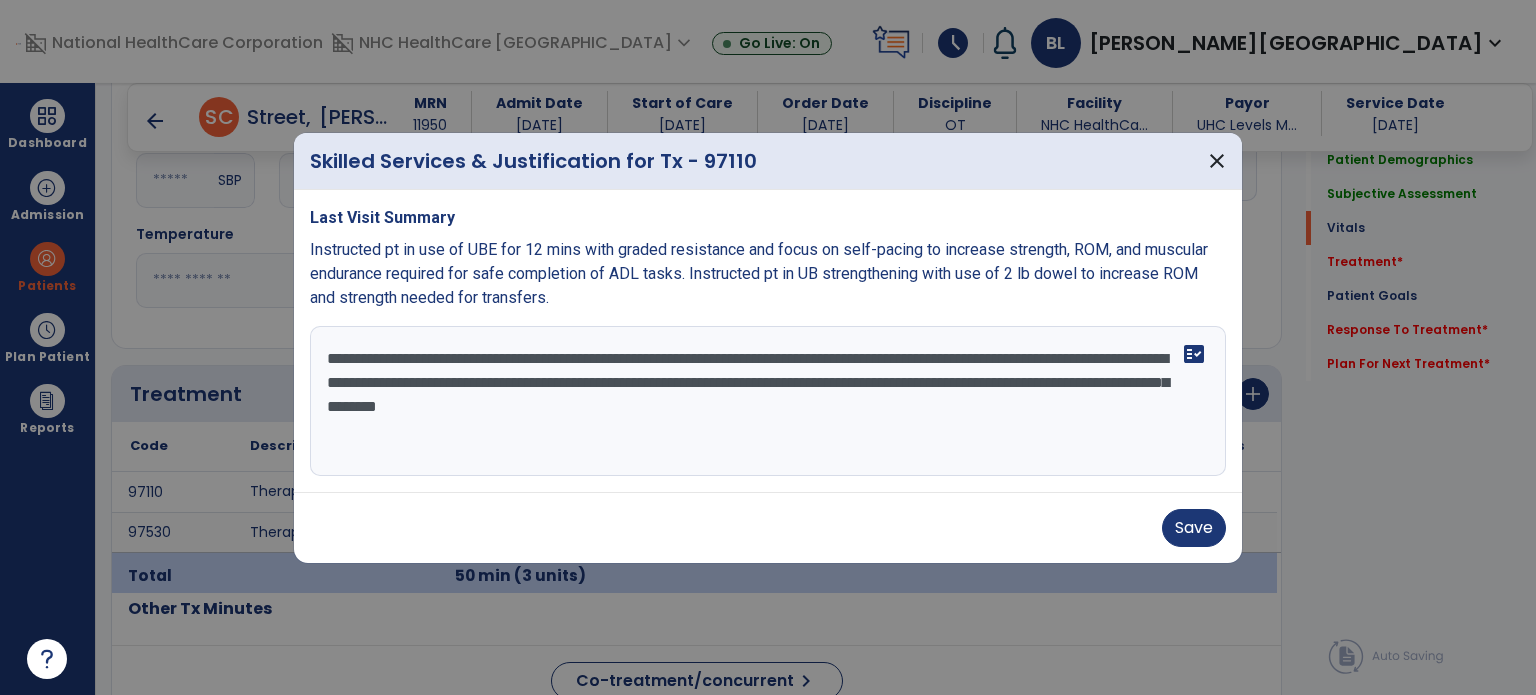 click on "**********" at bounding box center [768, 401] 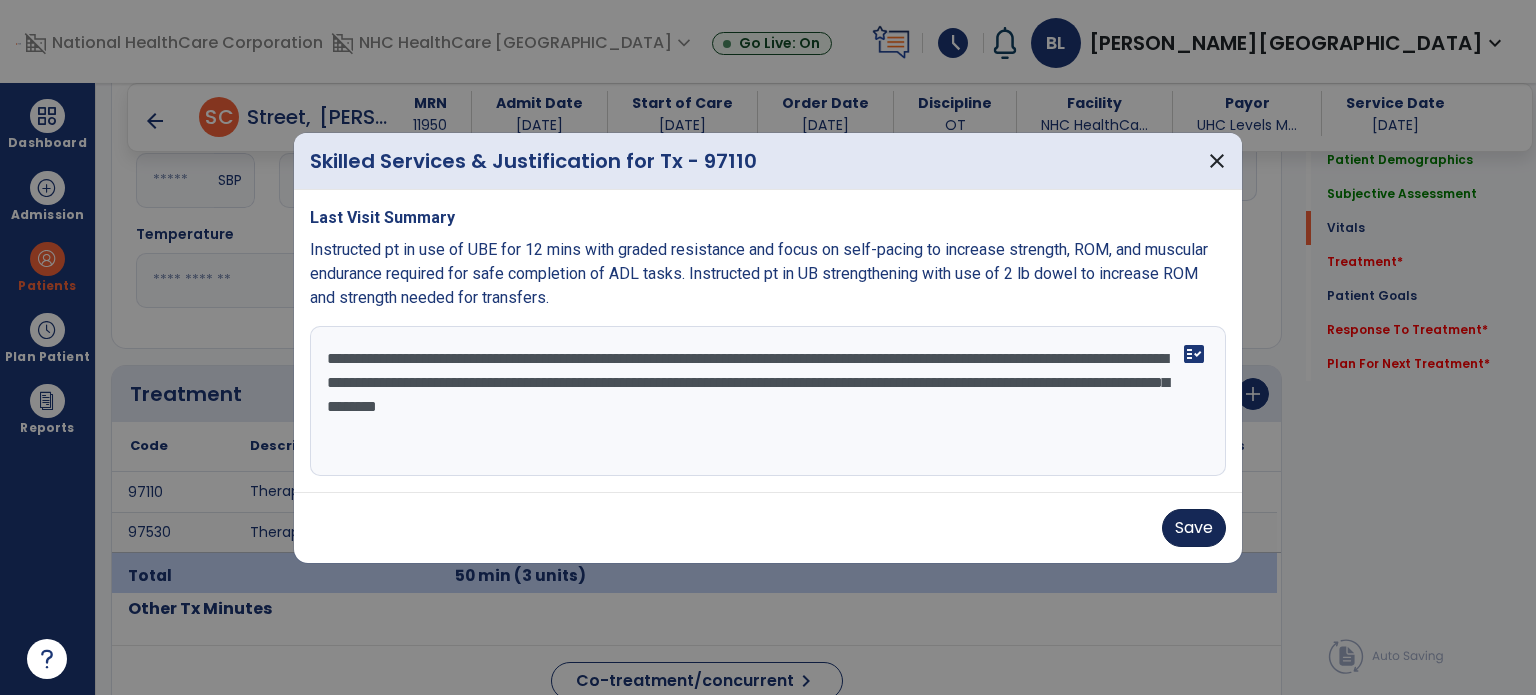 type on "**********" 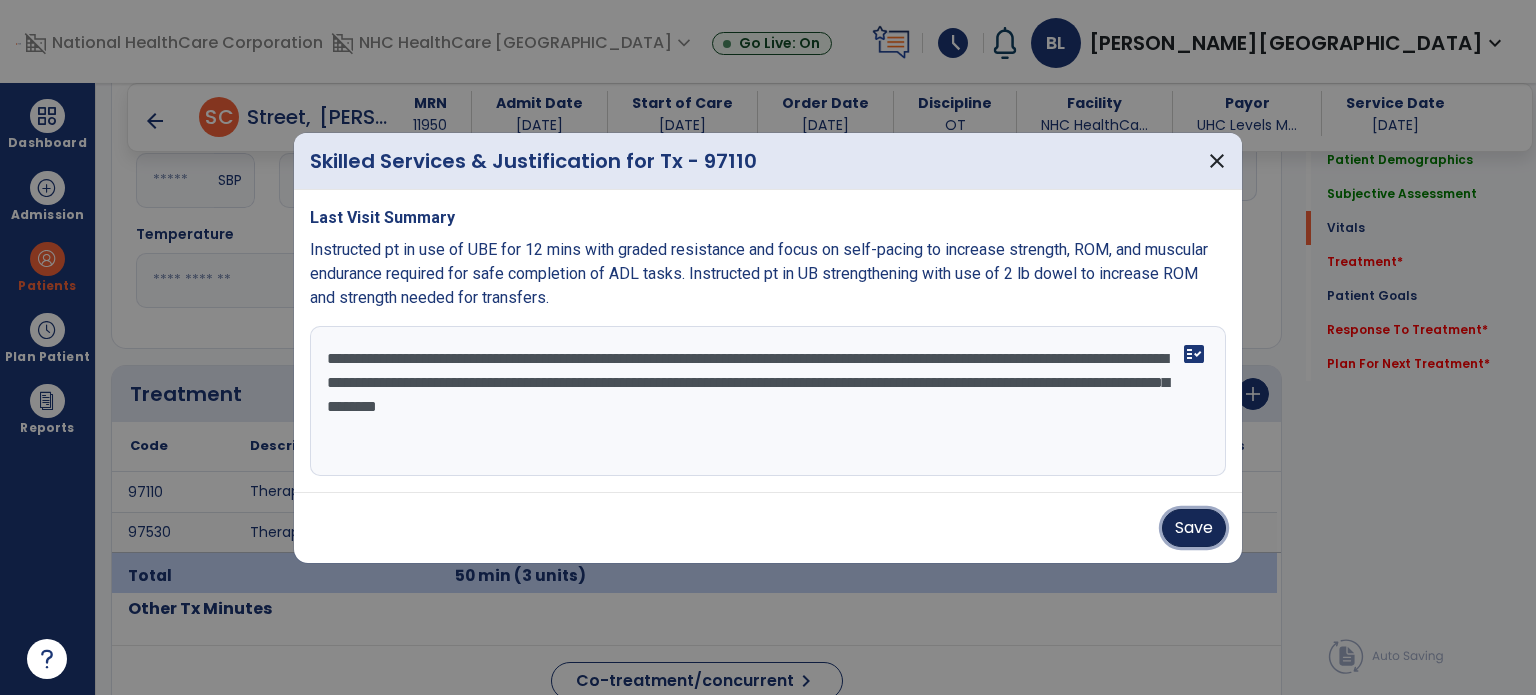 click on "Save" at bounding box center (1194, 528) 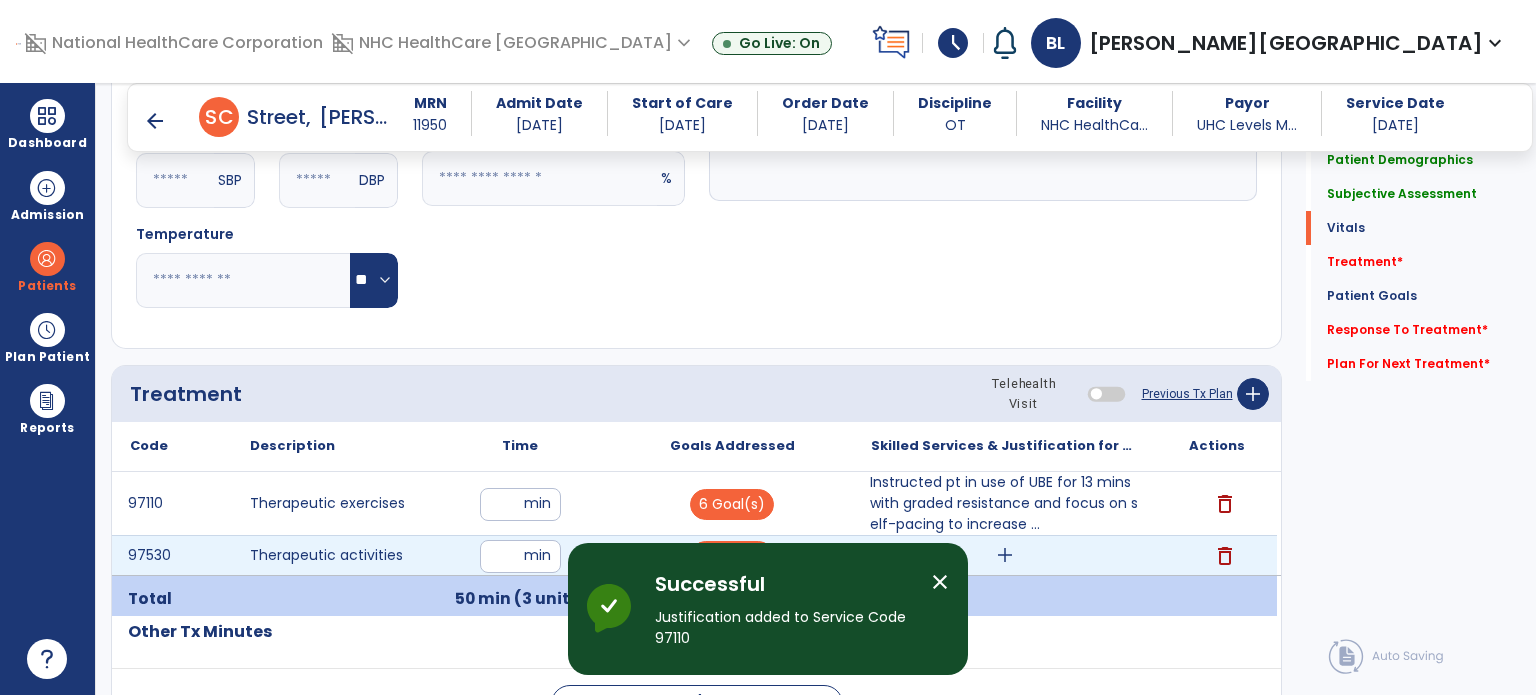 click on "add" at bounding box center (1005, 555) 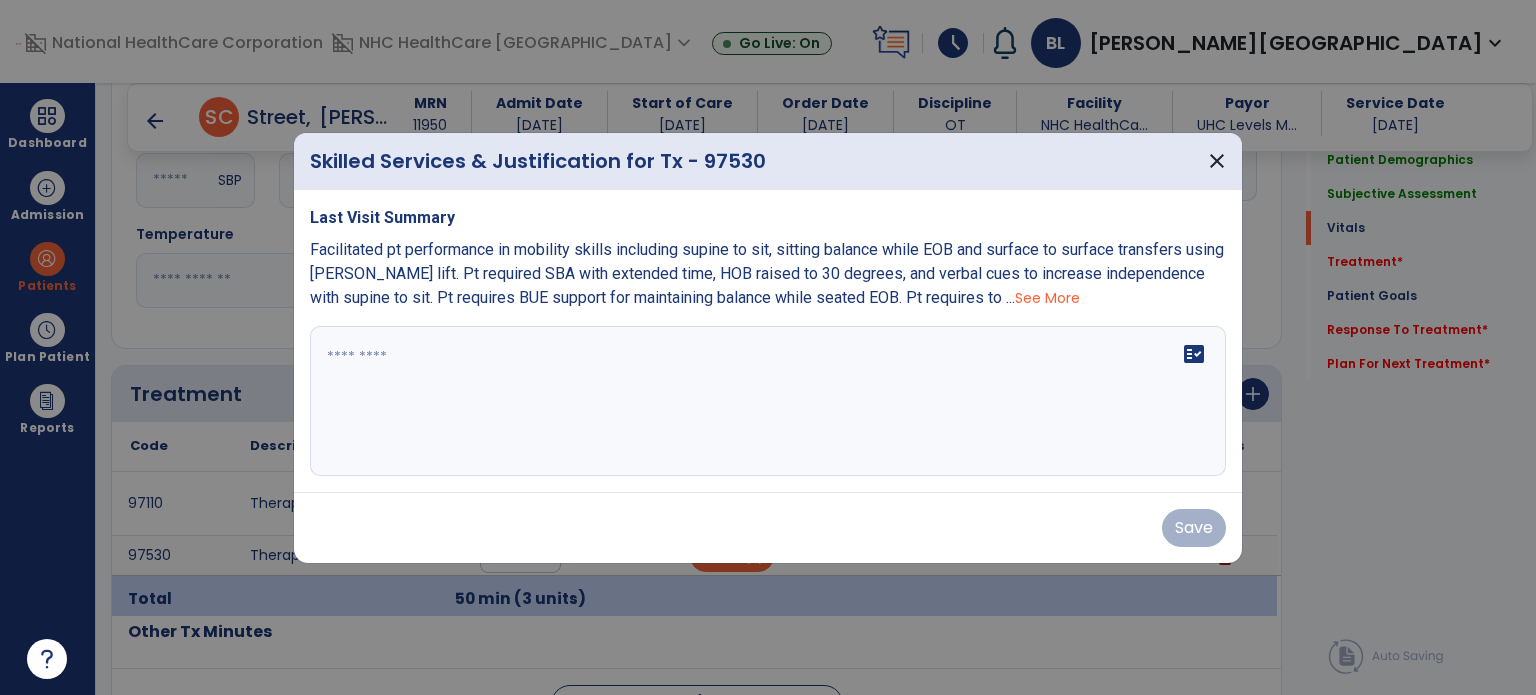 click at bounding box center [768, 401] 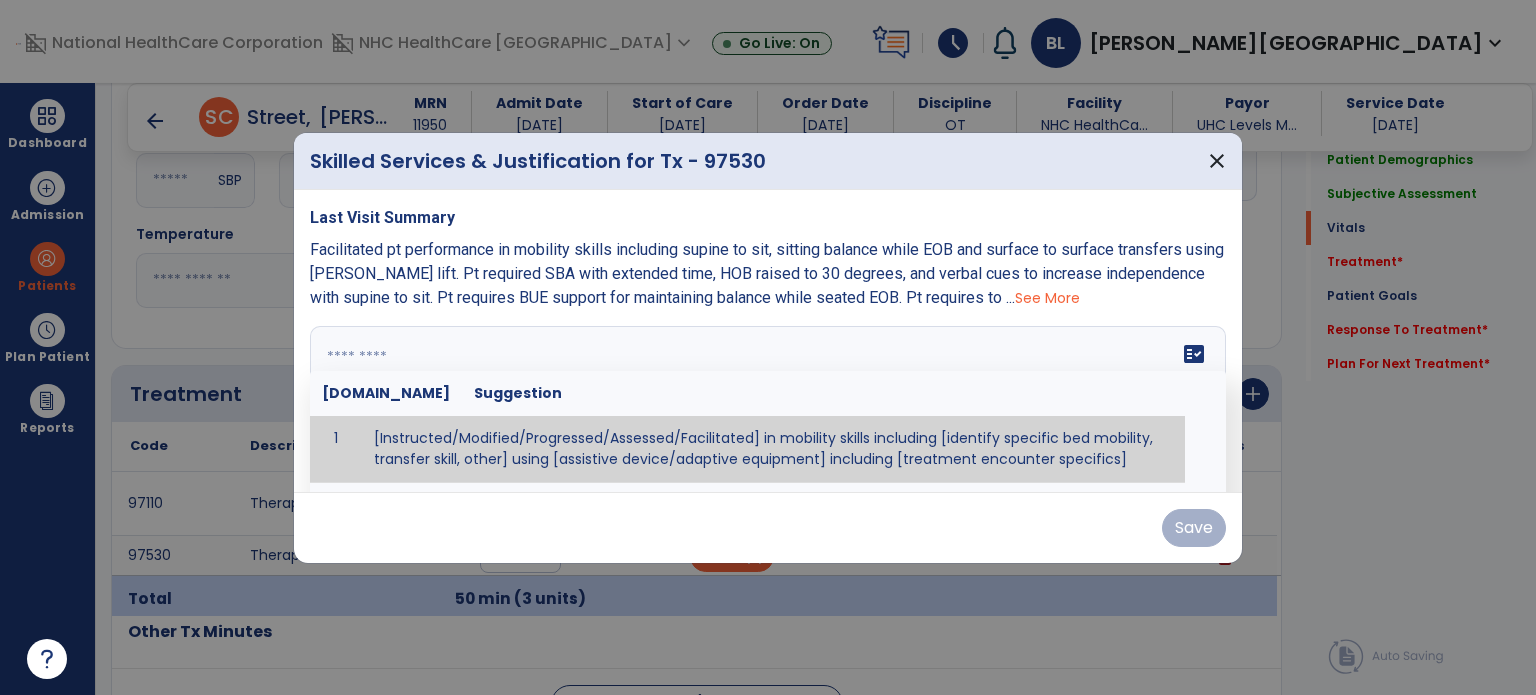 click on "Facilitated pt performance in mobility skills including supine to sit, sitting balance while EOB and surface to surface transfers using [PERSON_NAME] lift. Pt required SBA with extended time, HOB raised to 30 degrees, and verbal cues to increase independence with supine to sit. Pt requires BUE support for maintaining balance while seated EOB. Pt requires to ...  See More" at bounding box center (768, 274) 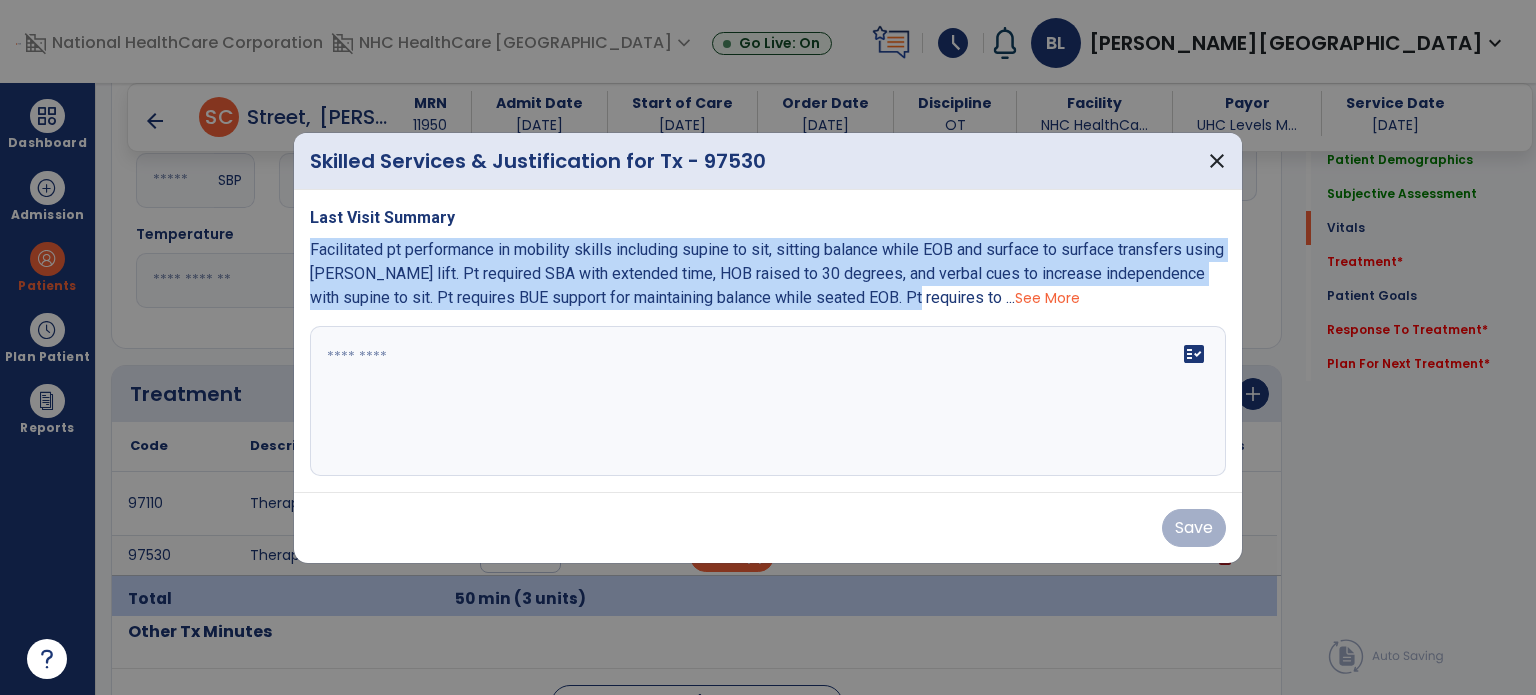 drag, startPoint x: 305, startPoint y: 249, endPoint x: 883, endPoint y: 305, distance: 580.7065 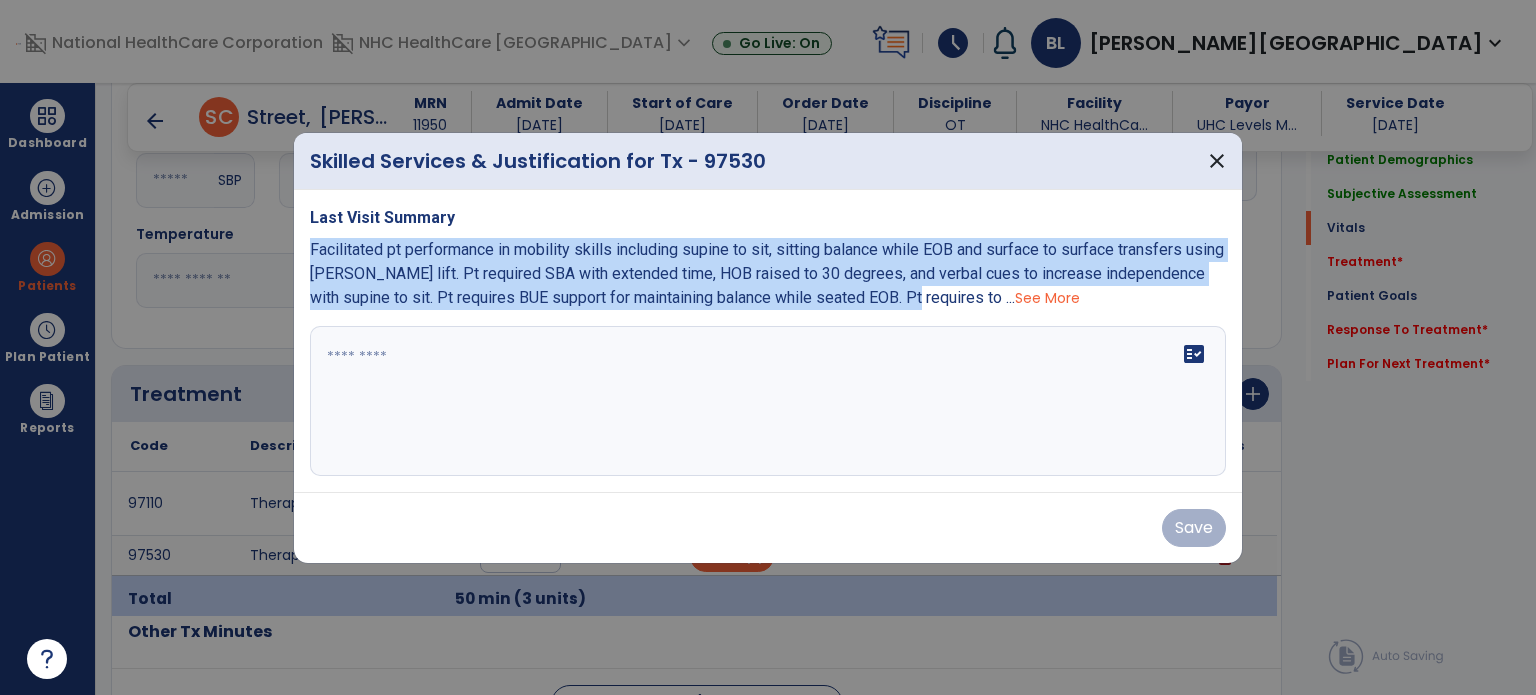 click on "Last Visit Summary Facilitated pt performance in mobility skills including supine to sit, sitting balance while EOB and surface to surface transfers using [PERSON_NAME] lift. Pt required SBA with extended time, HOB raised to 30 degrees, and verbal cues to increase independence with supine to sit. Pt requires BUE support for maintaining balance while seated EOB. Pt requires to ...  See More   fact_check" at bounding box center [768, 341] 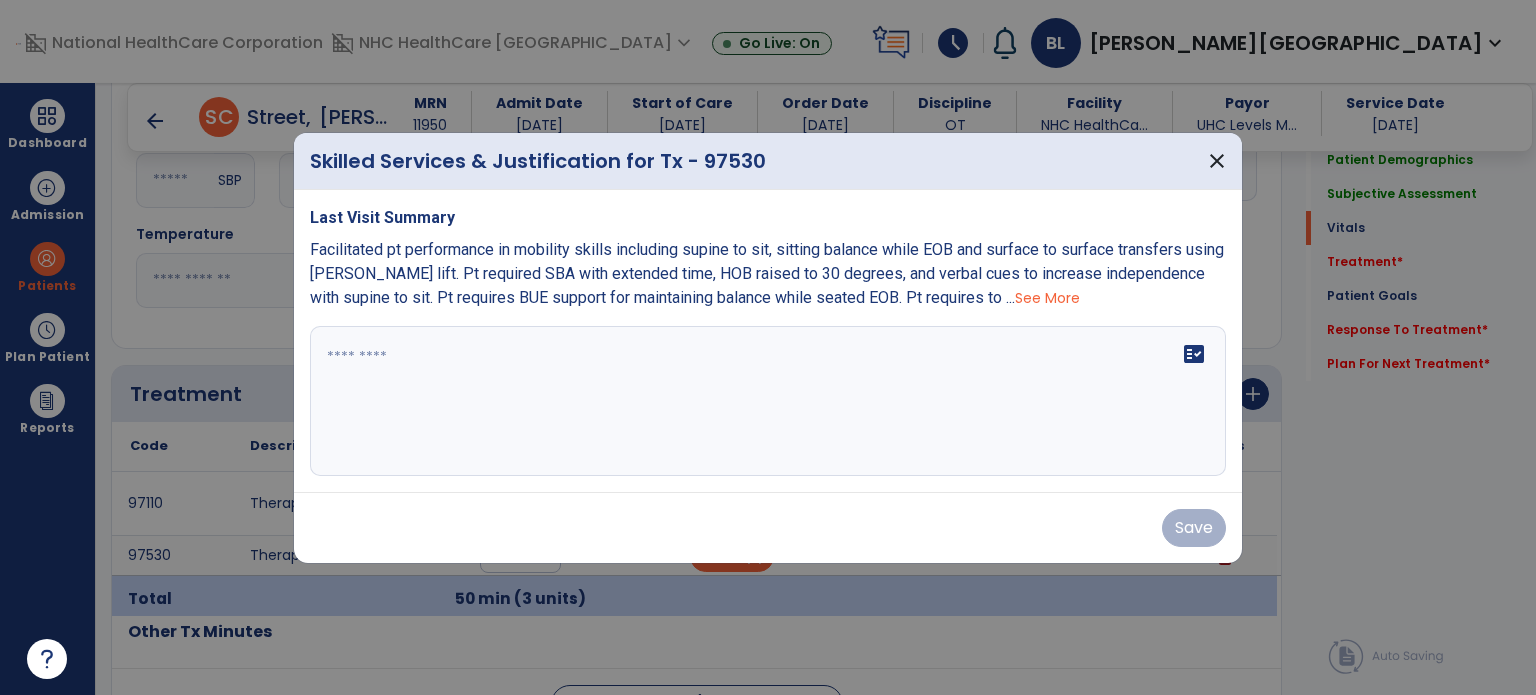 click on "See More" at bounding box center [1047, 298] 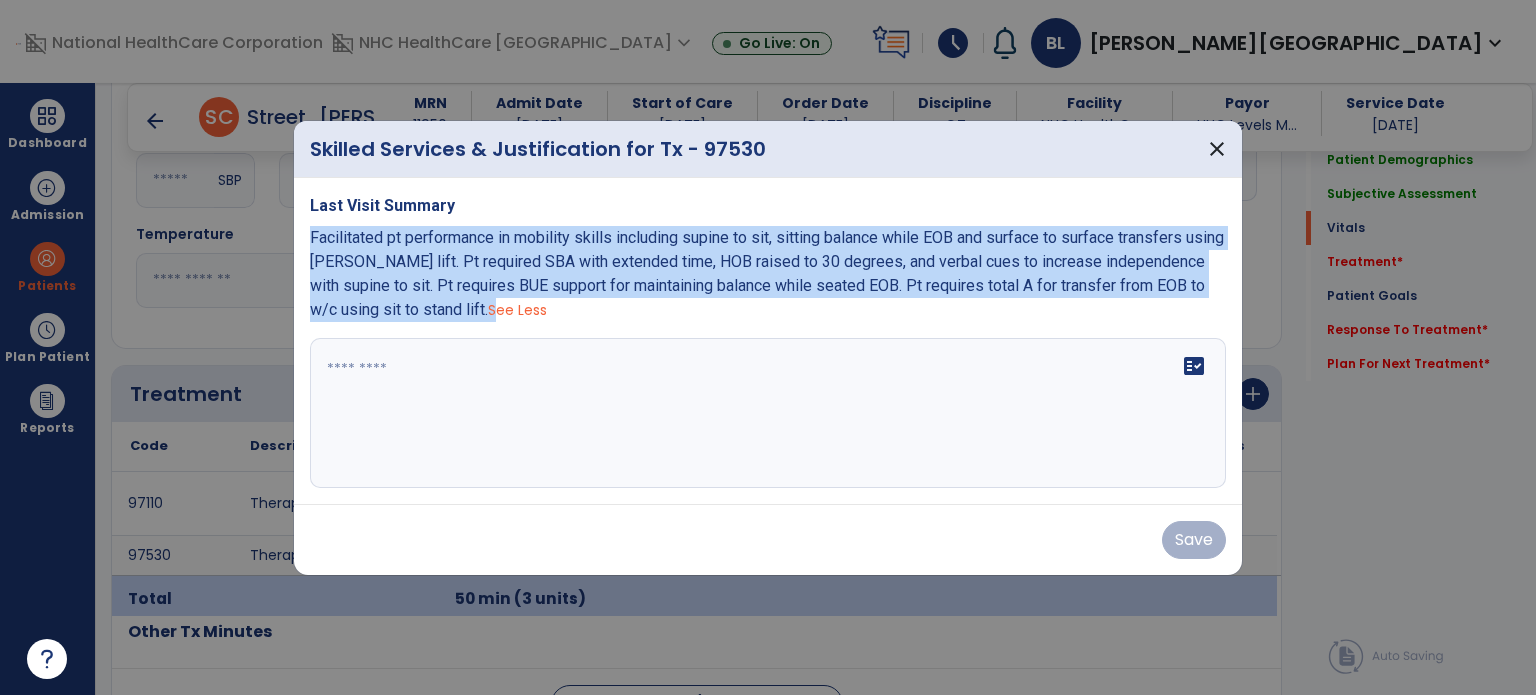 drag, startPoint x: 308, startPoint y: 235, endPoint x: 368, endPoint y: 300, distance: 88.45903 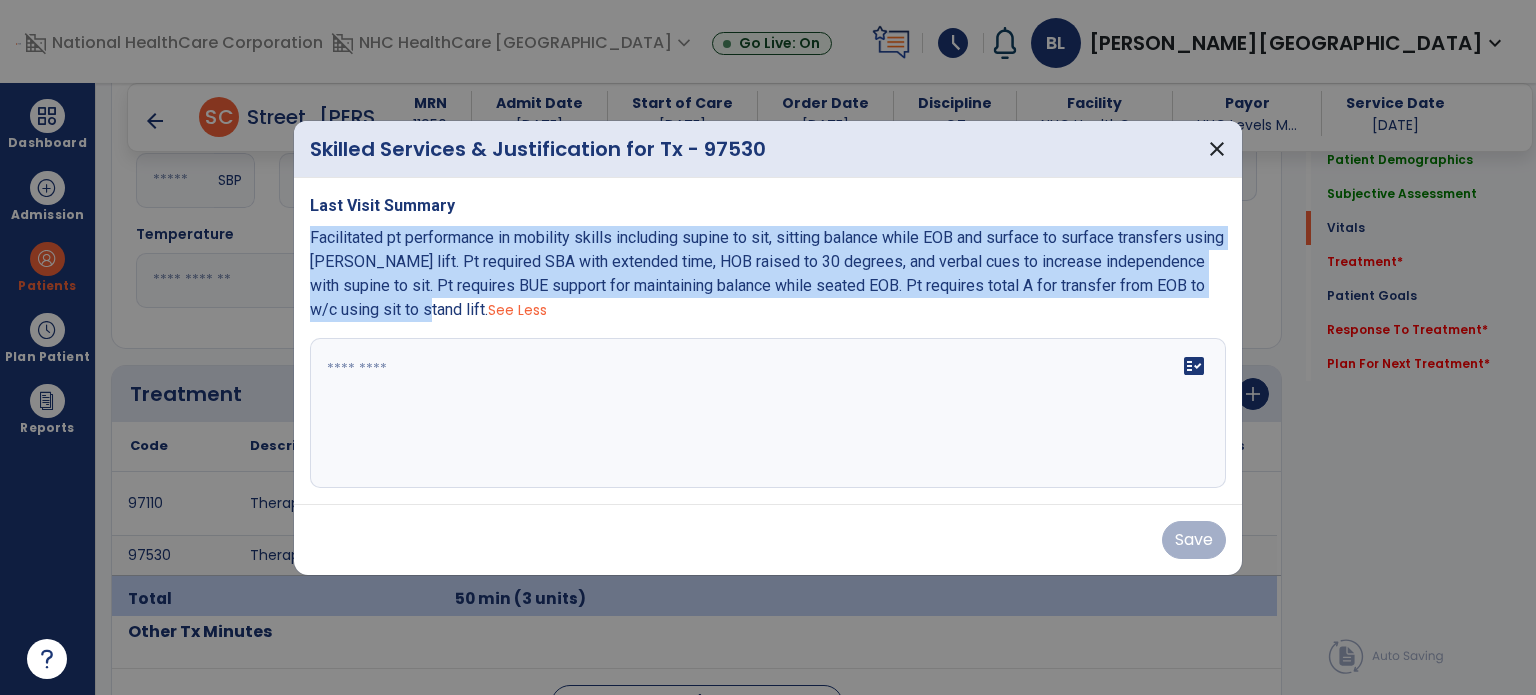 copy on "Facilitated pt performance in mobility skills including supine to sit, sitting balance while EOB and surface to surface transfers using [PERSON_NAME] lift. Pt required SBA with extended time, HOB raised to 30 degrees, and verbal cues to increase independence with supine to sit. Pt requires BUE support for maintaining balance while seated EOB. Pt requires total A for transfer from EOB to w/c using sit to stand lift" 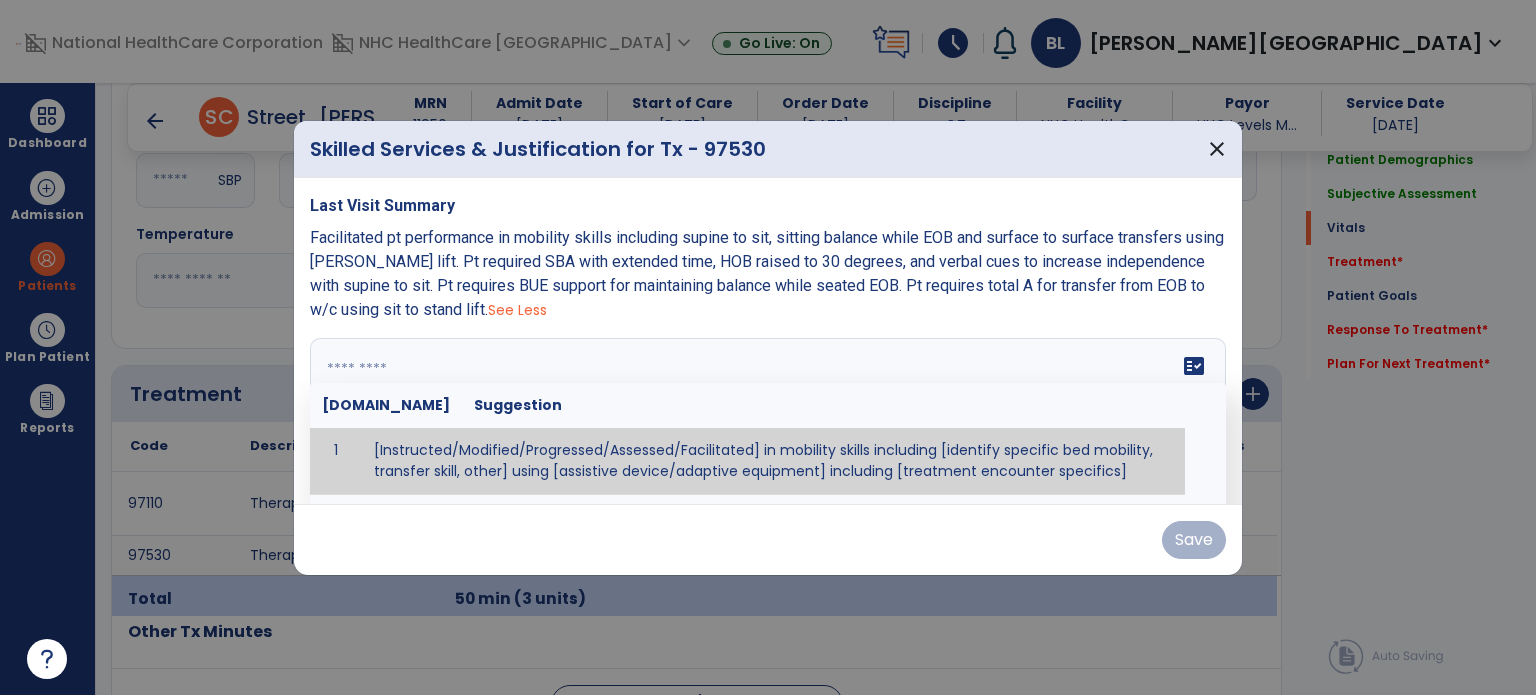 click on "fact_check  [DOMAIN_NAME] Suggestion 1 [Instructed/Modified/Progressed/Assessed/Facilitated] in mobility skills including [identify specific bed mobility, transfer skill, other] using [assistive device/adaptive equipment] including [treatment encounter specifics]" at bounding box center [768, 413] 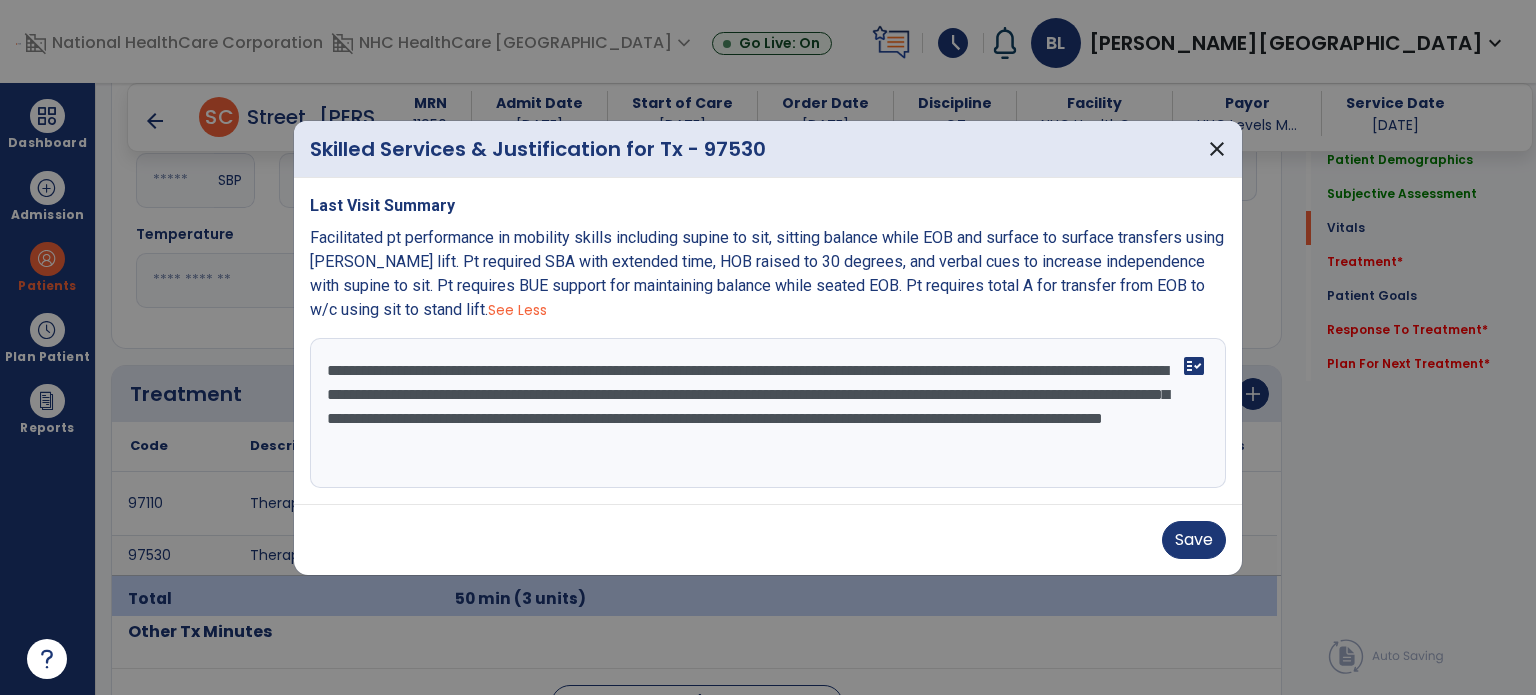 click on "**********" at bounding box center [768, 413] 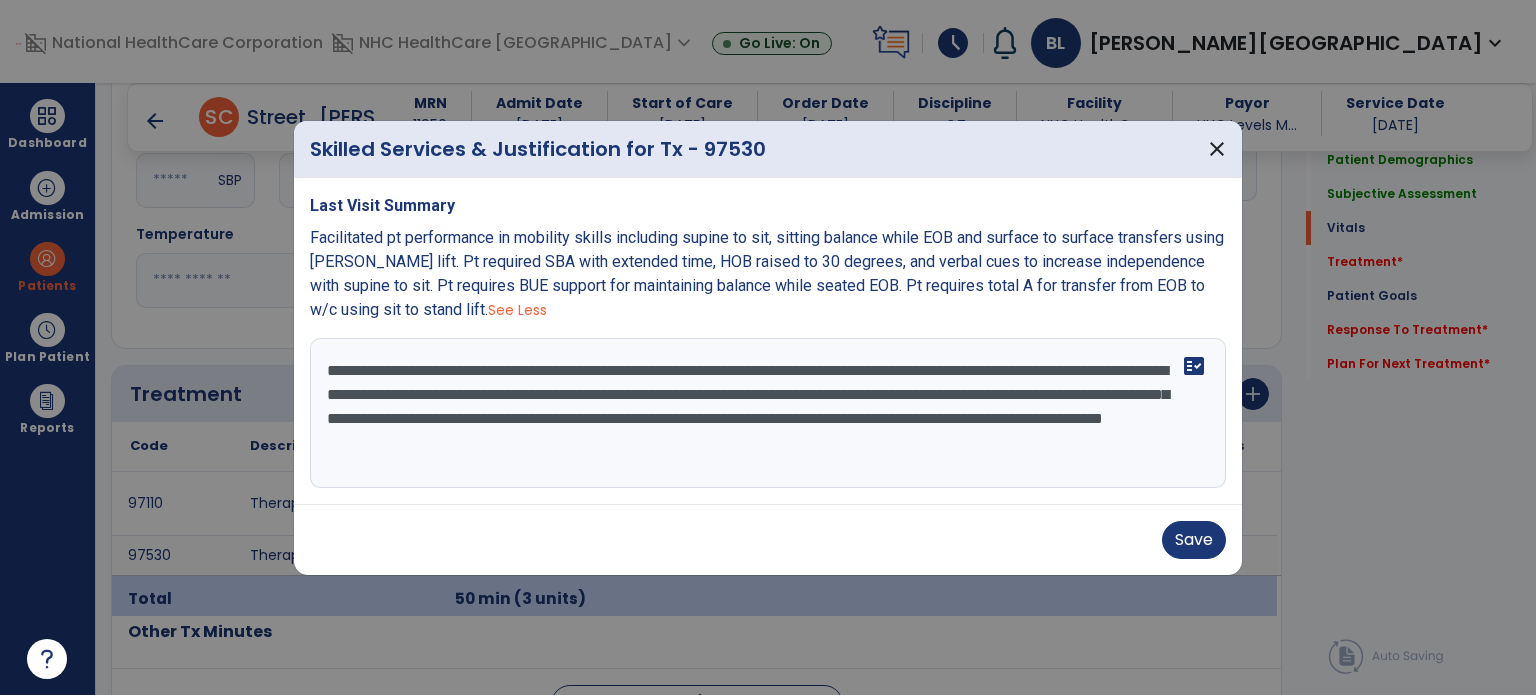 click on "**********" at bounding box center [768, 413] 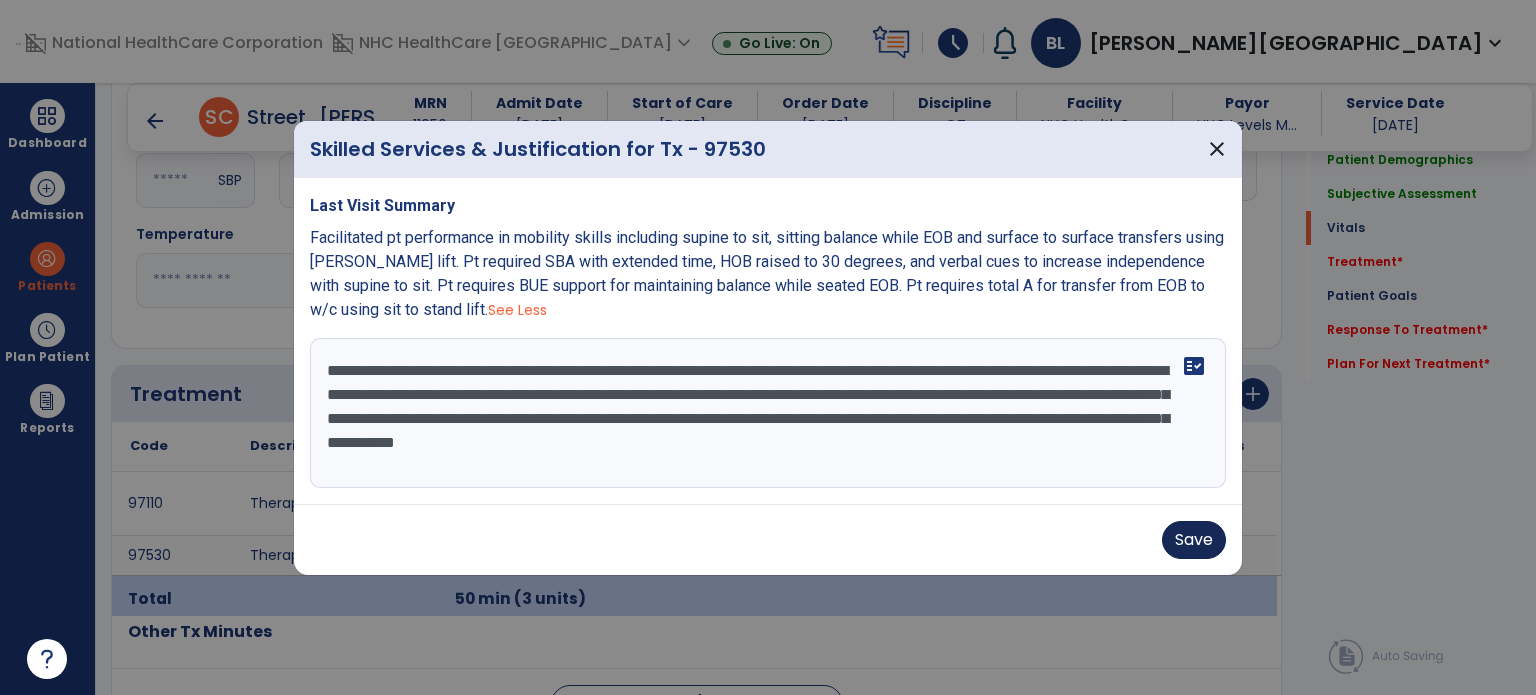 type on "**********" 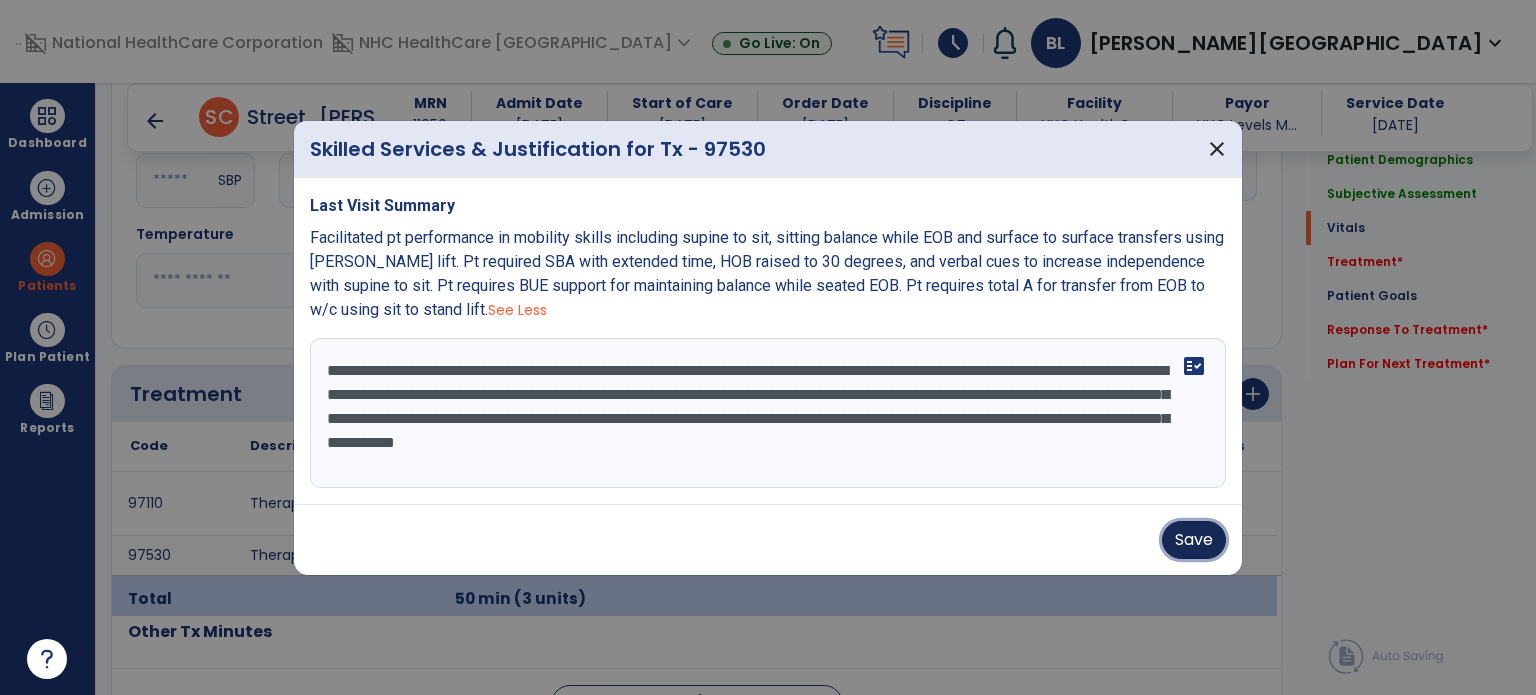click on "Save" at bounding box center [1194, 540] 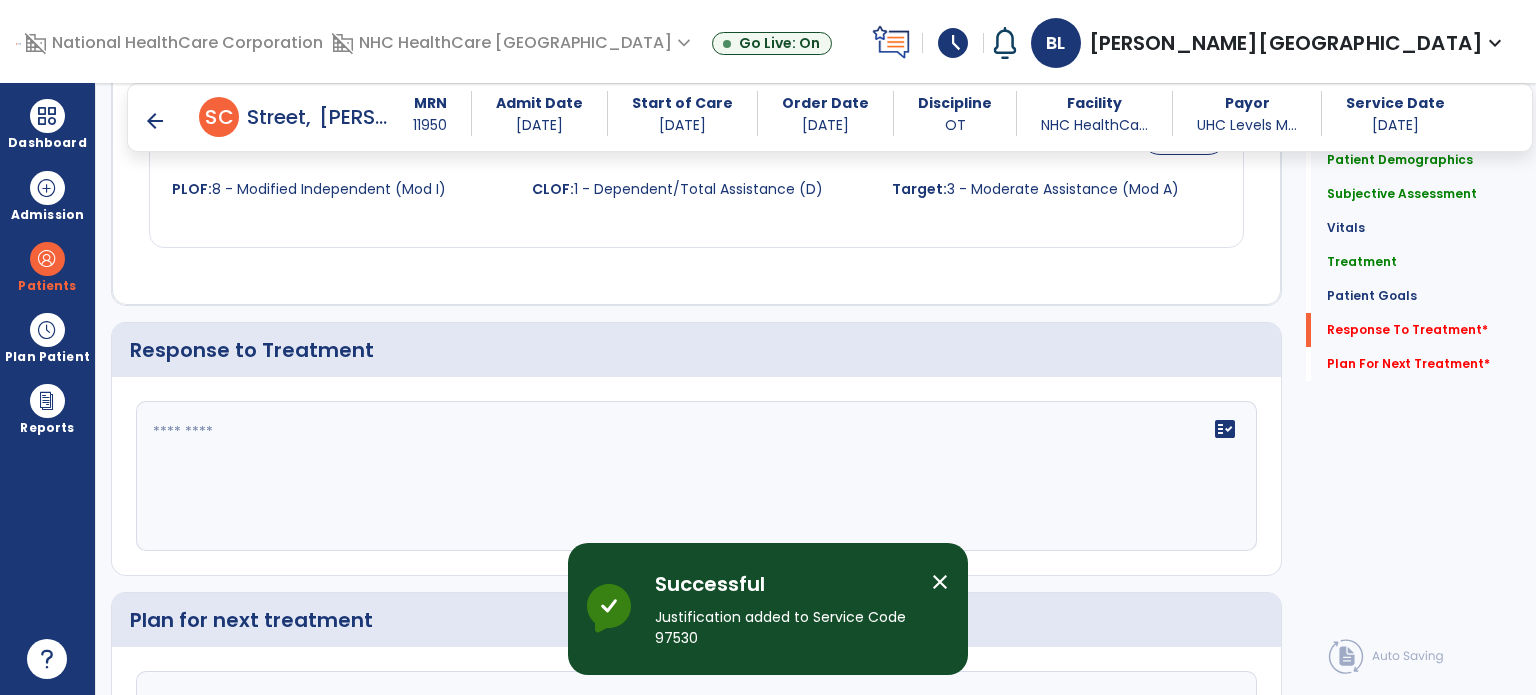 scroll, scrollTop: 2287, scrollLeft: 0, axis: vertical 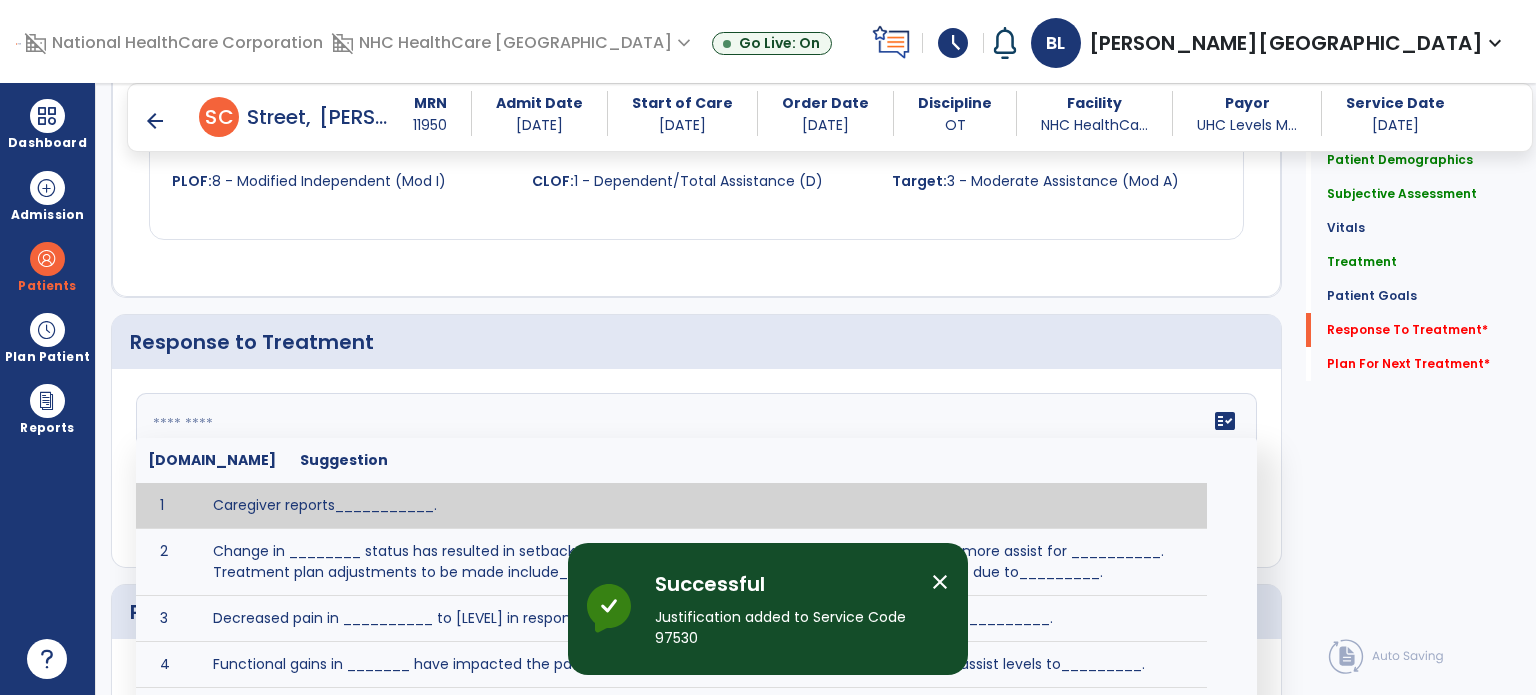 click on "fact_check  [DOMAIN_NAME] Suggestion 1 Caregiver reports___________. 2 Change in ________ status has resulted in setback in_______due to ________, requiring patient to need more assist for __________.   Treatment plan adjustments to be made include________.  Progress towards goals is expected to continue due to_________. 3 Decreased pain in __________ to [LEVEL] in response to [MODALITY/TREATMENT] allows for improvement in _________. 4 Functional gains in _______ have impacted the patient's ability to perform_________ with a reduction in assist levels to_________. 5 Functional progress this week has been significant due to__________. 6 Gains in ________ have improved the patient's ability to perform ______with decreased levels of assist to___________. 7 Improvement in ________allows patient to tolerate higher levels of challenges in_________. 8 Pain in [AREA] has decreased to [LEVEL] in response to [TREATMENT/MODALITY], allowing fore ease in completing__________. 9 10 11 12 13 14 15 16 17 18 19 20 21" 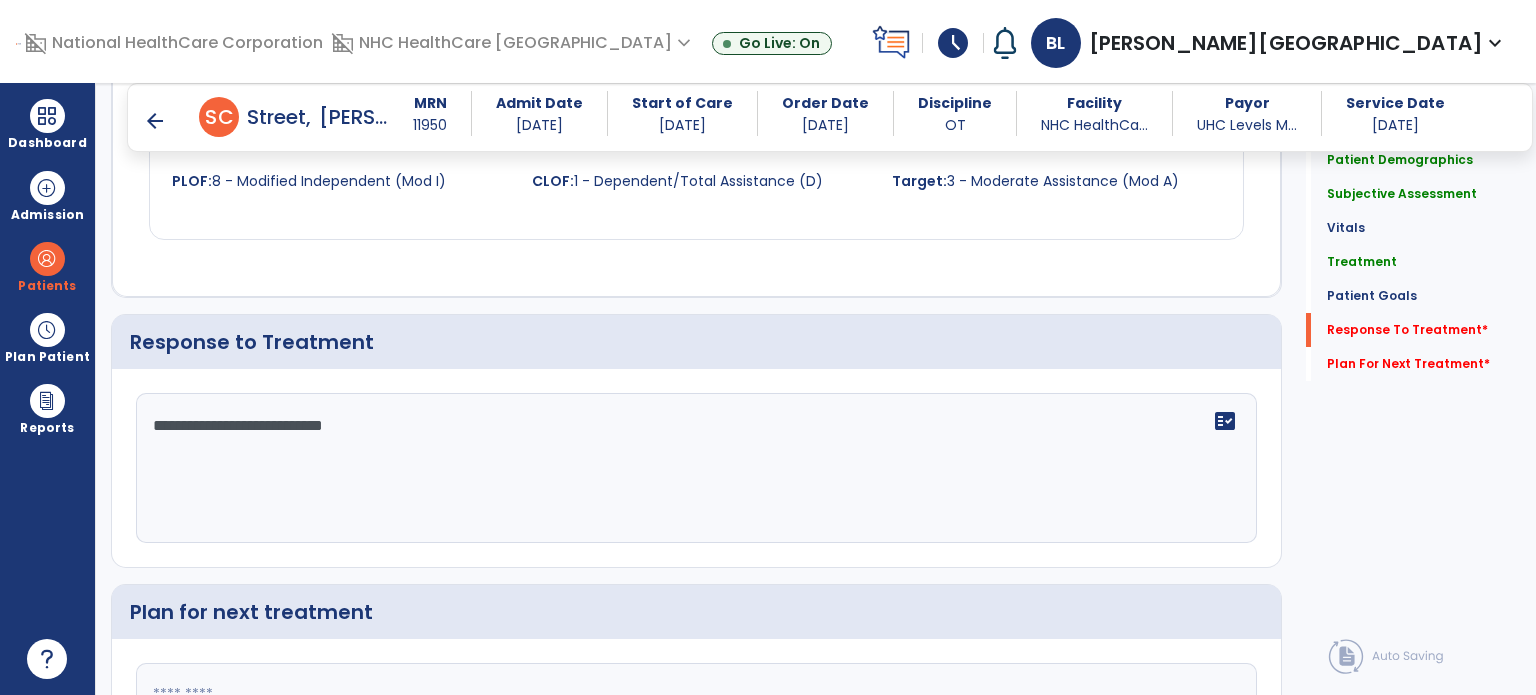 type on "**********" 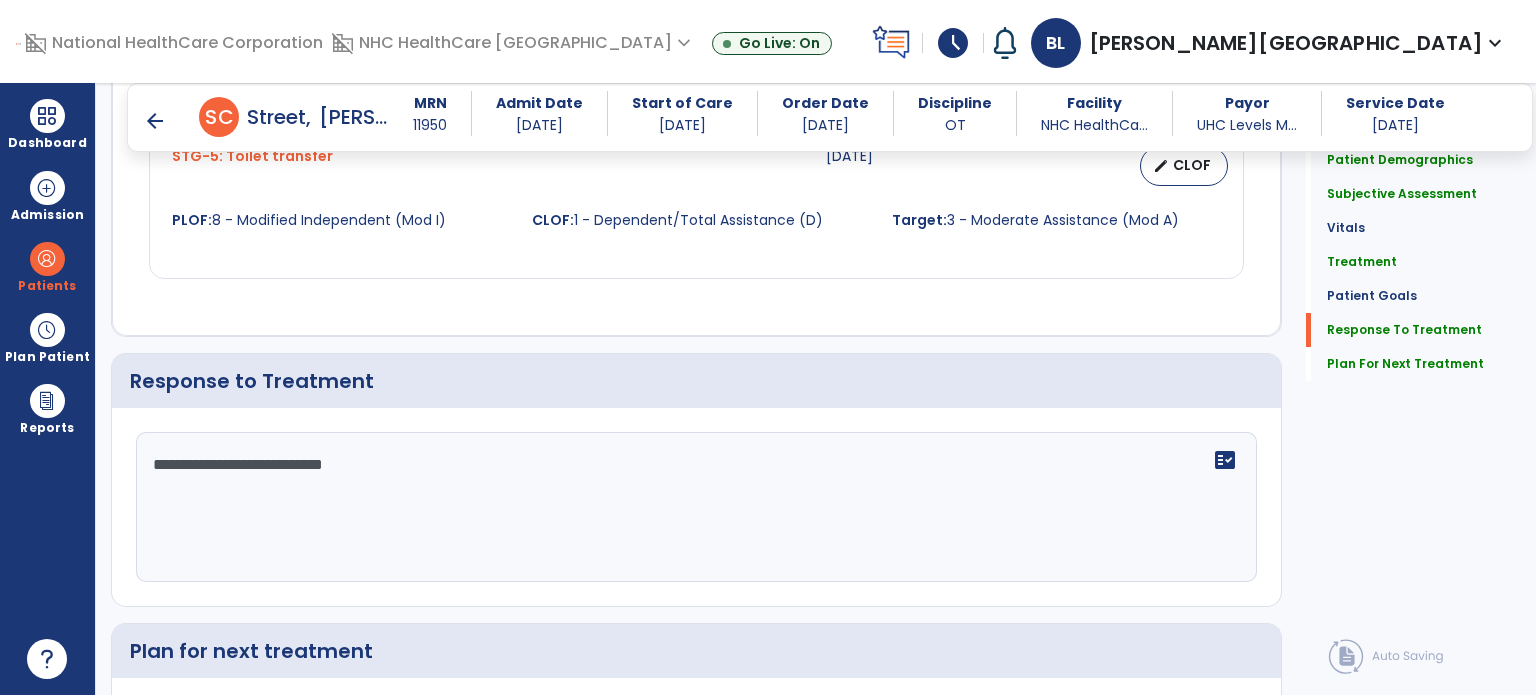 scroll, scrollTop: 2293, scrollLeft: 0, axis: vertical 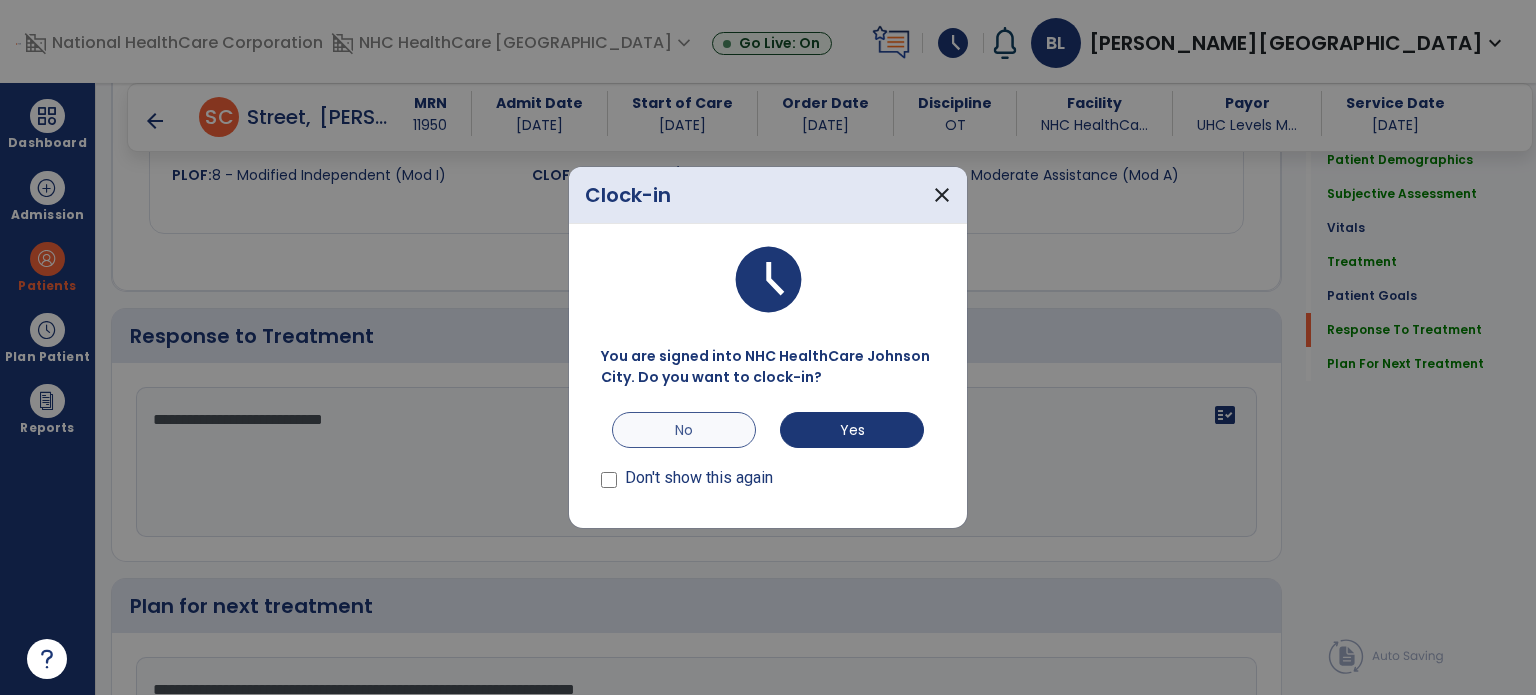 type on "**********" 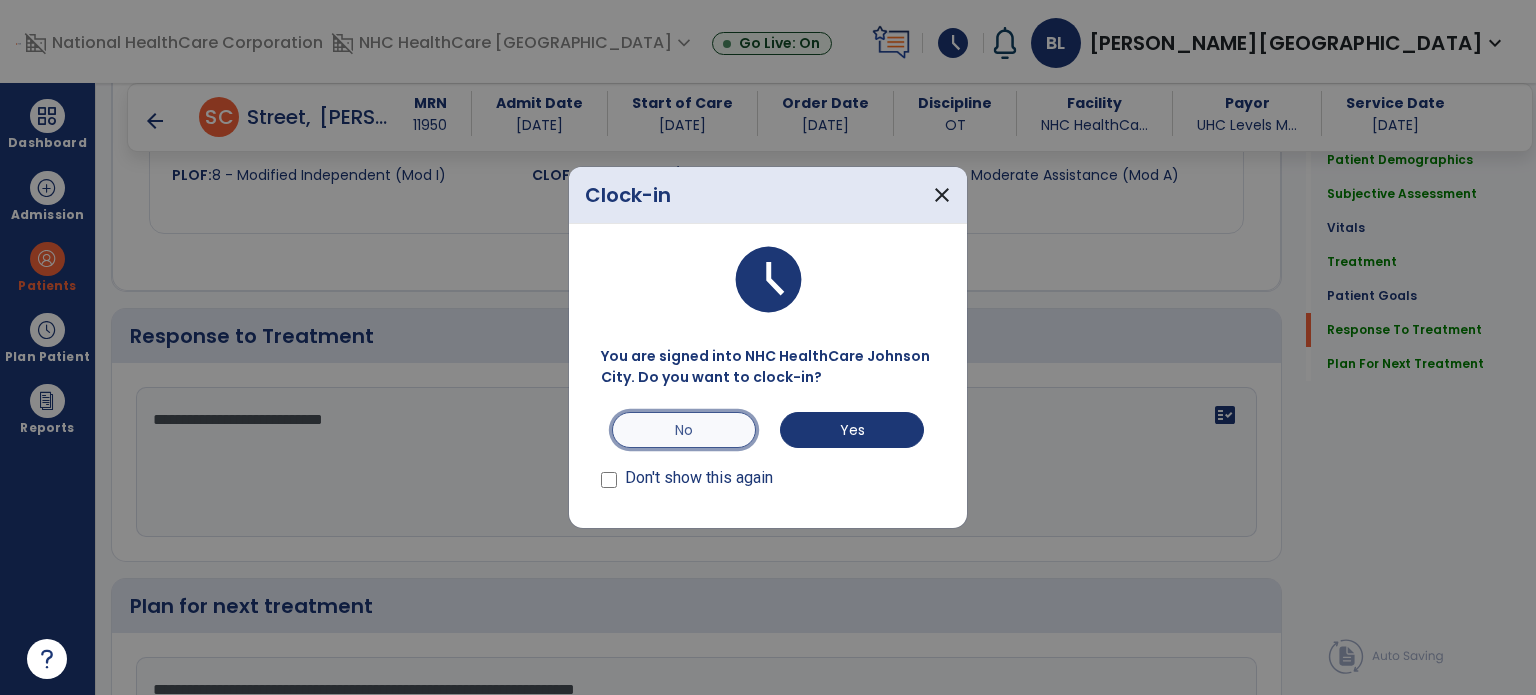 click on "No" at bounding box center [684, 430] 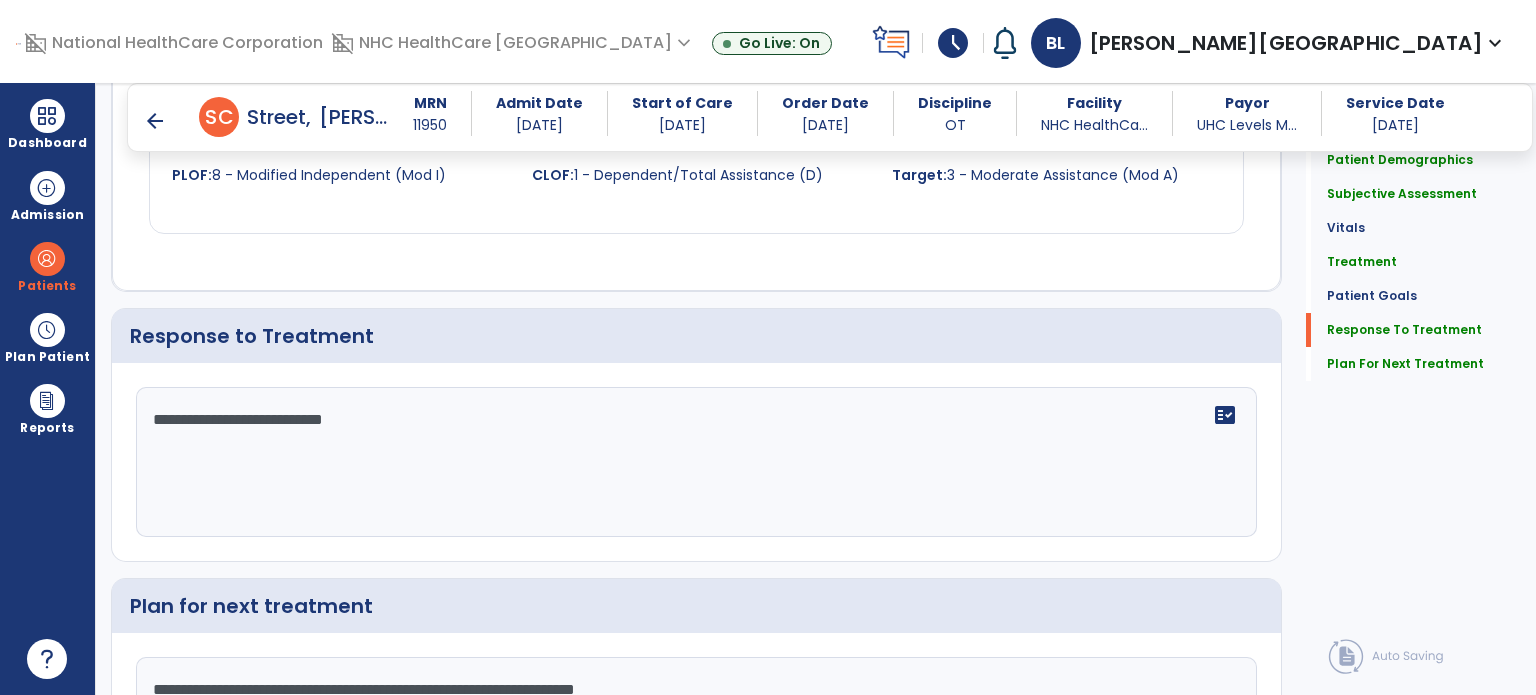 click on "**********" 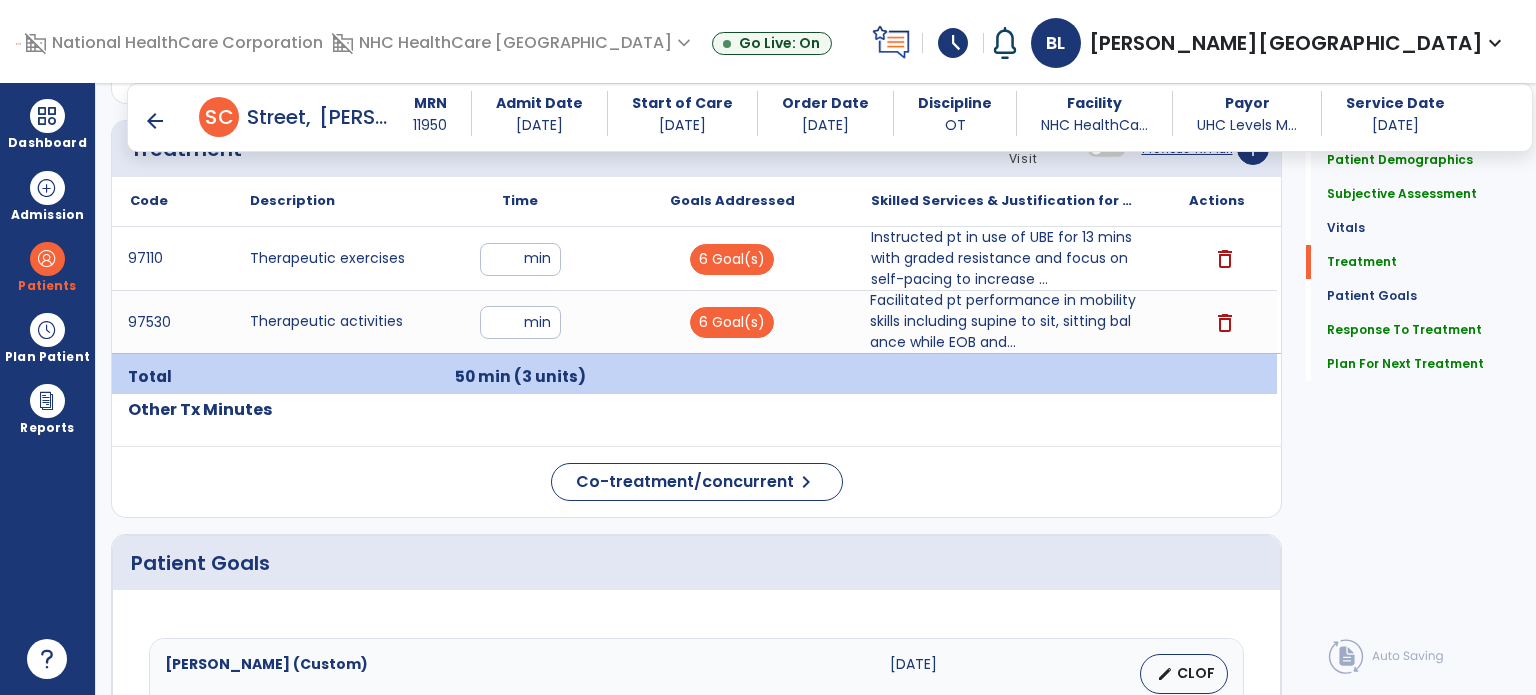 scroll, scrollTop: 1084, scrollLeft: 0, axis: vertical 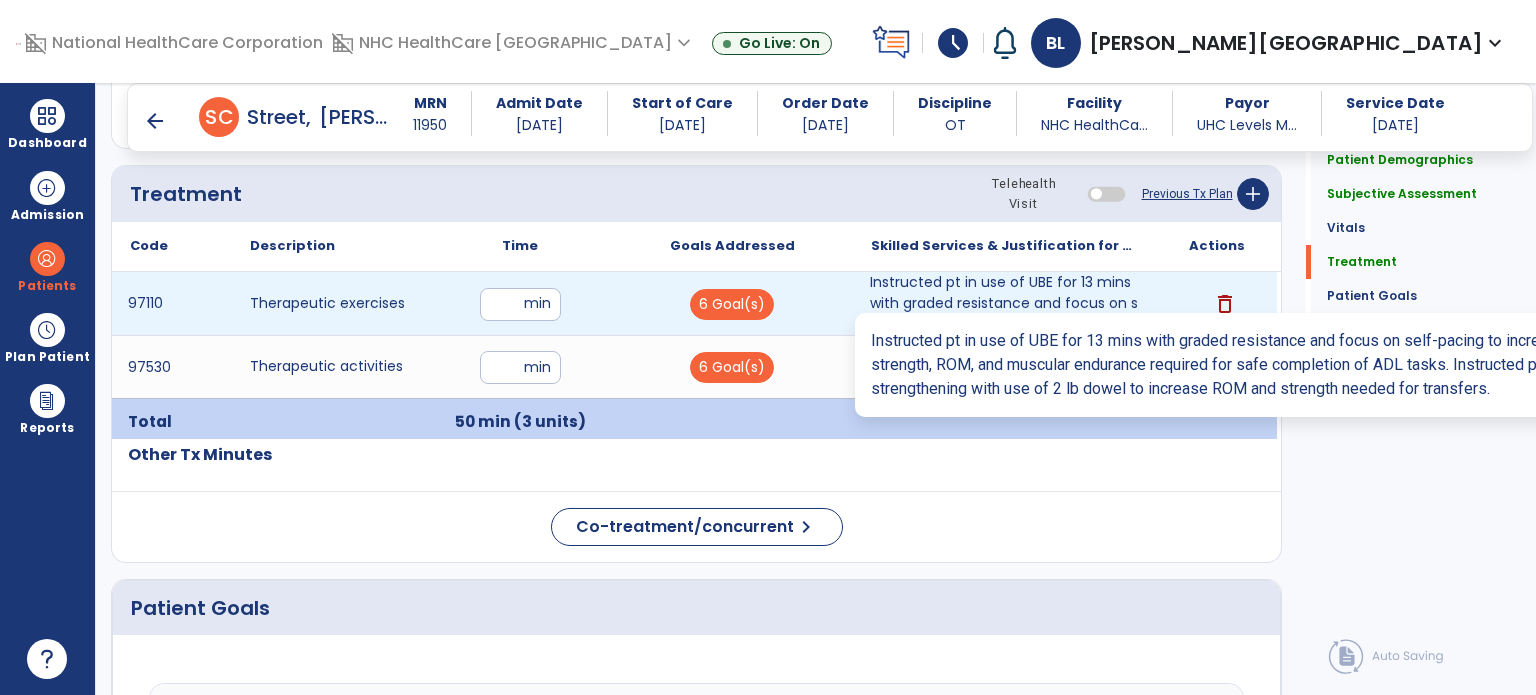 click on "Instructed pt in use of UBE for 13 mins with graded resistance and focus on self-pacing to increase ..." at bounding box center (1004, 303) 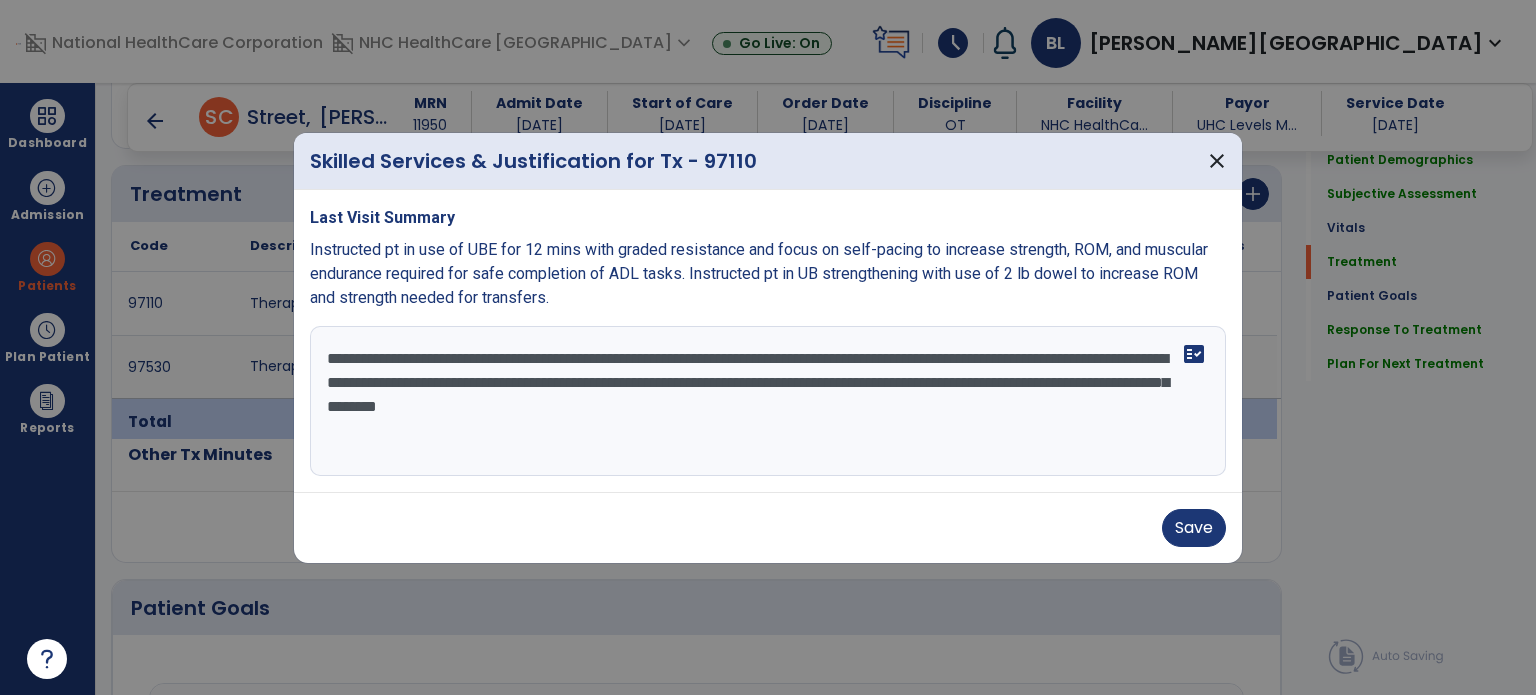 click on "**********" at bounding box center [768, 401] 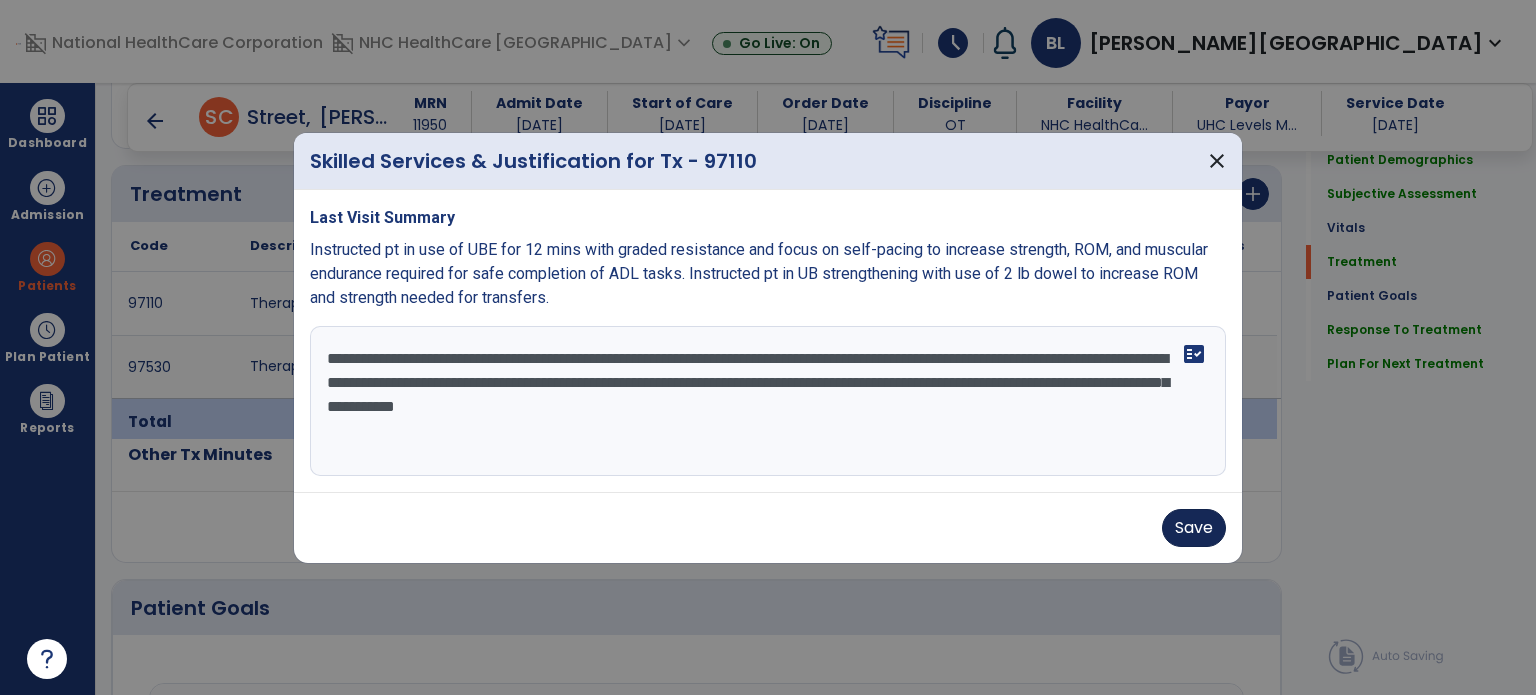 type on "**********" 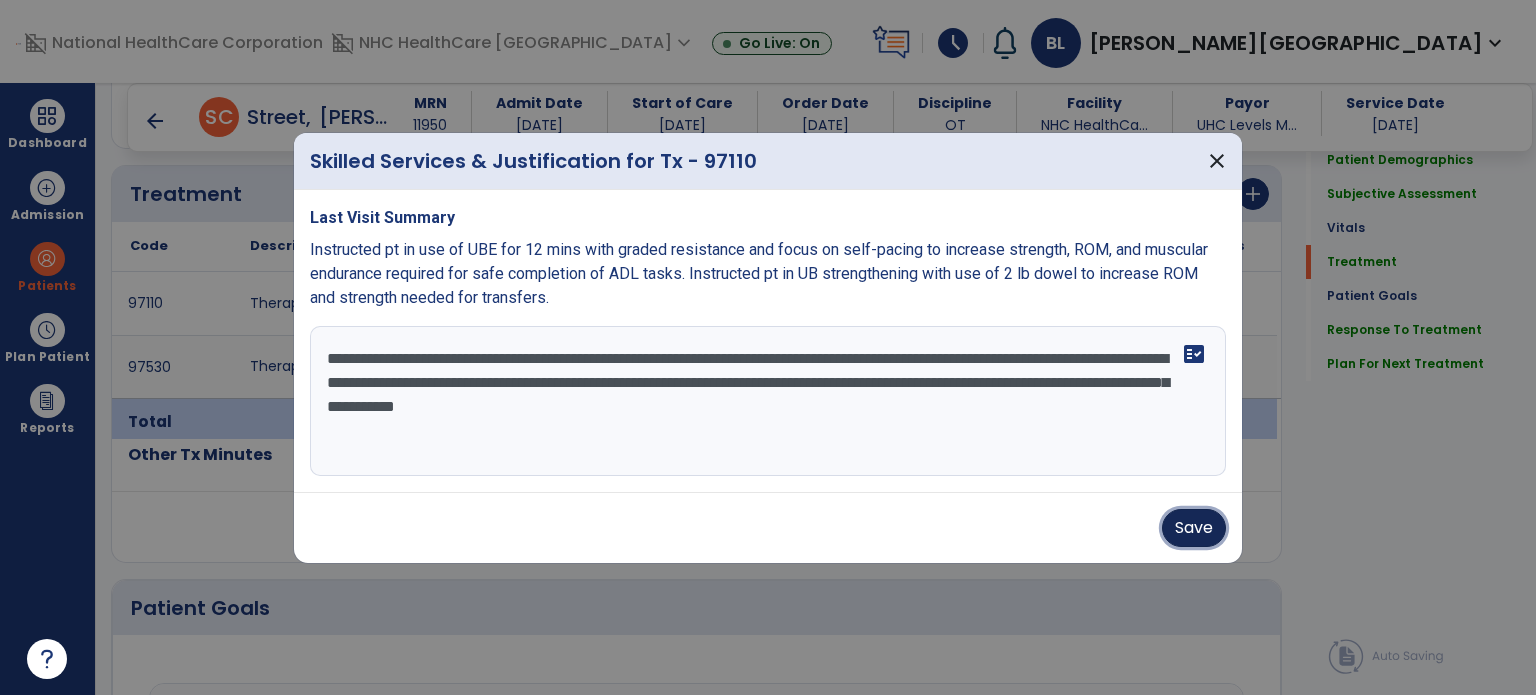 click on "Save" at bounding box center (1194, 528) 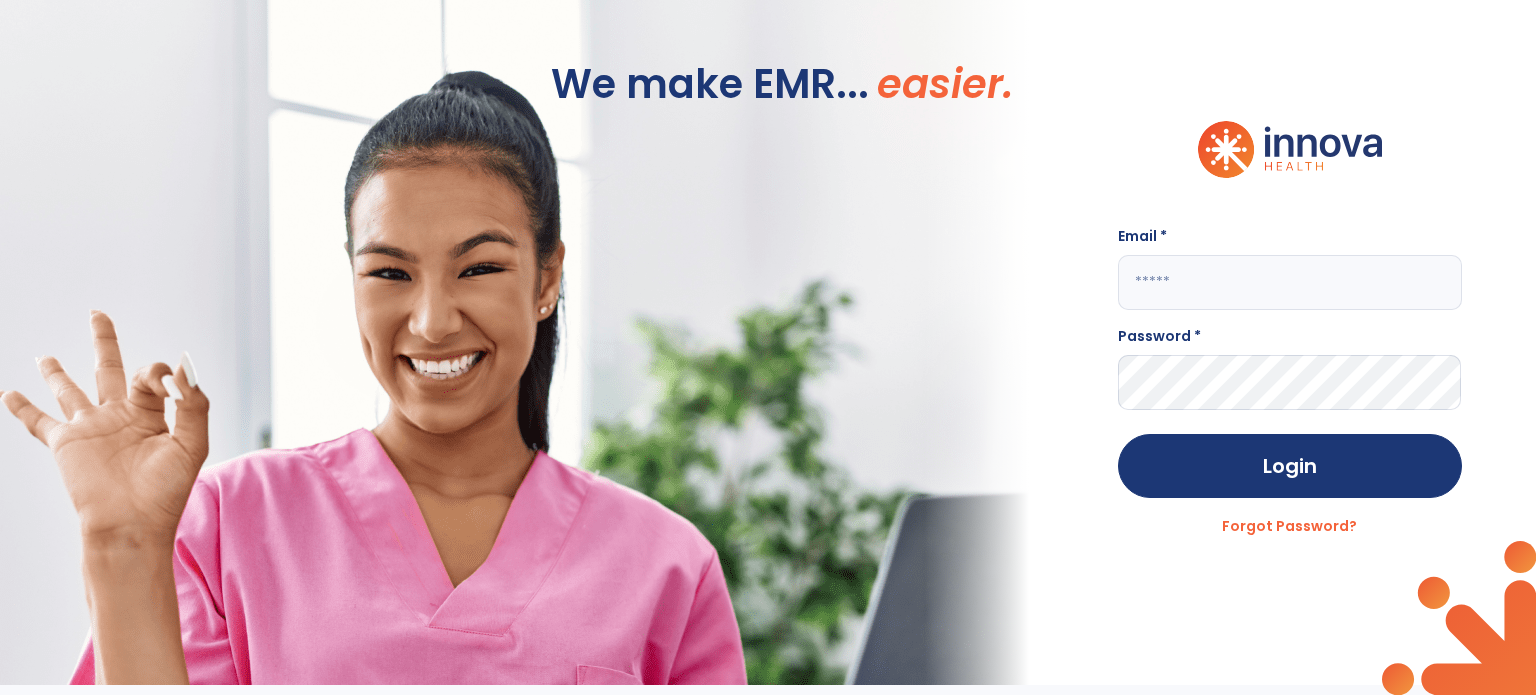 type on "**********" 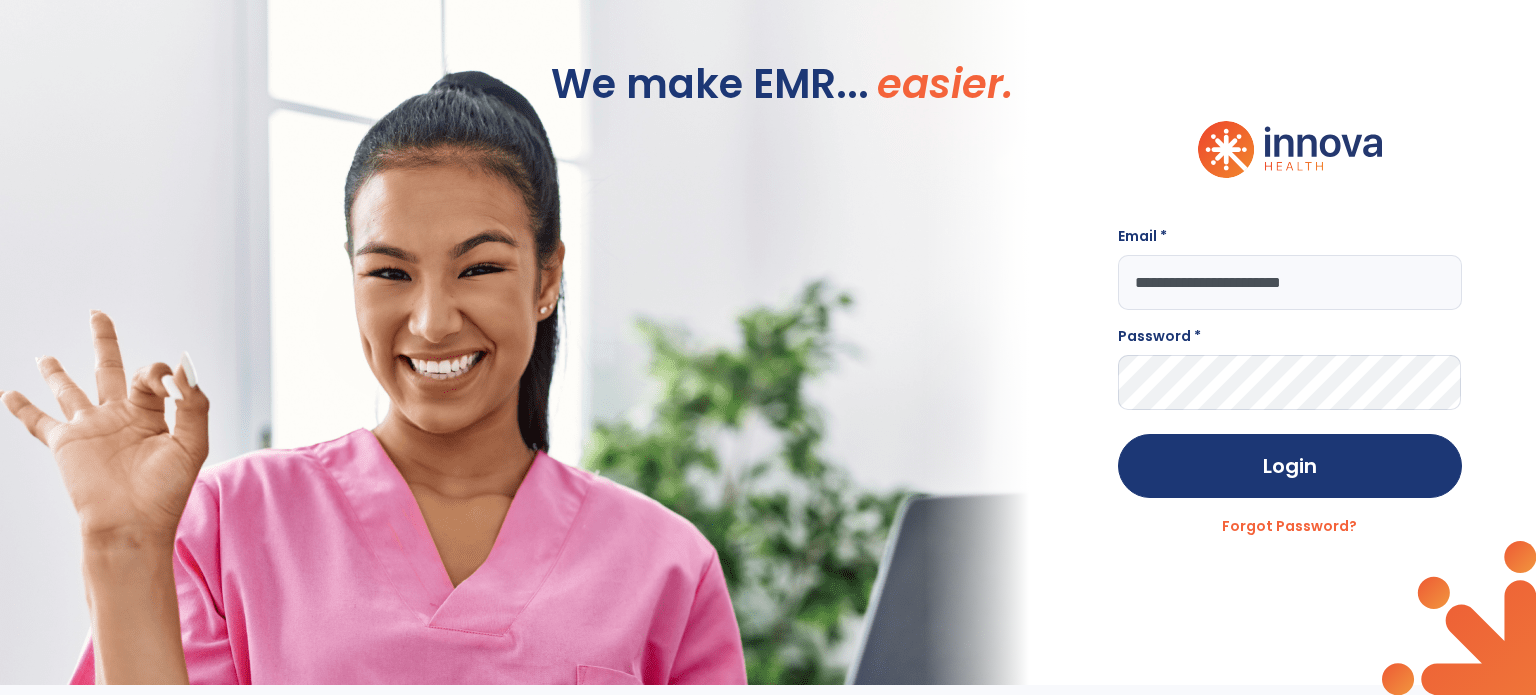 scroll, scrollTop: 0, scrollLeft: 0, axis: both 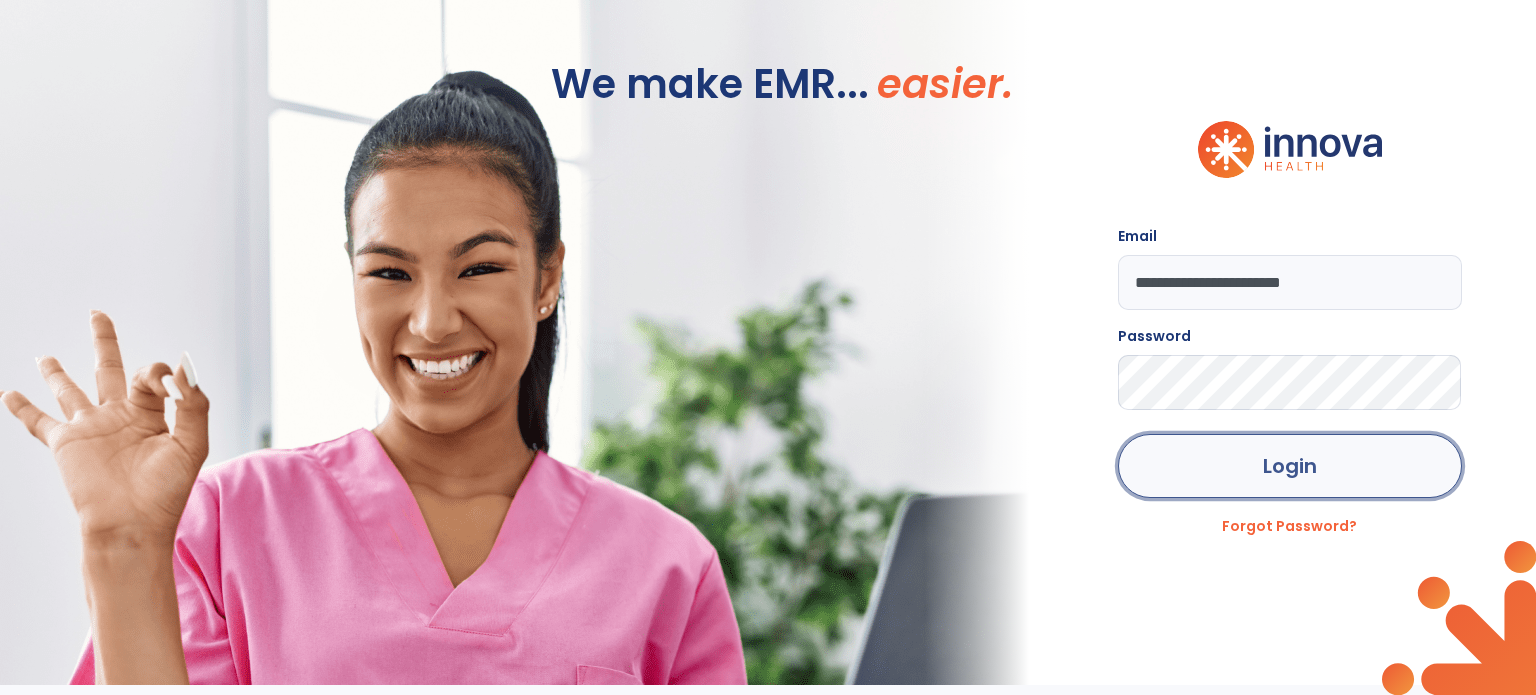 click on "Login" 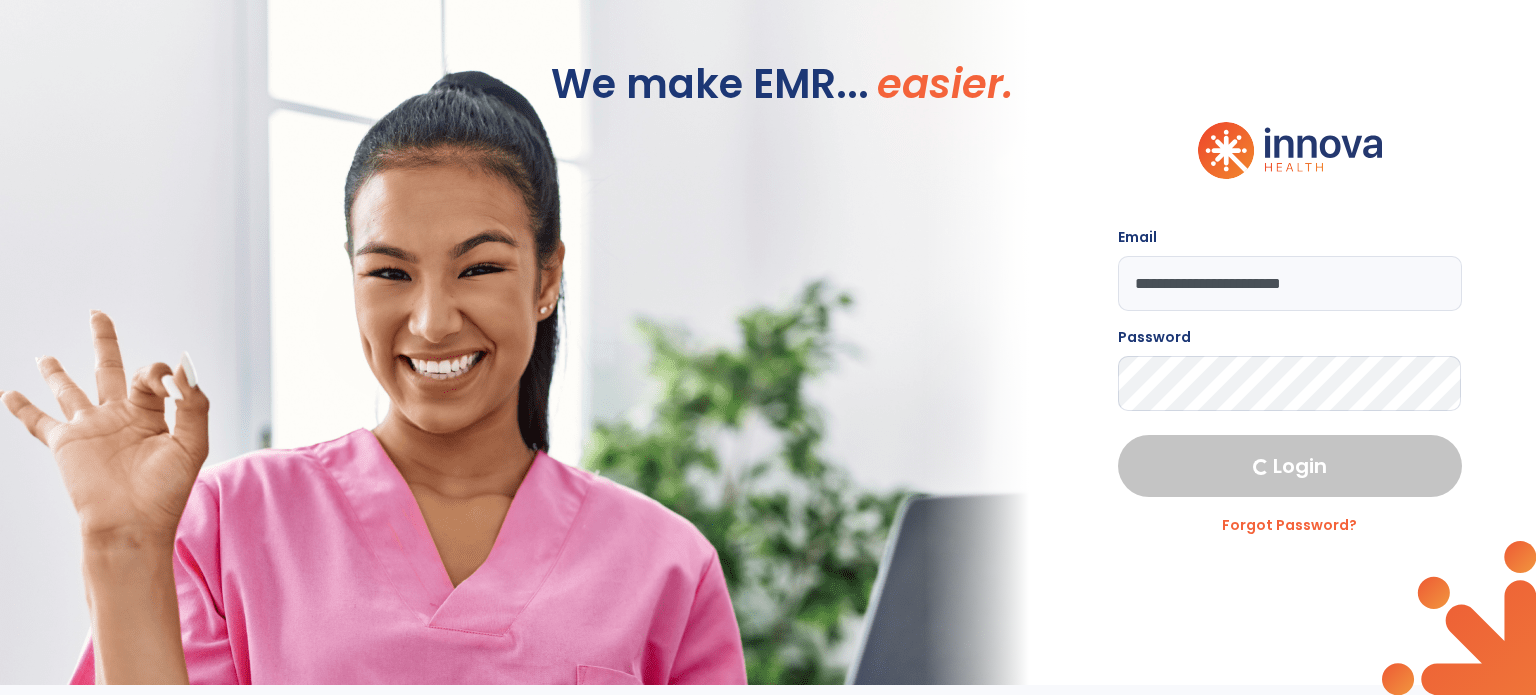 select on "****" 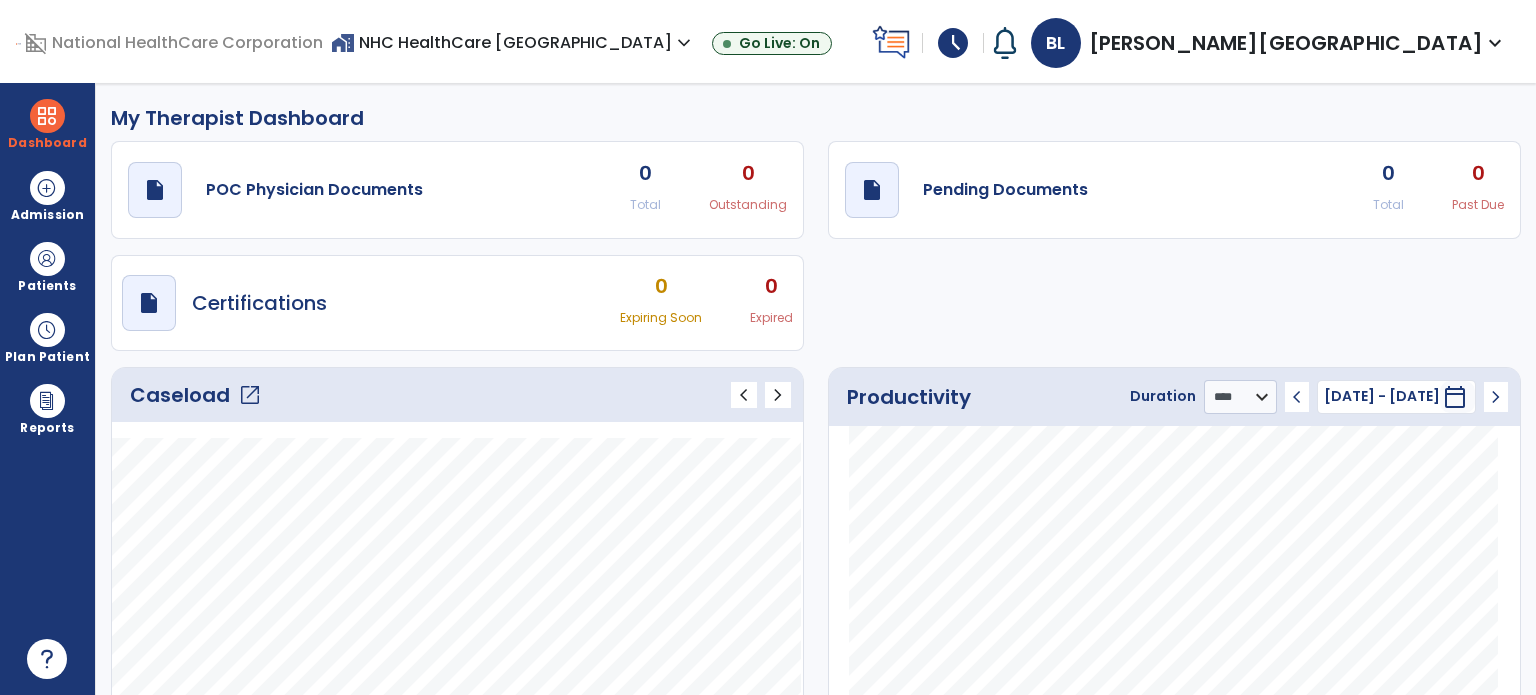 click on "open_in_new" 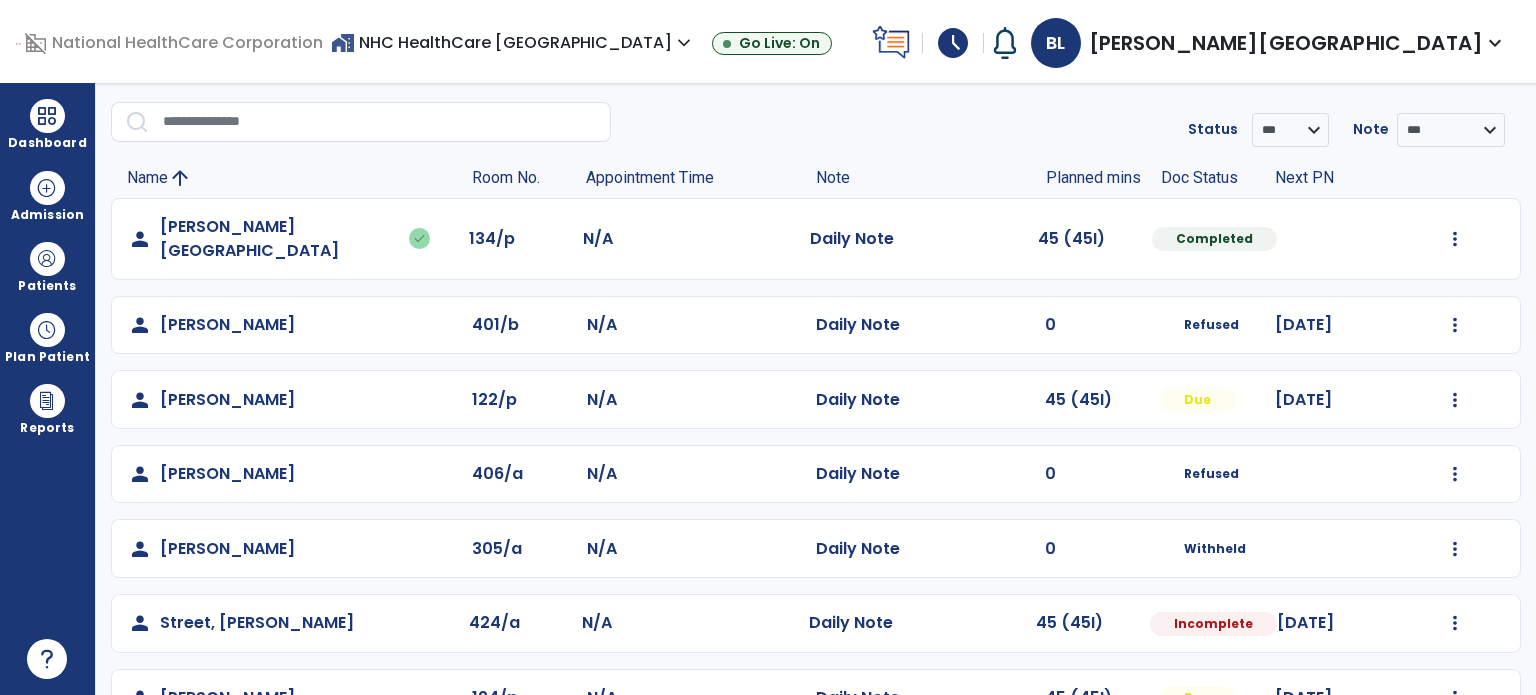 scroll, scrollTop: 94, scrollLeft: 0, axis: vertical 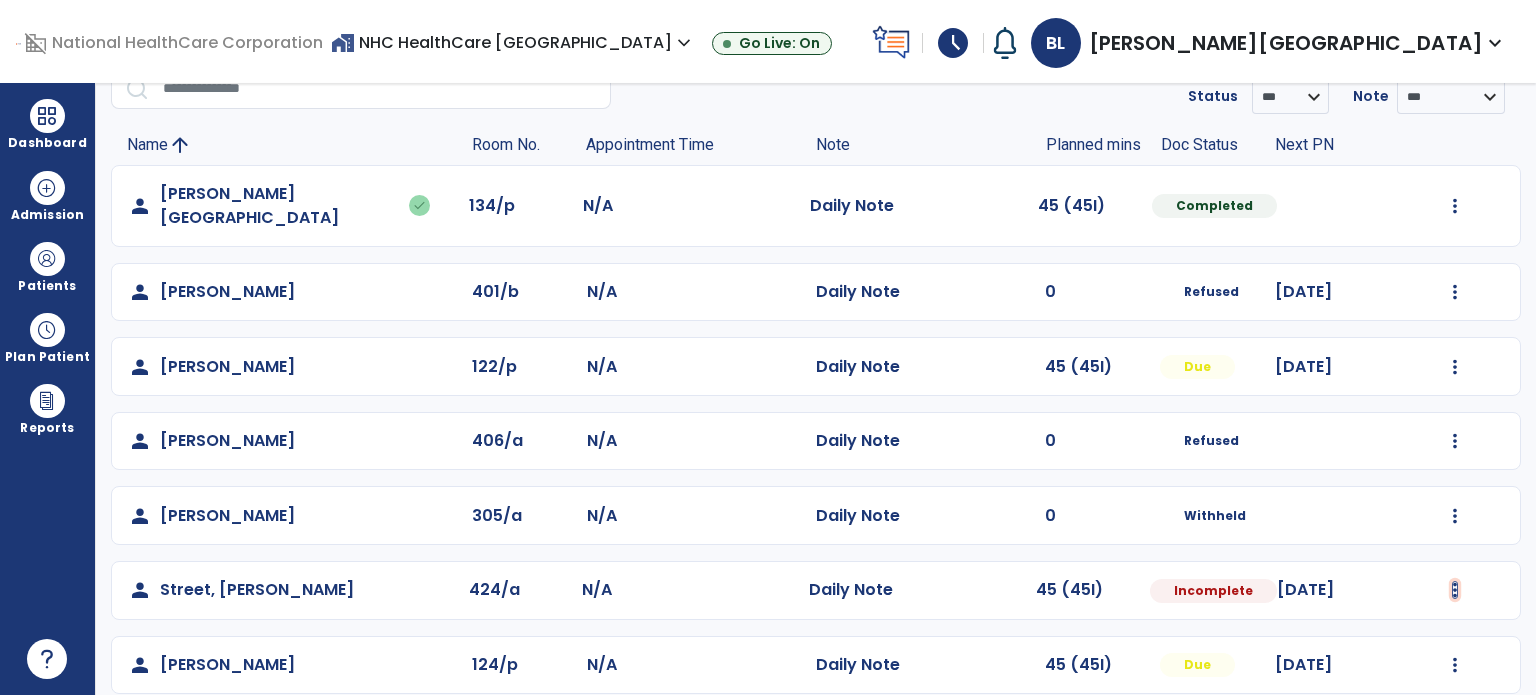 click at bounding box center (1455, 206) 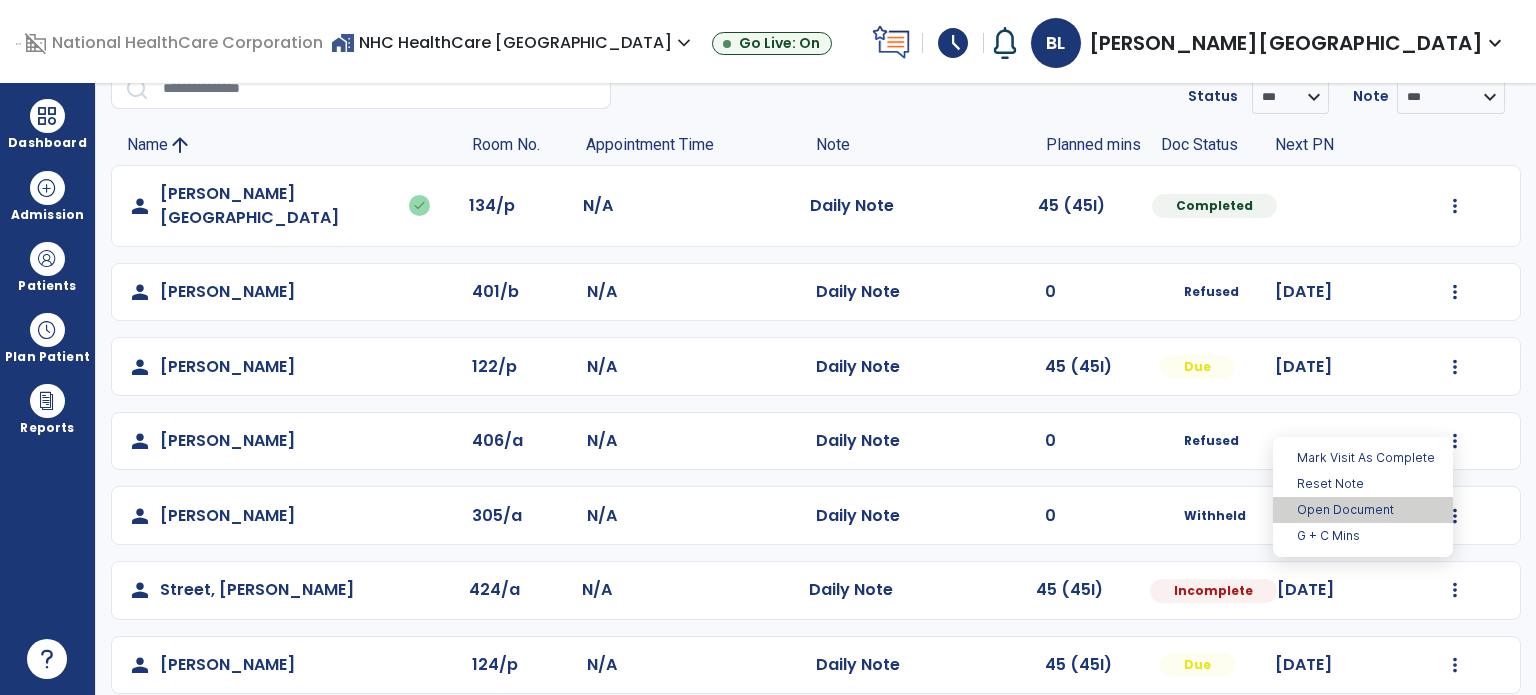 click on "Open Document" at bounding box center [1363, 510] 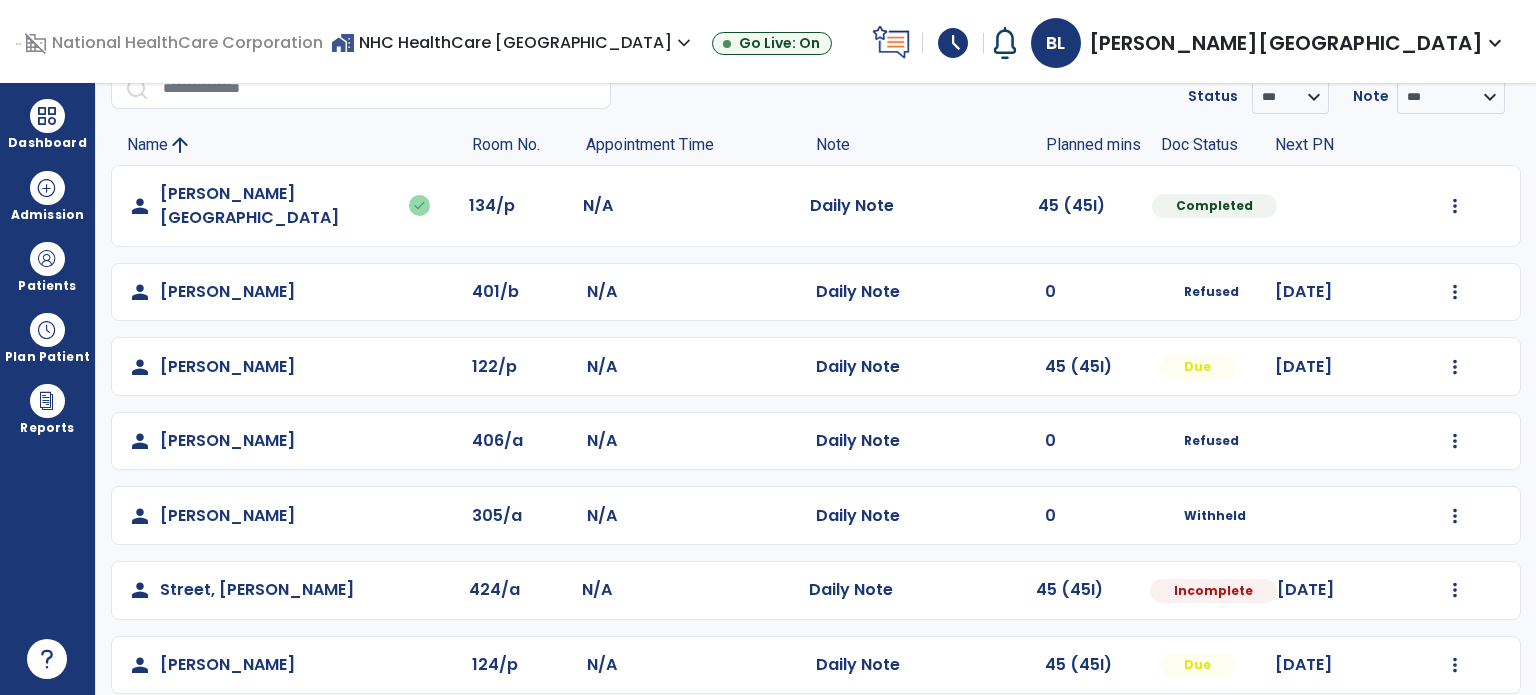 select on "*" 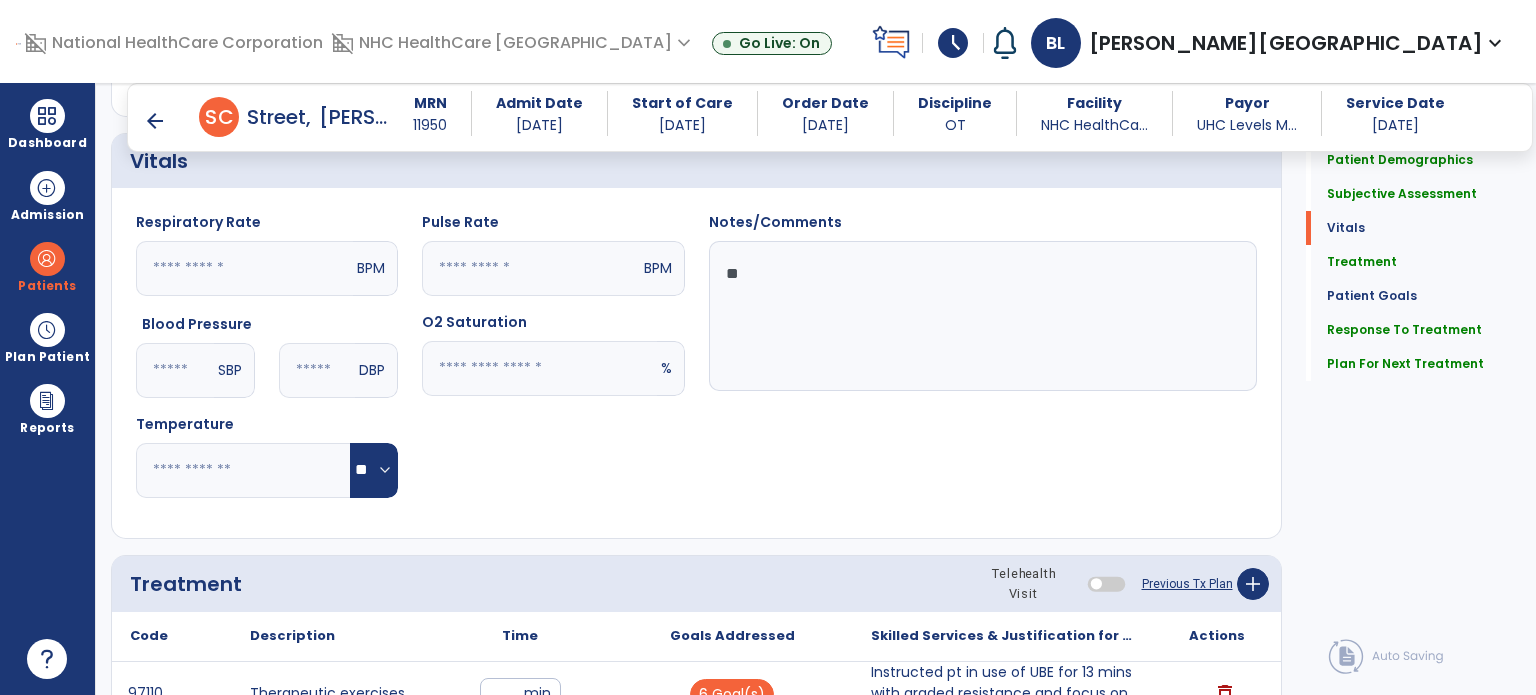 scroll, scrollTop: 994, scrollLeft: 0, axis: vertical 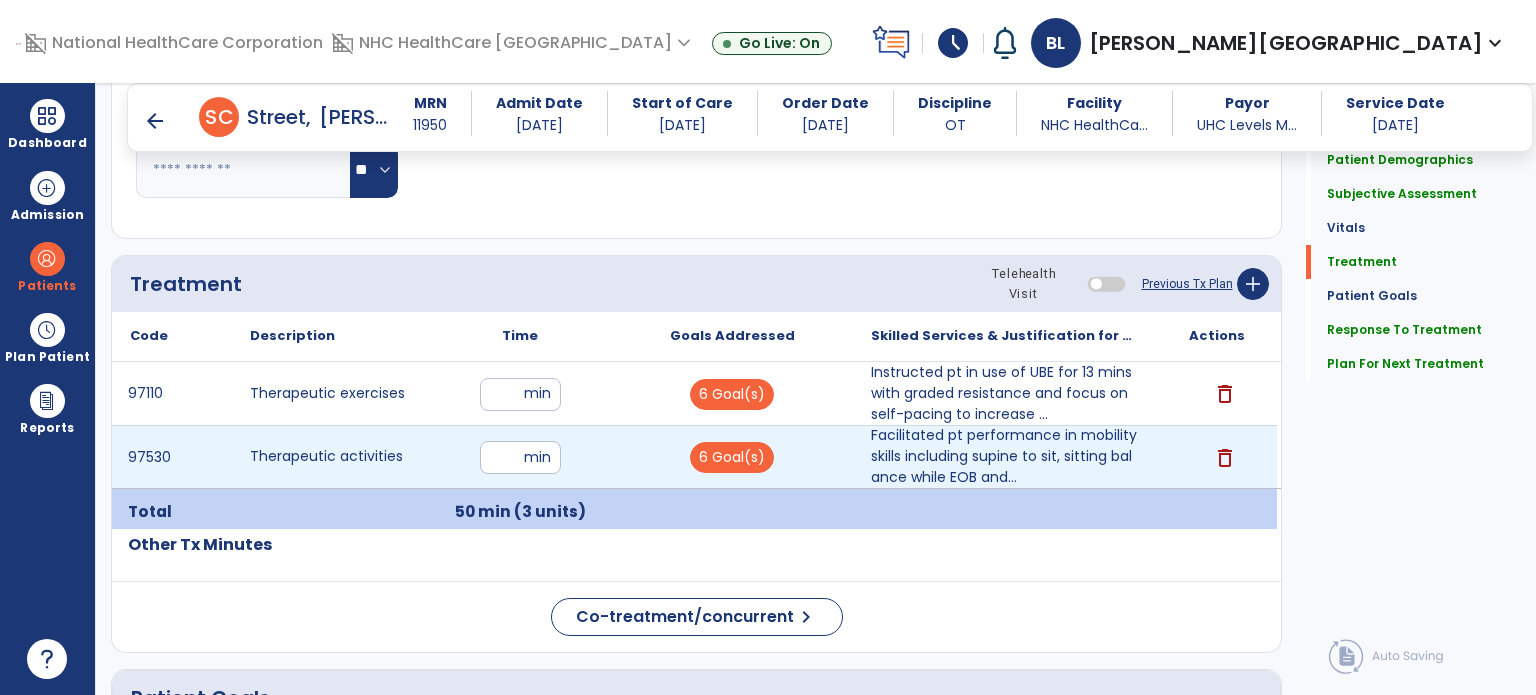 click on "**" at bounding box center [520, 457] 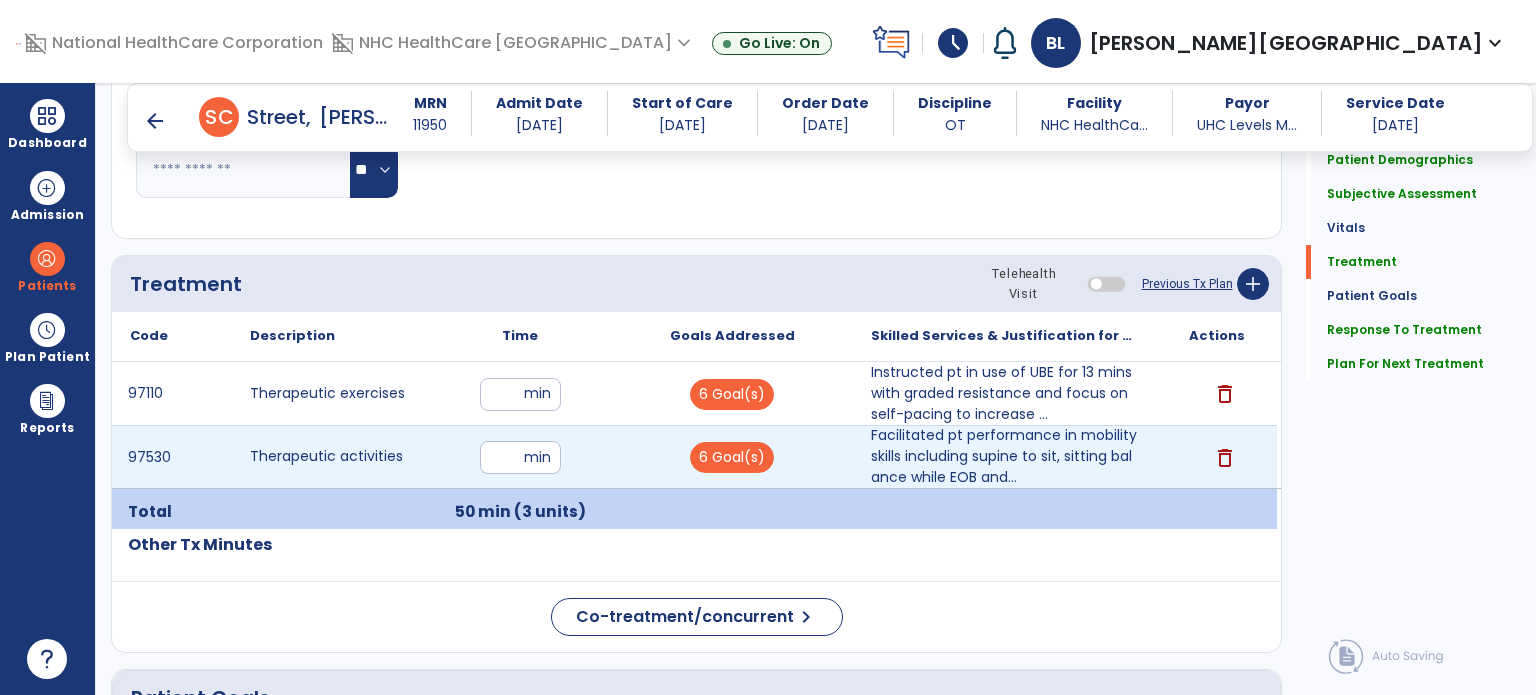 type on "**" 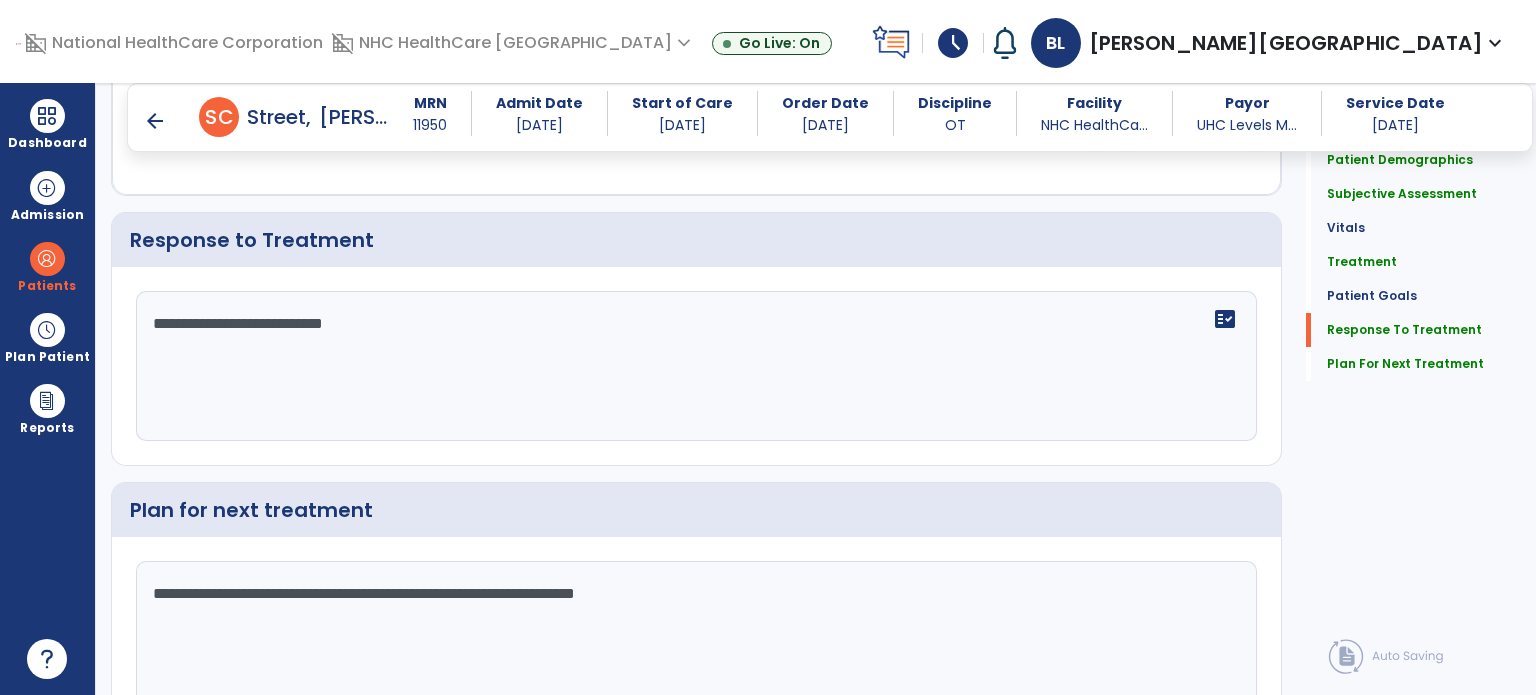 scroll, scrollTop: 2489, scrollLeft: 0, axis: vertical 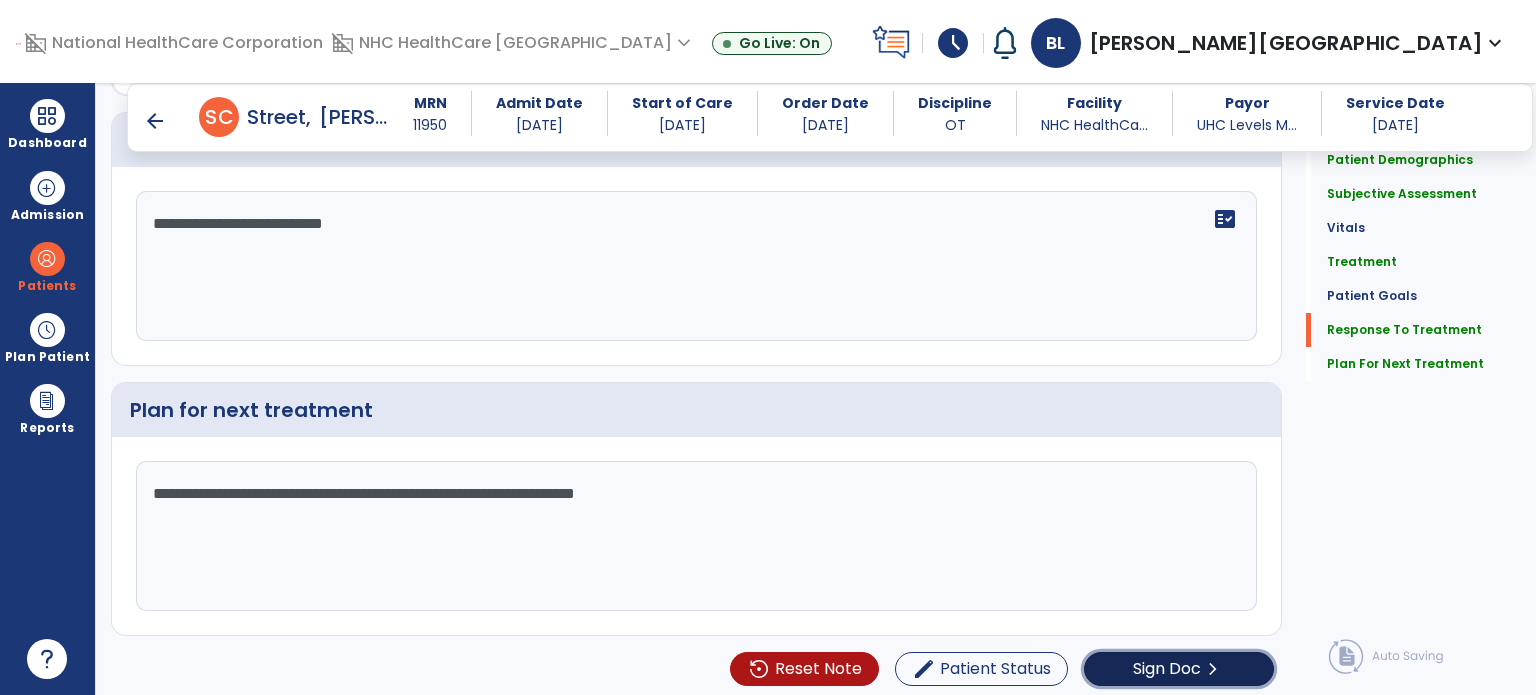 click on "Sign Doc" 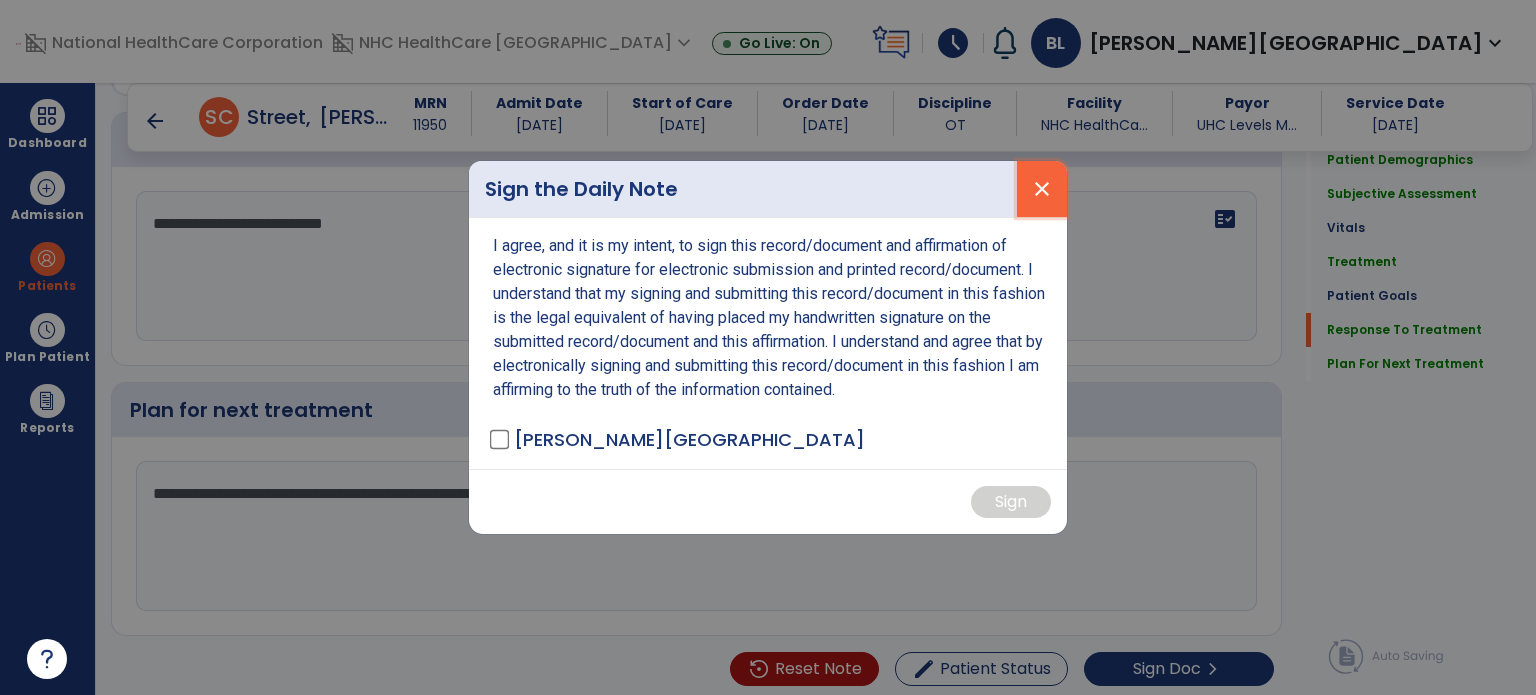 click on "close" at bounding box center (1042, 189) 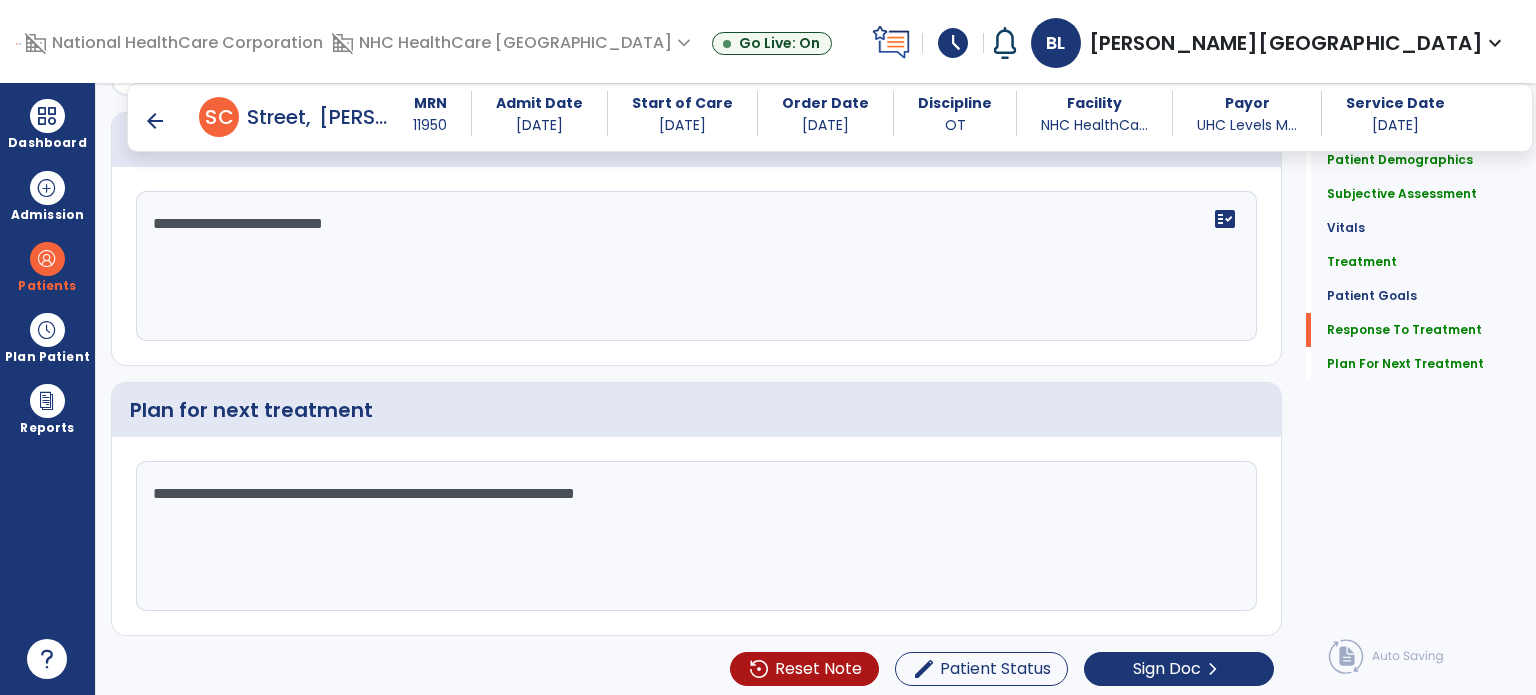 click on "**********" 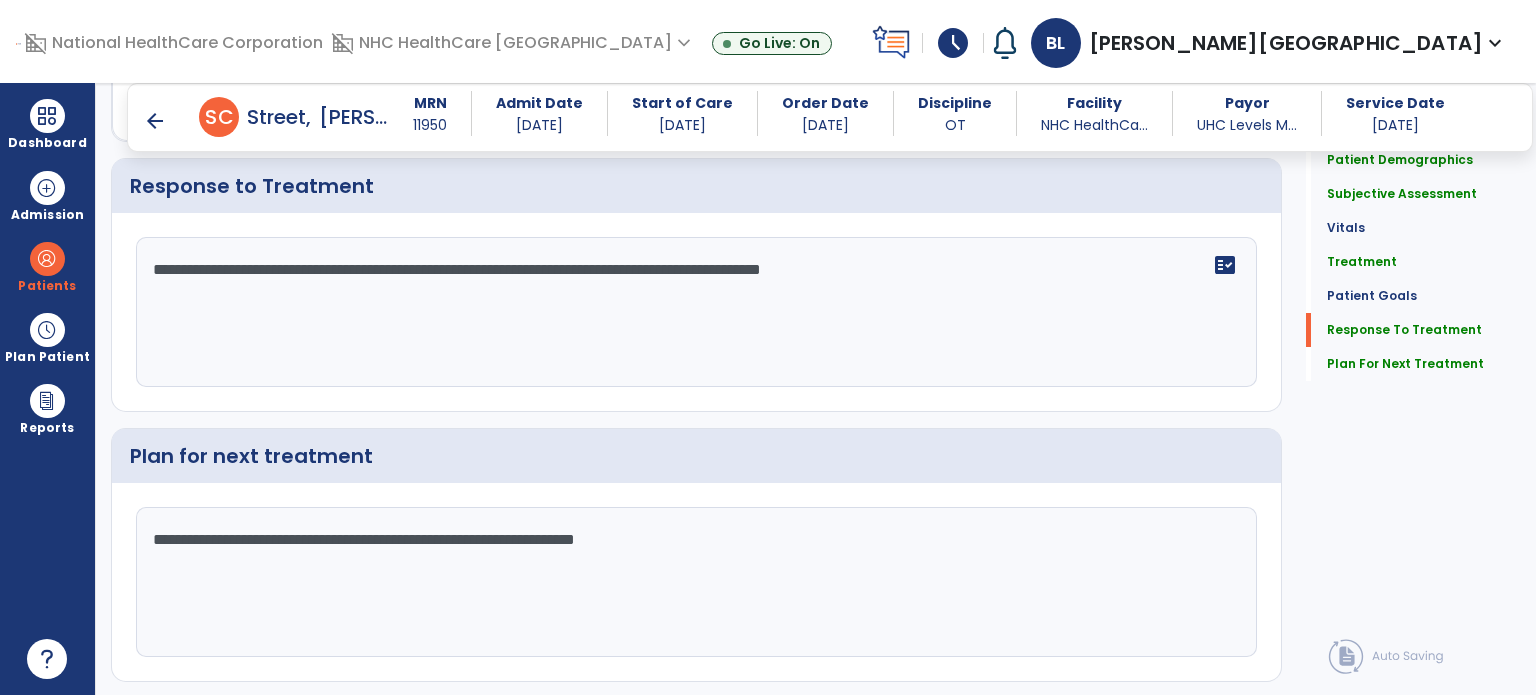 scroll, scrollTop: 2489, scrollLeft: 0, axis: vertical 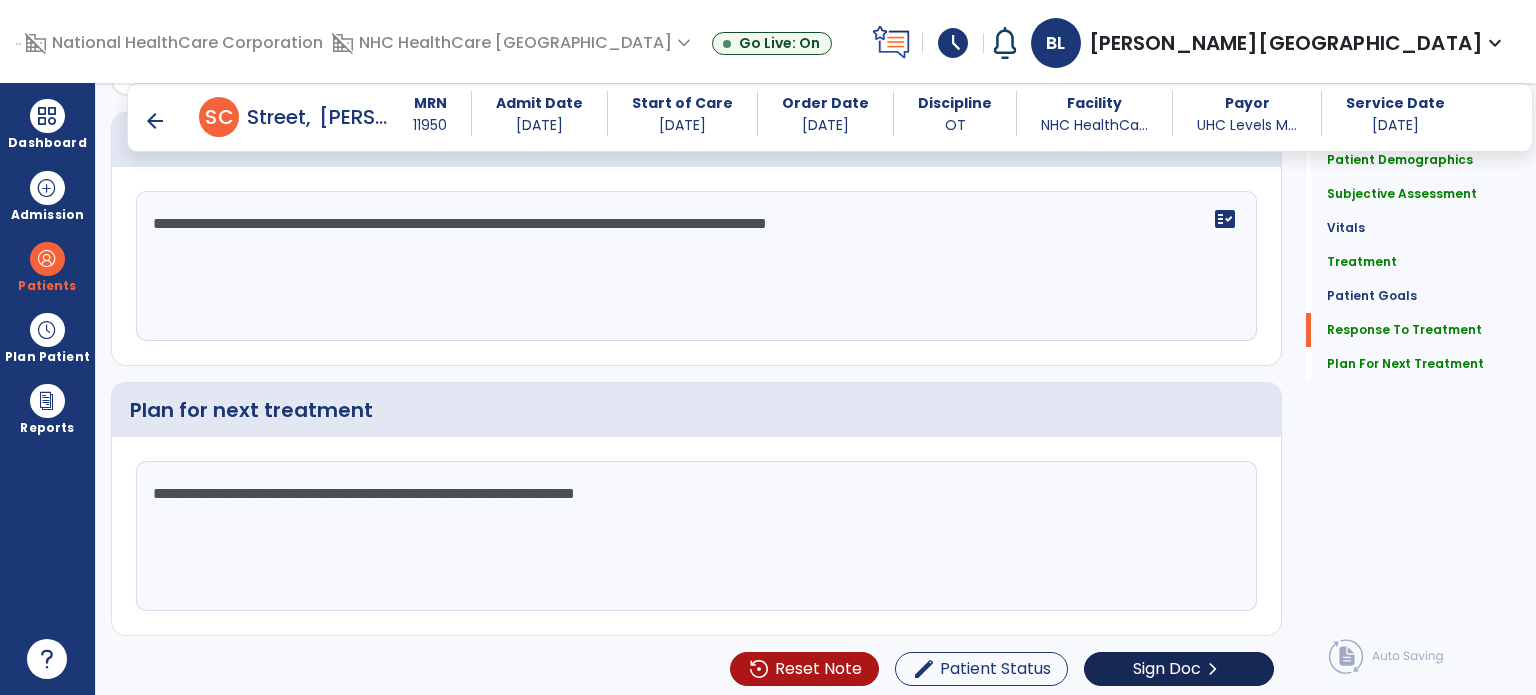 type on "**********" 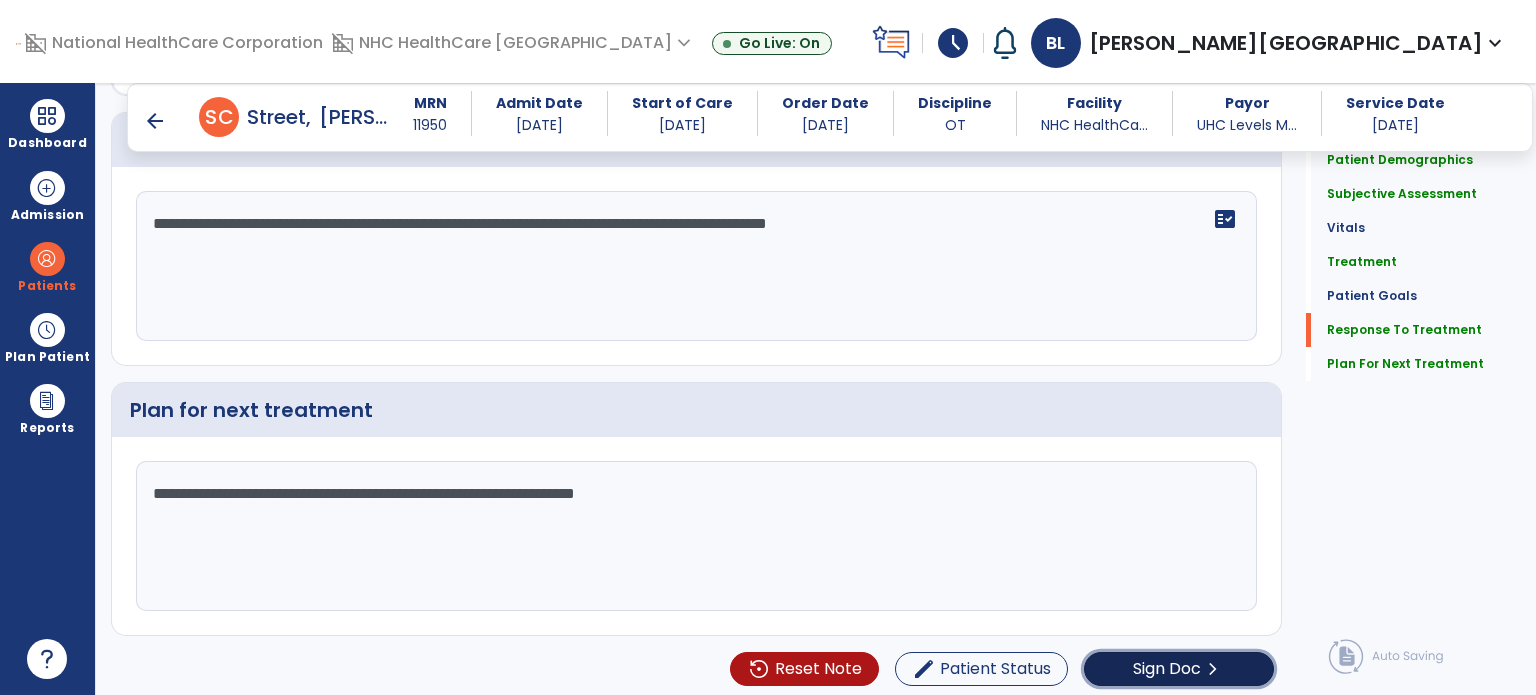 click on "Sign Doc  chevron_right" 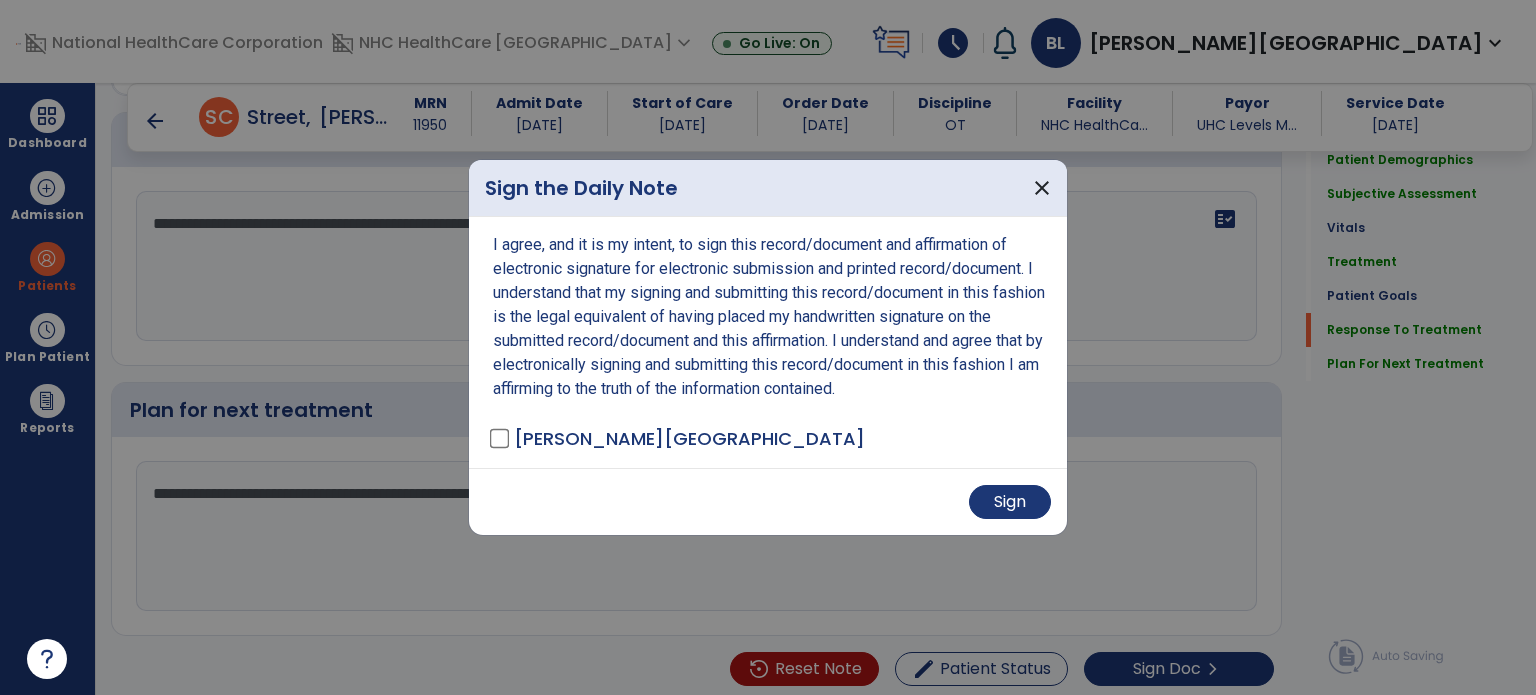 click on "Sign" at bounding box center (768, 501) 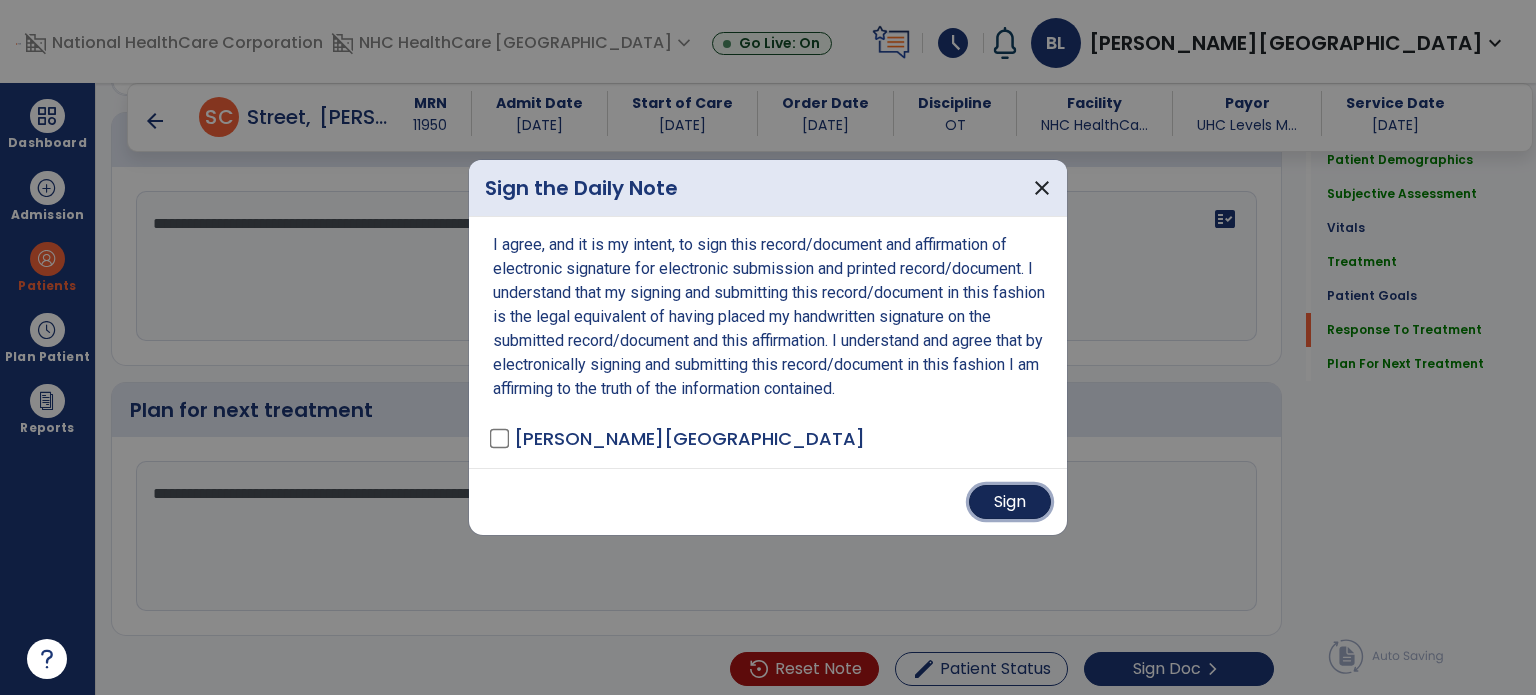 click on "Sign" at bounding box center (1010, 502) 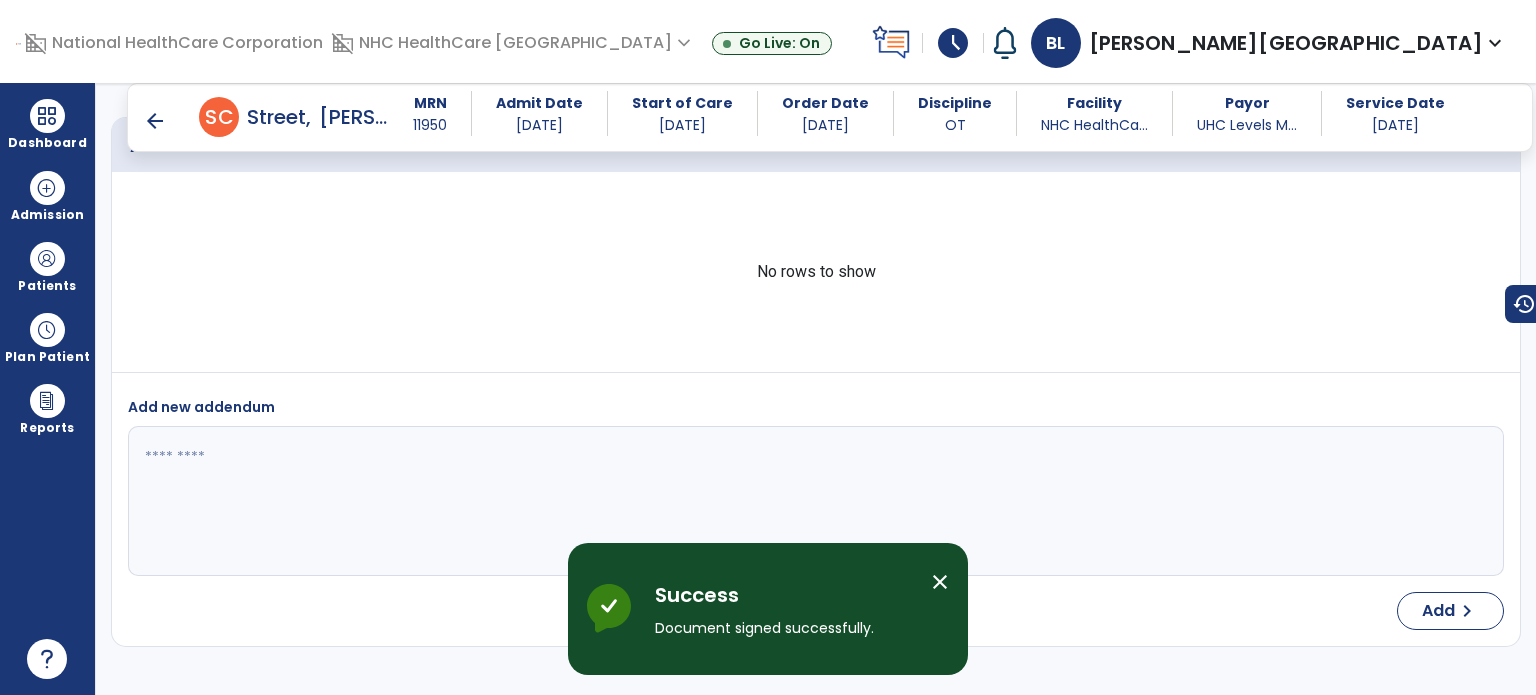 scroll, scrollTop: 3486, scrollLeft: 0, axis: vertical 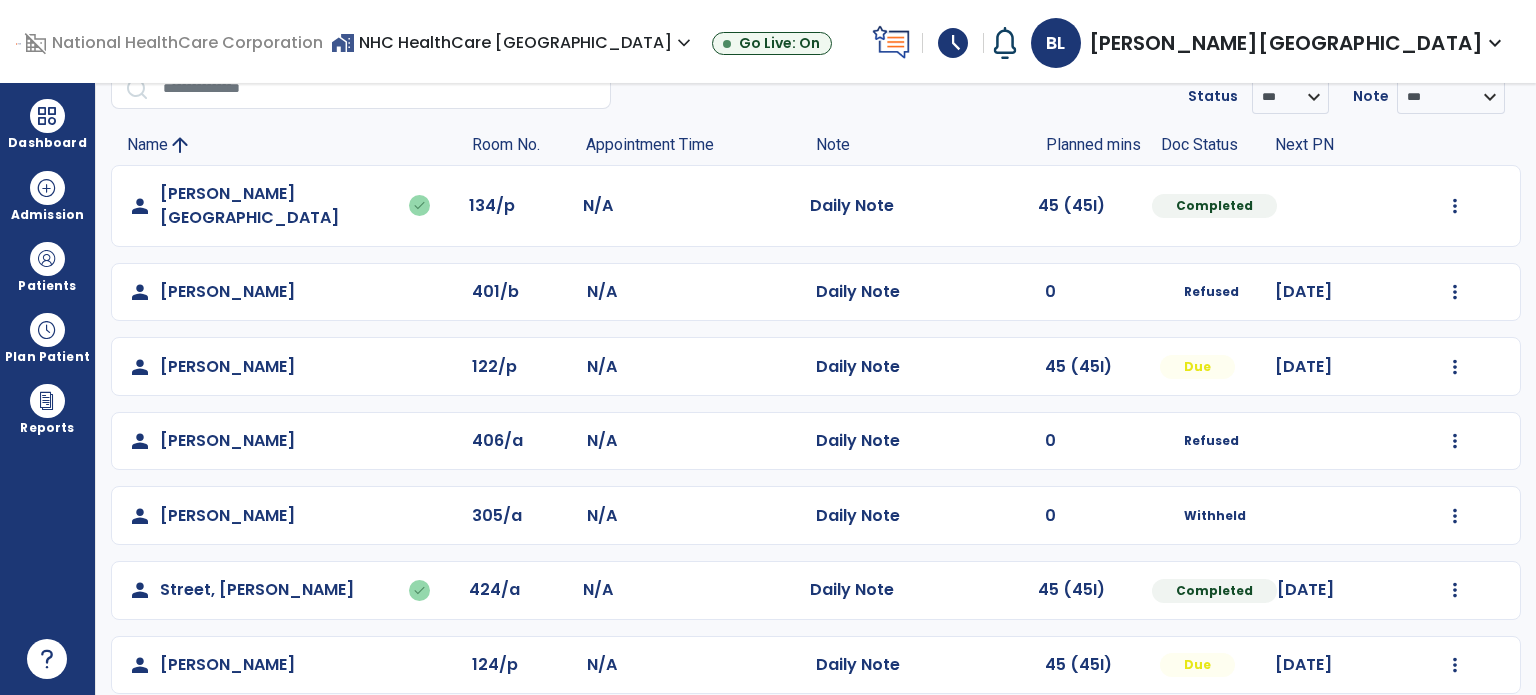 click on "person   [PERSON_NAME]   done  134/p N/A  Daily Note   45 (45I)  Completed  Undo Visit Status   Reset Note   Open Document   G + C Mins   person   [PERSON_NAME]  401/b N/A  Daily Note   0  Refused [DATE]  Mark Visit As Complete   Reset Note   Open Document   G + C Mins   person   [PERSON_NAME]  122/p N/A  Daily Note   45 (45I)  Due [DATE]  Mark Visit As Complete   Reset Note   Open Document   G + C Mins   person   [PERSON_NAME]  406/a N/A  Daily Note   0  Refused  Mark Visit As Complete   Reset Note   Open Document   G + C Mins   person   [PERSON_NAME]  305/a N/A  Daily Note   0  Withheld  Mark Visit As Complete   Reset Note   Open Document   G + C Mins   person   Street, [PERSON_NAME]   done  424/a N/A  Daily Note   45 (45I)  Completed [DATE]  Undo Visit Status   Reset Note   Open Document   G + C Mins   person   [PERSON_NAME]  124/p N/A  Daily Note   45 (45I)  Due [DATE]  Mark Visit As Complete   Reset Note   Open Document   G + C Mins" 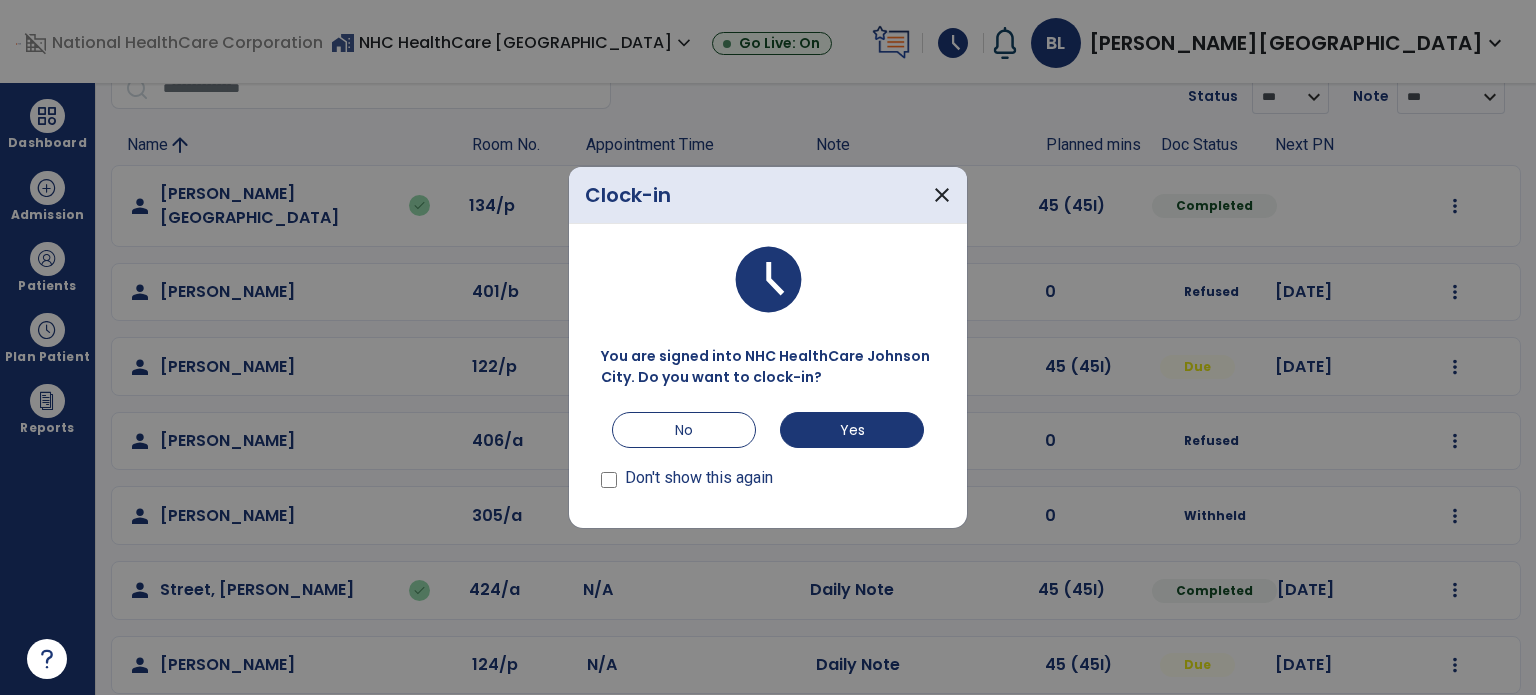 click on "You are signed into NHC HealthCare Johnson City. Do you want to clock-in?   No   Yes      Don't show this again" at bounding box center (768, 419) 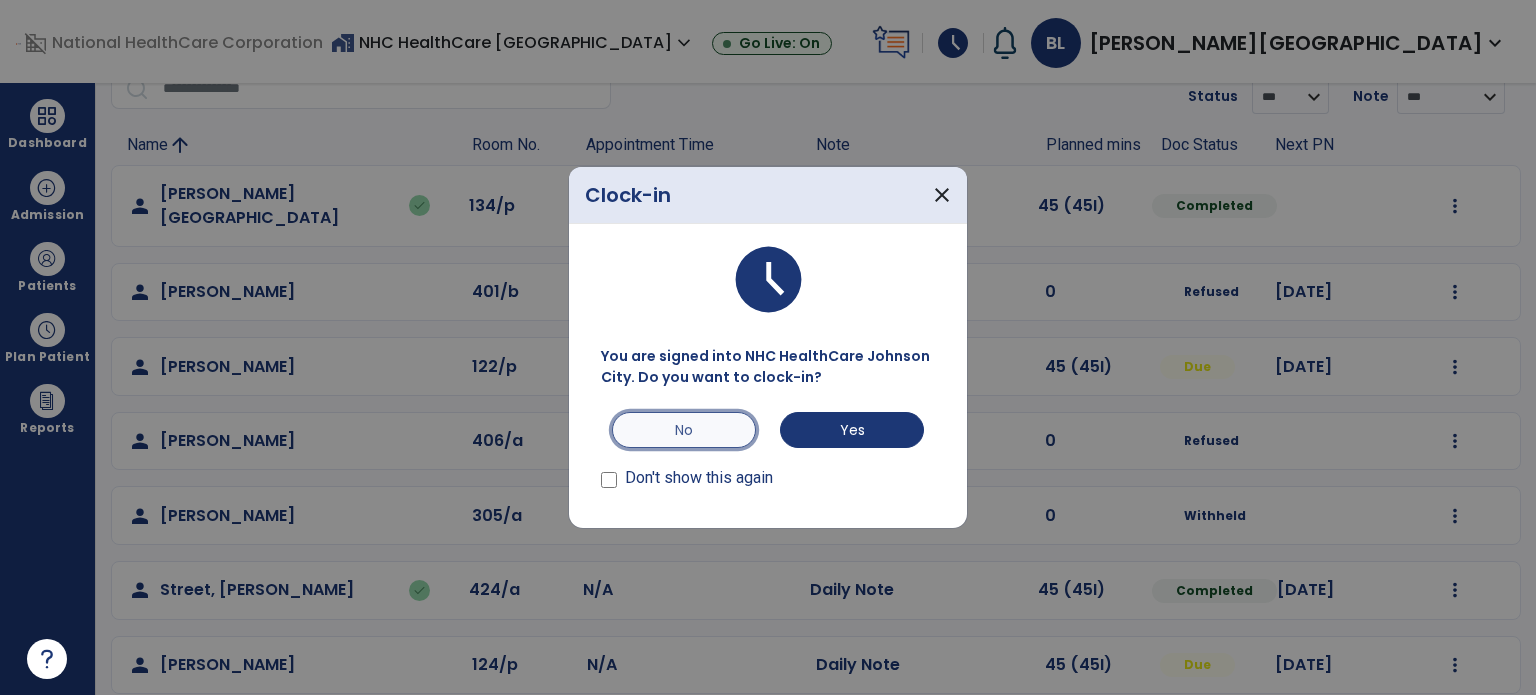 click on "No" at bounding box center [684, 430] 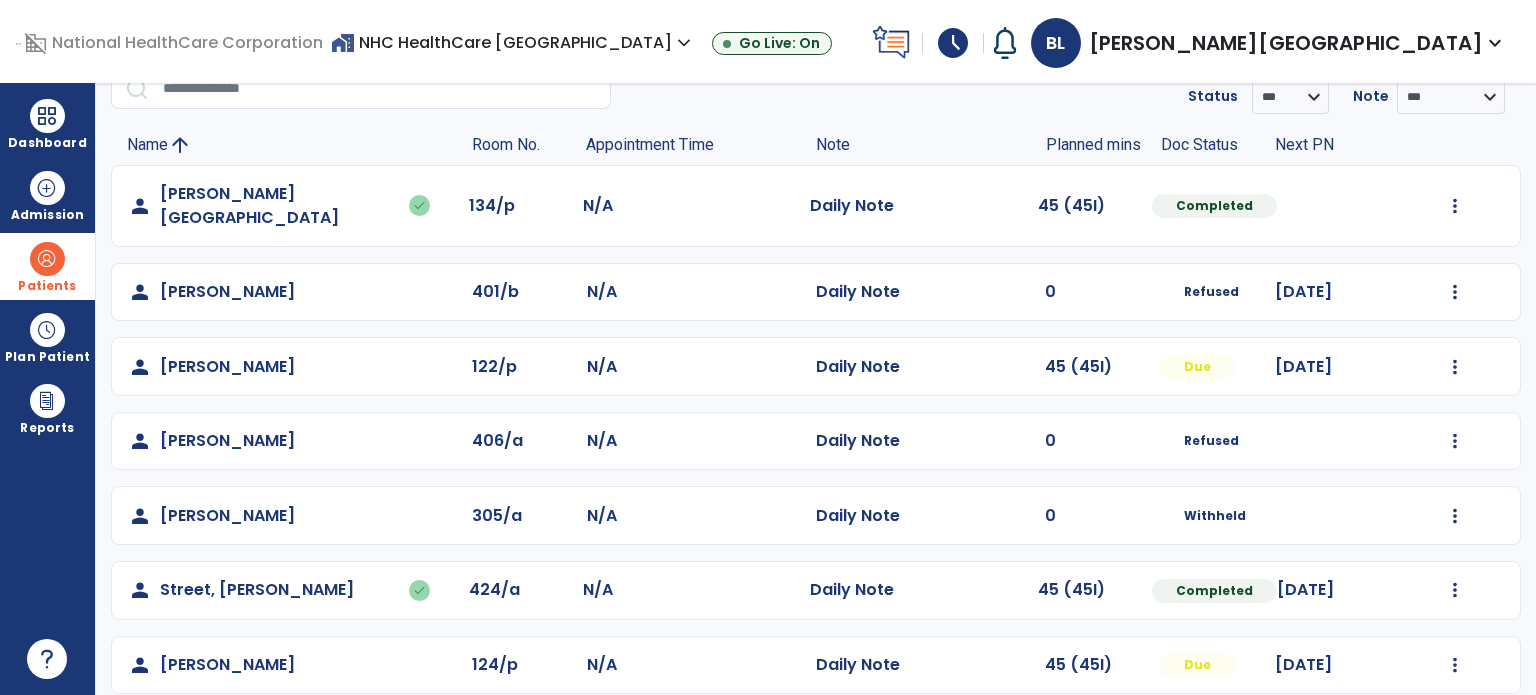 click on "Patients" at bounding box center (47, 286) 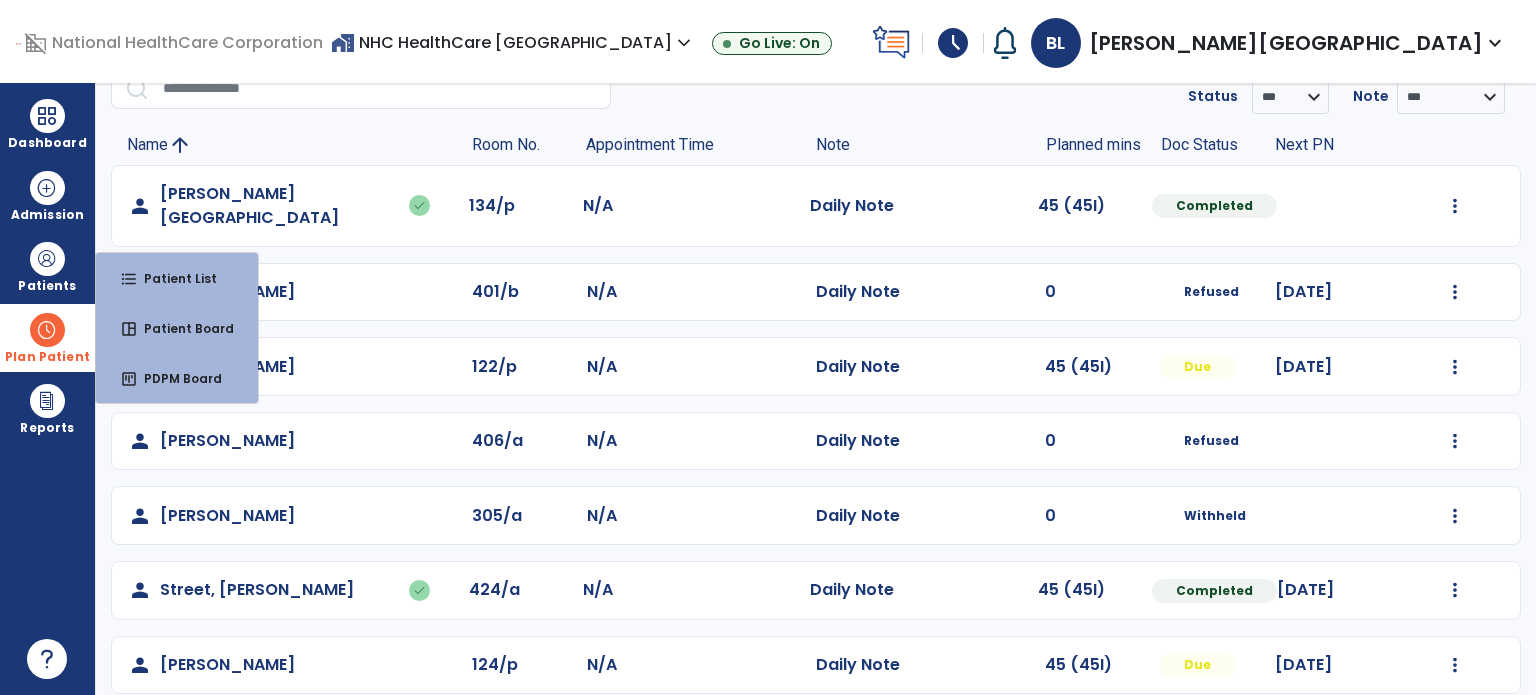 click at bounding box center [47, 330] 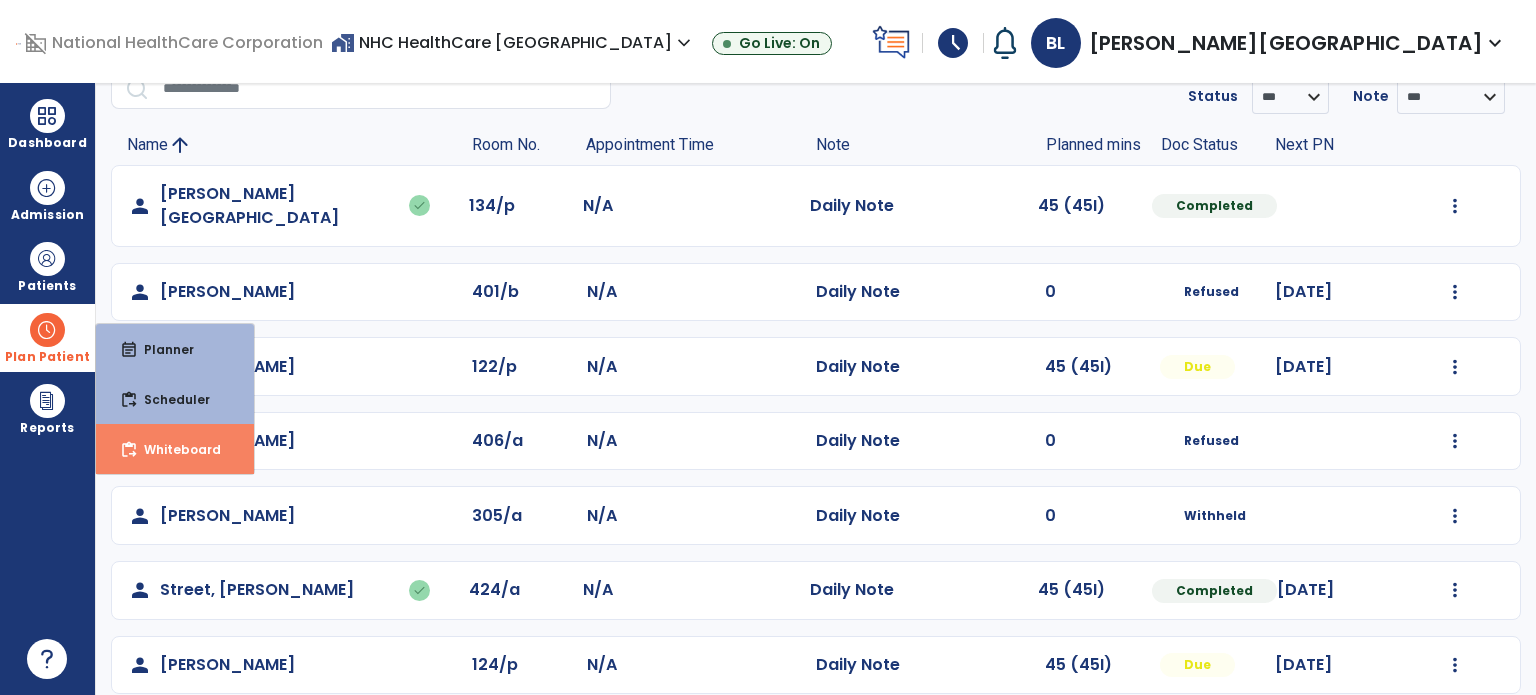 click on "content_paste_go  Whiteboard" at bounding box center (175, 449) 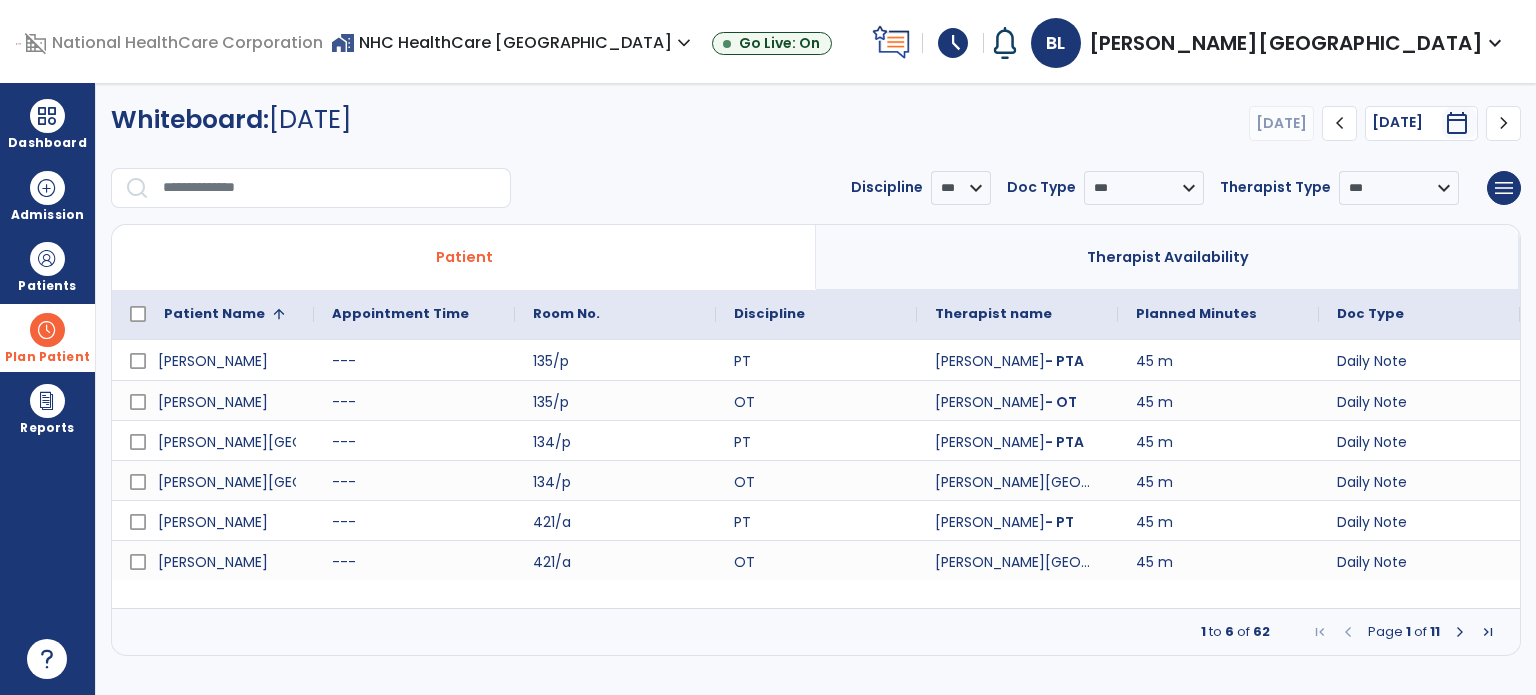 click at bounding box center [1460, 632] 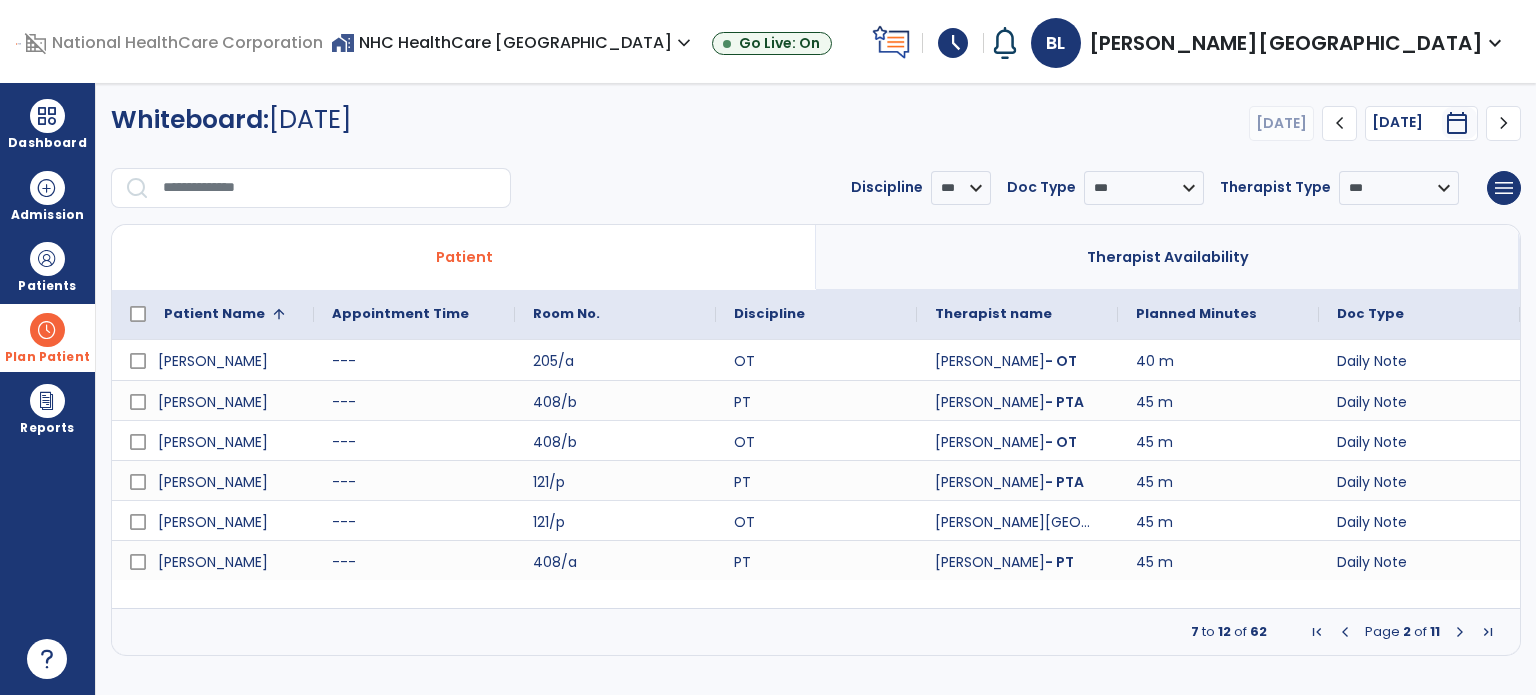 click at bounding box center (1460, 632) 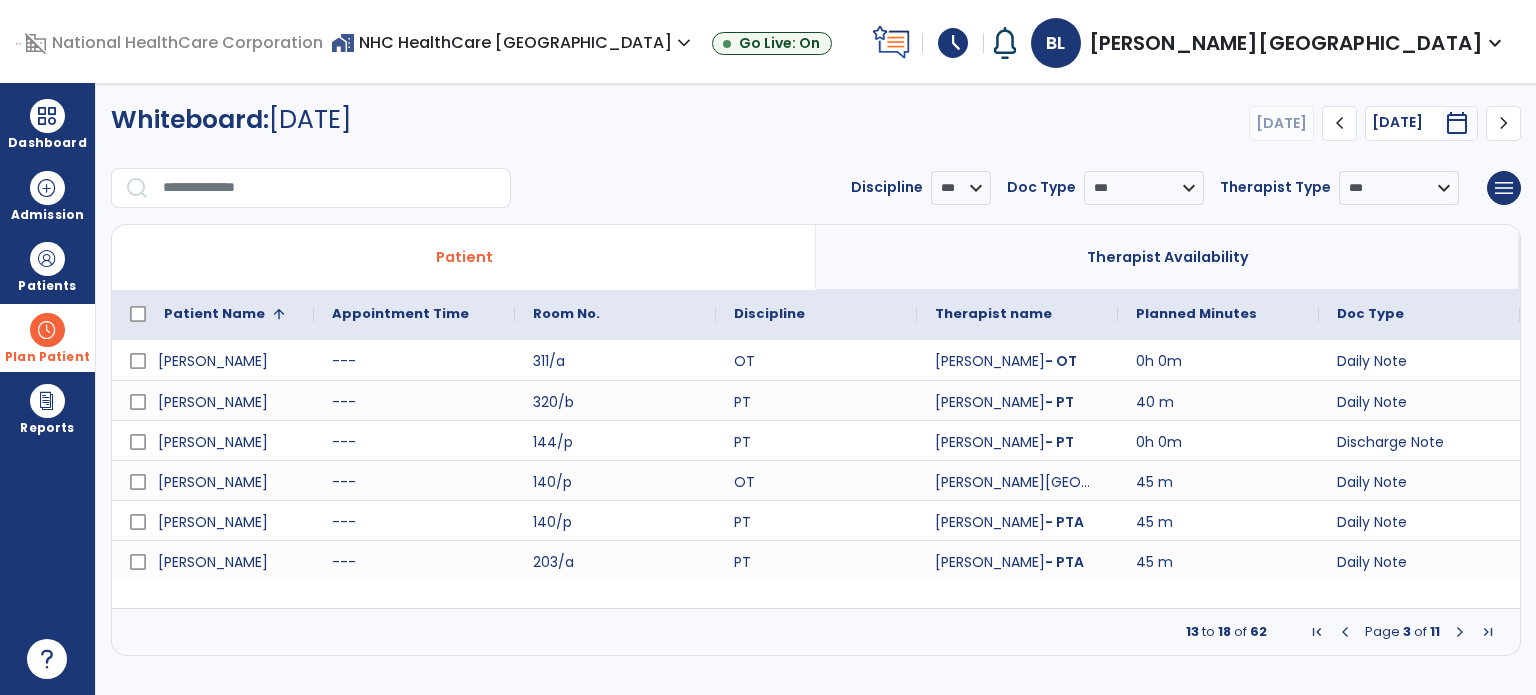 click at bounding box center [1460, 632] 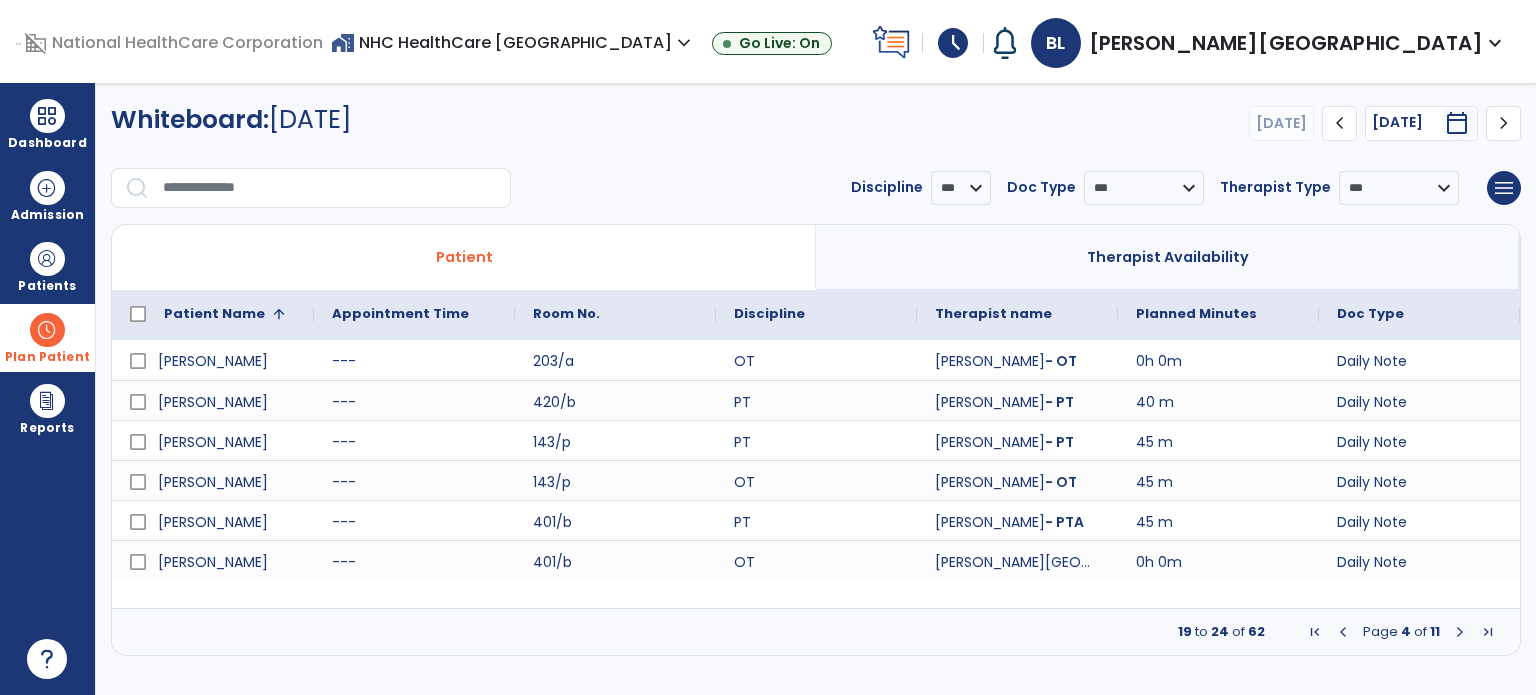 click at bounding box center [1460, 632] 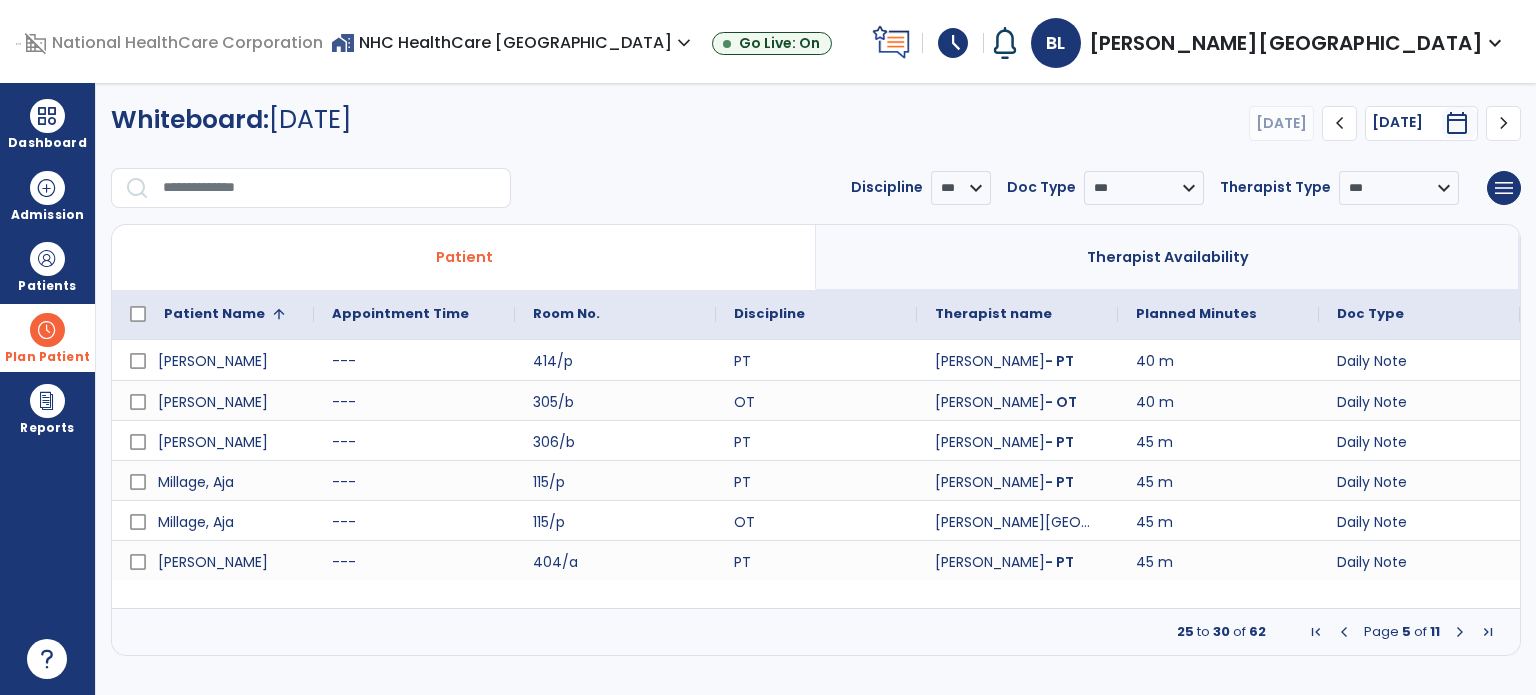 click at bounding box center (1460, 632) 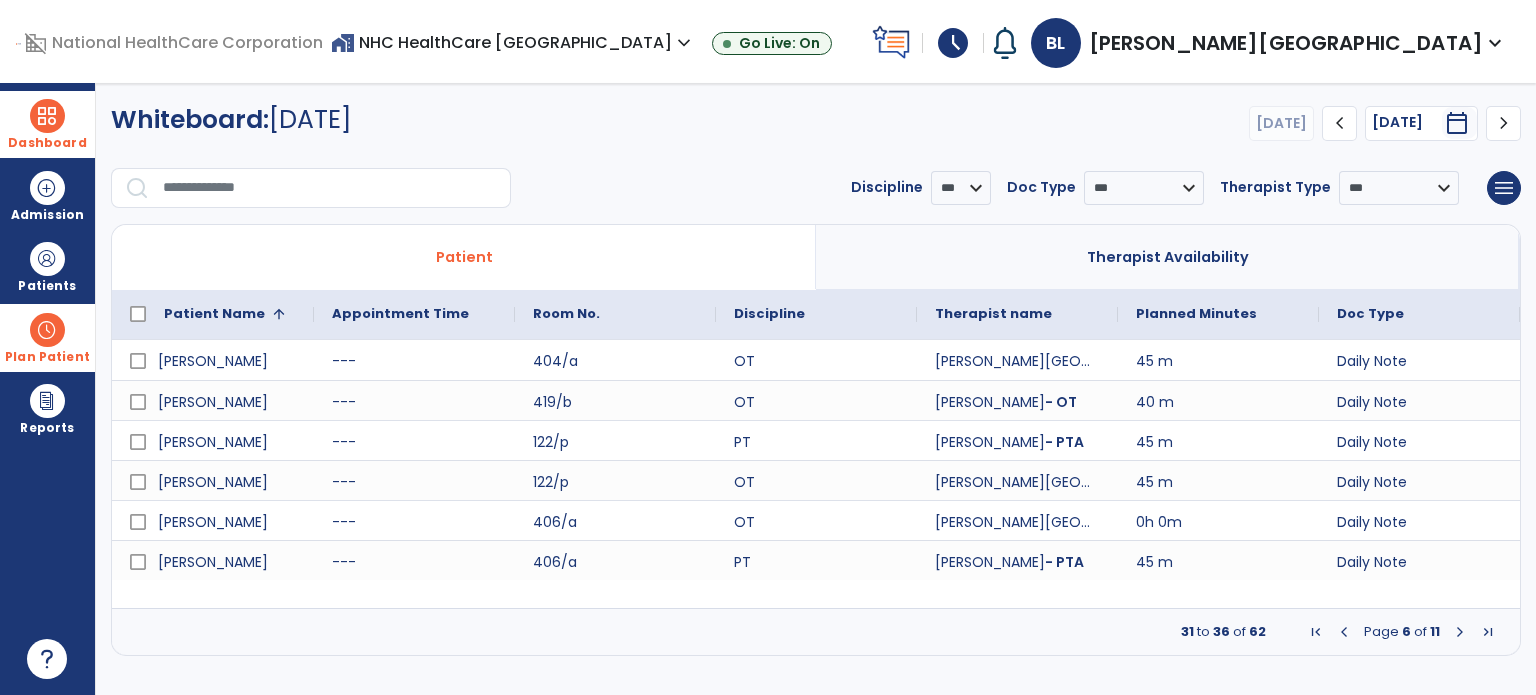 drag, startPoint x: 50, startPoint y: 146, endPoint x: 76, endPoint y: 148, distance: 26.076809 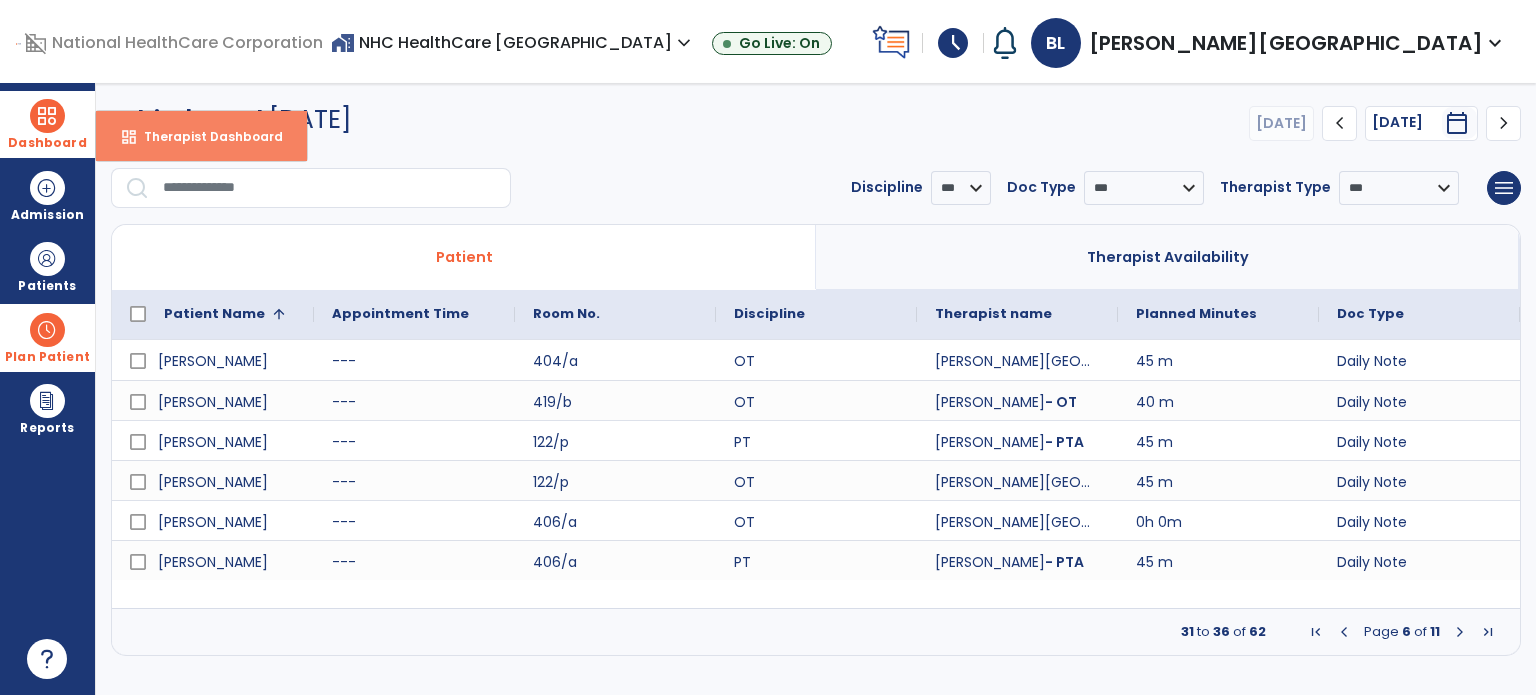 click on "Therapist Dashboard" at bounding box center [205, 136] 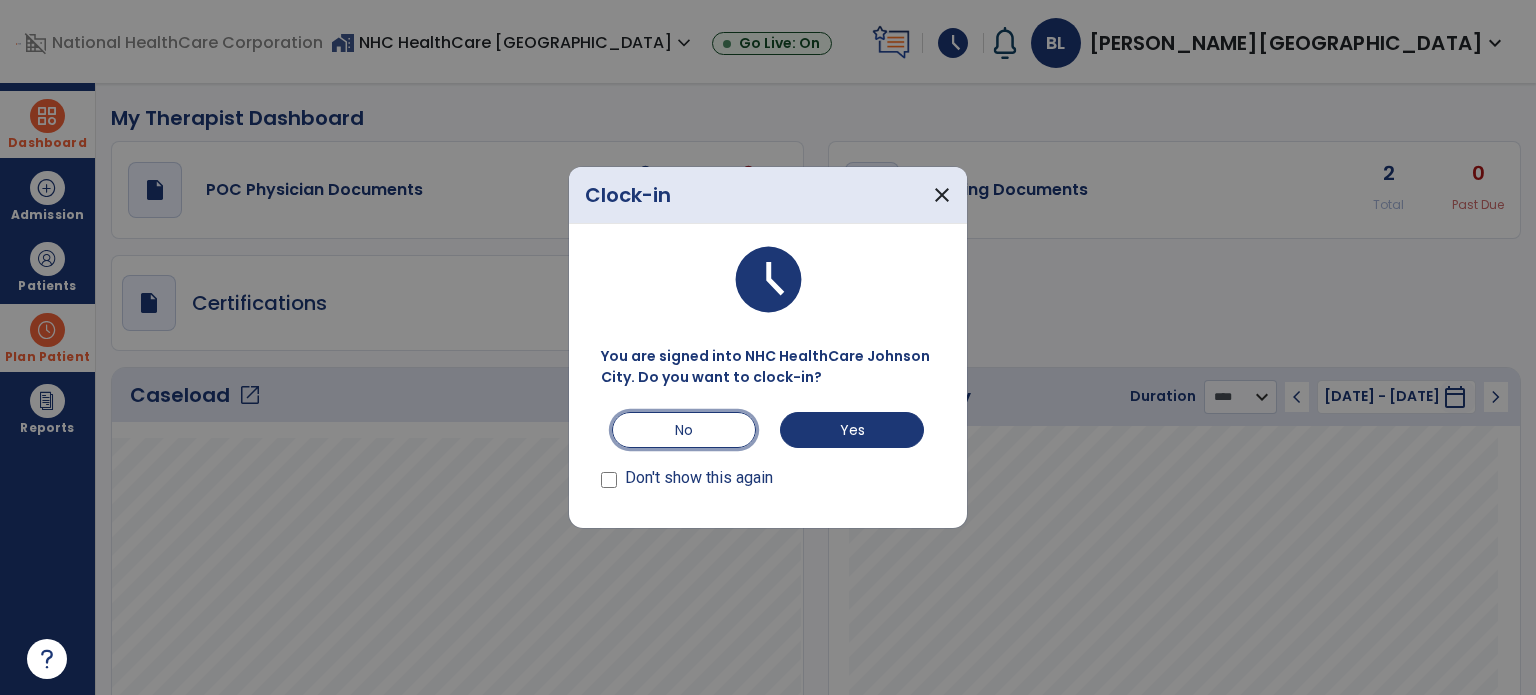 click on "No" at bounding box center (684, 430) 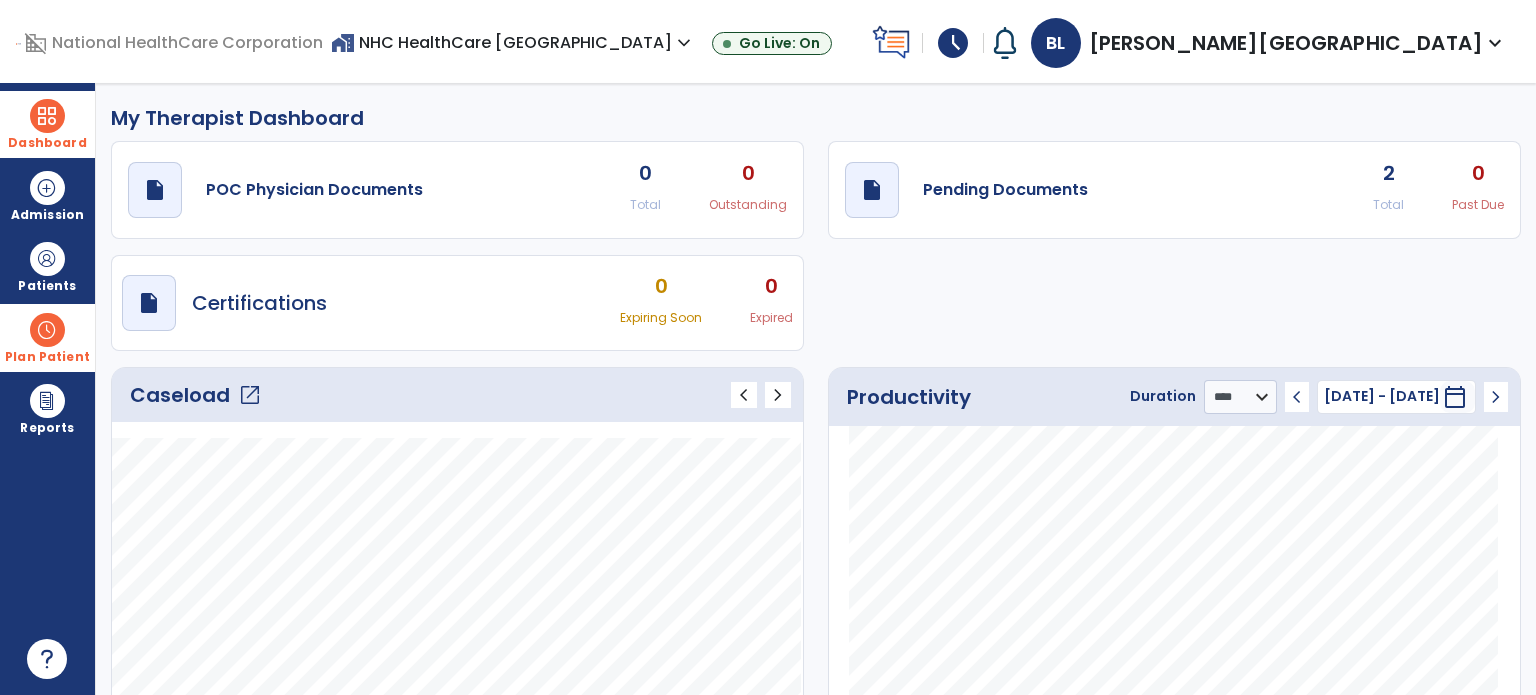 click at bounding box center [47, 330] 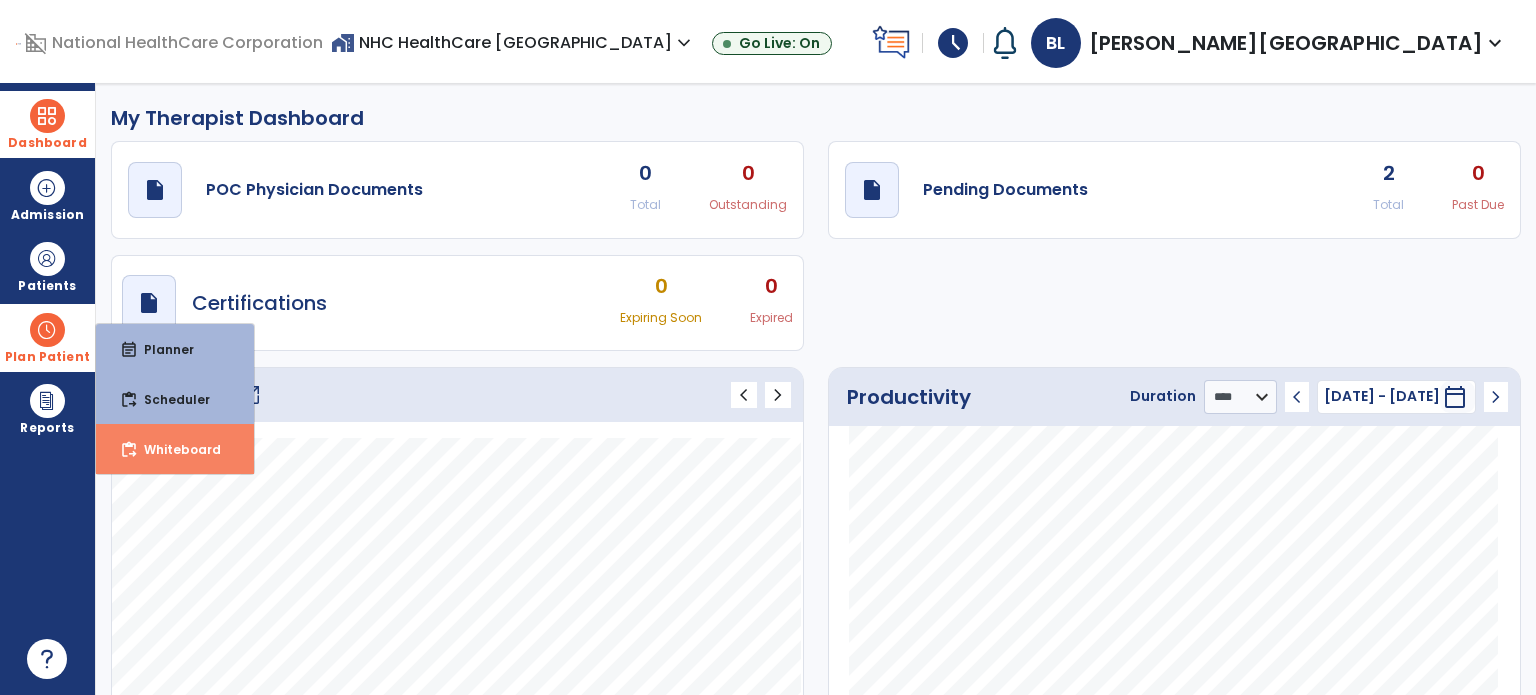 click on "content_paste_go  Whiteboard" at bounding box center [175, 449] 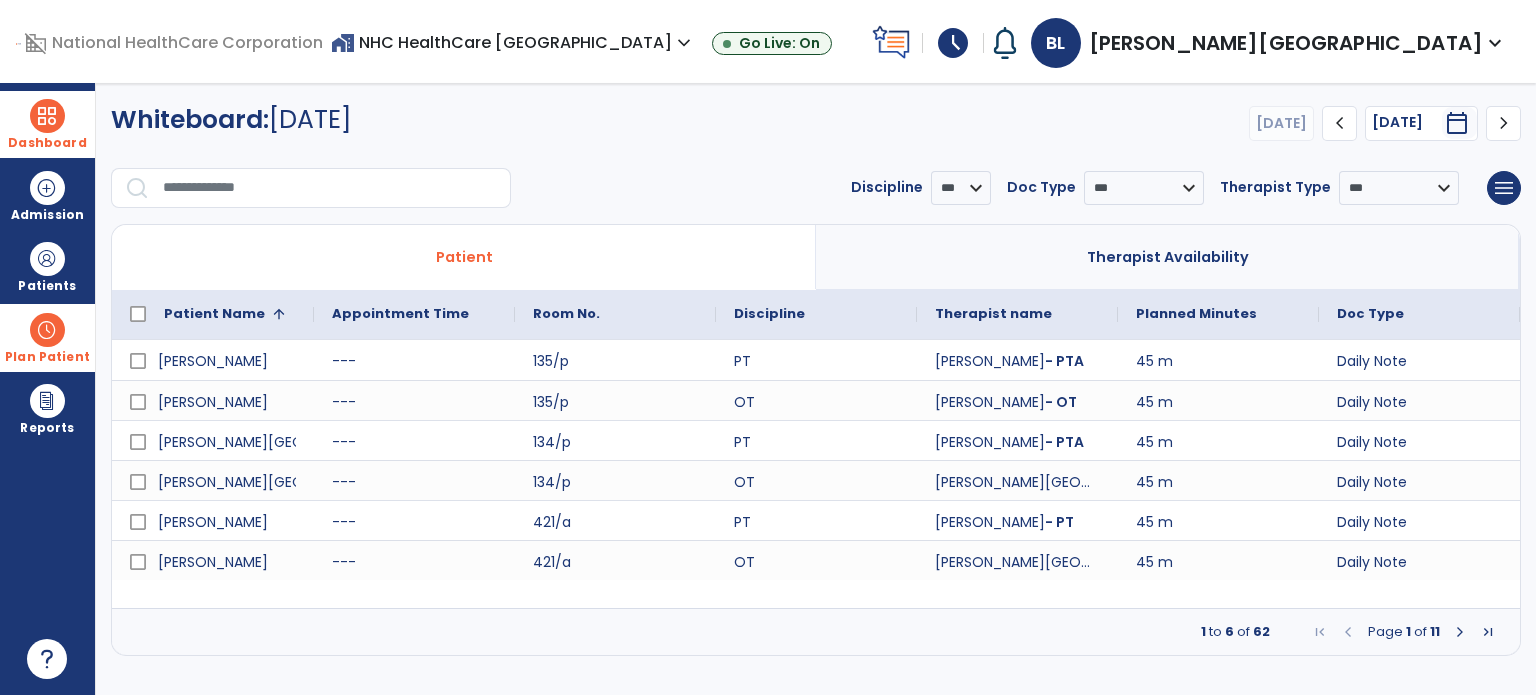 click at bounding box center [1488, 632] 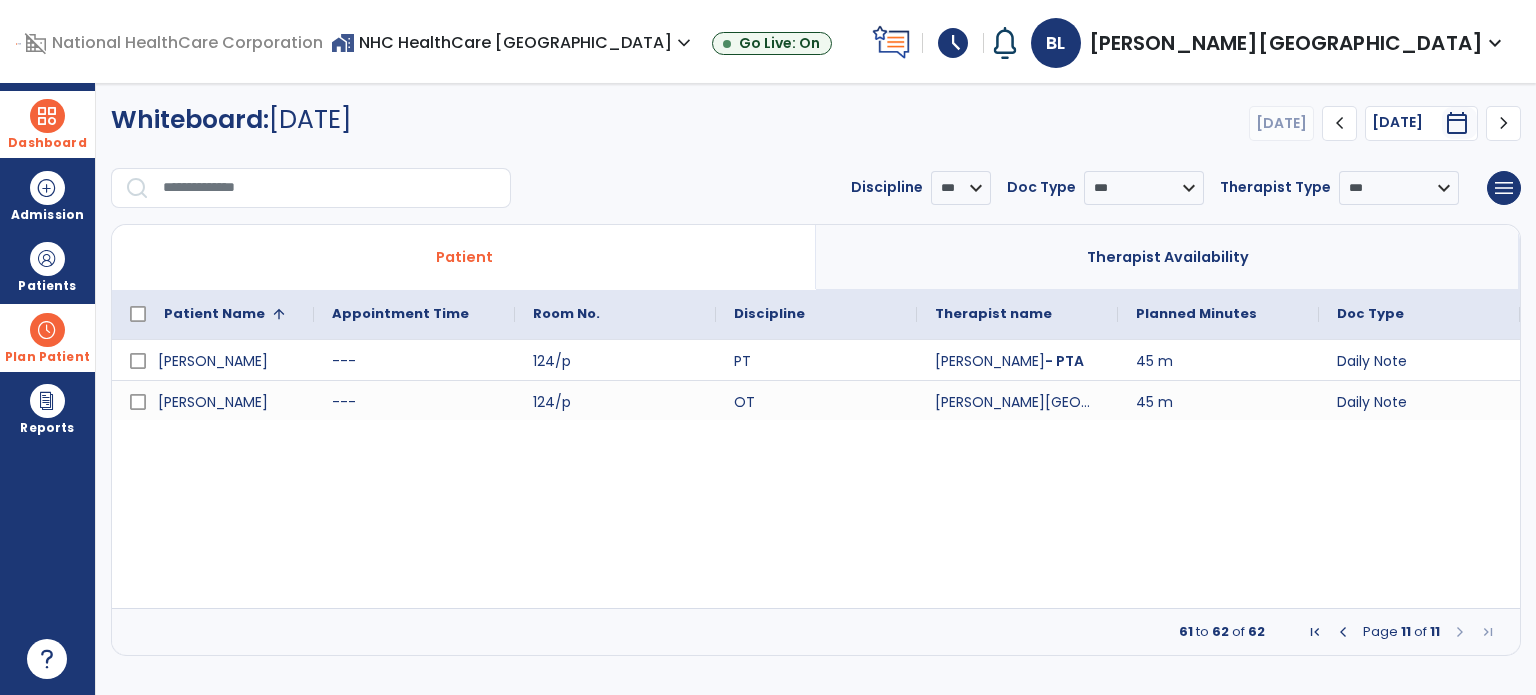 click at bounding box center [1343, 632] 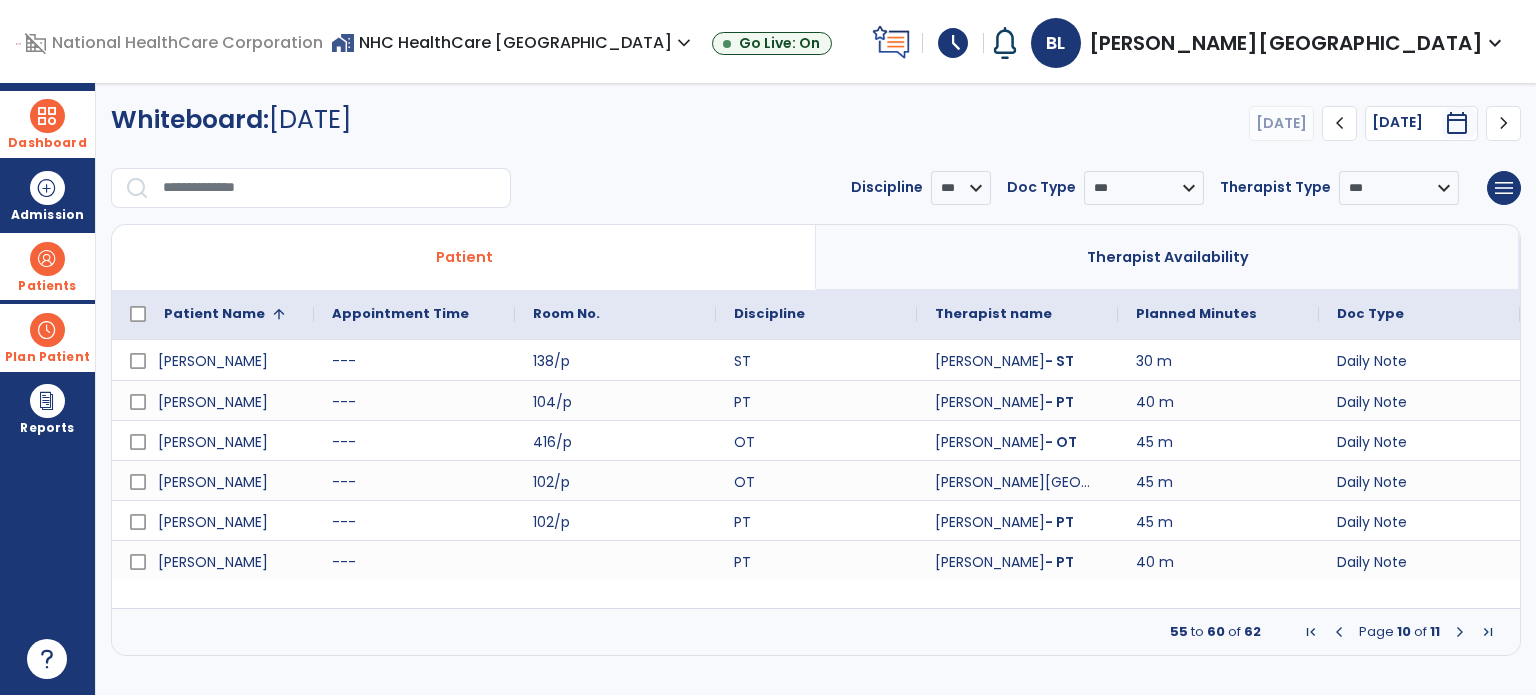 click on "Patients" at bounding box center (47, 266) 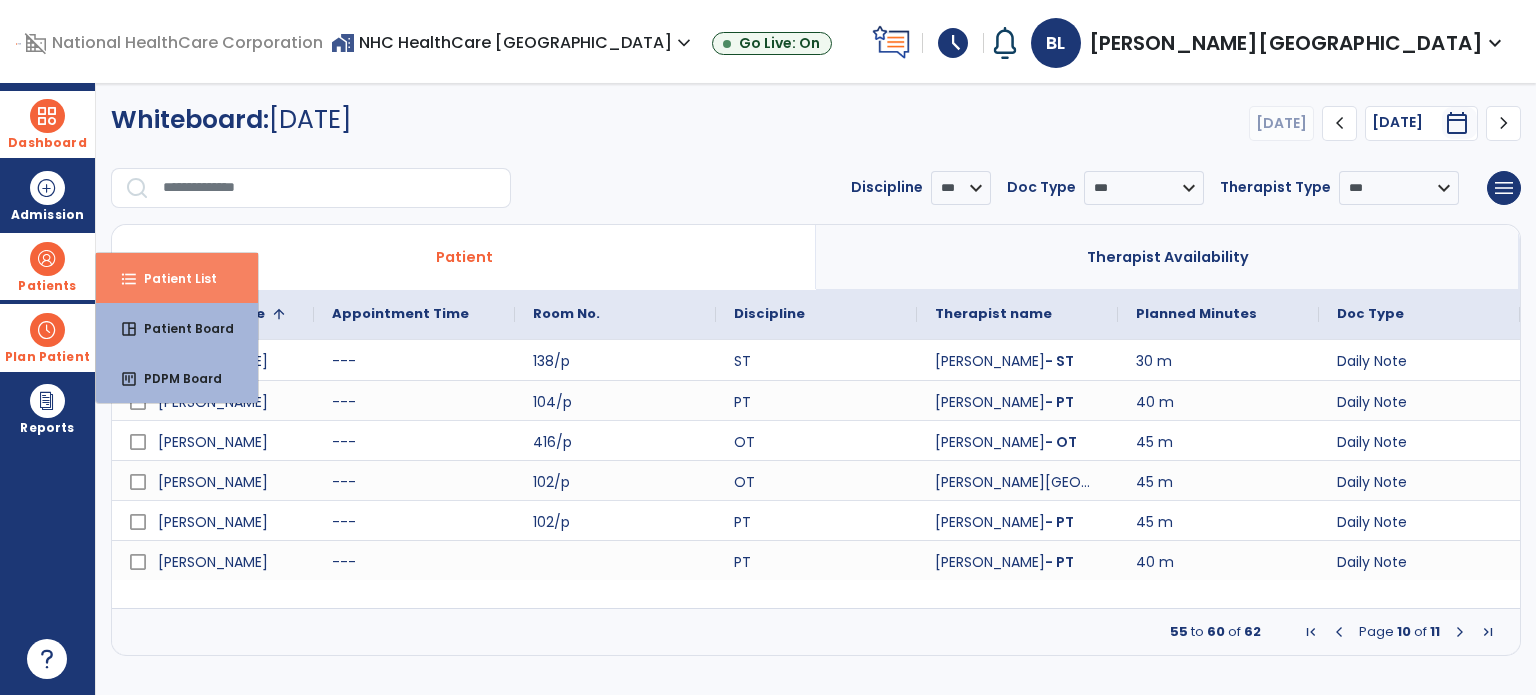 click on "Patient List" at bounding box center [172, 278] 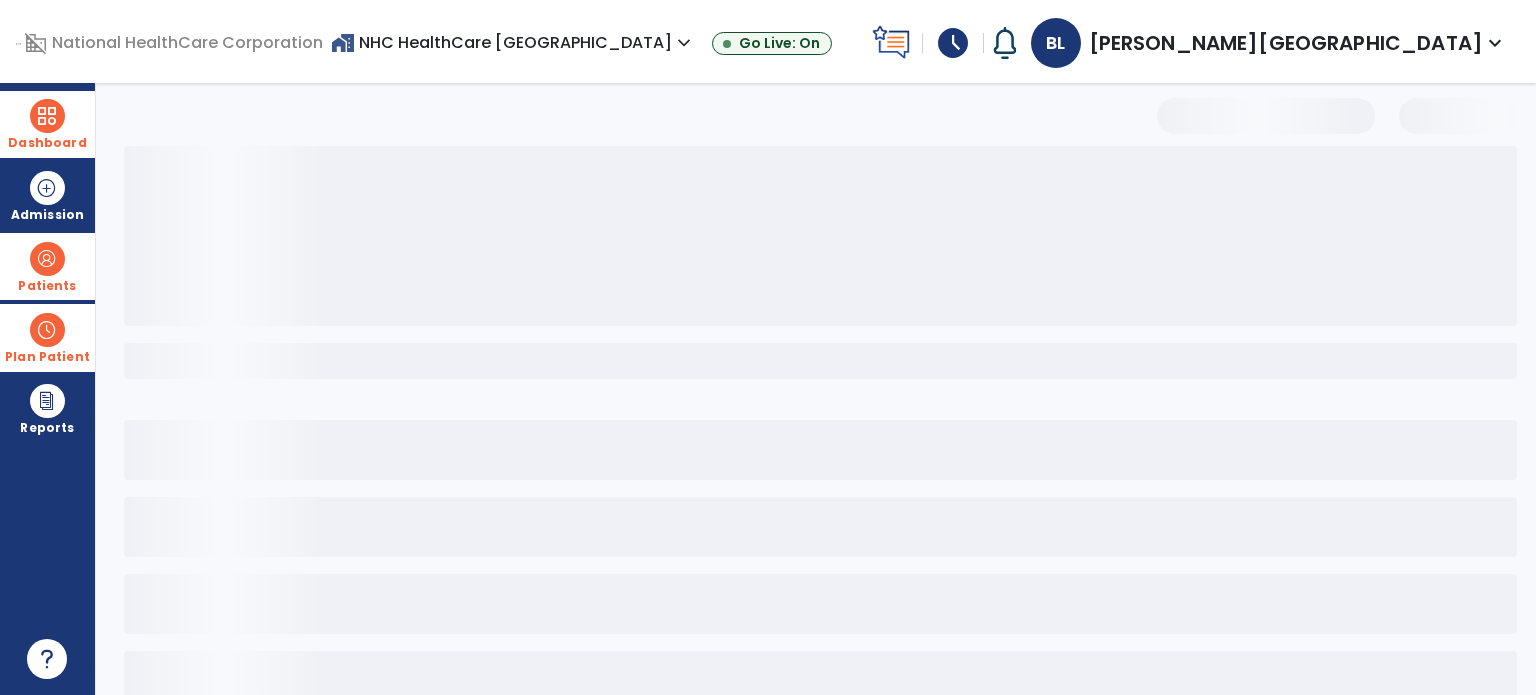 select on "***" 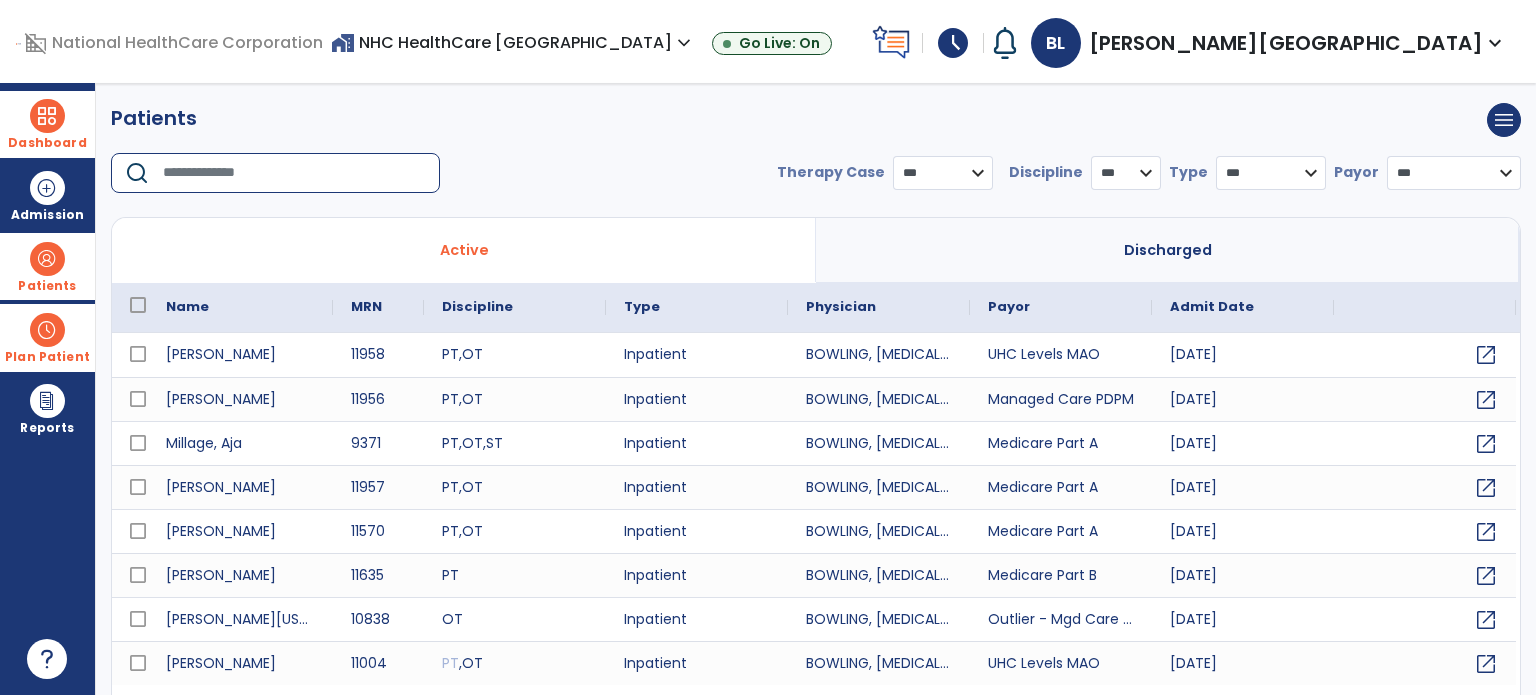click at bounding box center [294, 173] 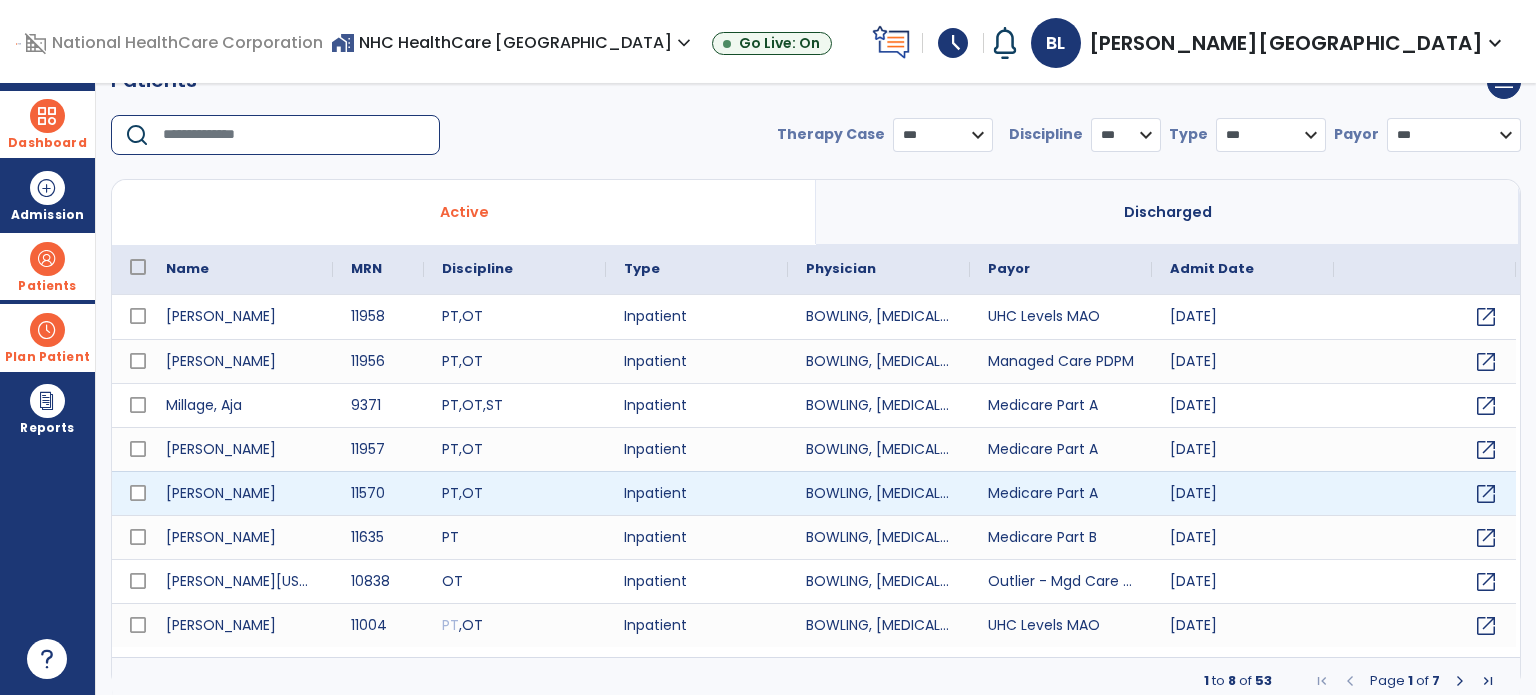 scroll, scrollTop: 46, scrollLeft: 0, axis: vertical 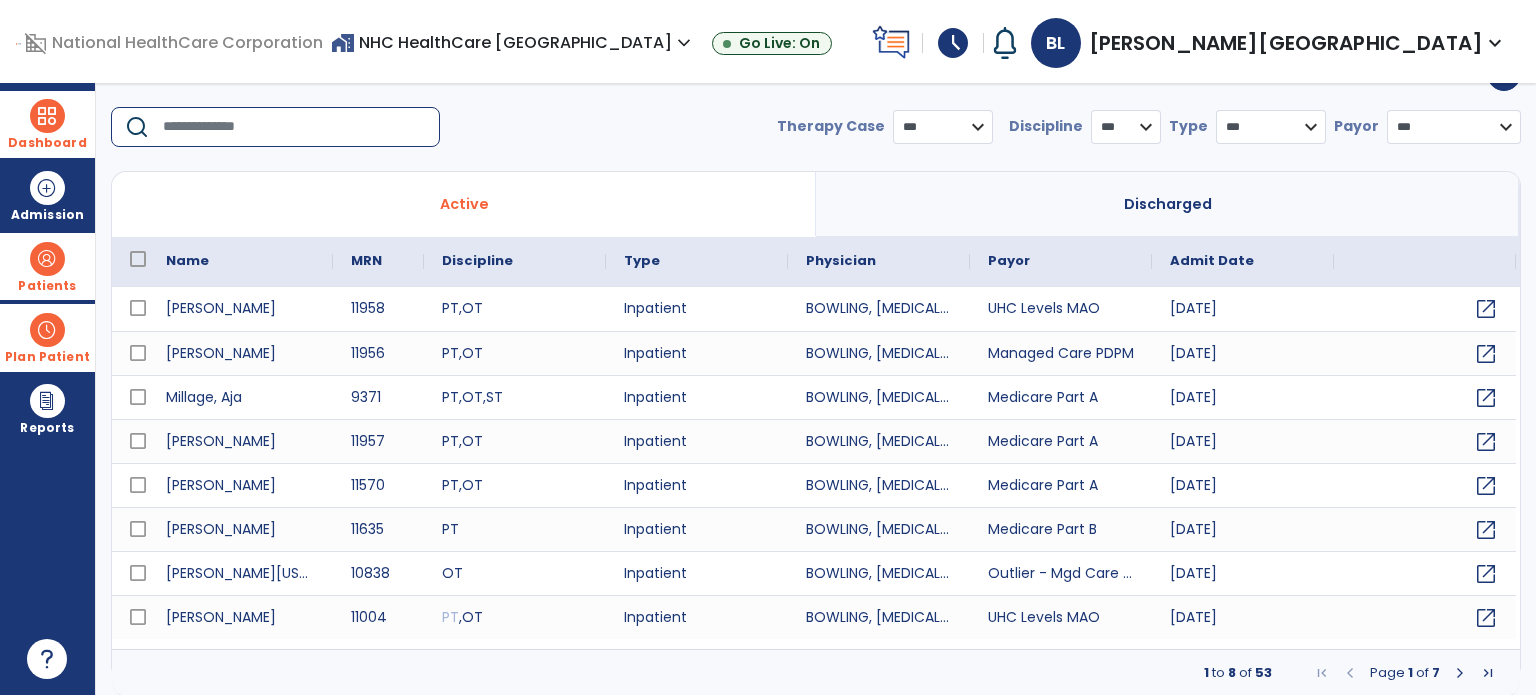 click at bounding box center (1460, 673) 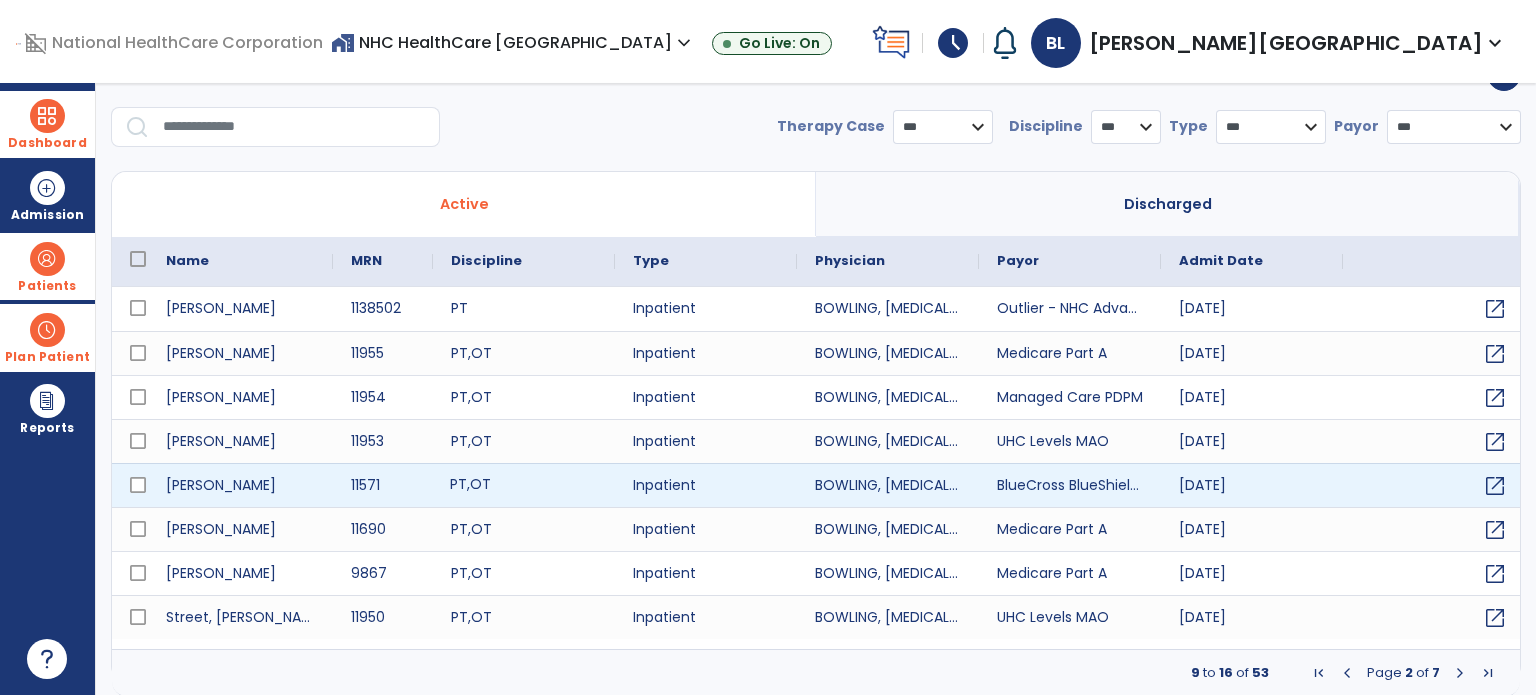 click on "PT , OT" at bounding box center [524, 485] 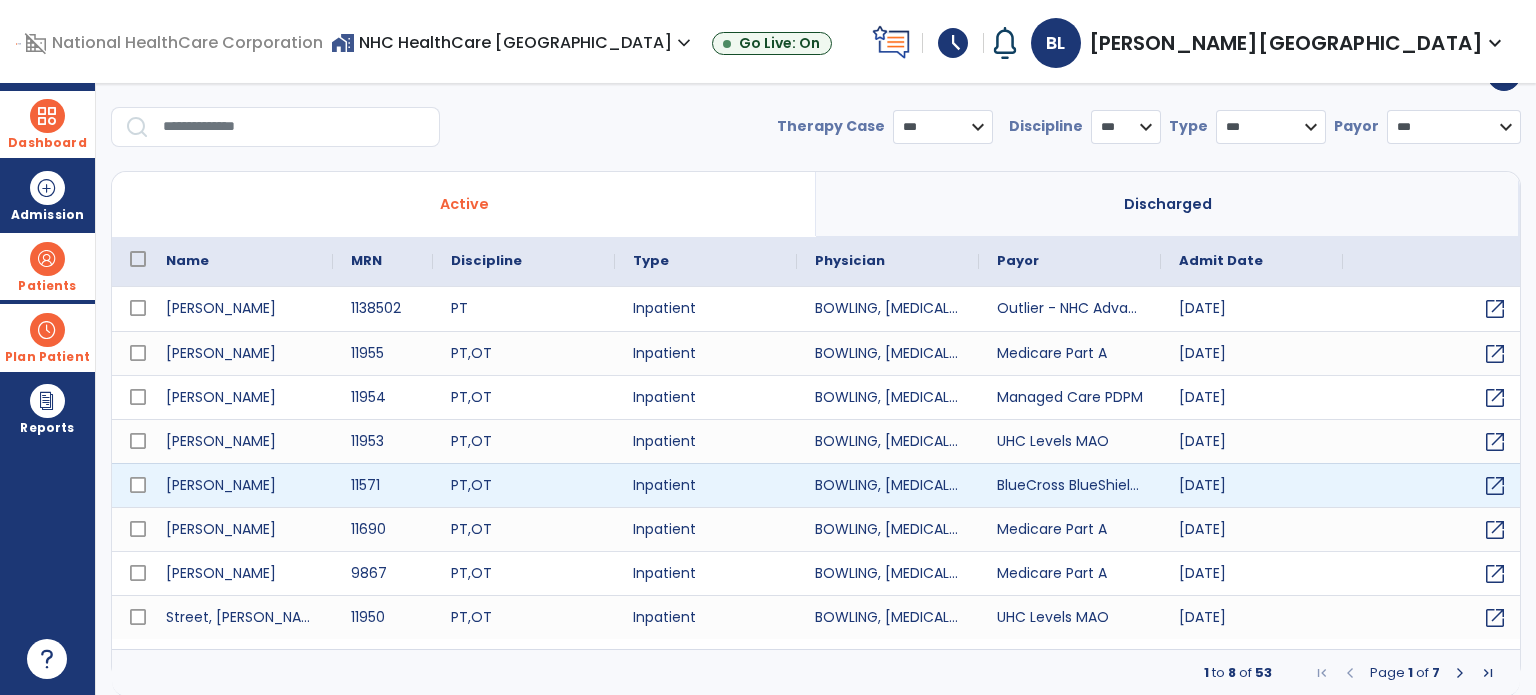 scroll, scrollTop: 0, scrollLeft: 0, axis: both 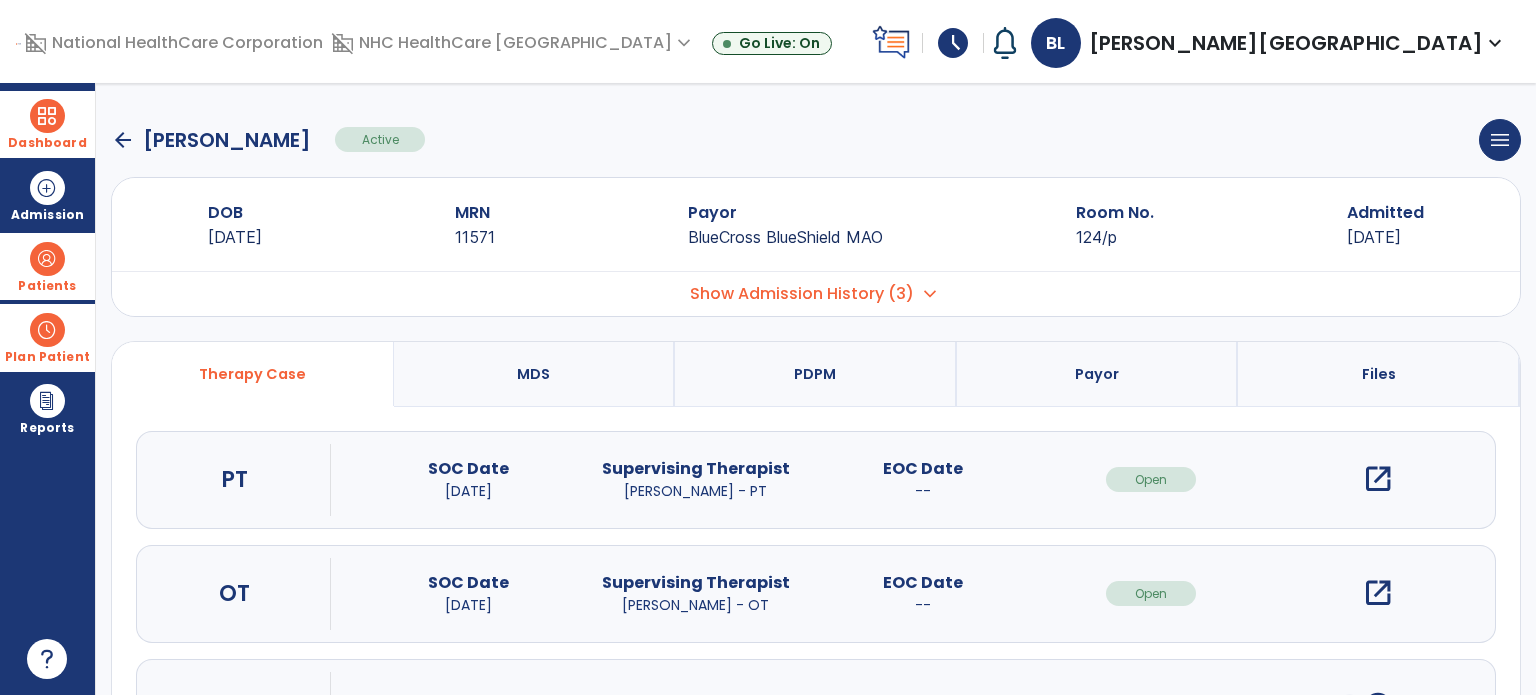 click on "open_in_new" at bounding box center (1378, 479) 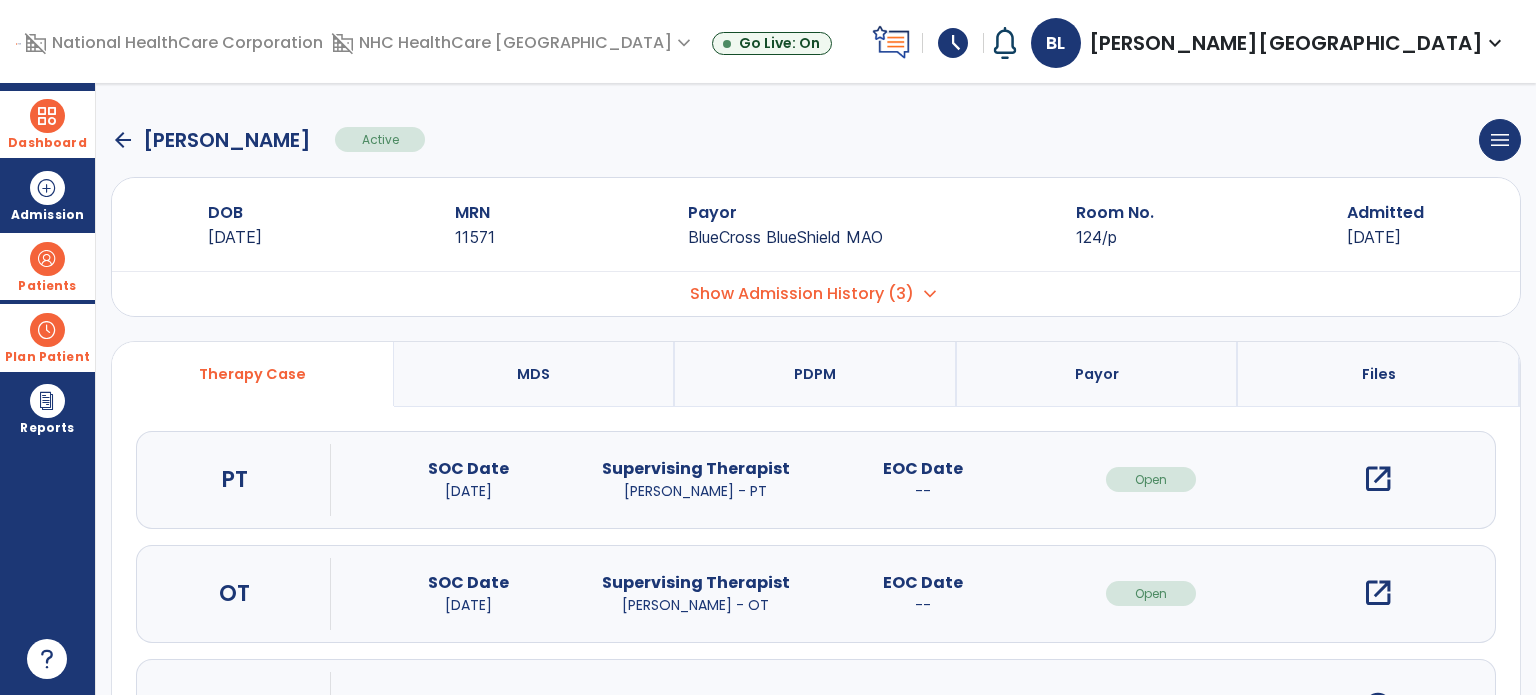 click on "open_in_new" at bounding box center (1378, 479) 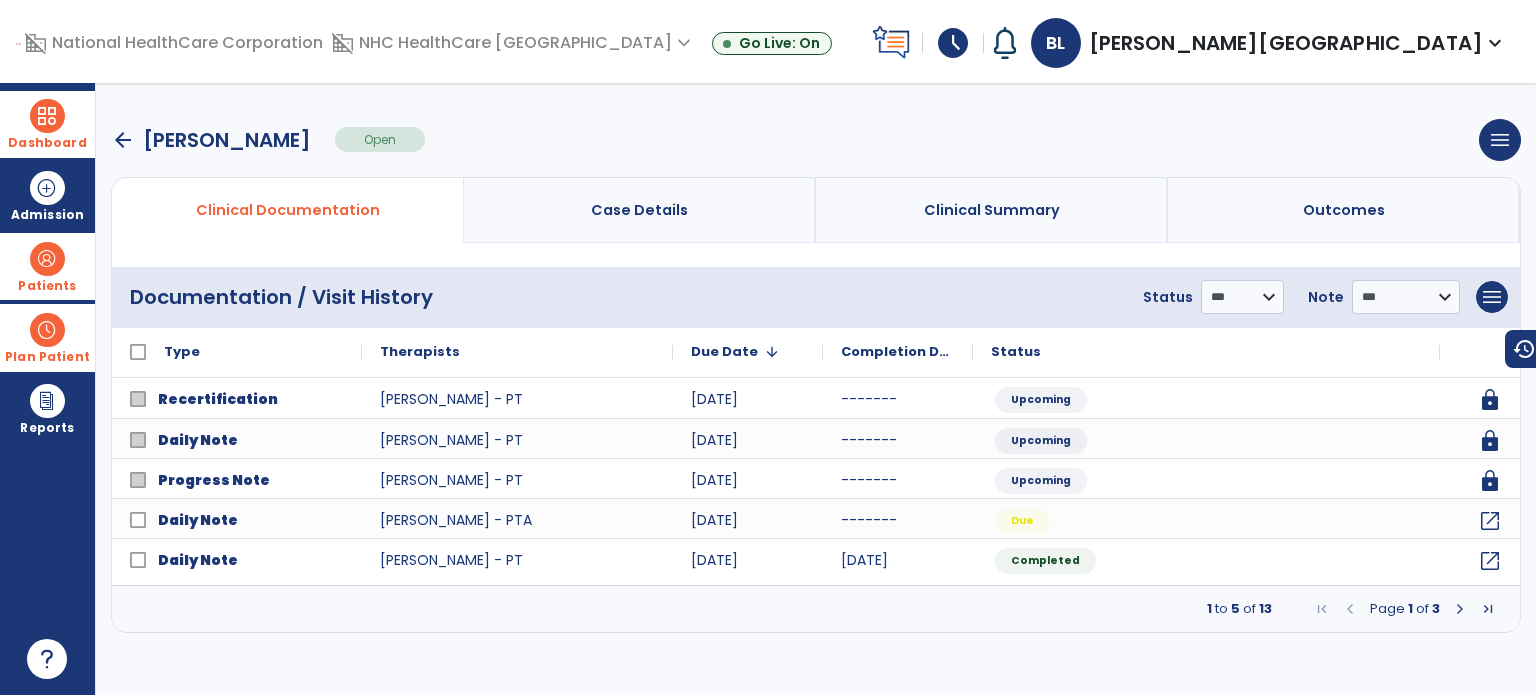 click on "arrow_back" at bounding box center [123, 140] 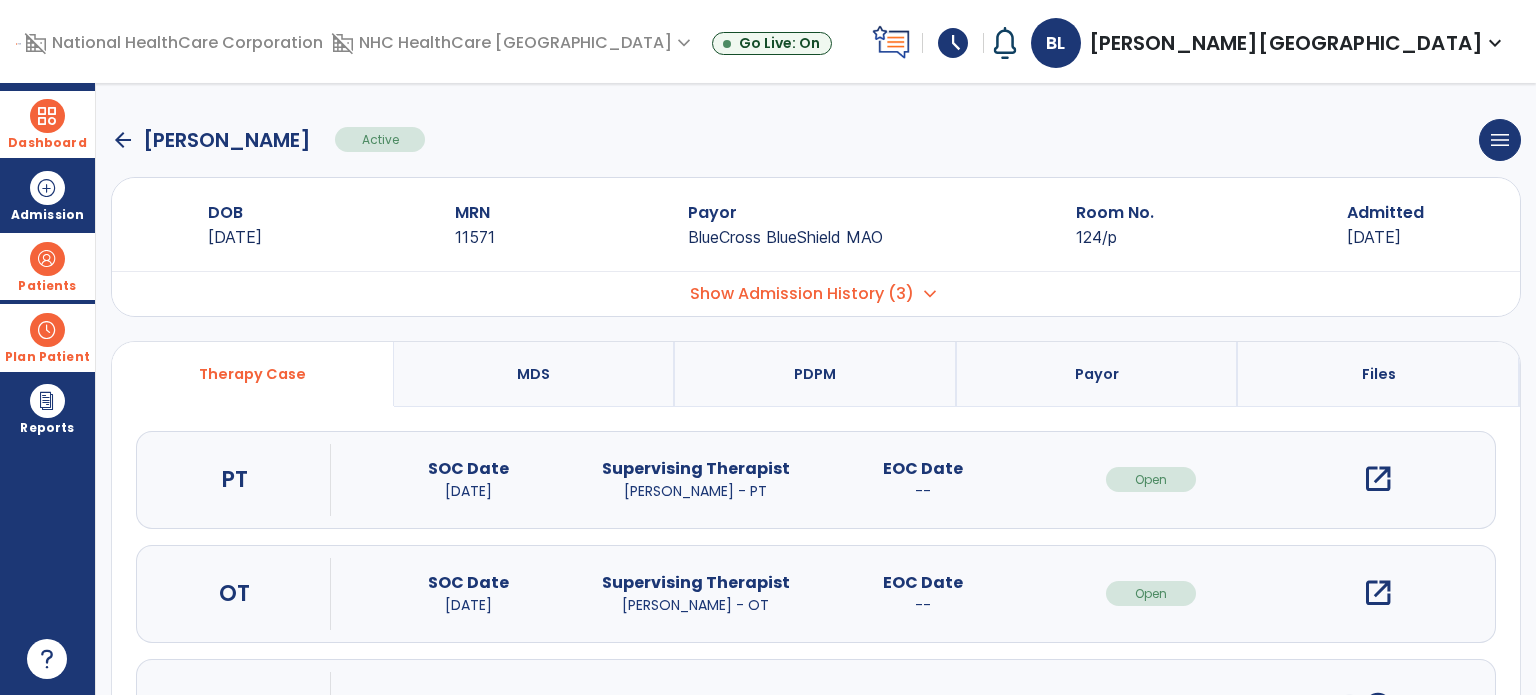 click on "arrow_back" 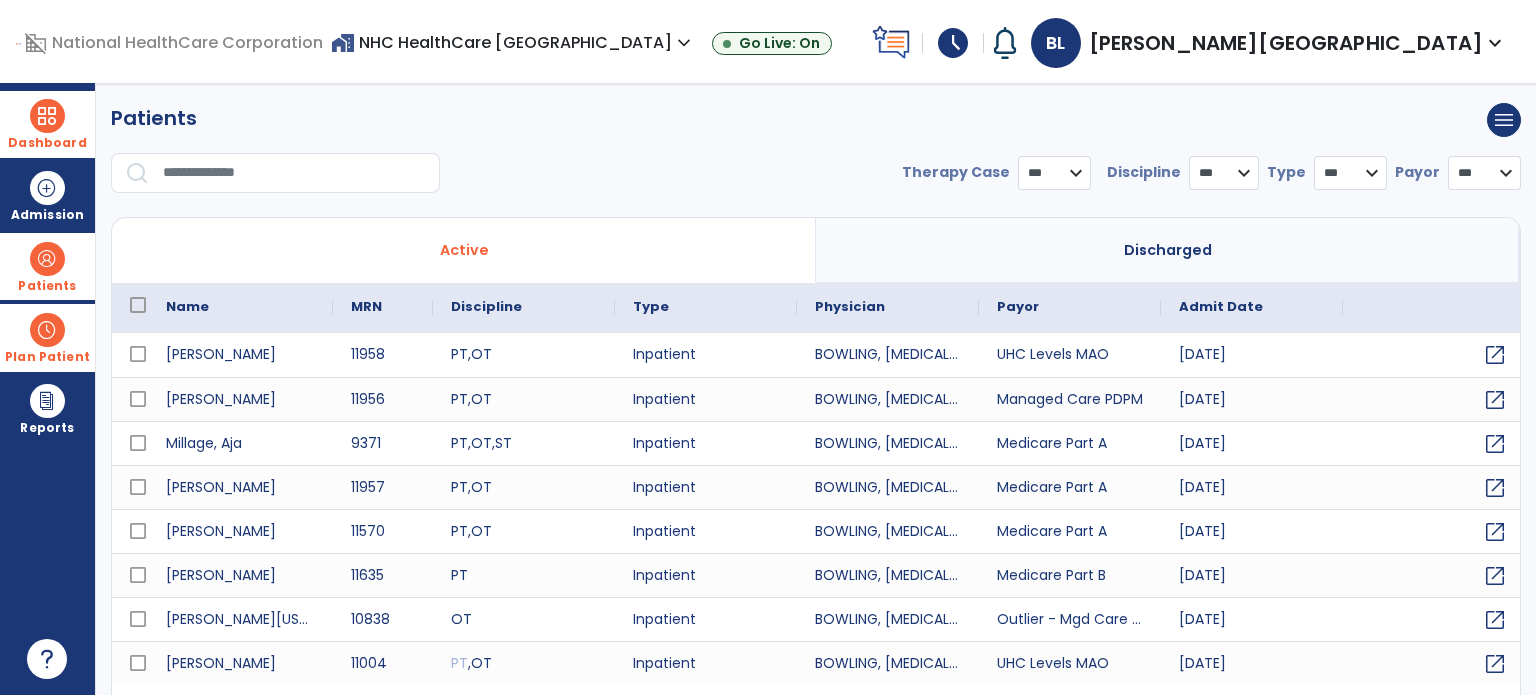 select on "***" 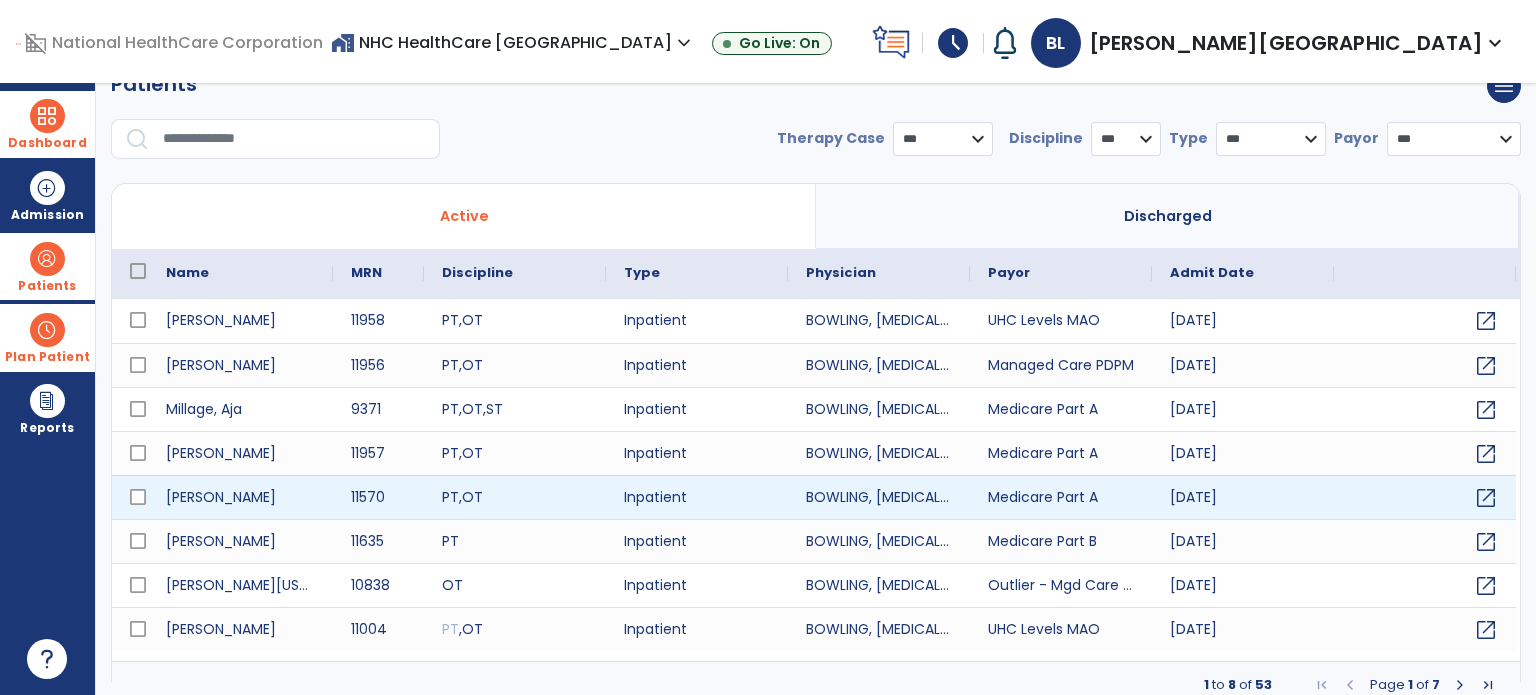 scroll, scrollTop: 46, scrollLeft: 0, axis: vertical 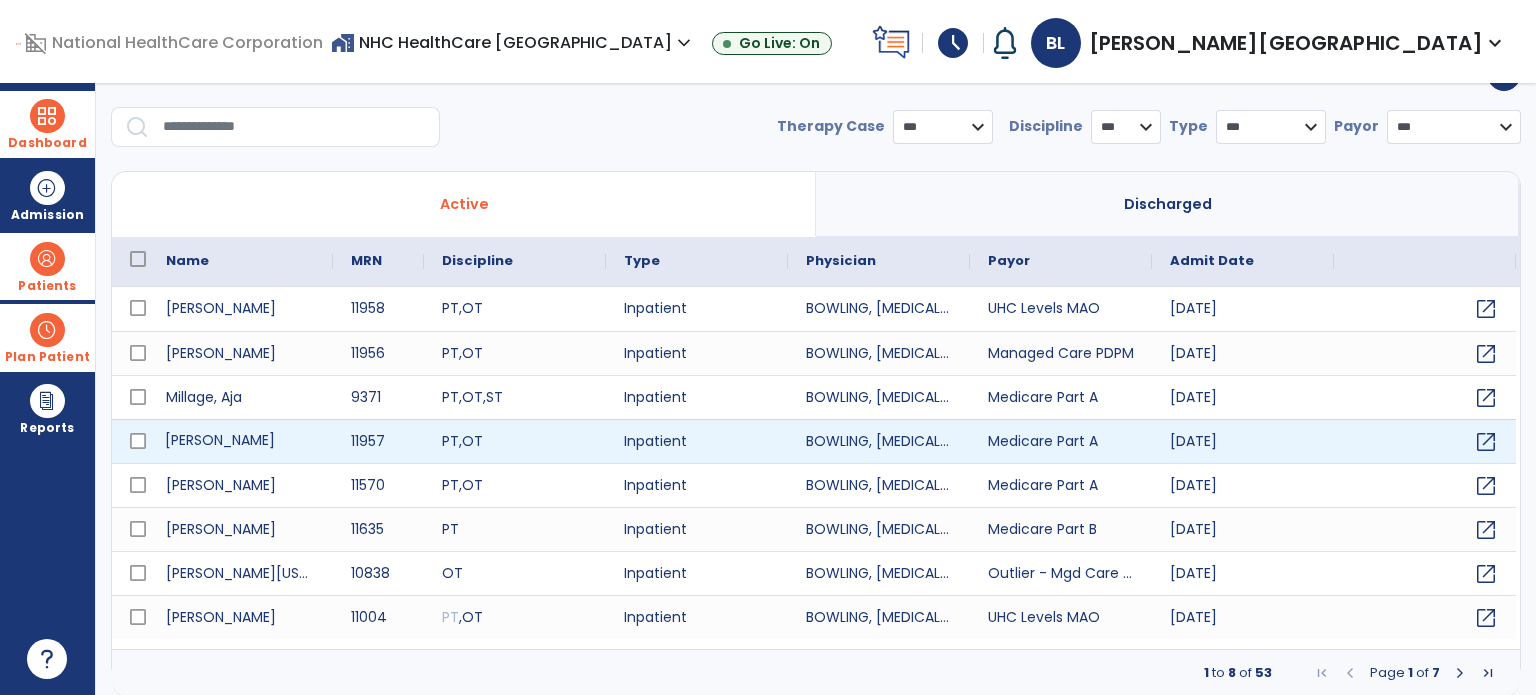 click on "[PERSON_NAME]" at bounding box center (240, 441) 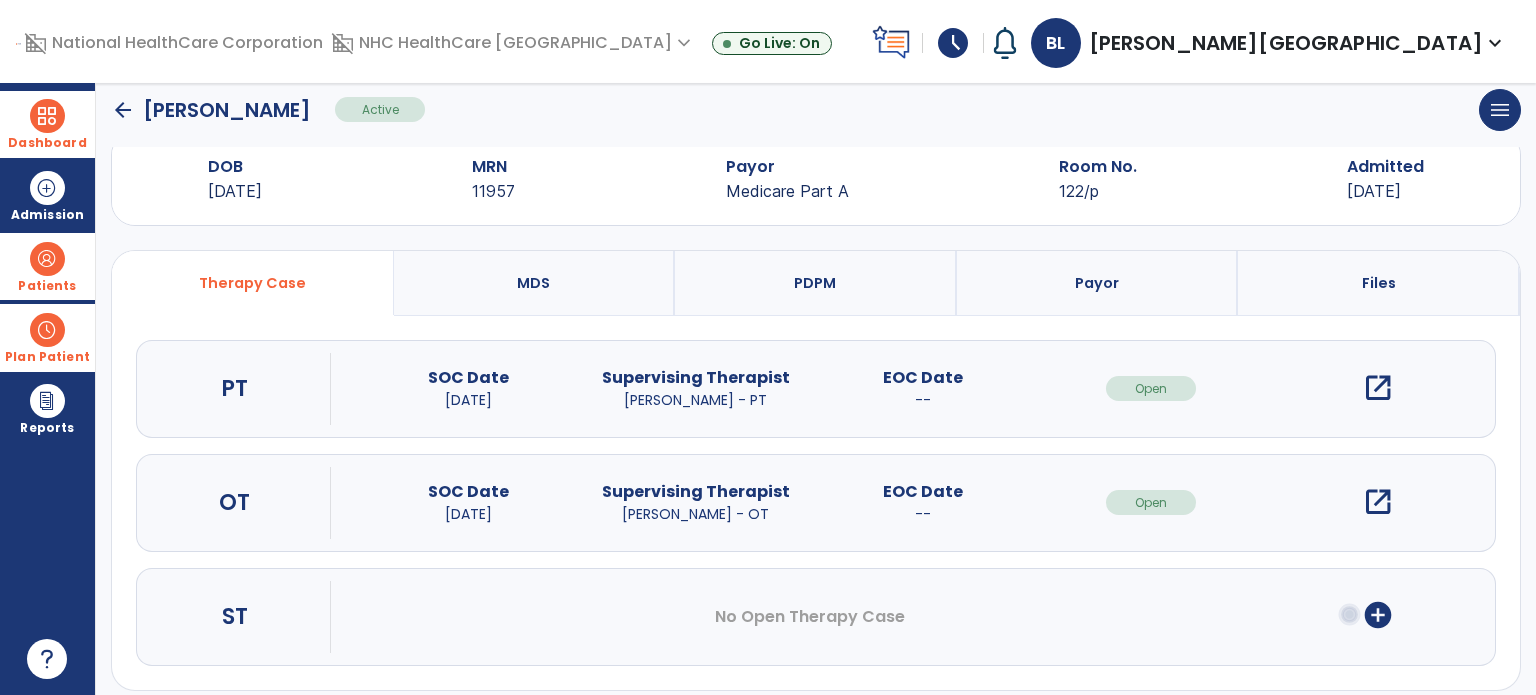 click on "open_in_new" at bounding box center (1378, 388) 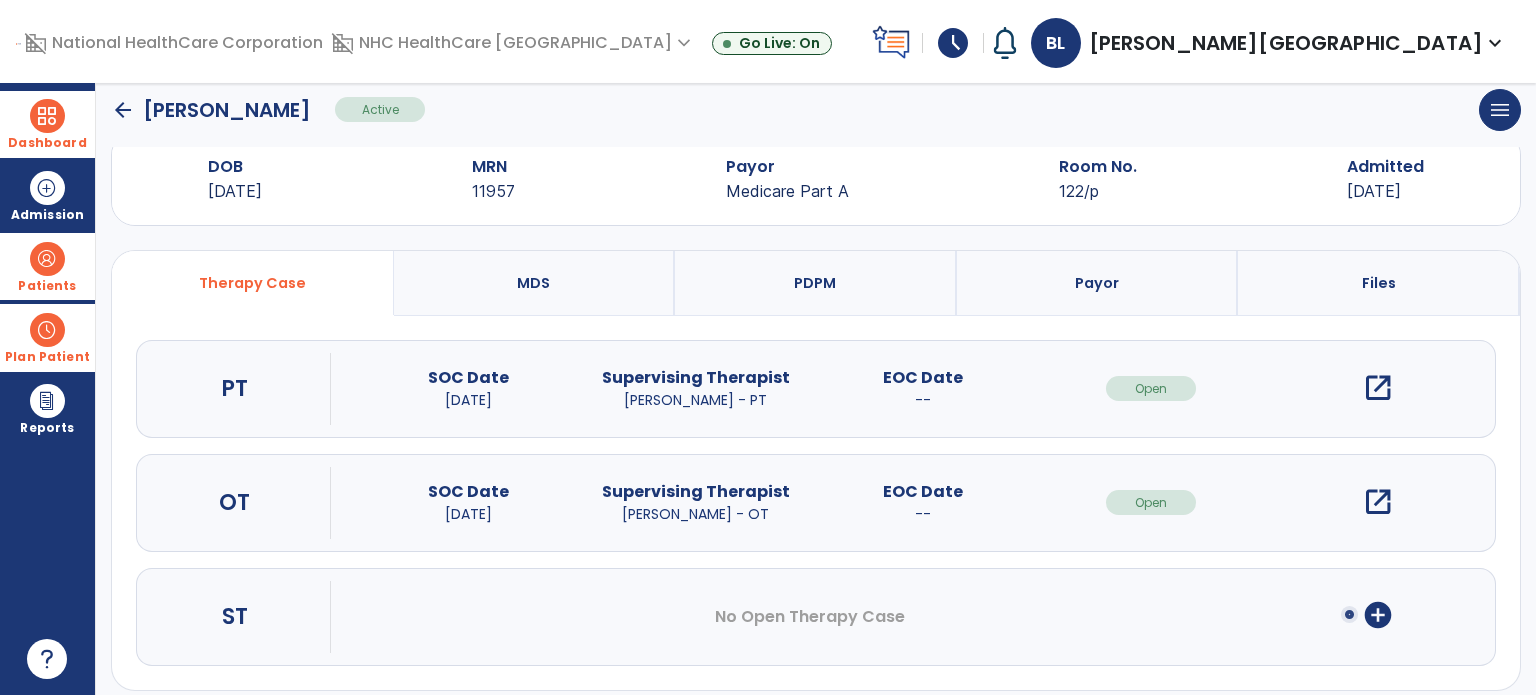 scroll, scrollTop: 0, scrollLeft: 0, axis: both 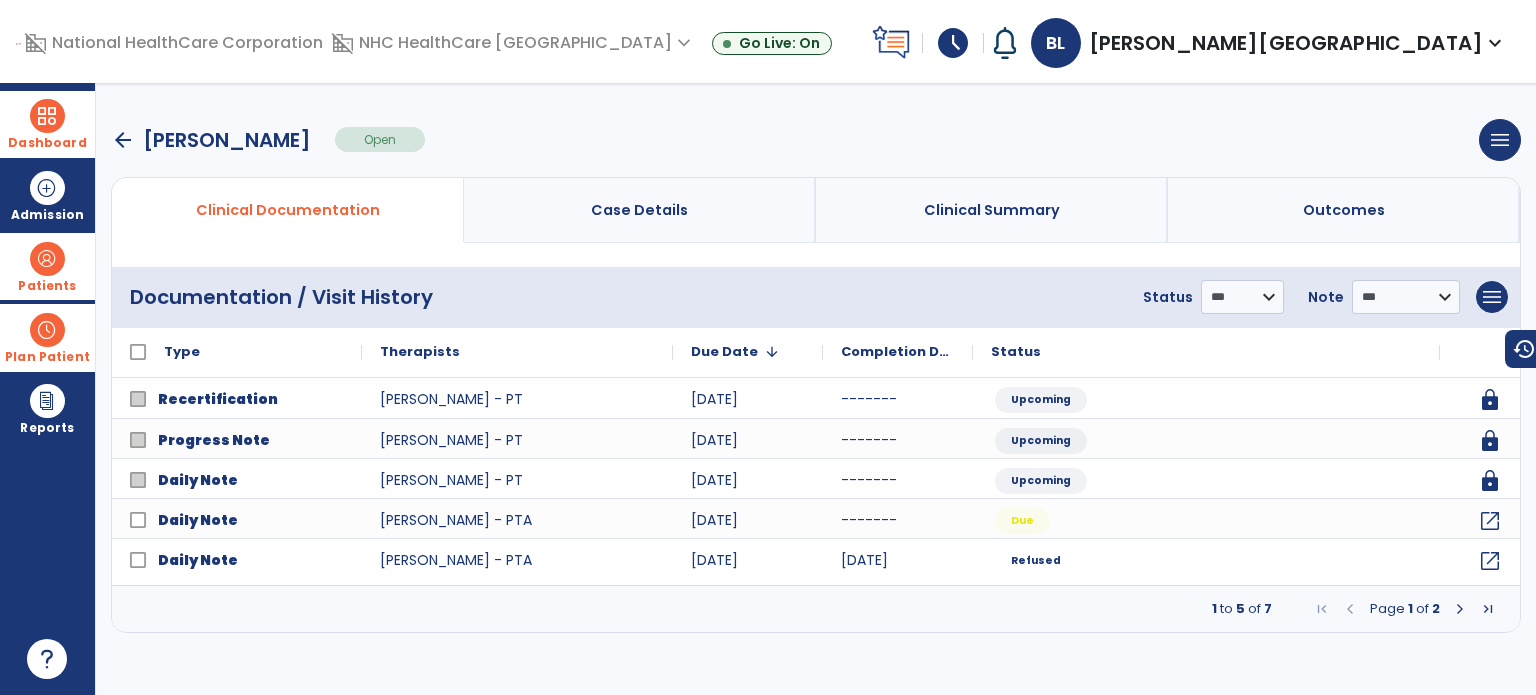 click at bounding box center (47, 116) 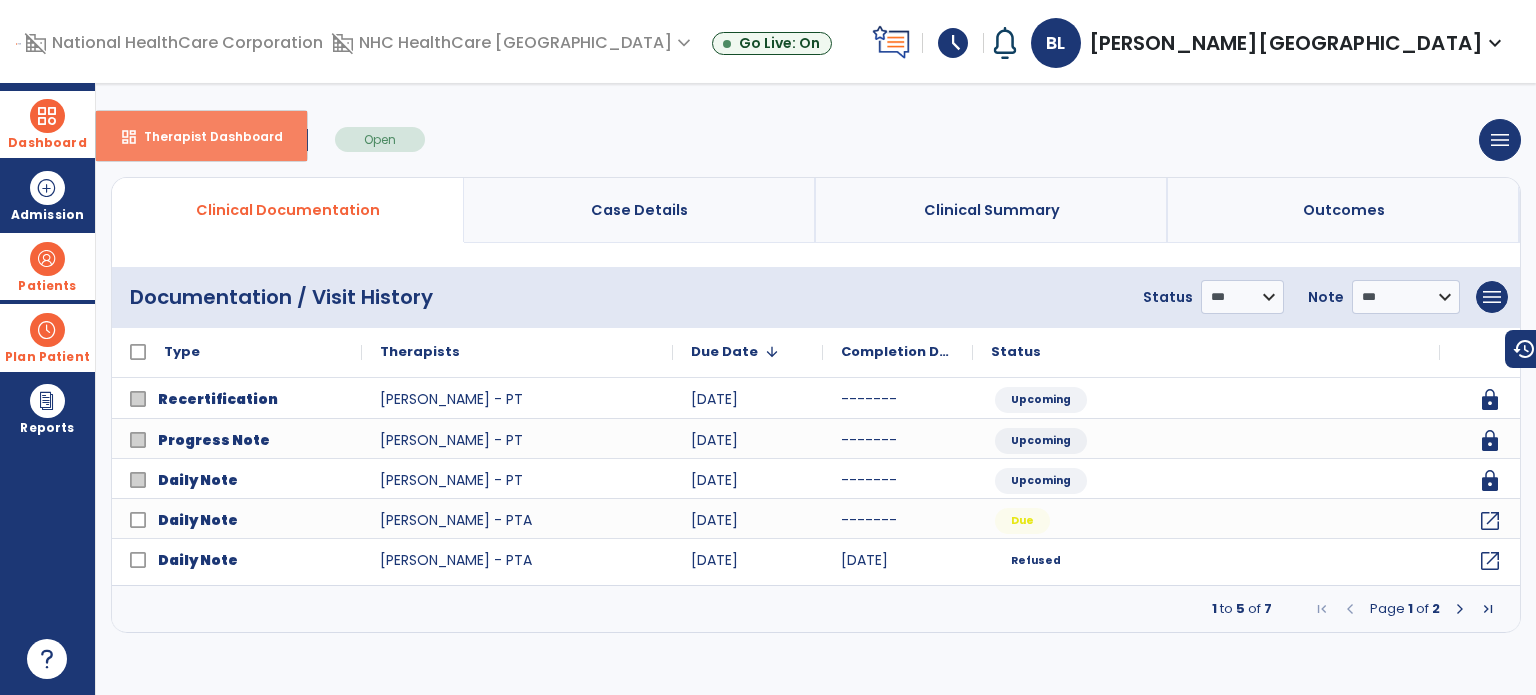 click on "Therapist Dashboard" at bounding box center [205, 136] 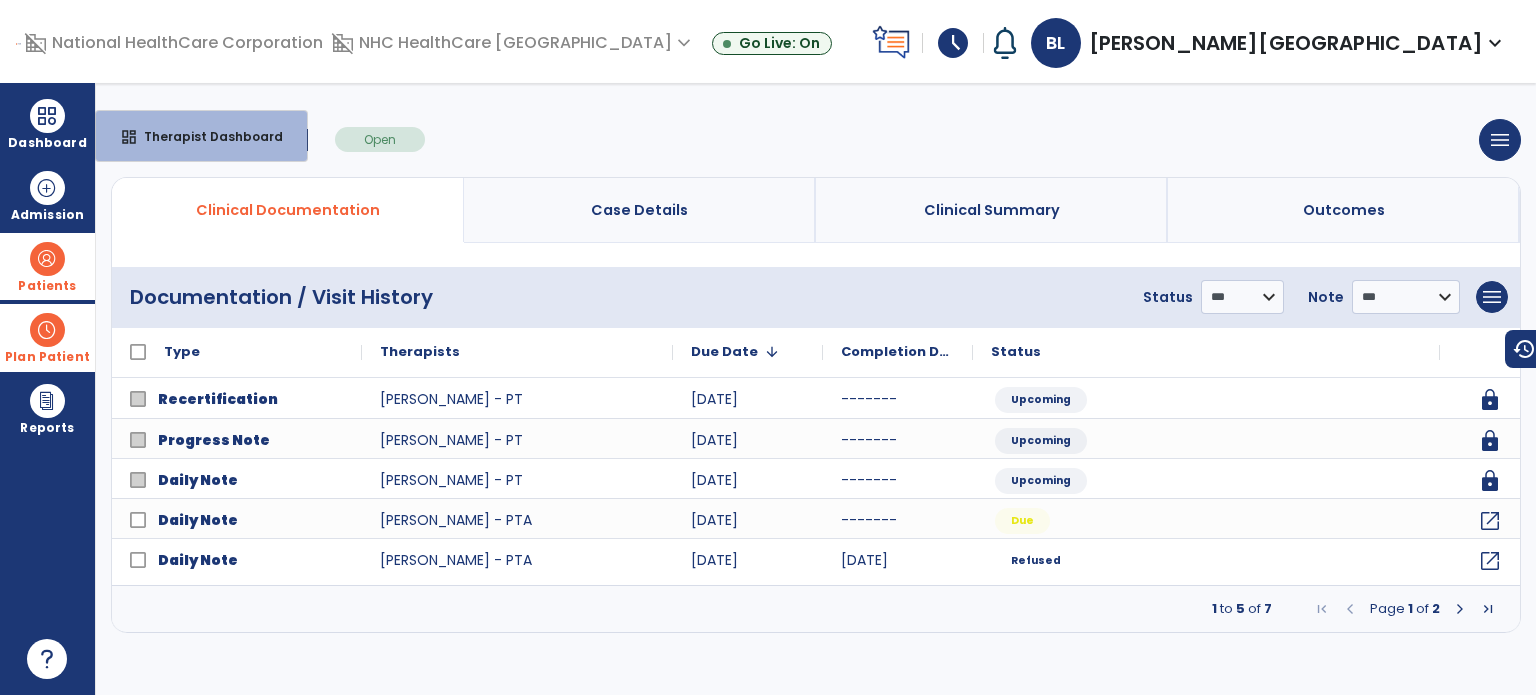 select on "****" 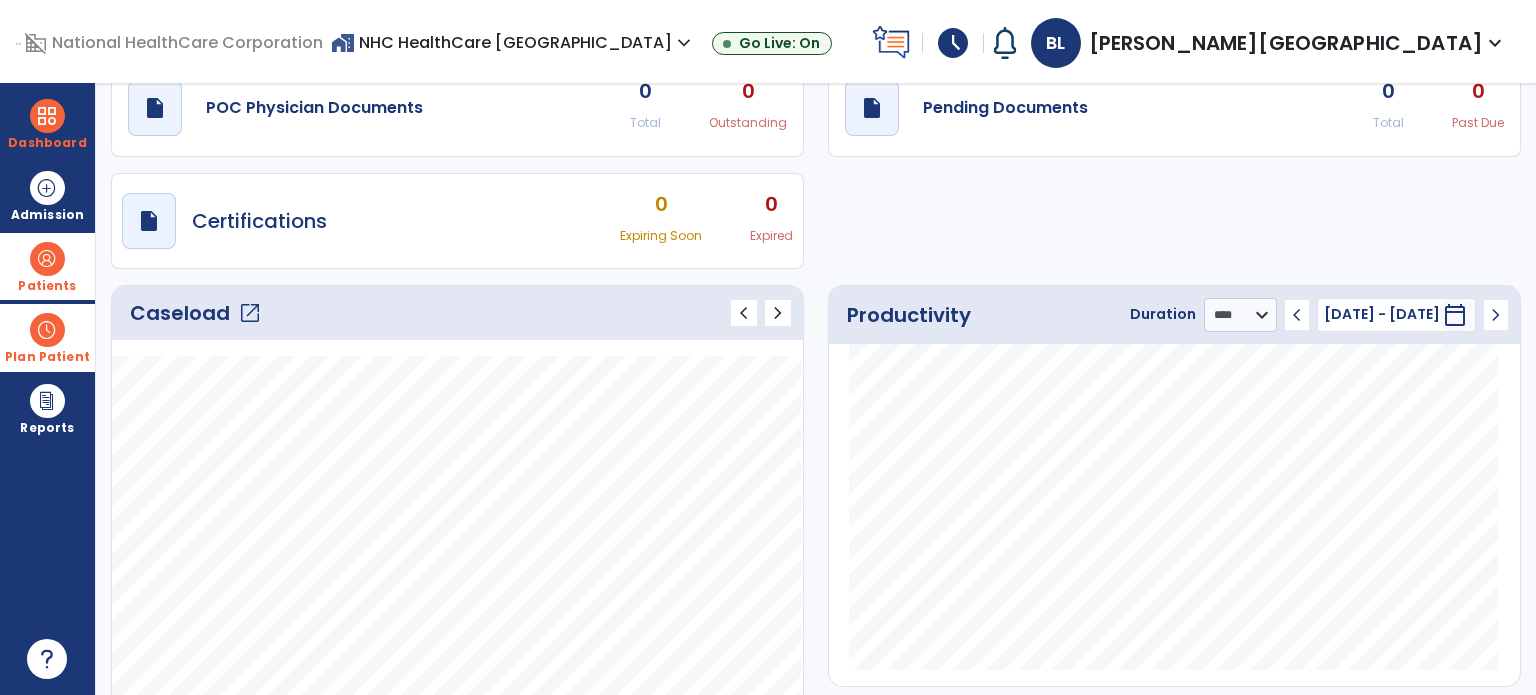 scroll, scrollTop: 200, scrollLeft: 0, axis: vertical 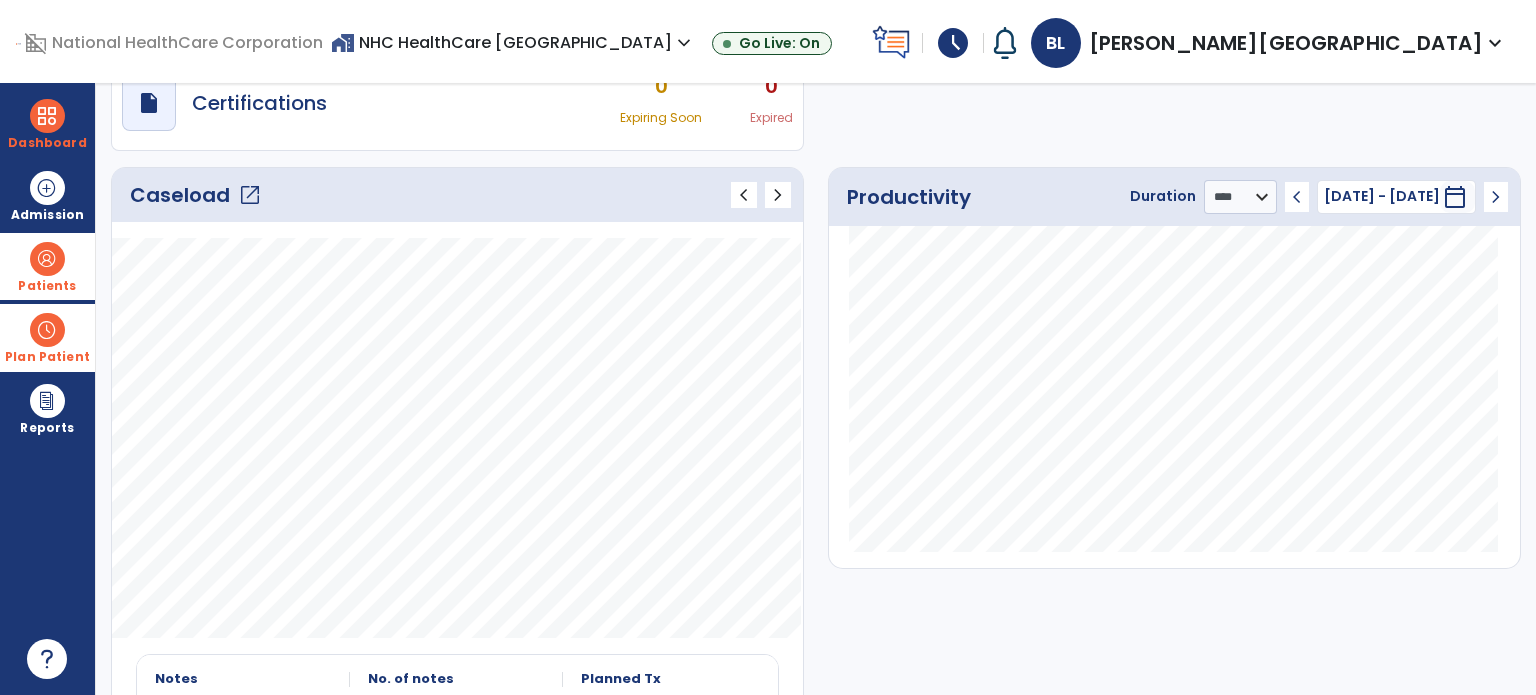 click on "open_in_new" 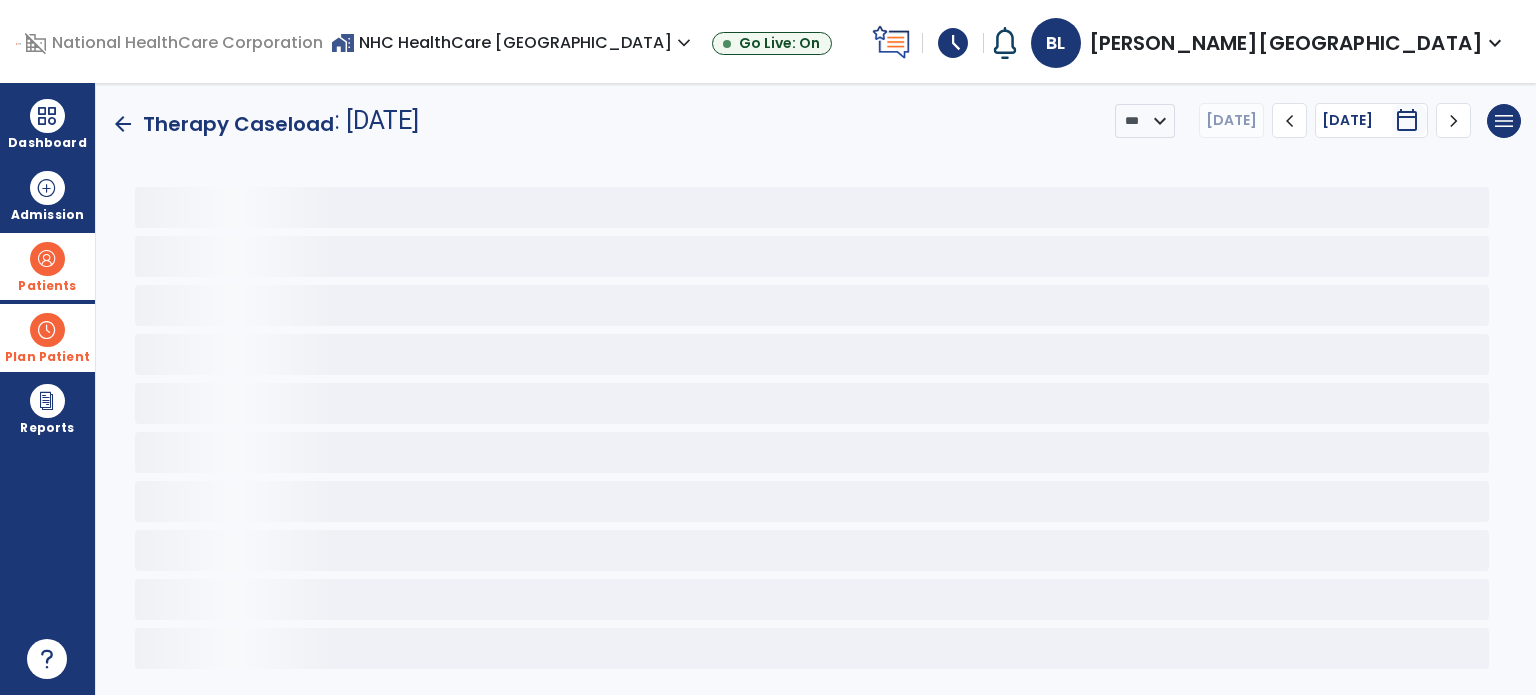 scroll, scrollTop: 0, scrollLeft: 0, axis: both 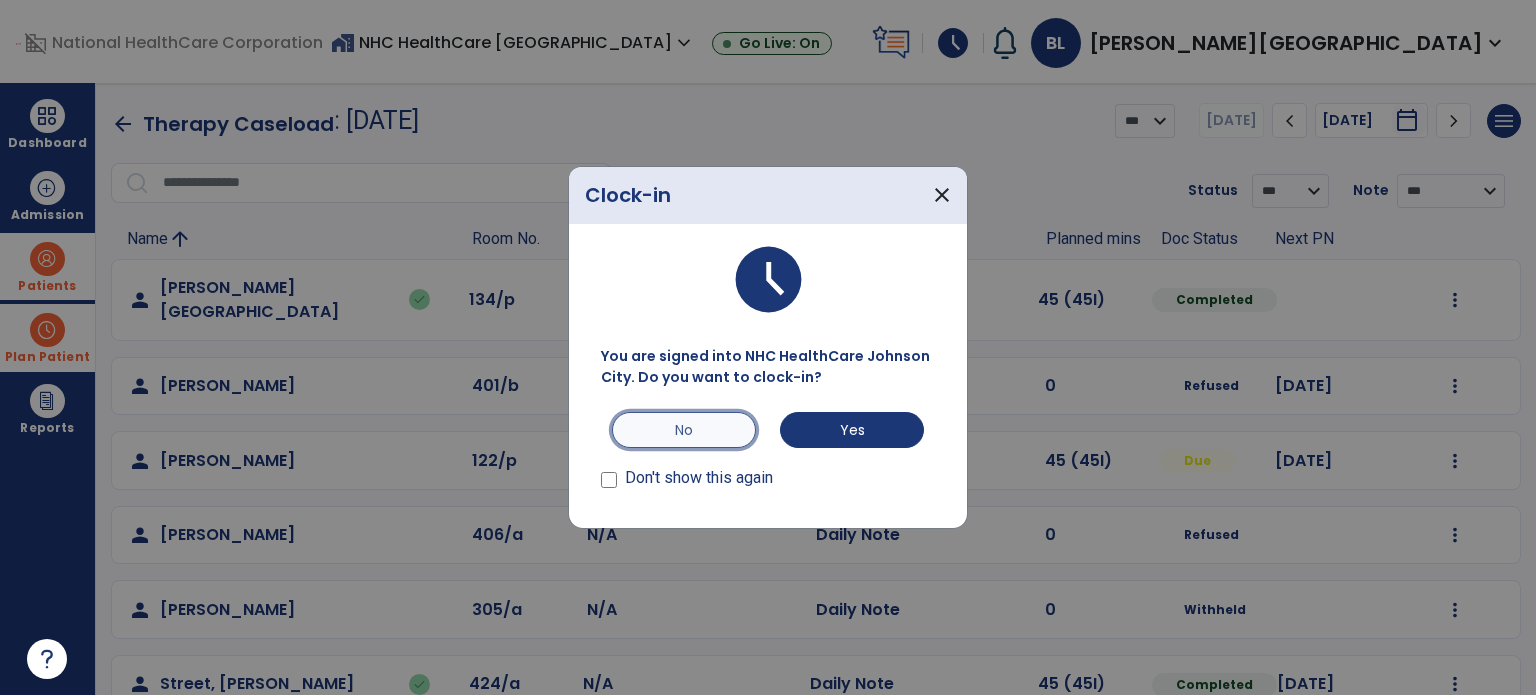 click on "No" at bounding box center [684, 430] 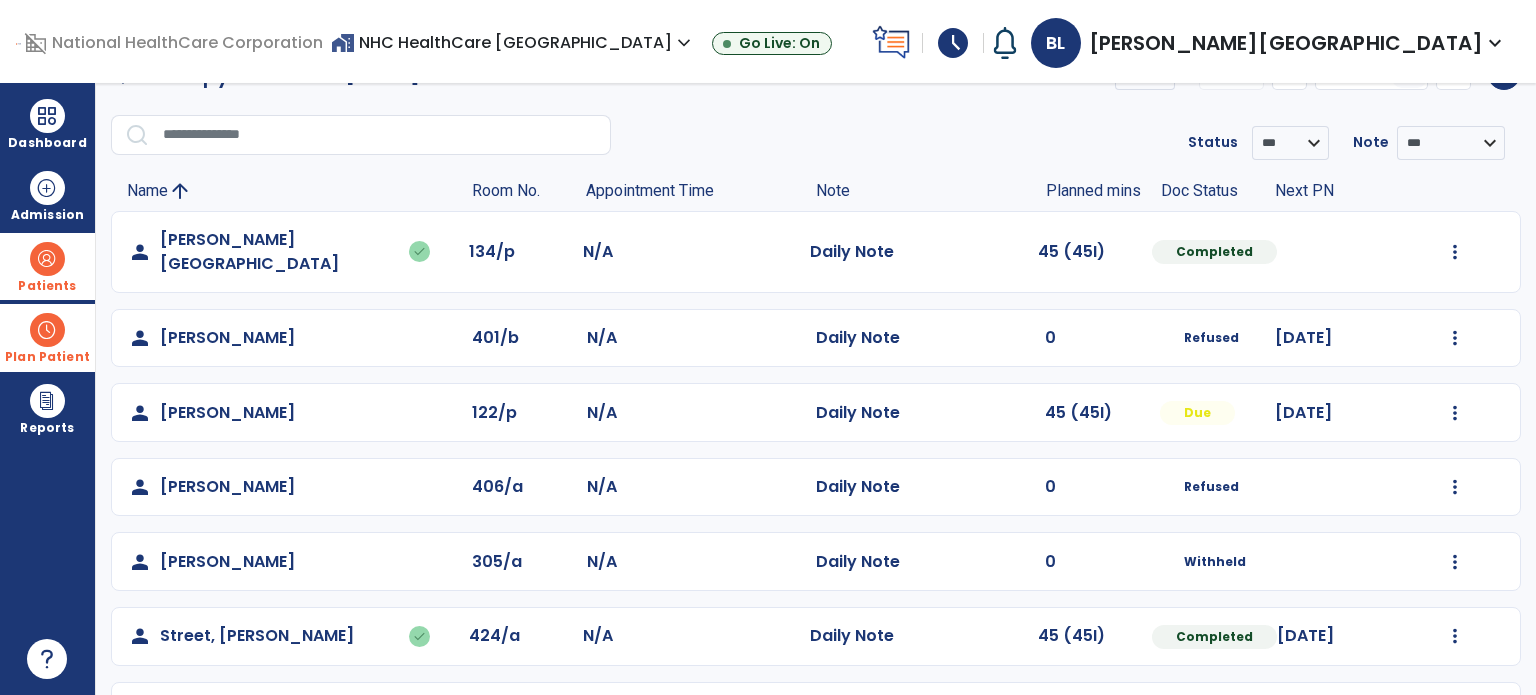 scroll, scrollTop: 94, scrollLeft: 0, axis: vertical 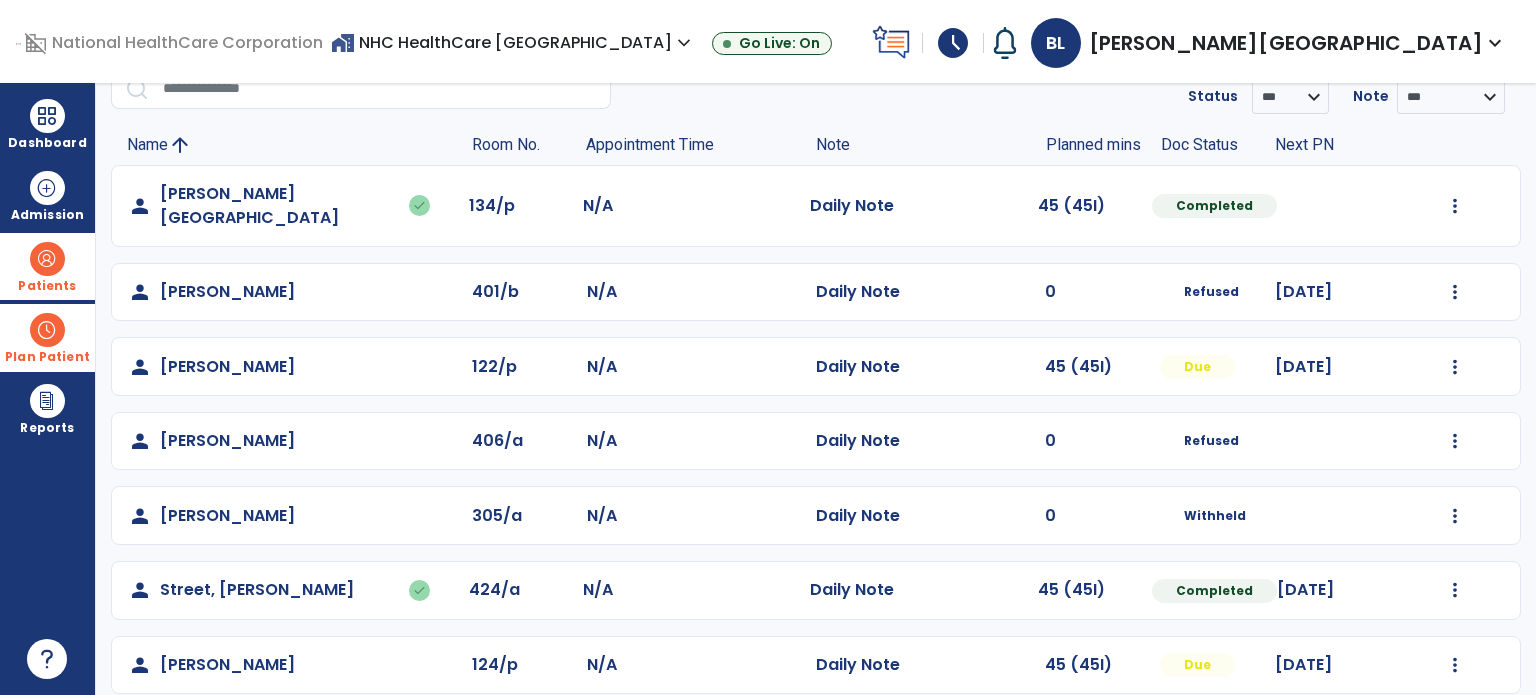 click on "person   [PERSON_NAME]  401/b N/A  Daily Note   0  Refused [DATE]  Mark Visit As Complete   Reset Note   Open Document   G + C Mins" 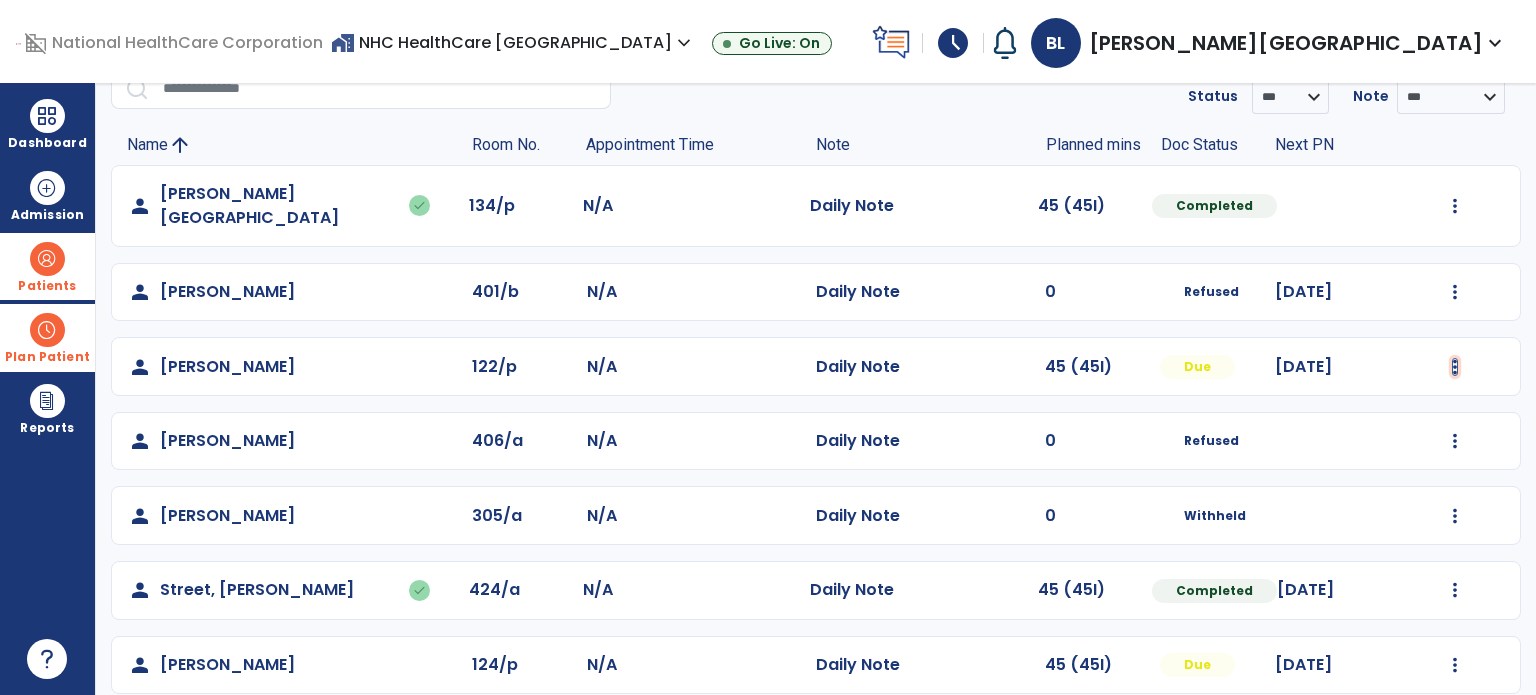 click at bounding box center (1455, 206) 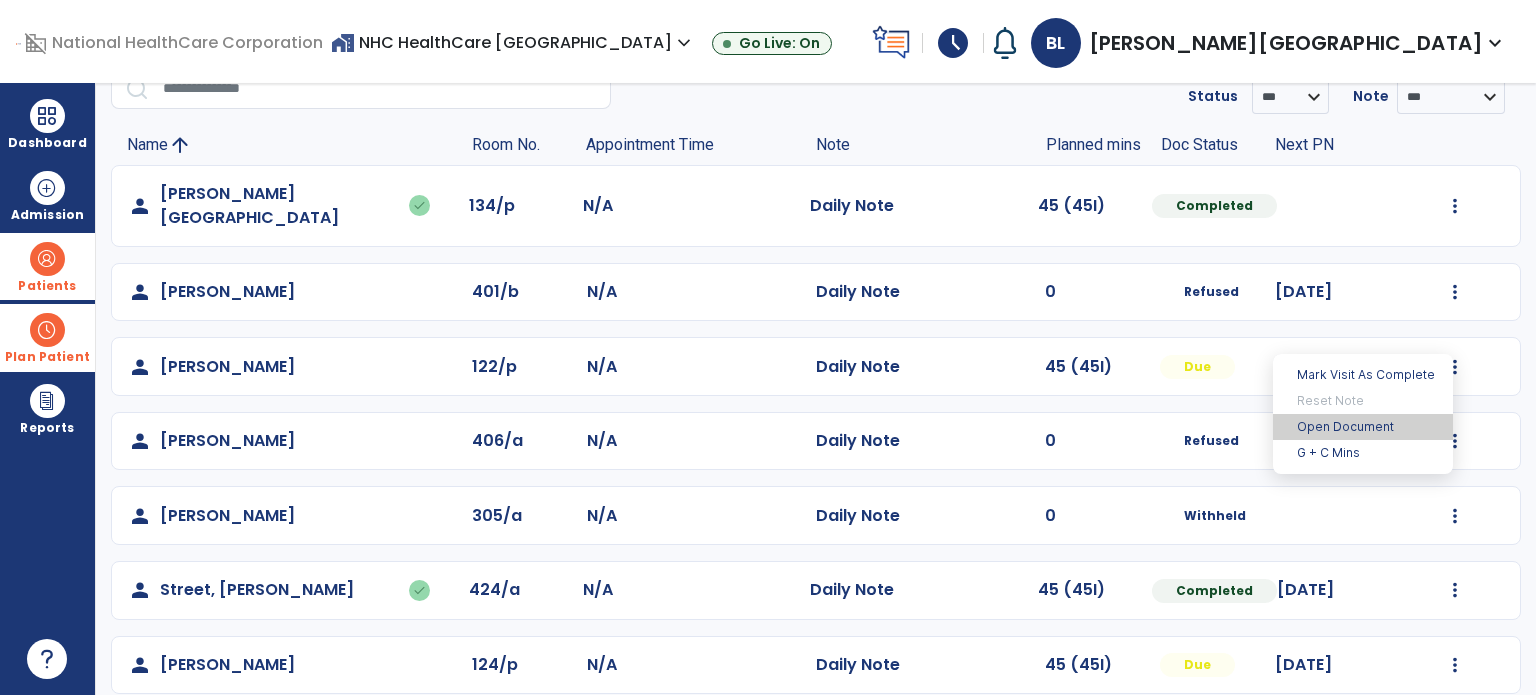 click on "Open Document" at bounding box center [1363, 427] 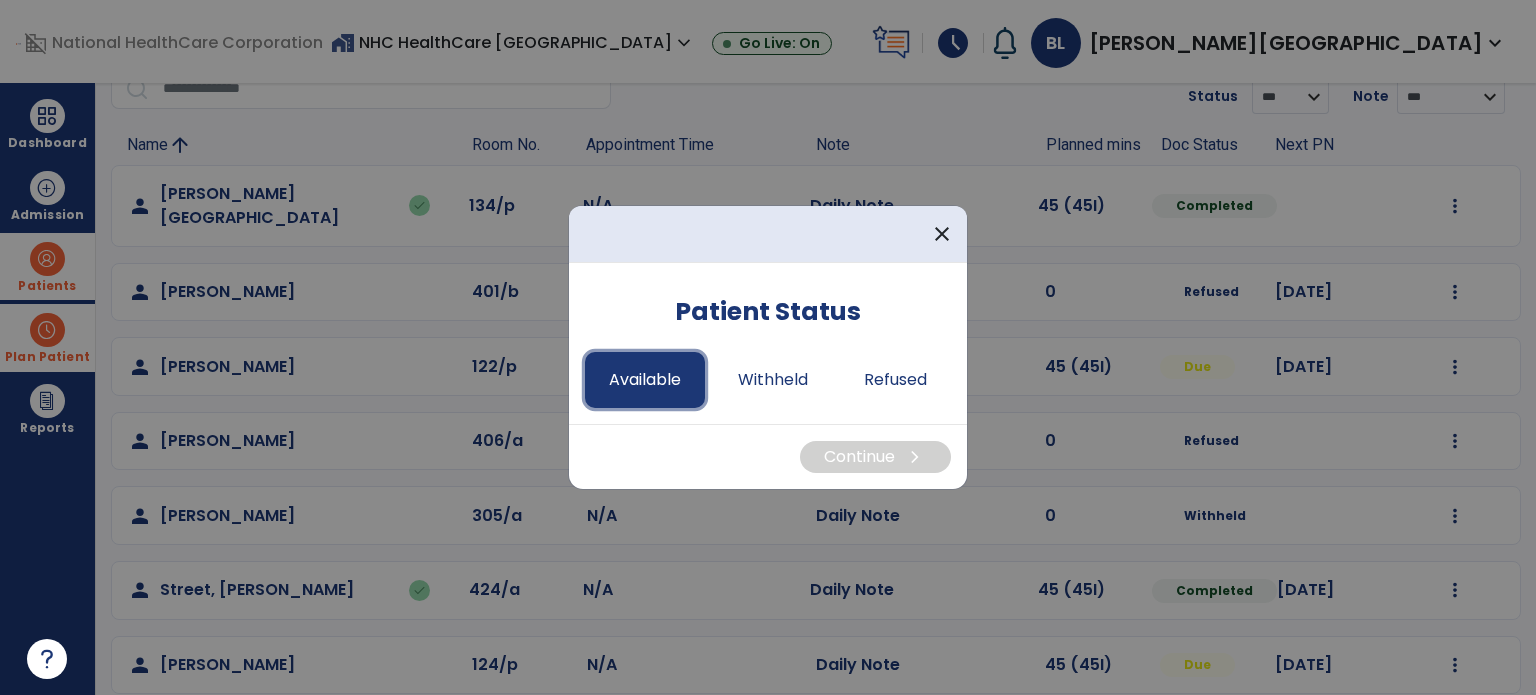 click on "Available" at bounding box center (645, 380) 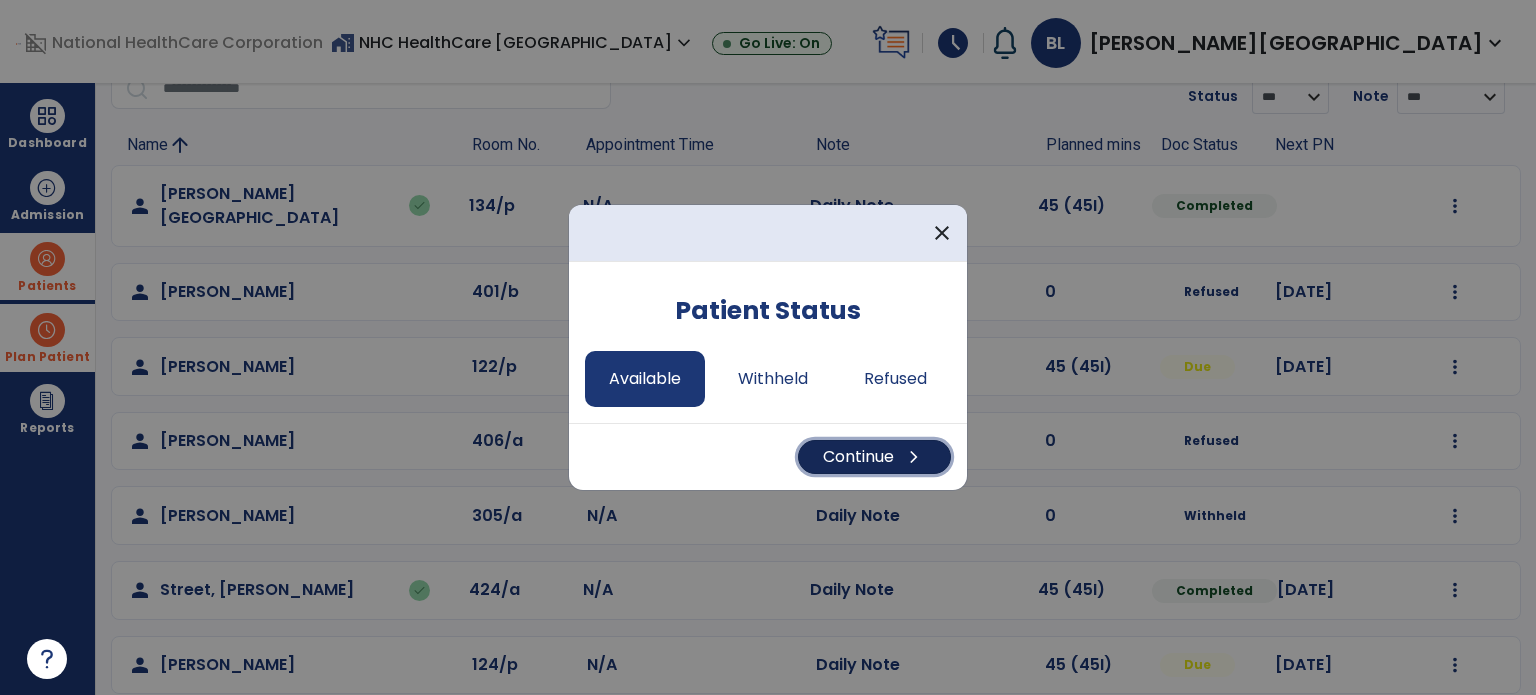 click on "Continue   chevron_right" at bounding box center (874, 457) 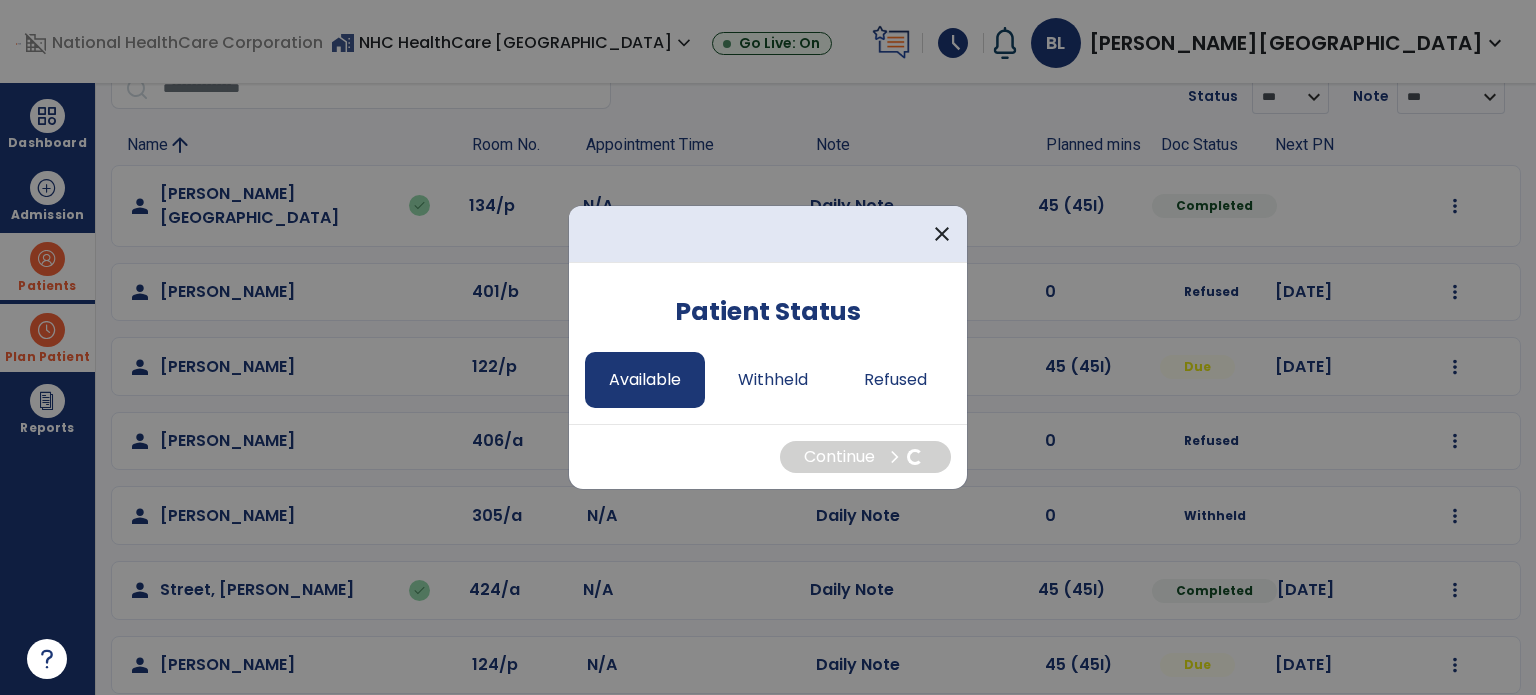 select on "*" 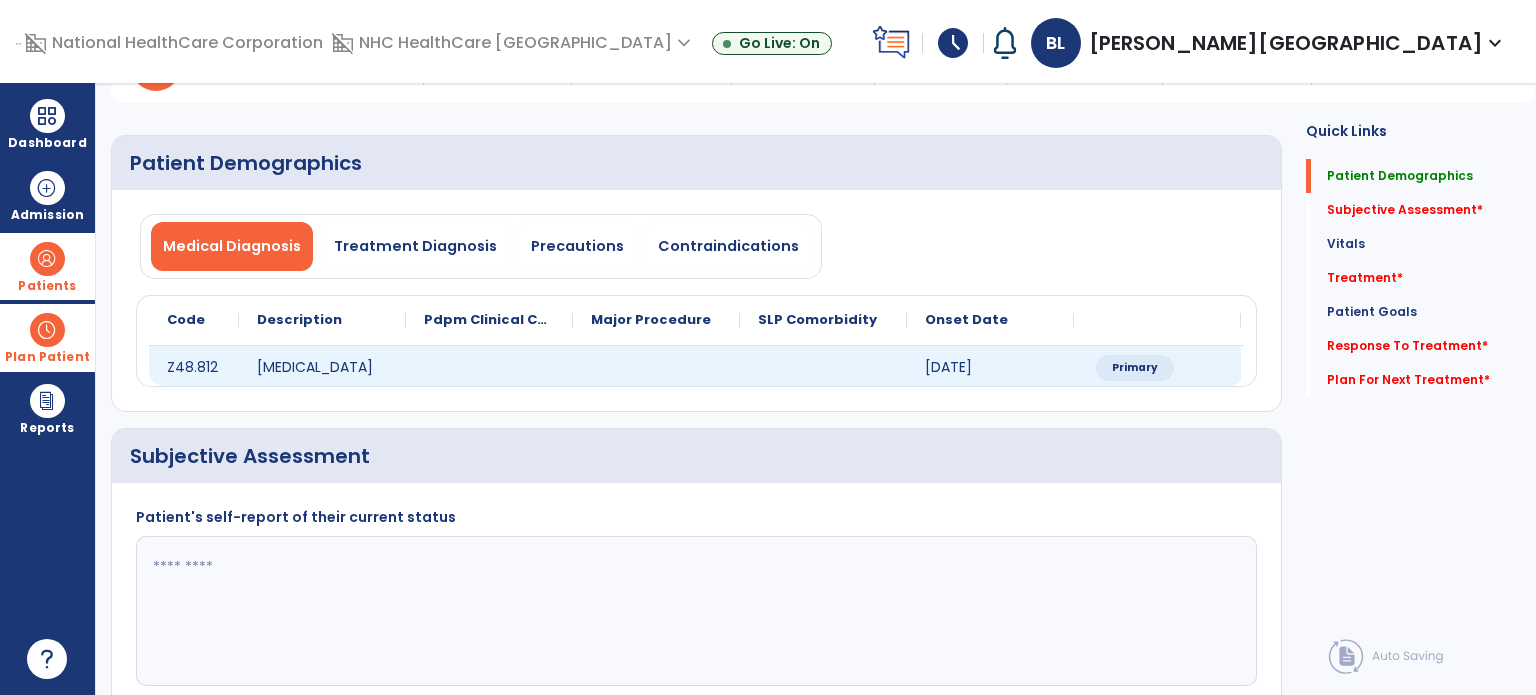 scroll, scrollTop: 0, scrollLeft: 0, axis: both 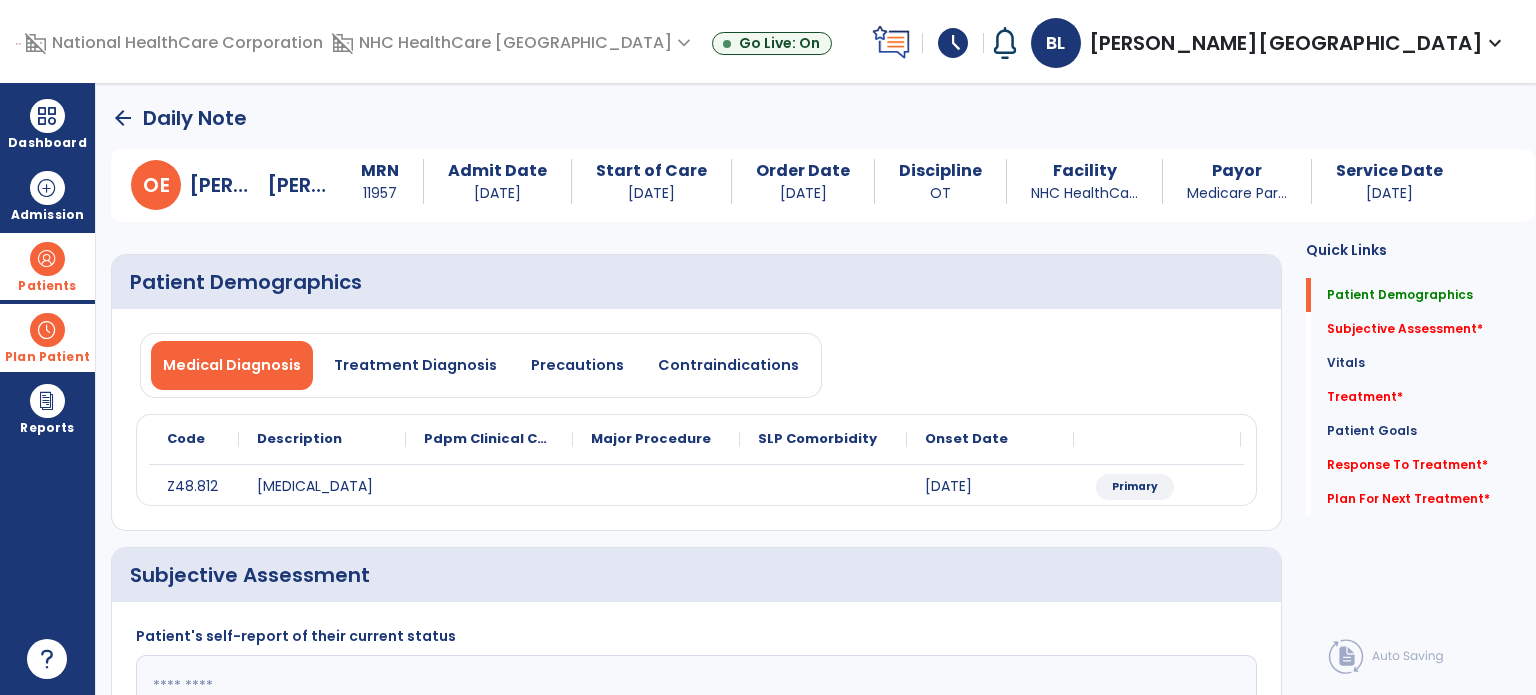 click on "arrow_back" 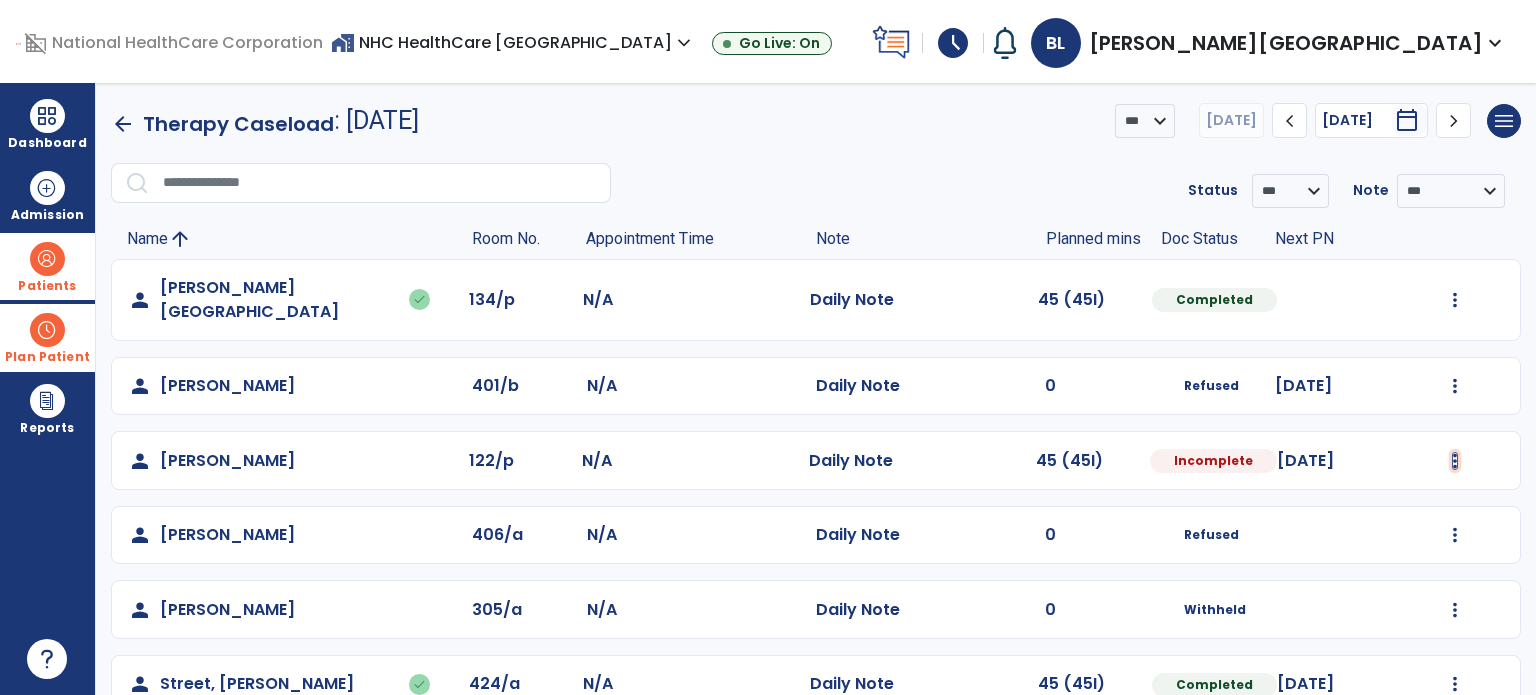 click at bounding box center [1455, 300] 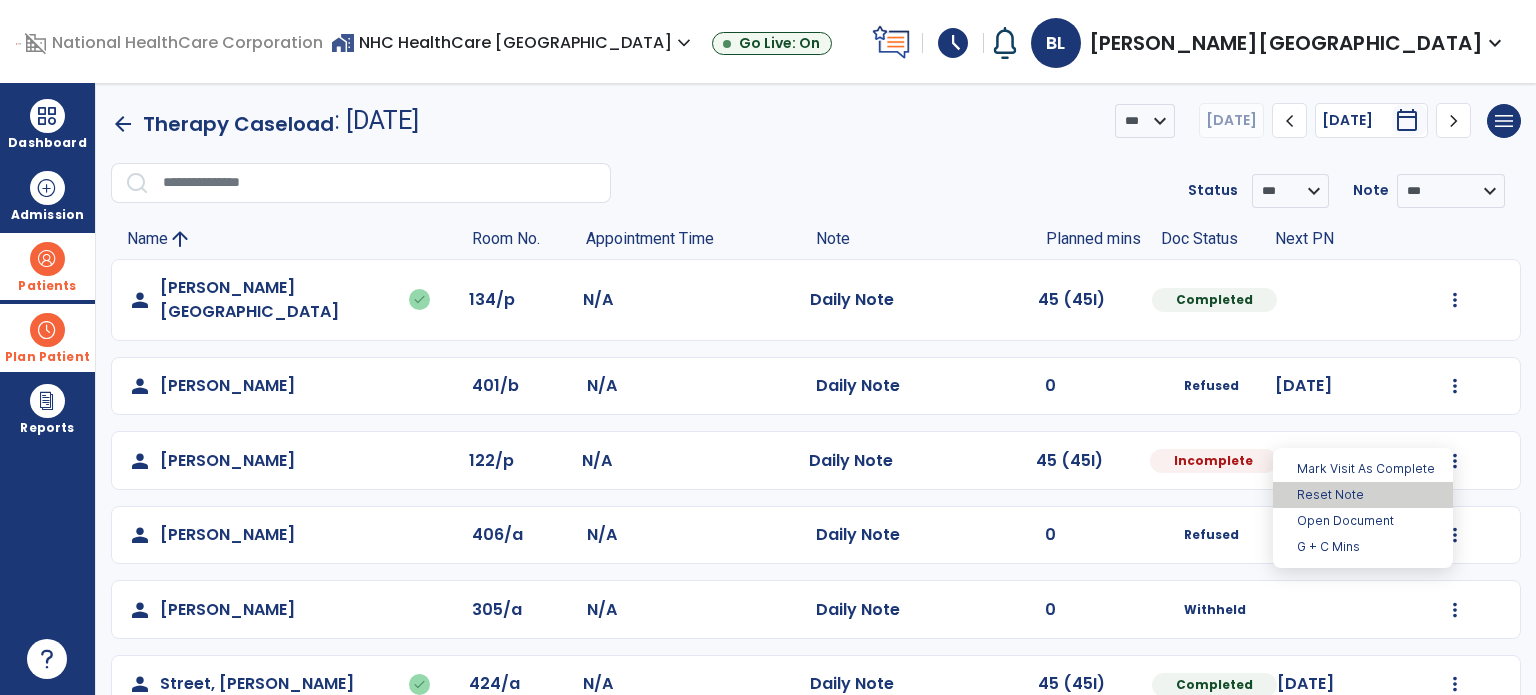 click on "Reset Note" at bounding box center [1363, 495] 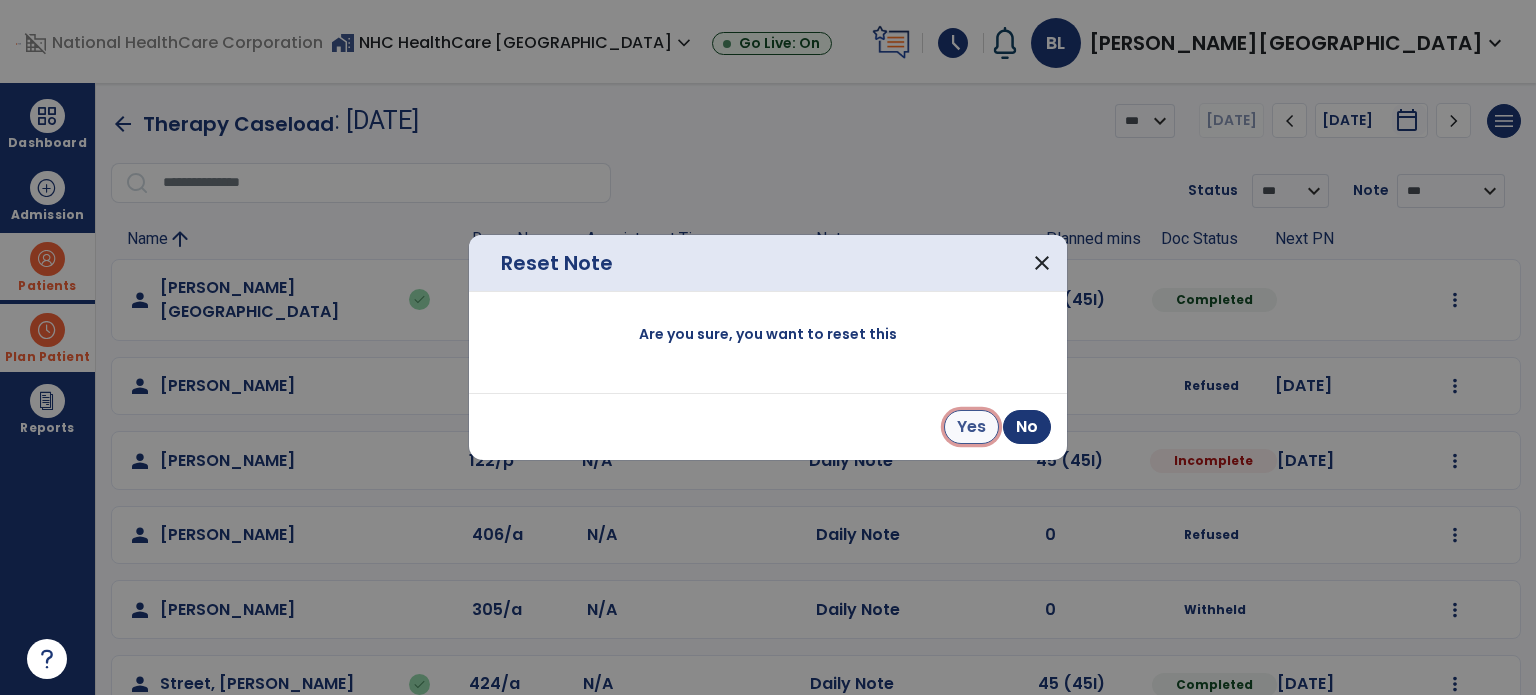 click on "Yes" at bounding box center [971, 427] 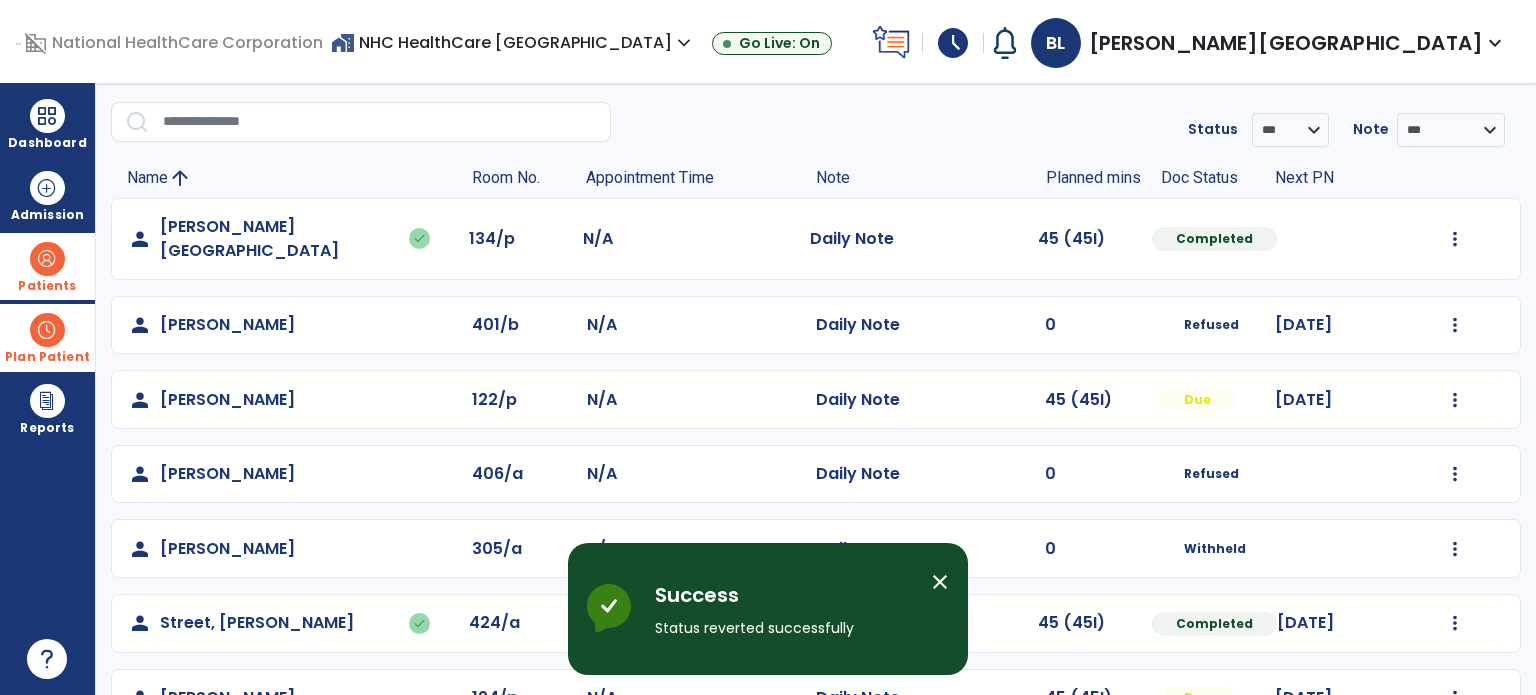 scroll, scrollTop: 94, scrollLeft: 0, axis: vertical 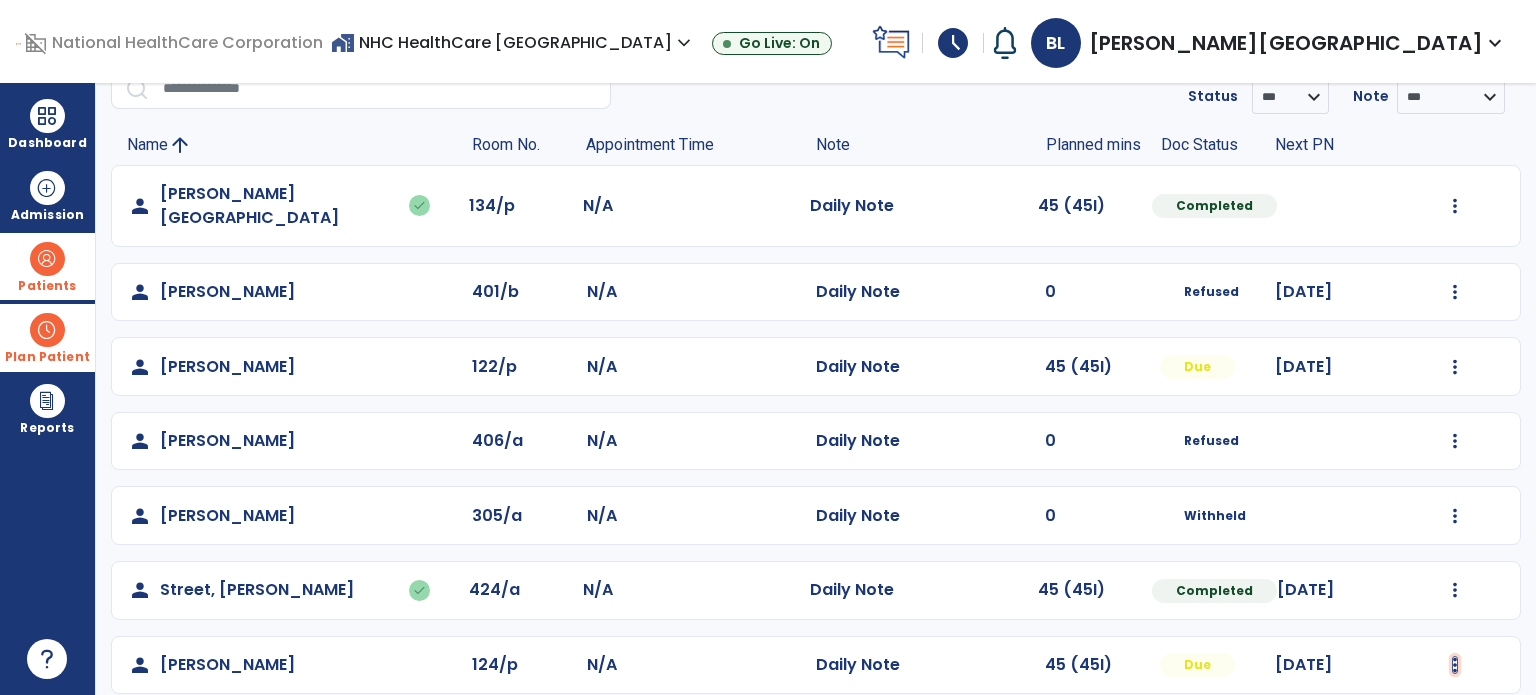 click at bounding box center (1455, 206) 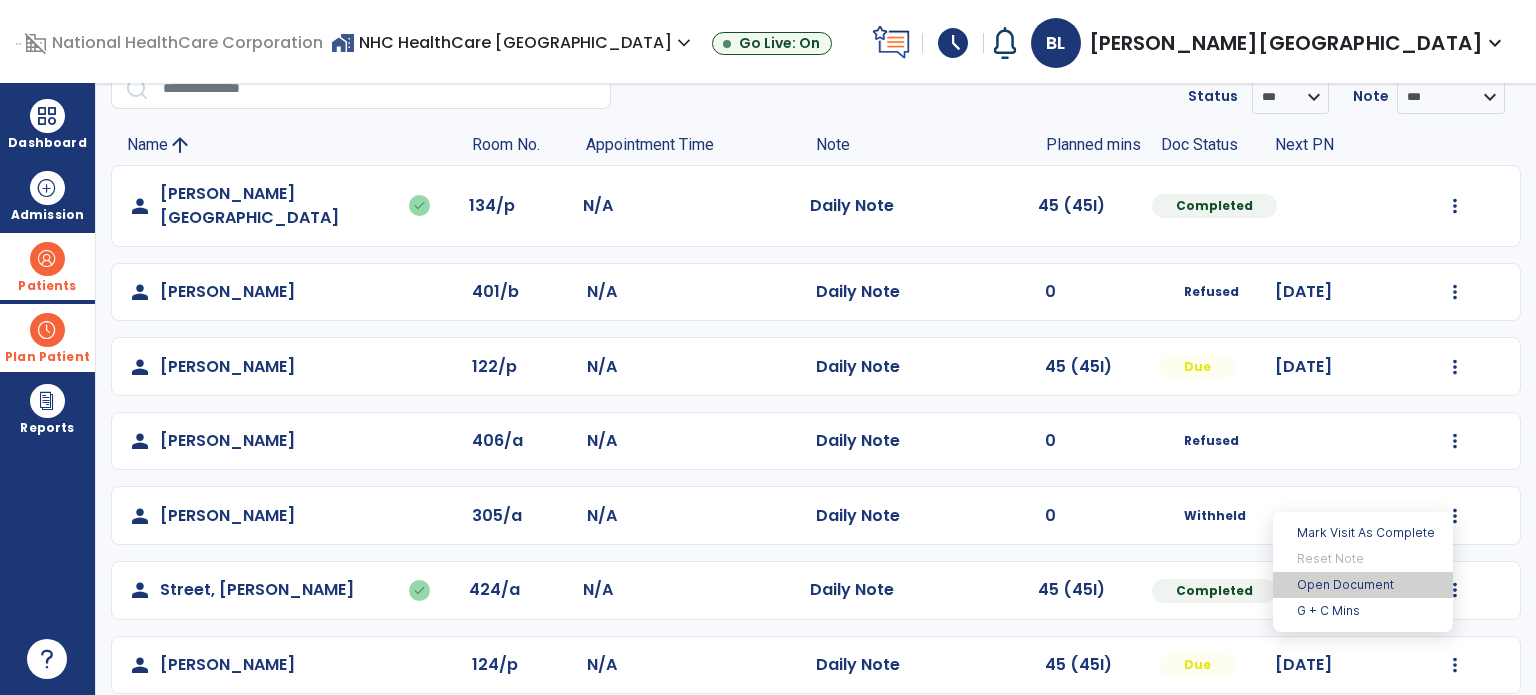 click on "Open Document" at bounding box center (1363, 585) 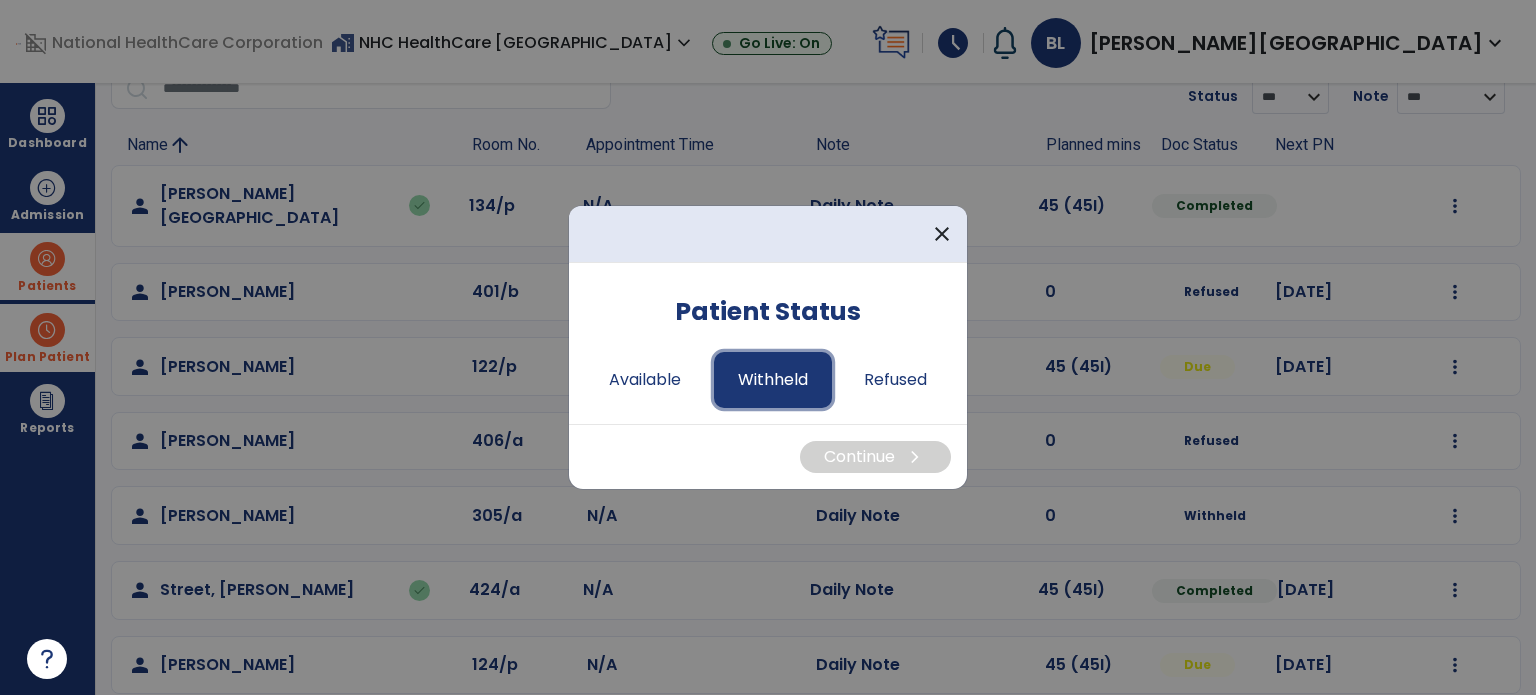 click on "Withheld" at bounding box center (773, 380) 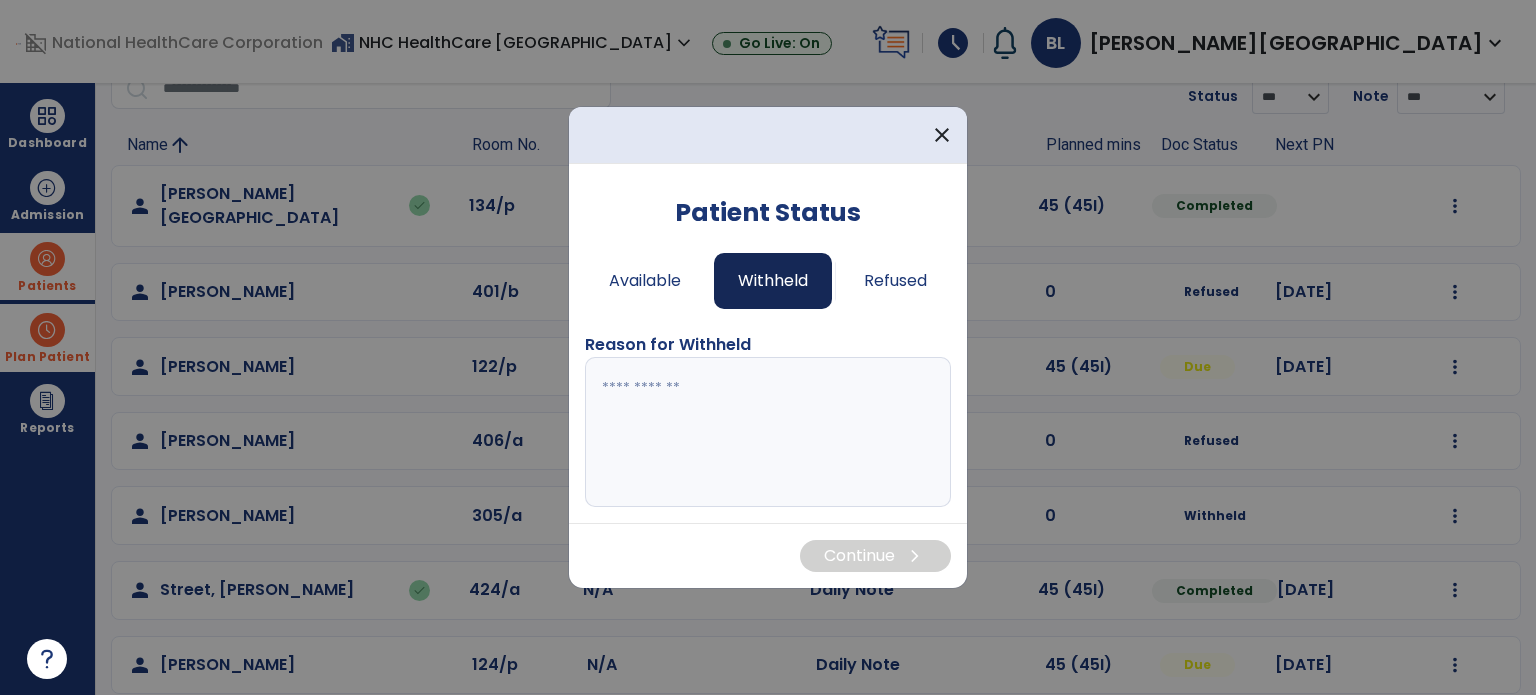 click at bounding box center [768, 432] 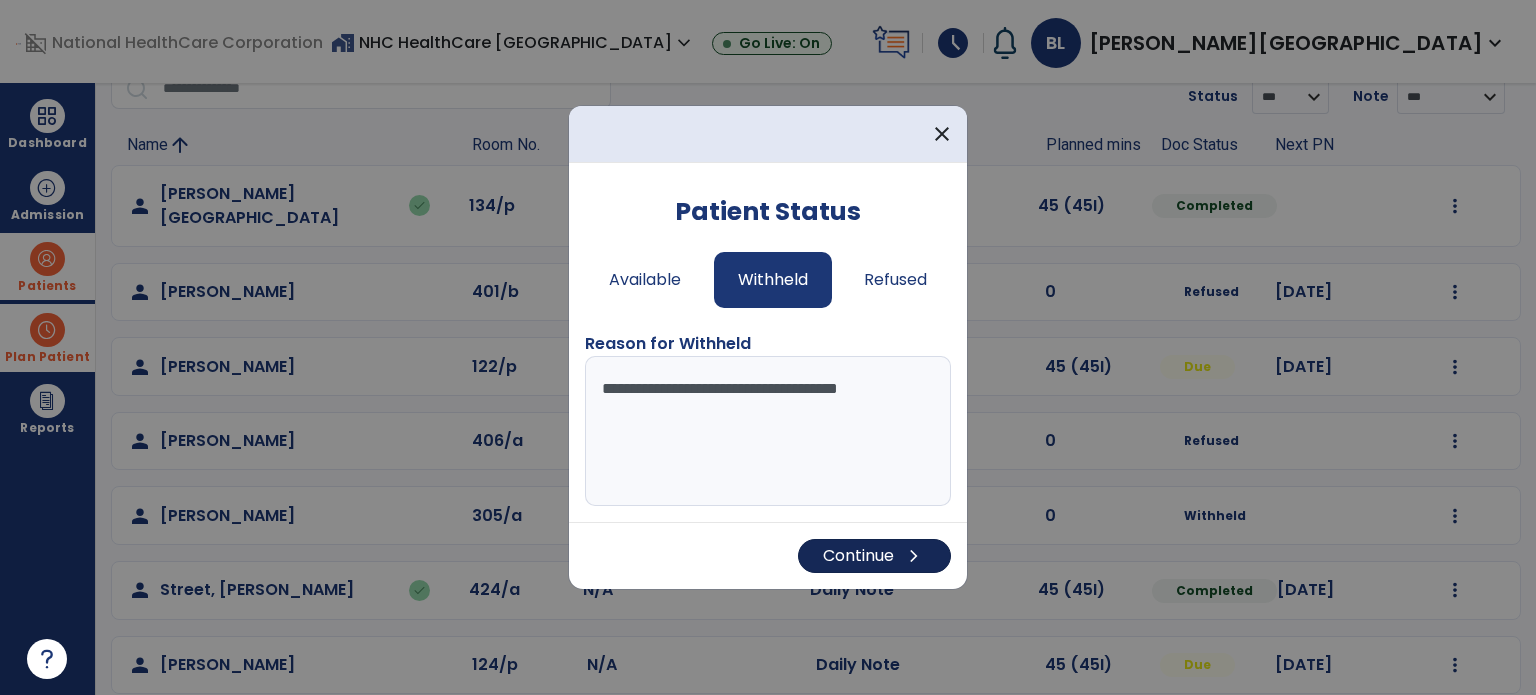 type on "**********" 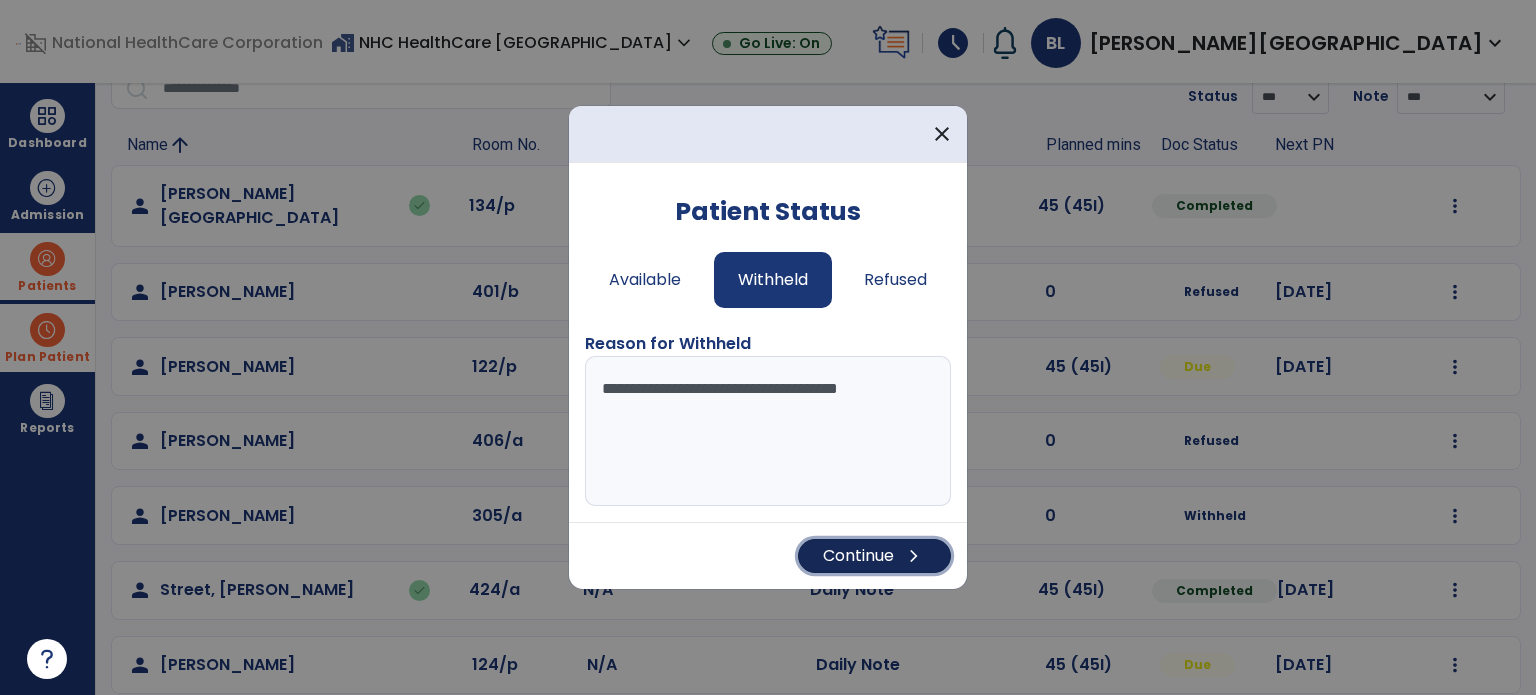 click on "Continue   chevron_right" at bounding box center [874, 556] 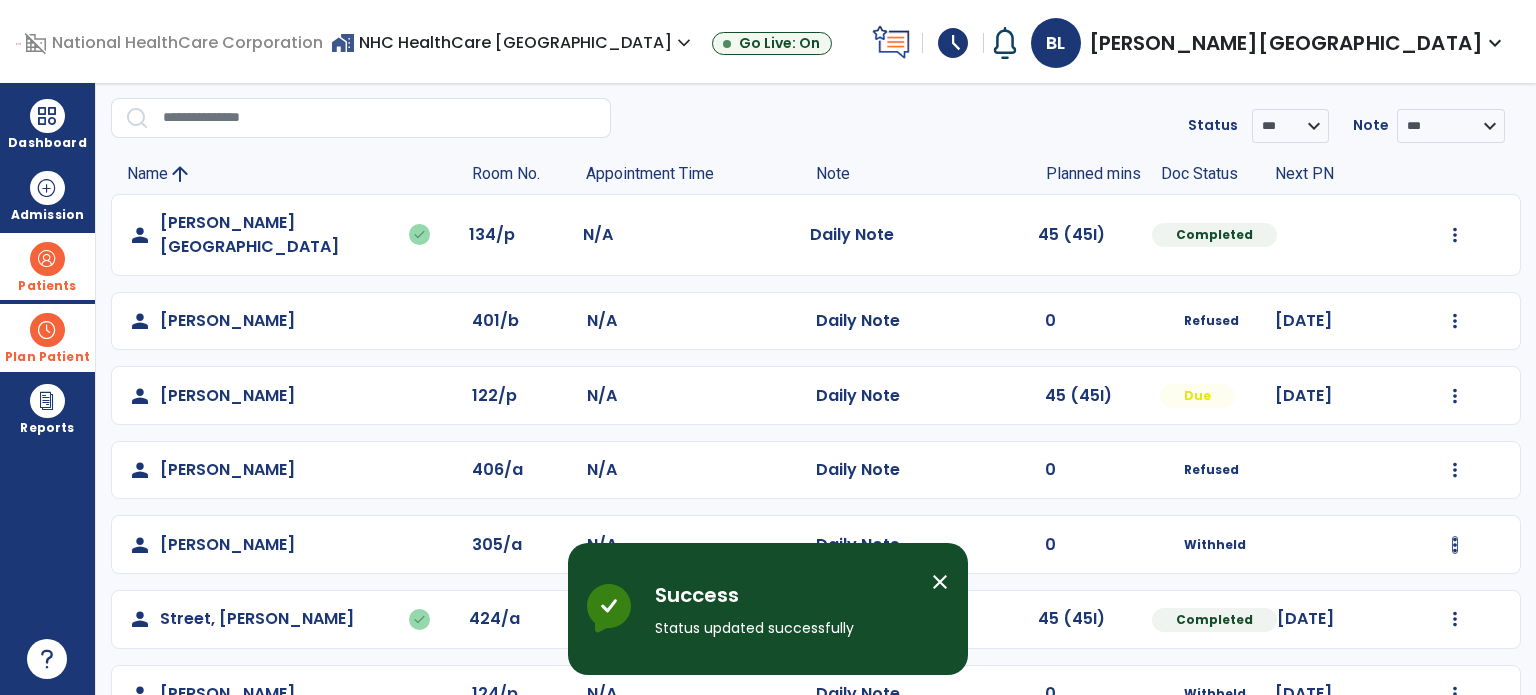 scroll, scrollTop: 94, scrollLeft: 0, axis: vertical 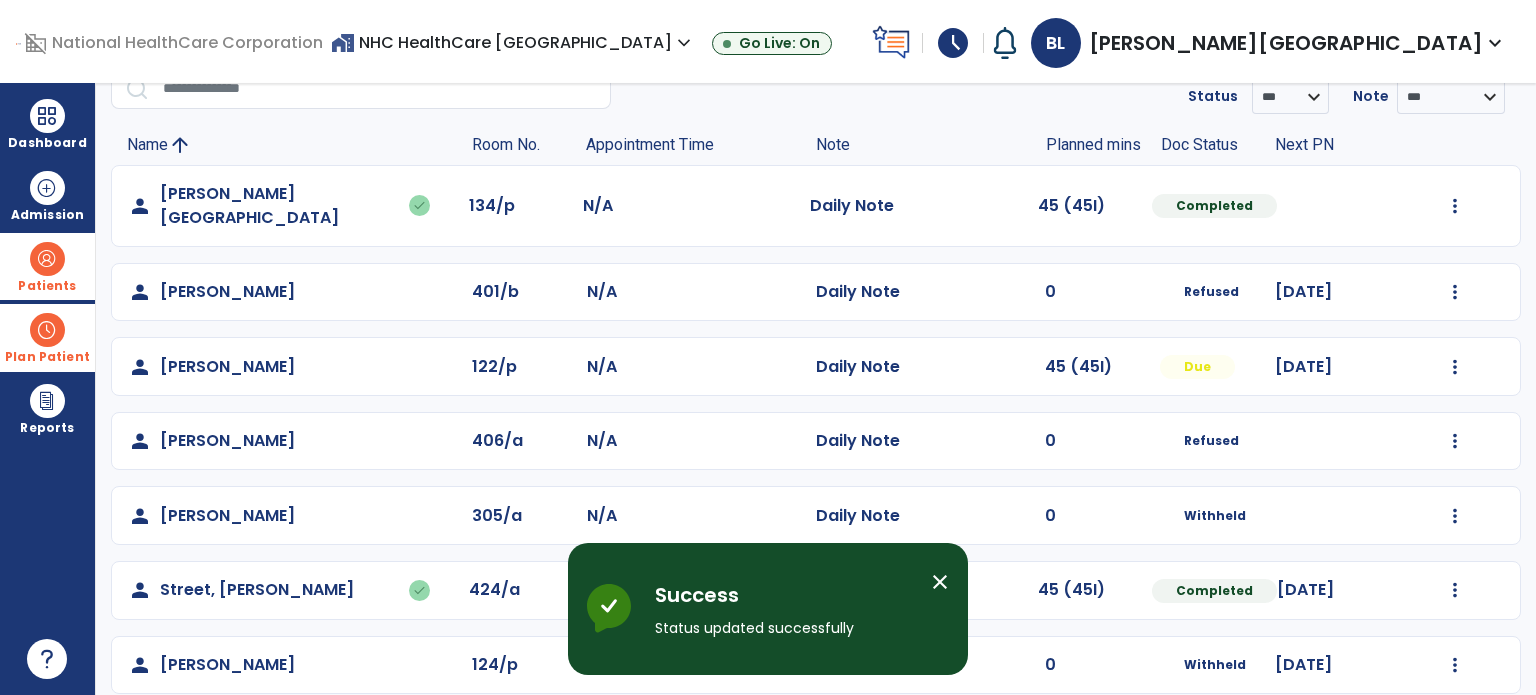 click on "Mark Visit As Complete   Reset Note   Open Document   G + C Mins" 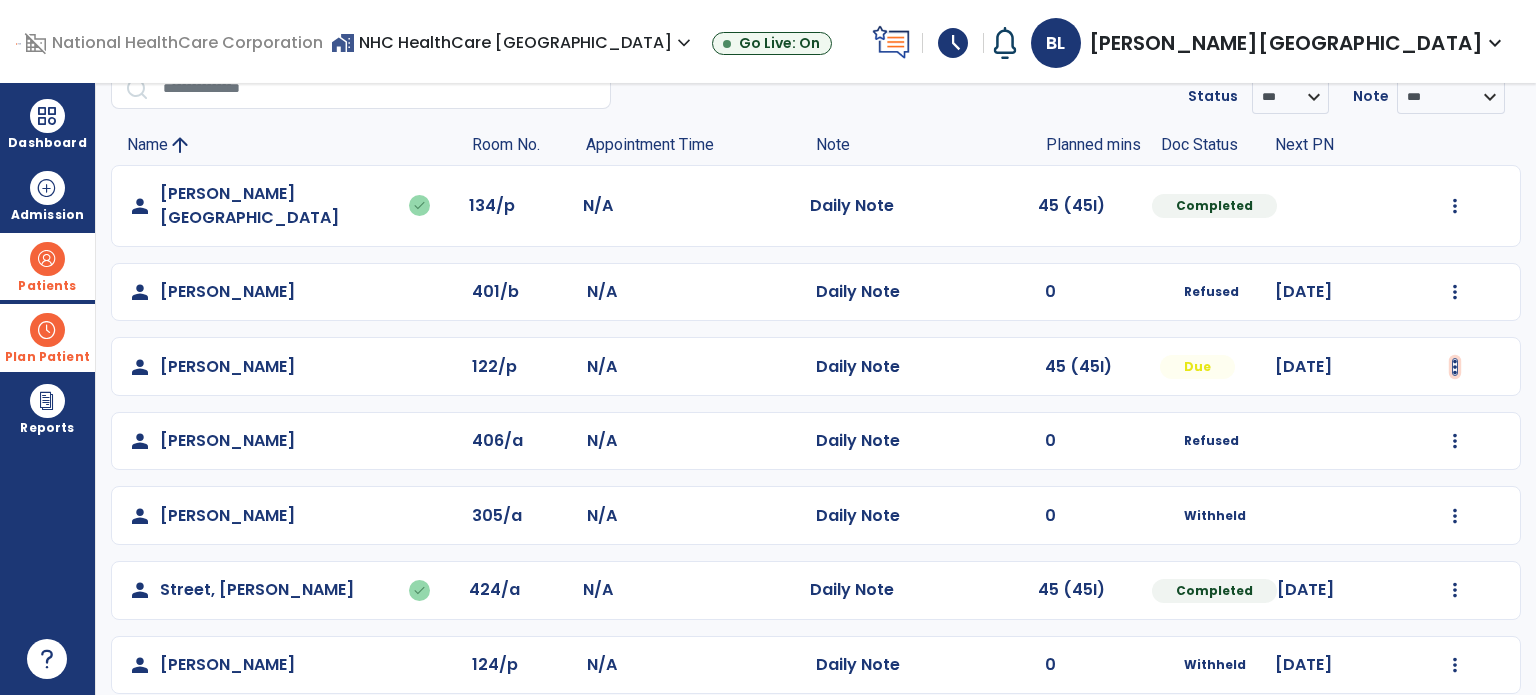 click at bounding box center (1455, 206) 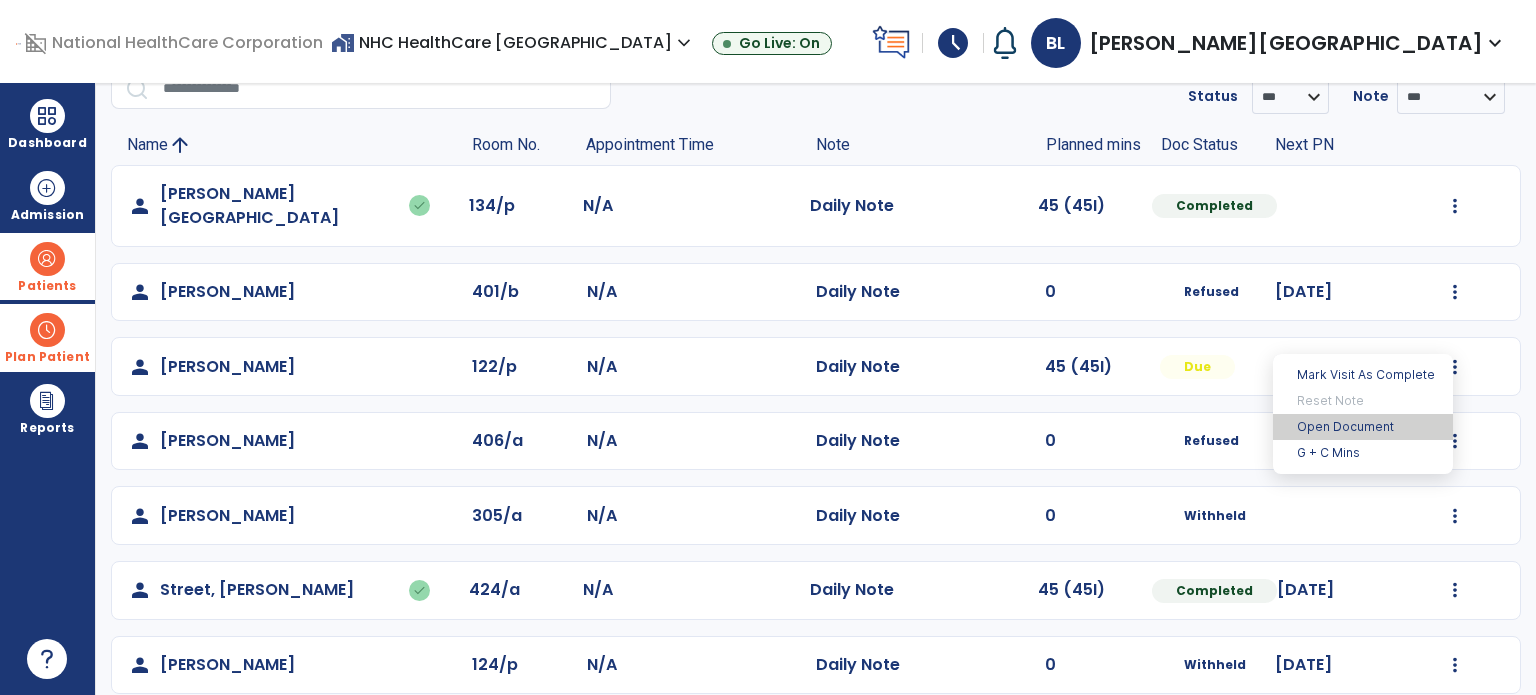 click on "Open Document" at bounding box center [1363, 427] 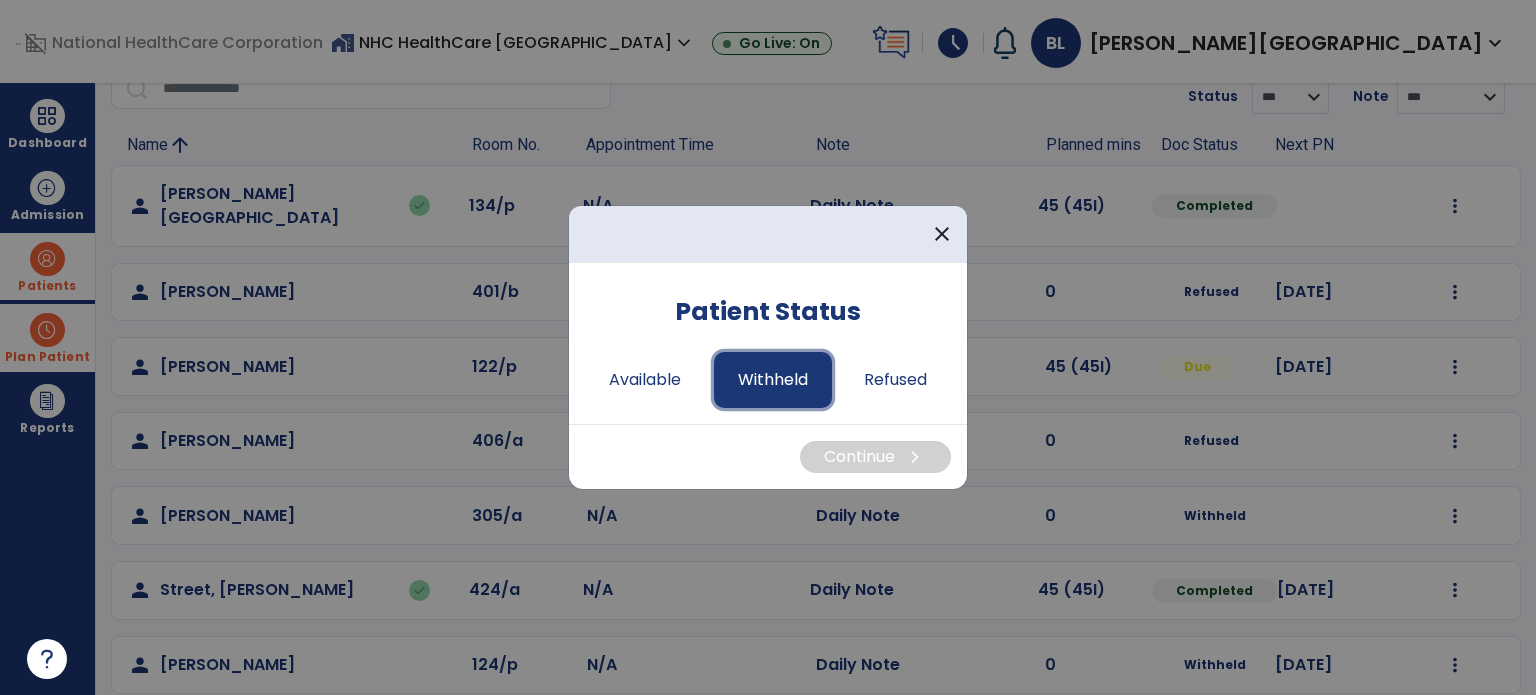 click on "Withheld" at bounding box center (773, 380) 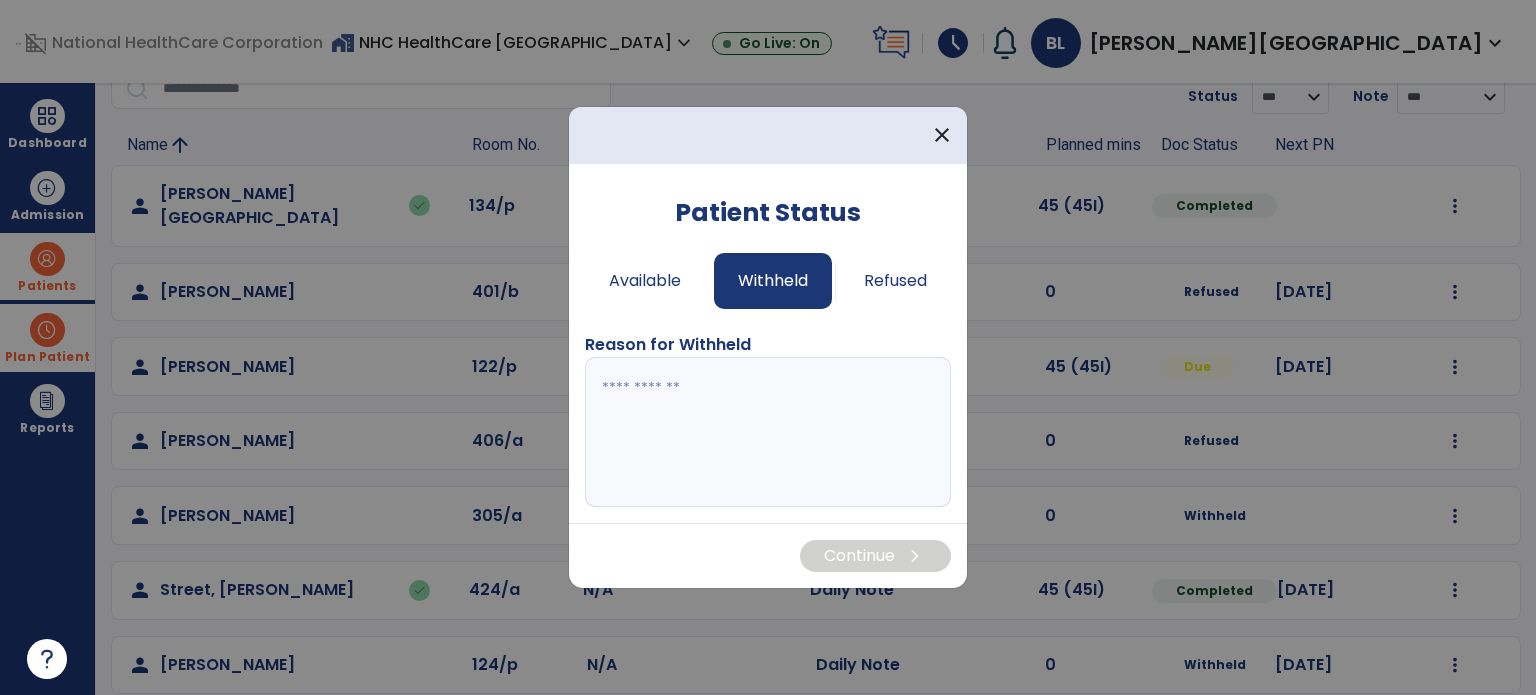 click at bounding box center (768, 432) 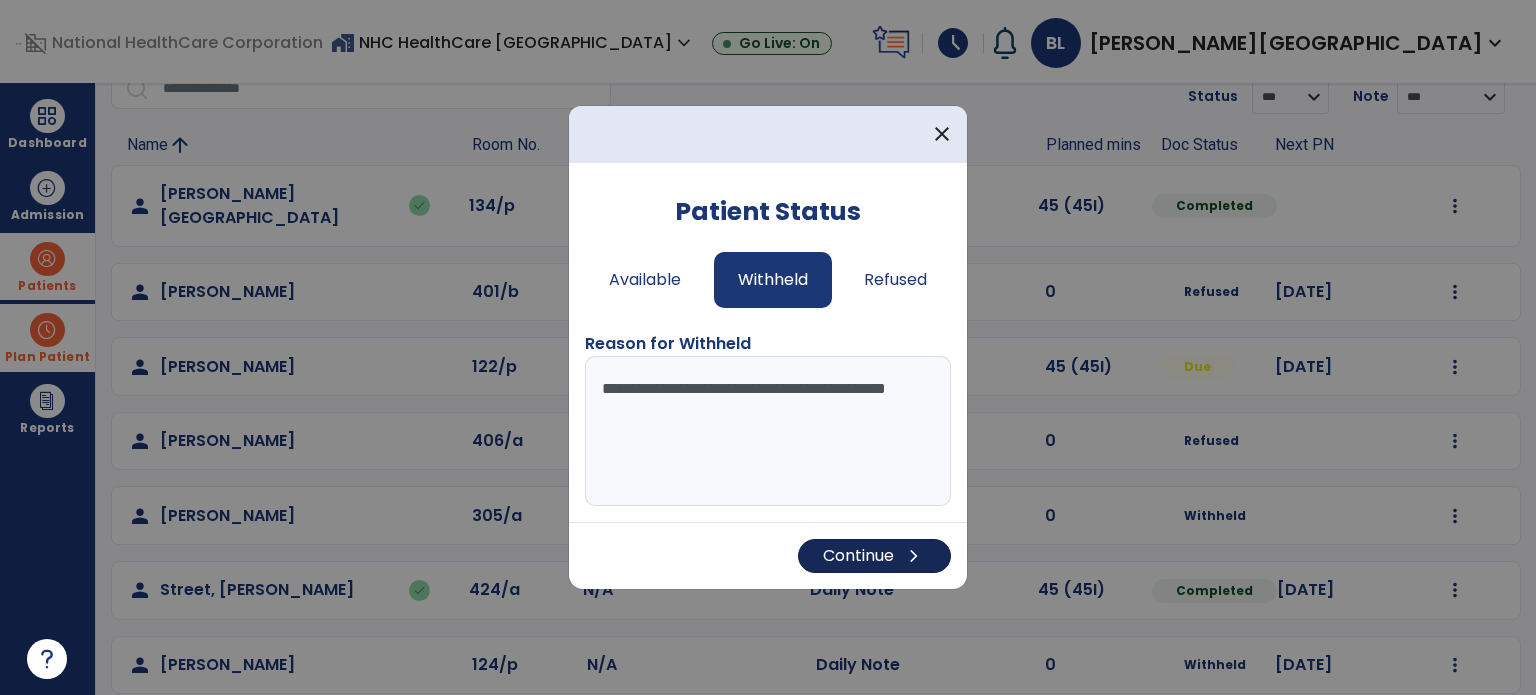 type on "**********" 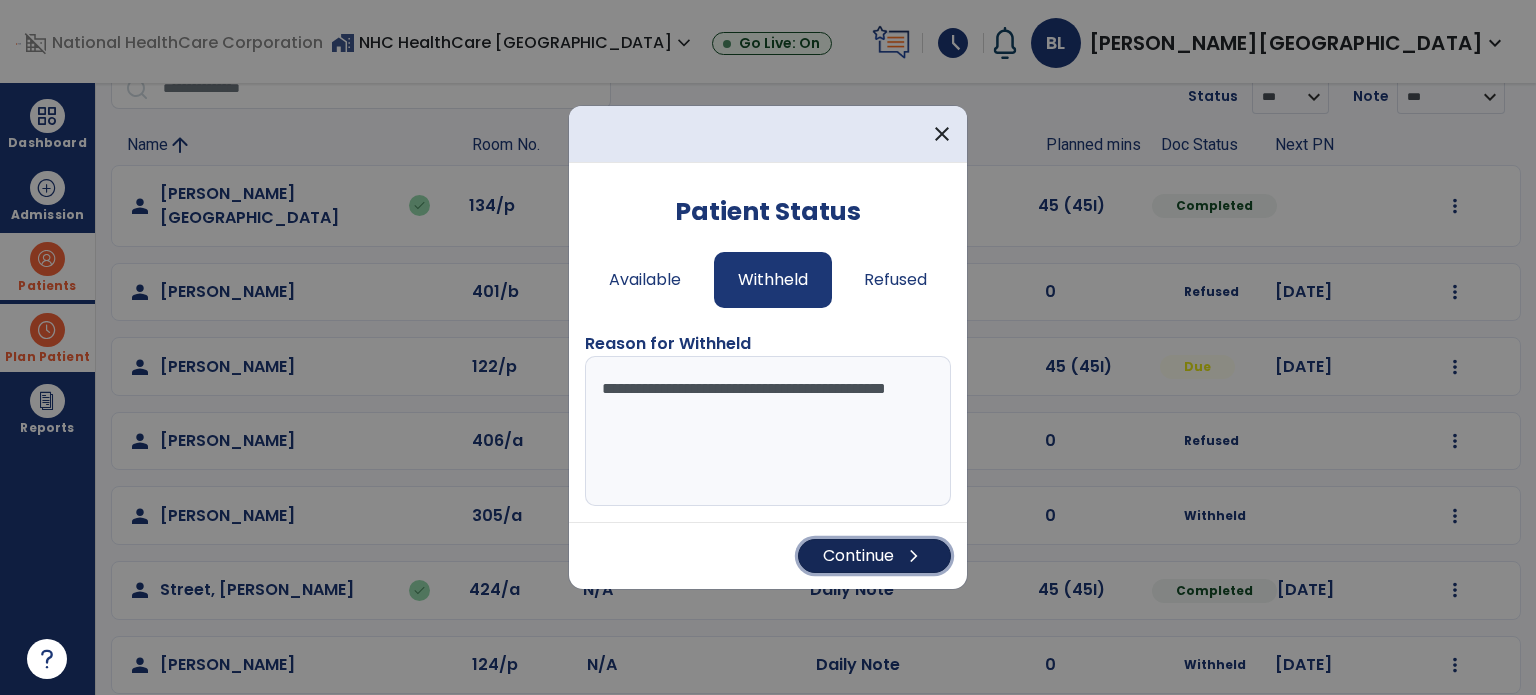 click on "Continue   chevron_right" at bounding box center [874, 556] 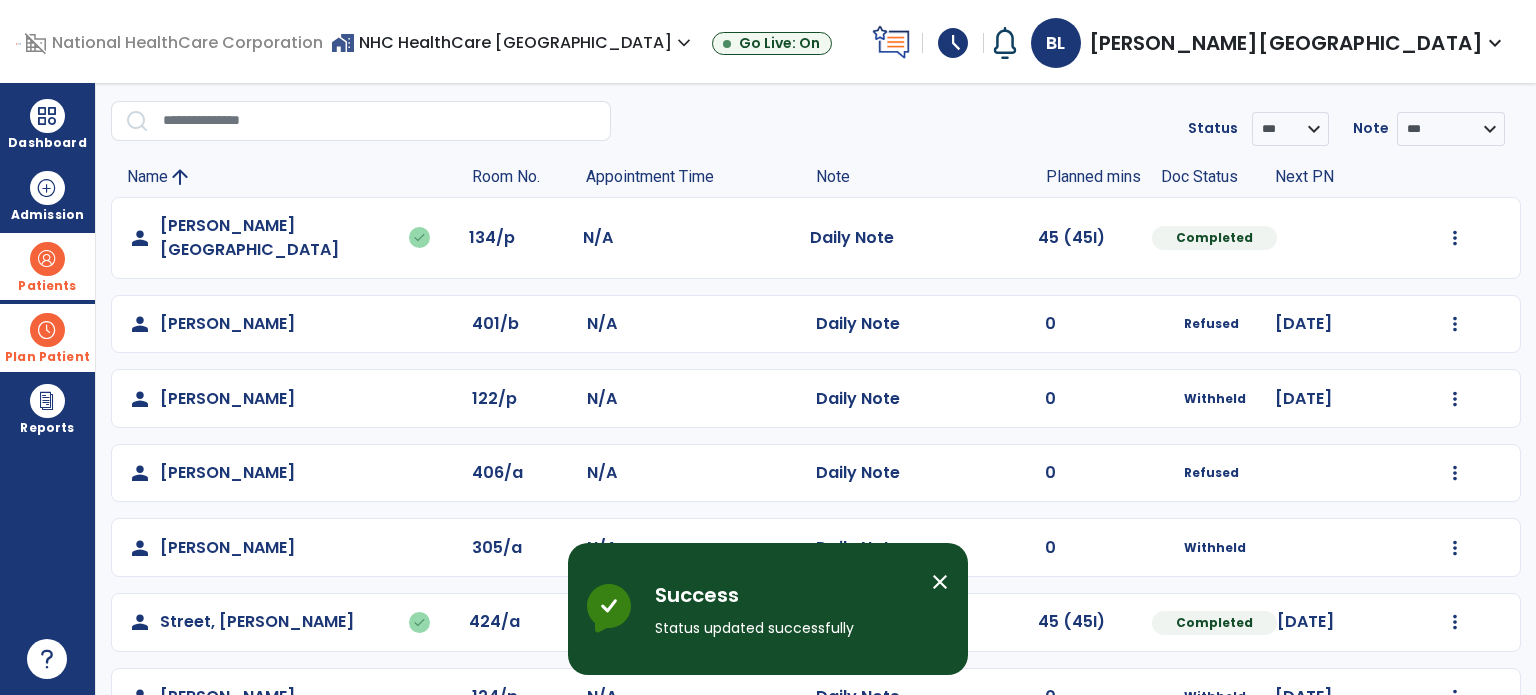 scroll, scrollTop: 94, scrollLeft: 0, axis: vertical 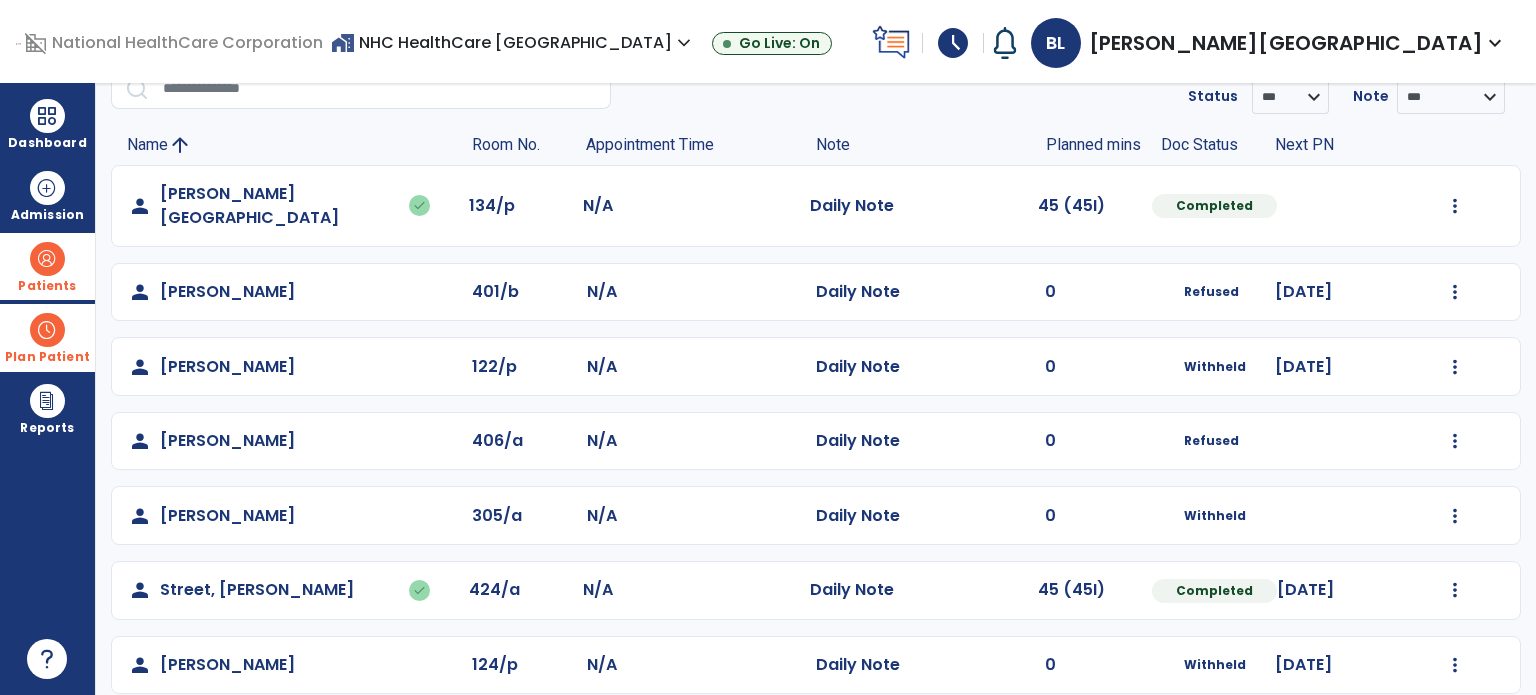 click on "person   [PERSON_NAME]   done  134/p N/A  Daily Note   45 (45I)  Completed  Undo Visit Status   Reset Note   Open Document   G + C Mins   person   [PERSON_NAME]  401/b N/A  Daily Note   0  Refused [DATE]  Mark Visit As Complete   Reset Note   Open Document   G + C Mins   person   [PERSON_NAME]  122/p N/A  Daily Note   0  Withheld [DATE]  Mark Visit As Complete   Reset Note   Open Document   G + C Mins   person   [PERSON_NAME]  406/a N/A  Daily Note   0  Refused  Mark Visit As Complete   Reset Note   Open Document   G + C Mins   person   [PERSON_NAME]  305/a N/A  Daily Note   0  Withheld  Mark Visit As Complete   Reset Note   Open Document   G + C Mins   person   Street, [PERSON_NAME]   done  424/a N/A  Daily Note   45 (45I)  Completed [DATE]  Undo Visit Status   Reset Note   Open Document   G + C Mins   person   [PERSON_NAME]  124/p N/A  Daily Note   0  Withheld [DATE]  Mark Visit As Complete   Reset Note   Open Document   G + C Mins" 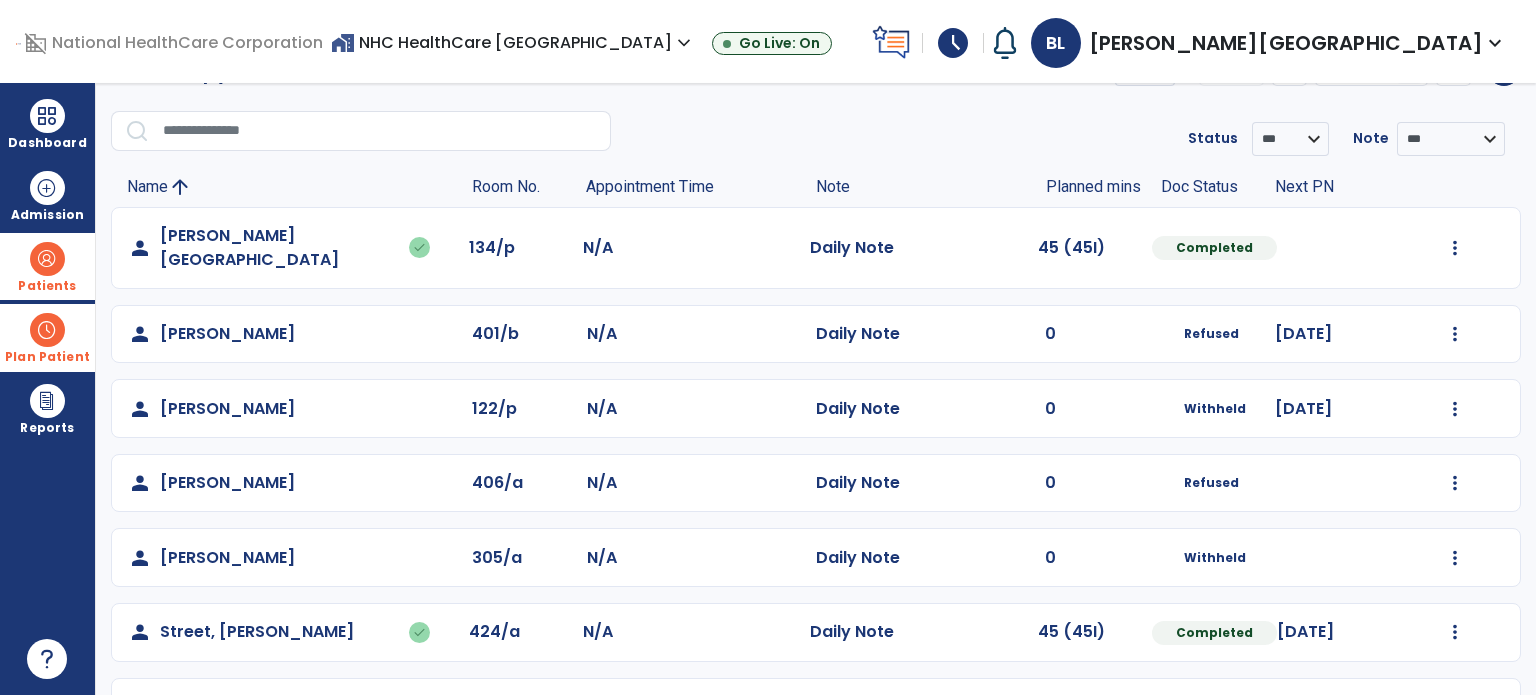 scroll, scrollTop: 94, scrollLeft: 0, axis: vertical 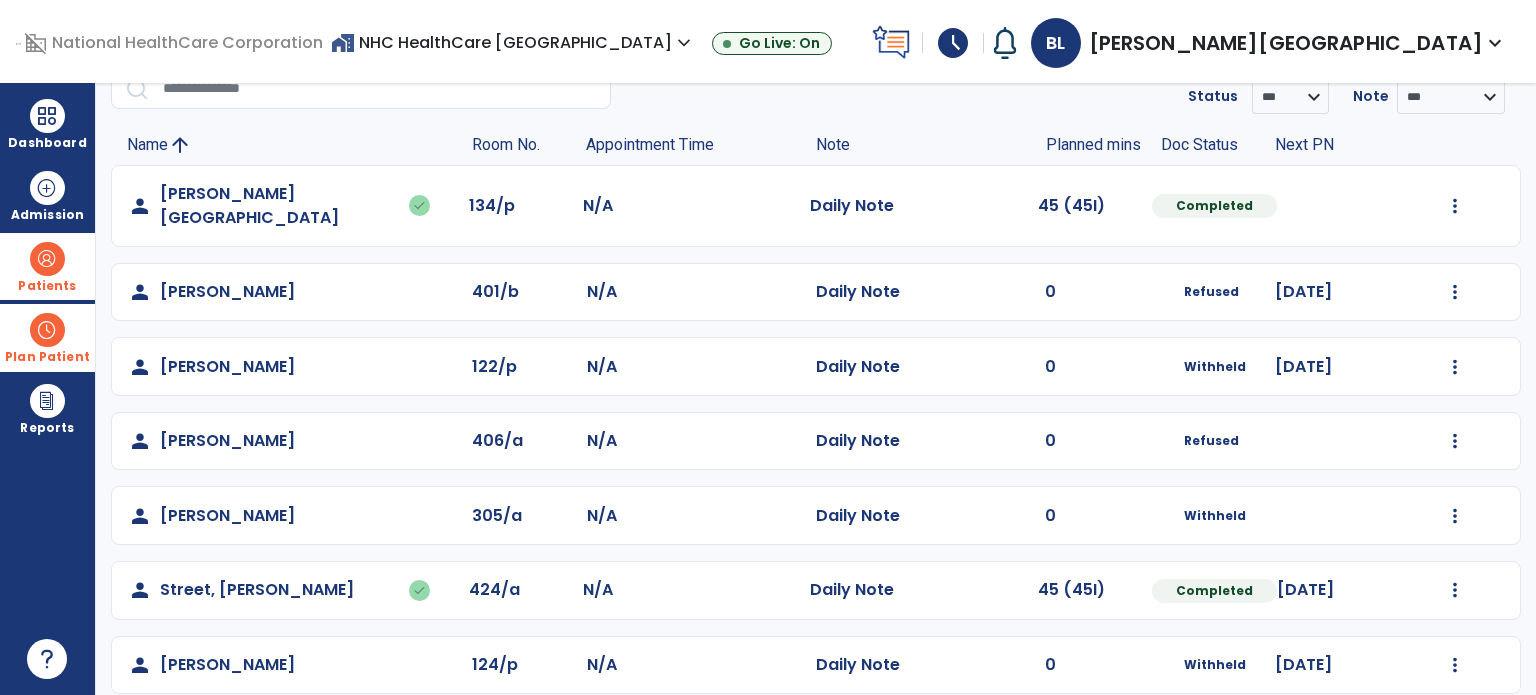 click on "schedule" at bounding box center (953, 43) 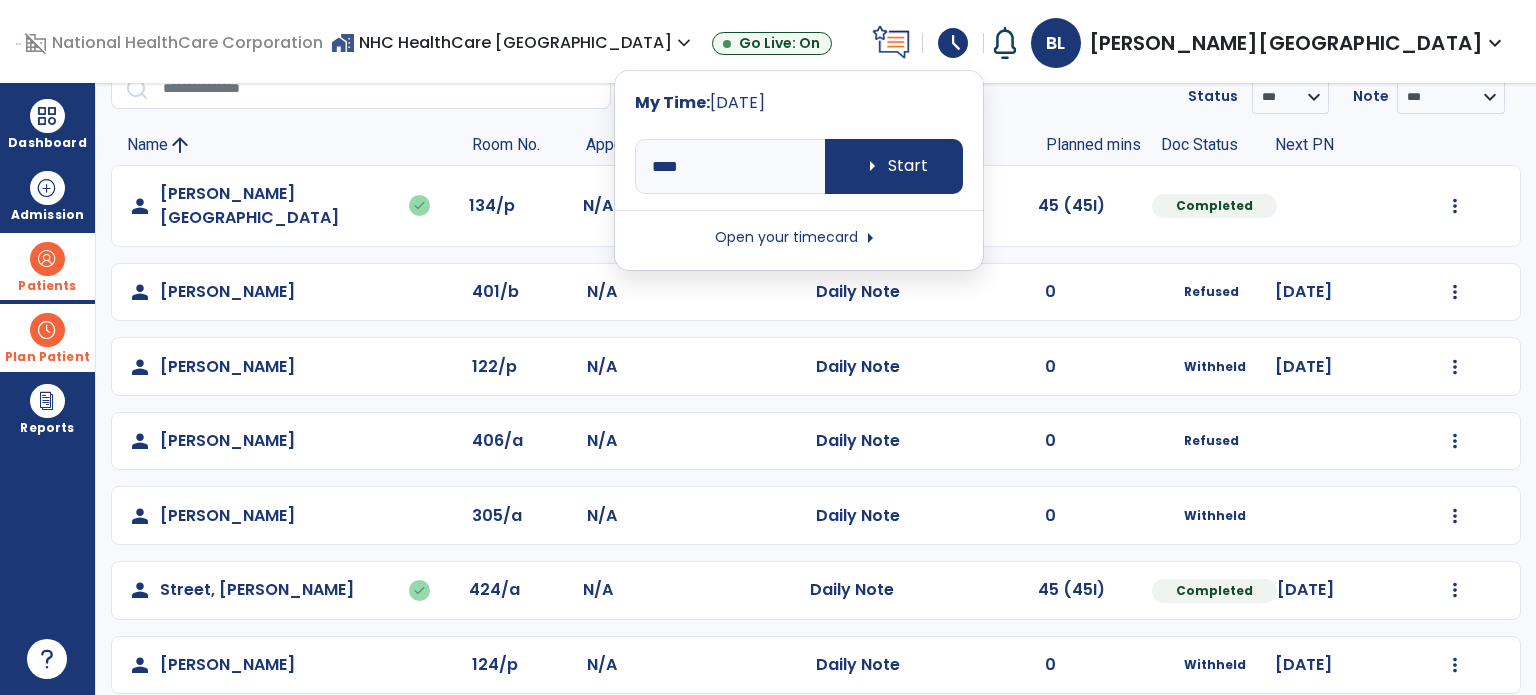 click on "**** arrow_right  Start   Open your timecard  arrow_right" at bounding box center [799, 190] 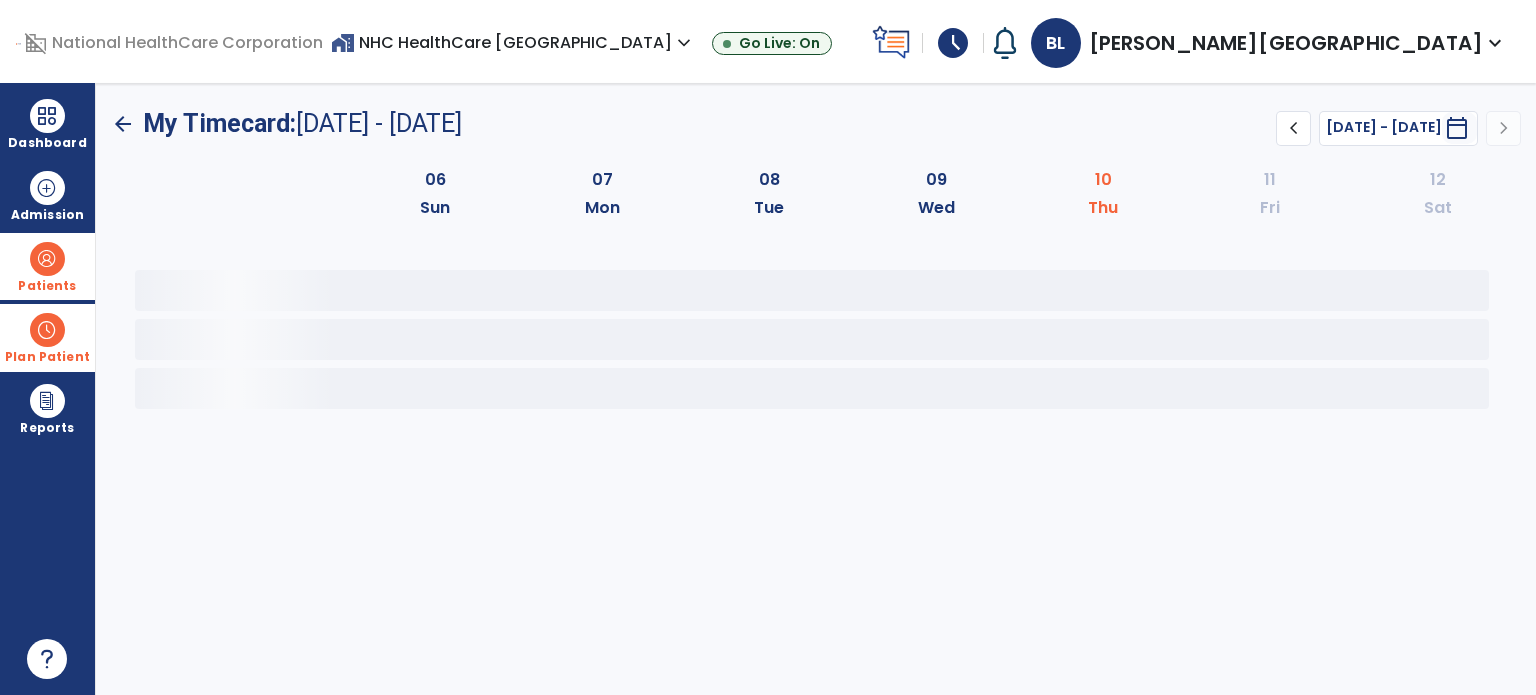 scroll, scrollTop: 0, scrollLeft: 0, axis: both 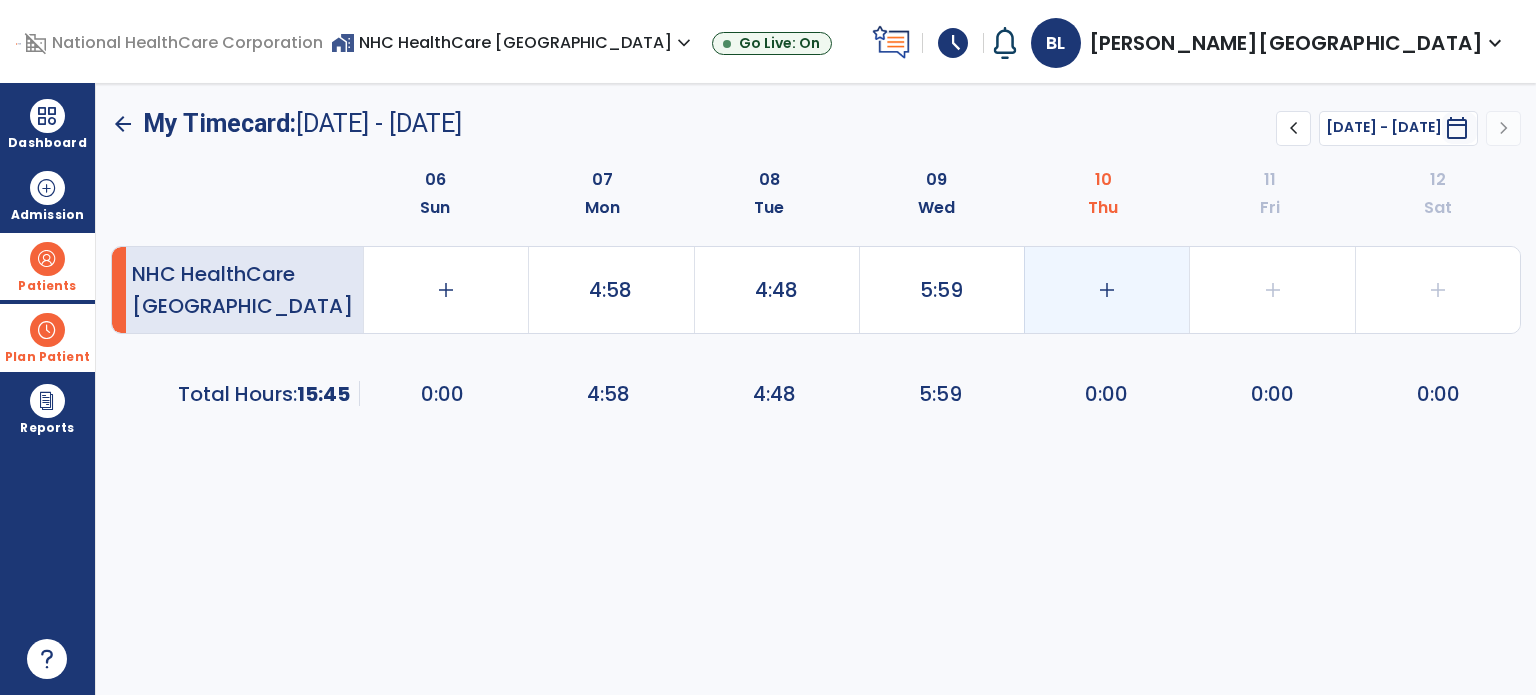 click on "add" 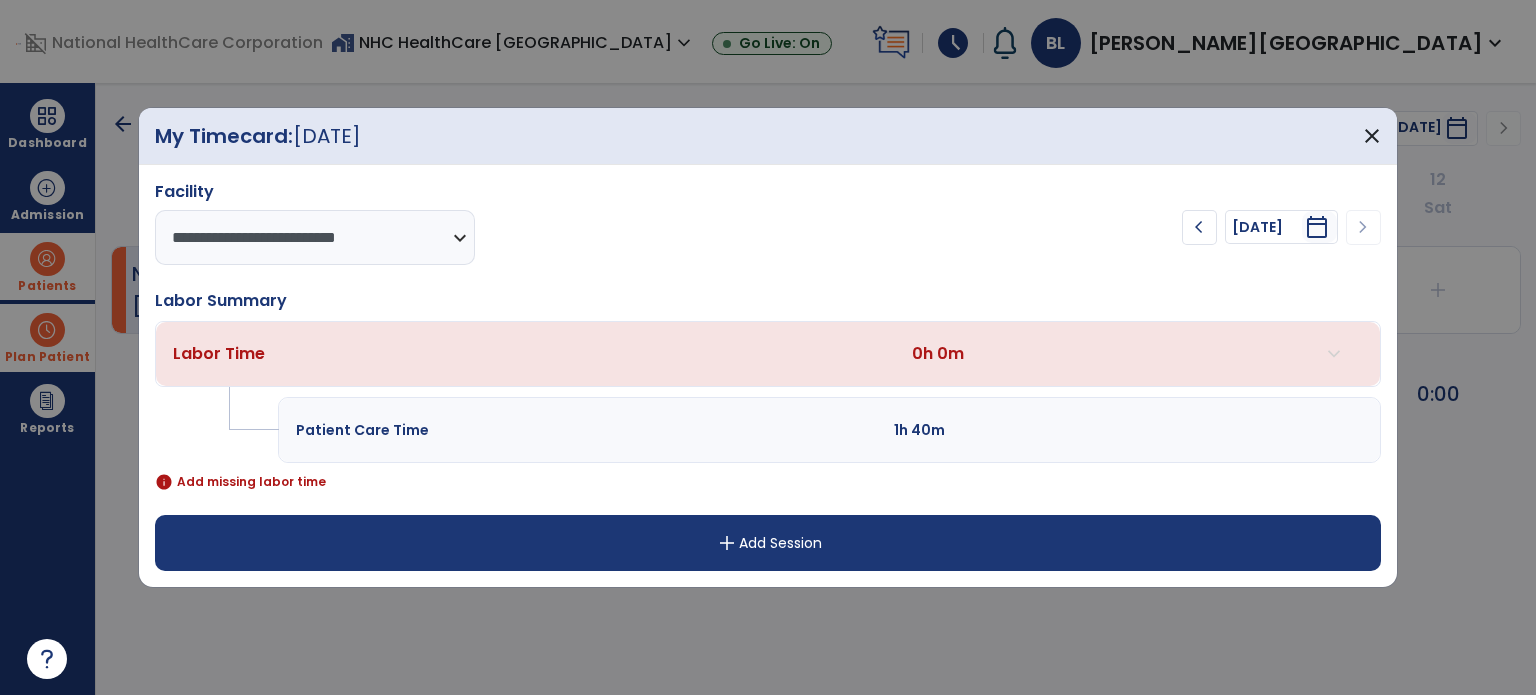click on "add  Add Session" at bounding box center [768, 543] 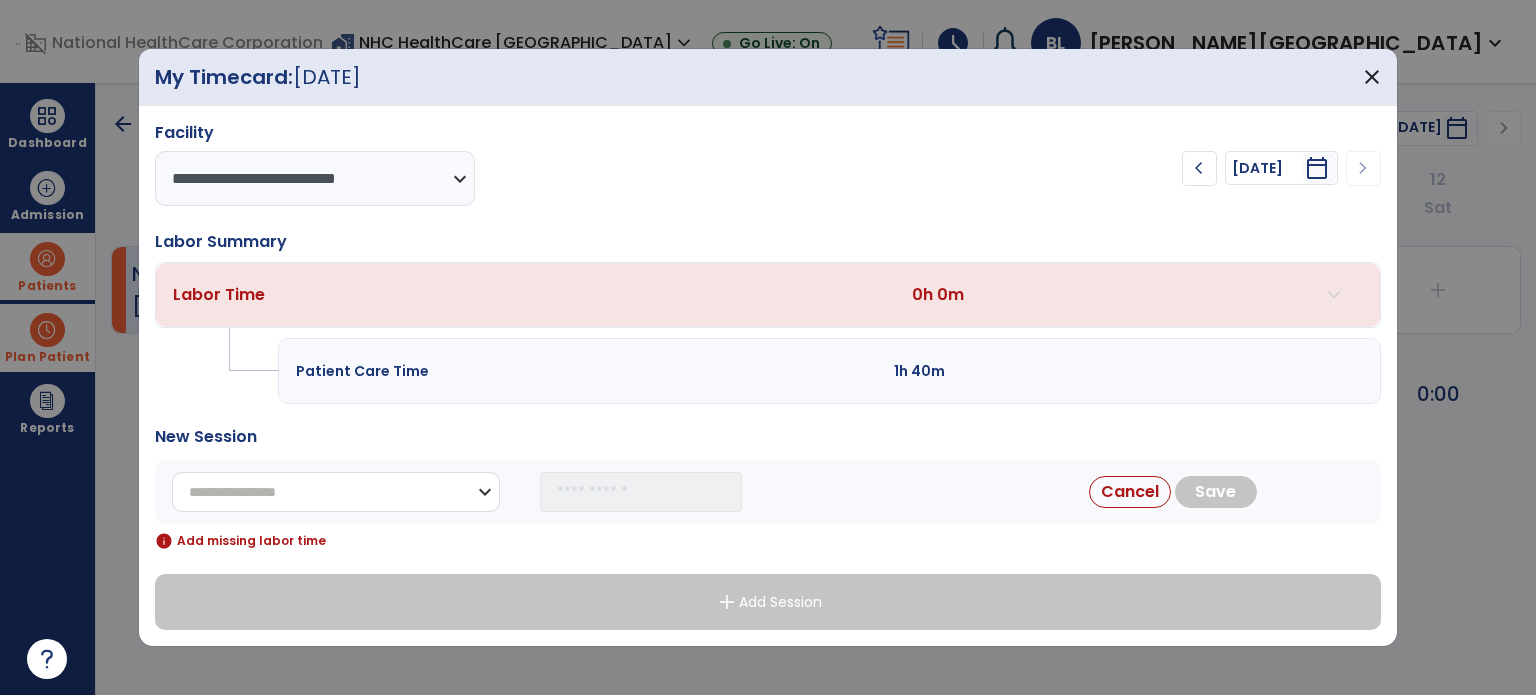 click on "**********" at bounding box center (336, 492) 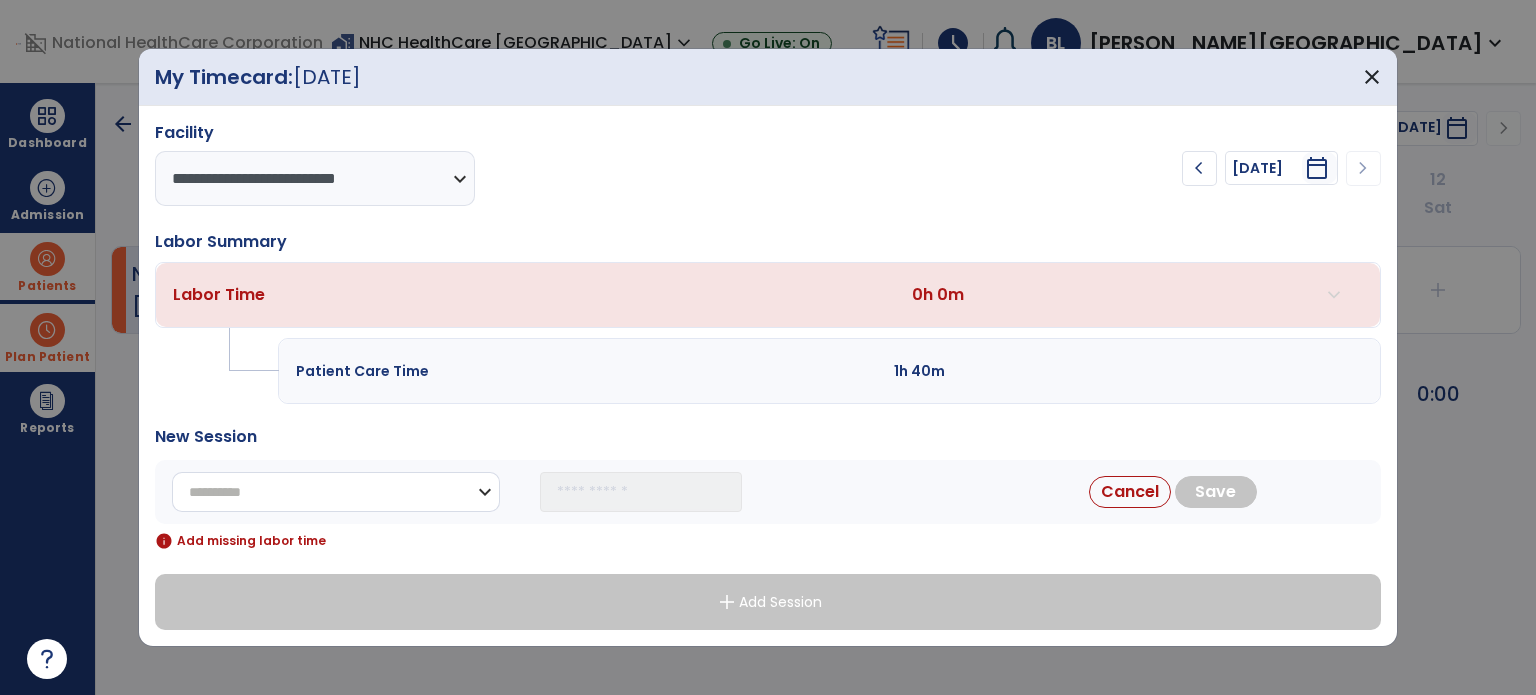 click on "**********" at bounding box center (336, 492) 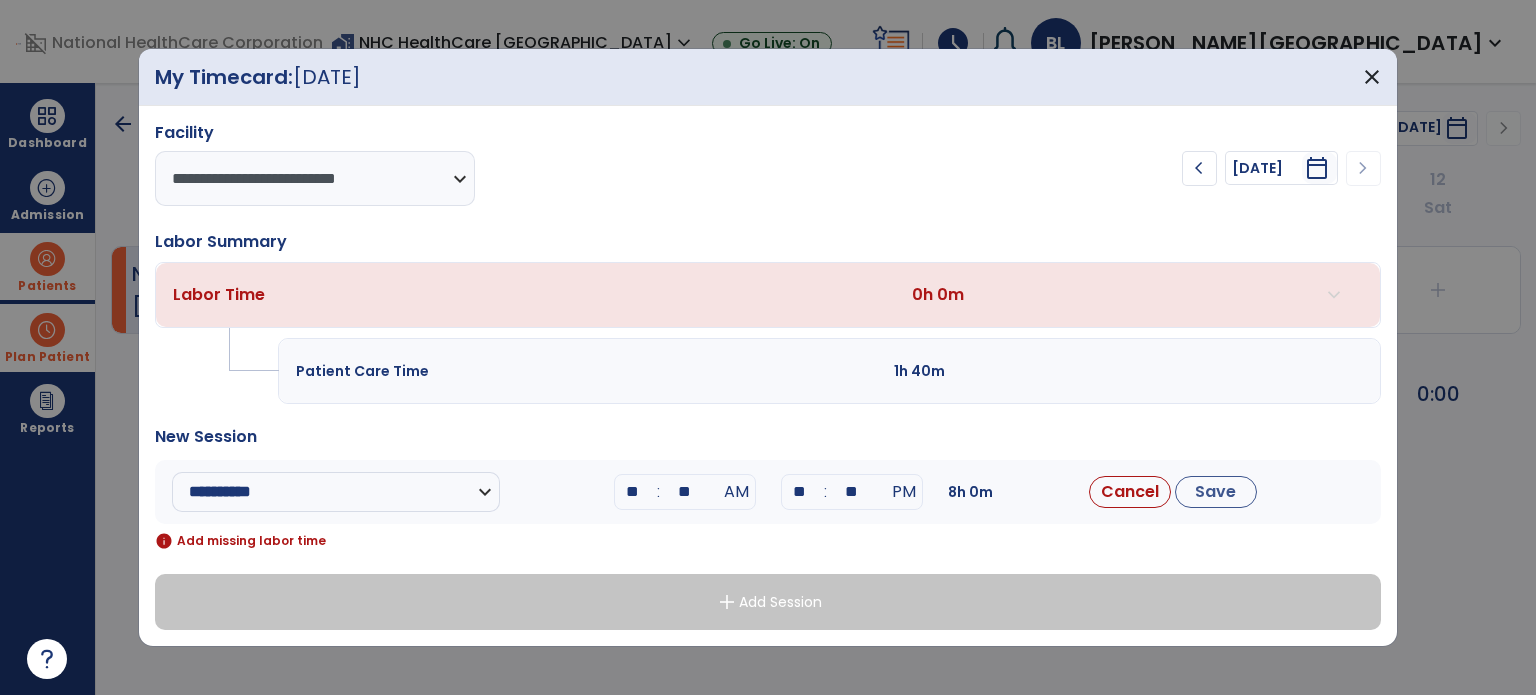 click on "**" at bounding box center (633, 492) 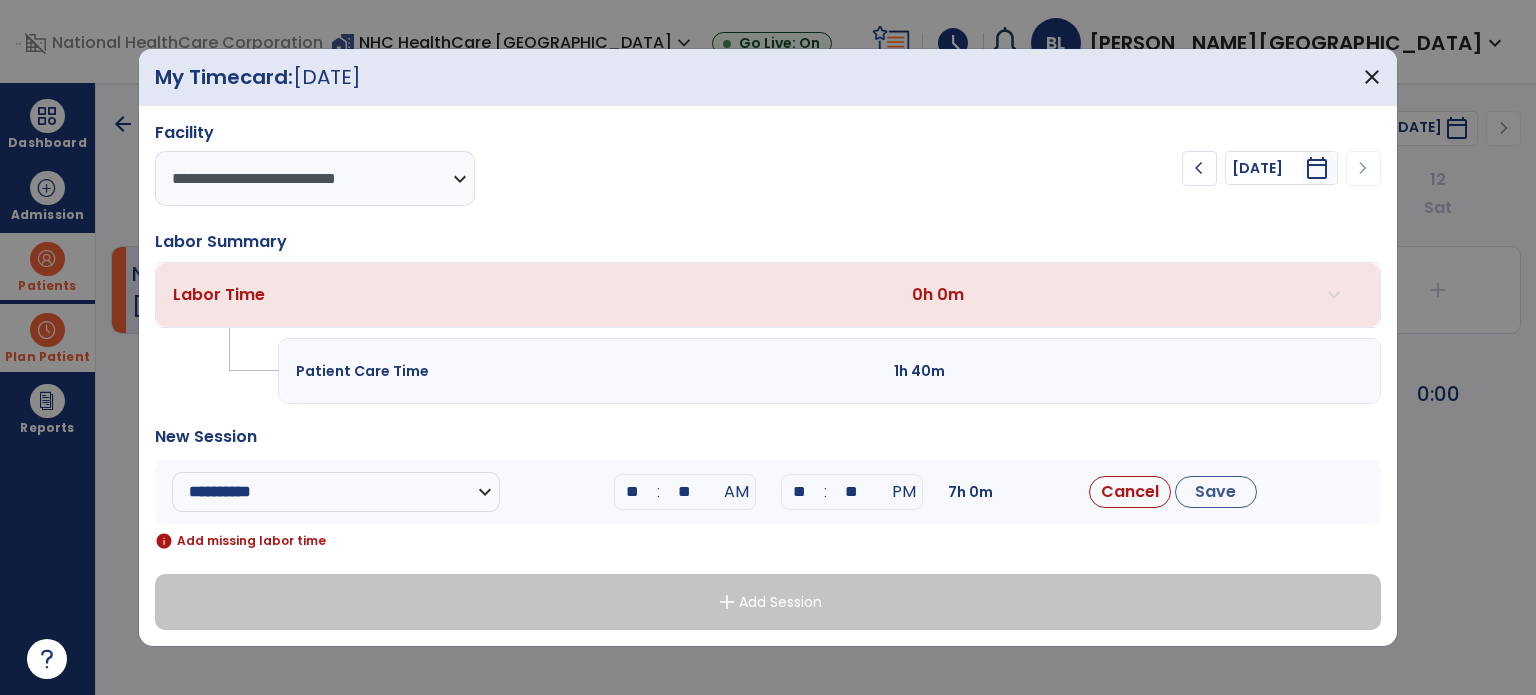 drag, startPoint x: 698, startPoint y: 491, endPoint x: 632, endPoint y: 496, distance: 66.189125 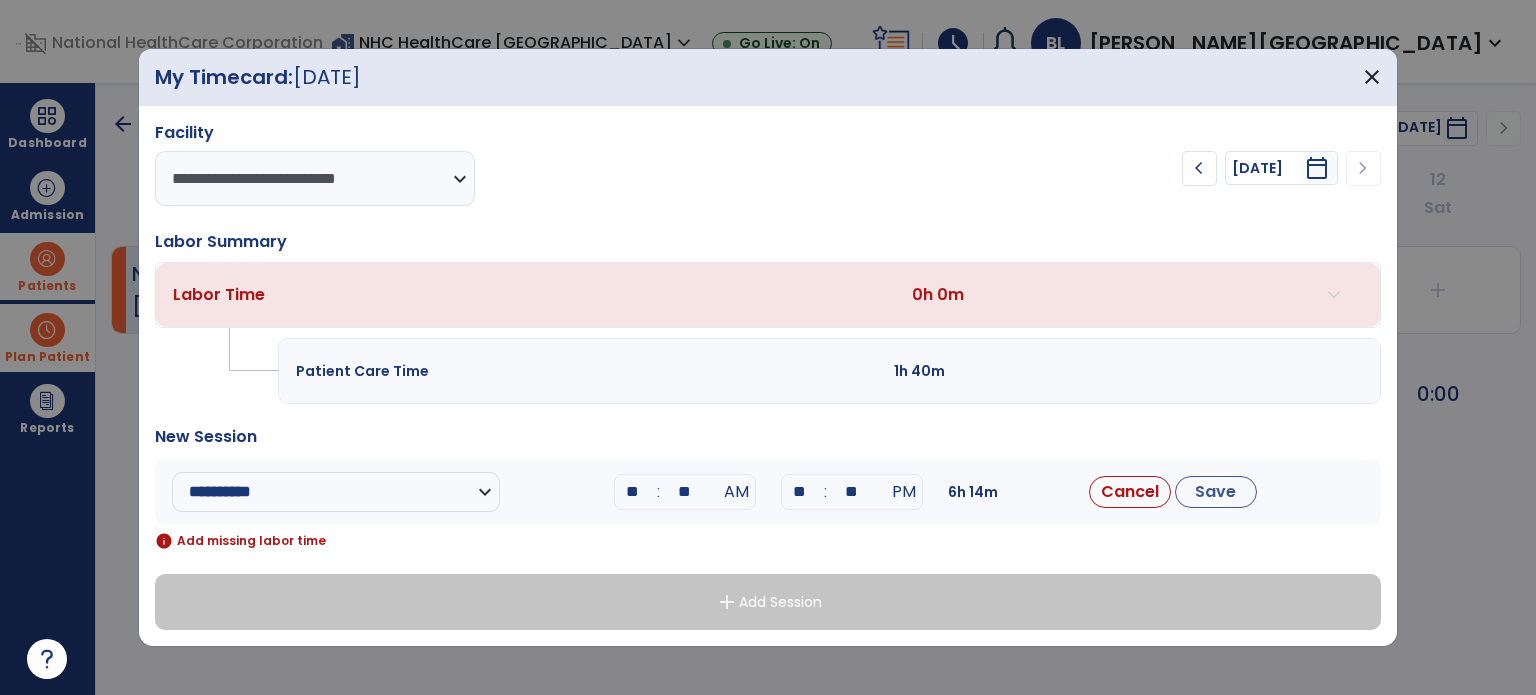 click on "**" at bounding box center [800, 492] 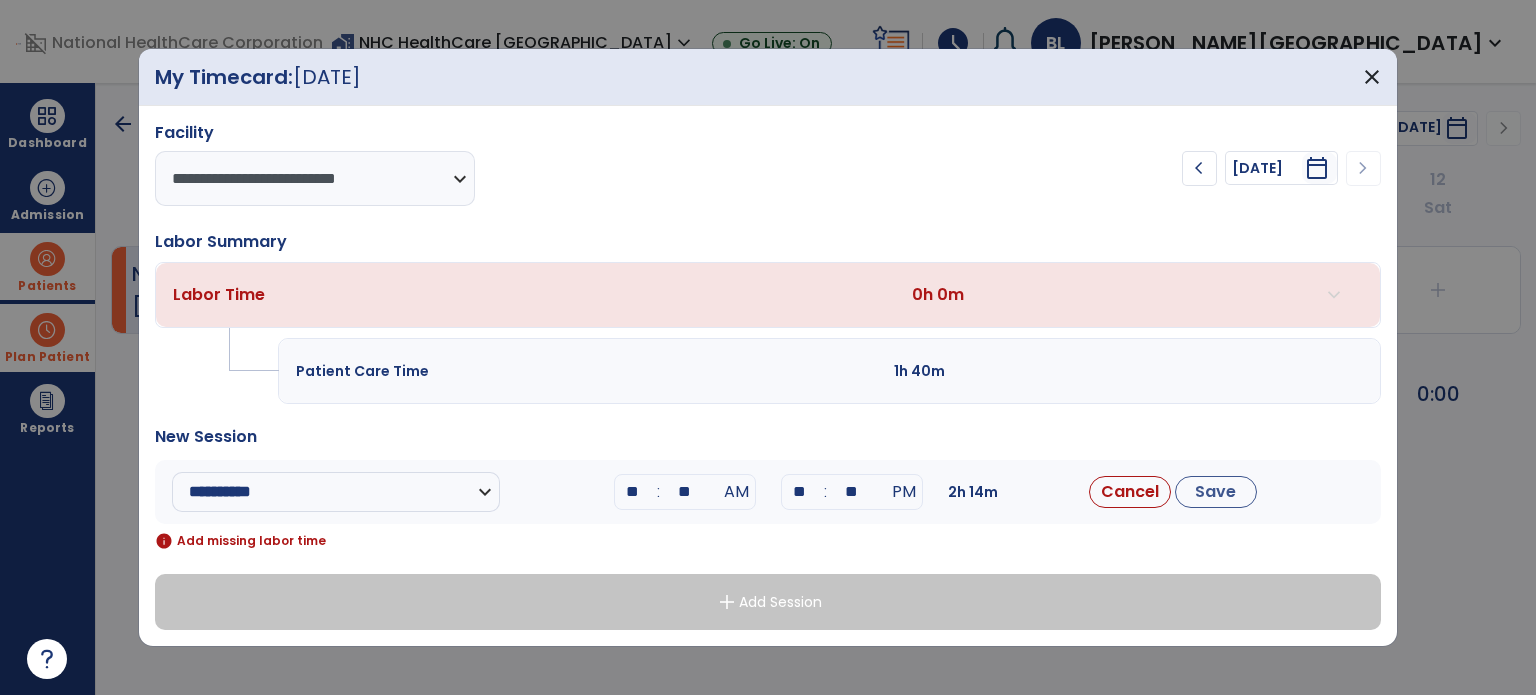click on "**" at bounding box center (852, 492) 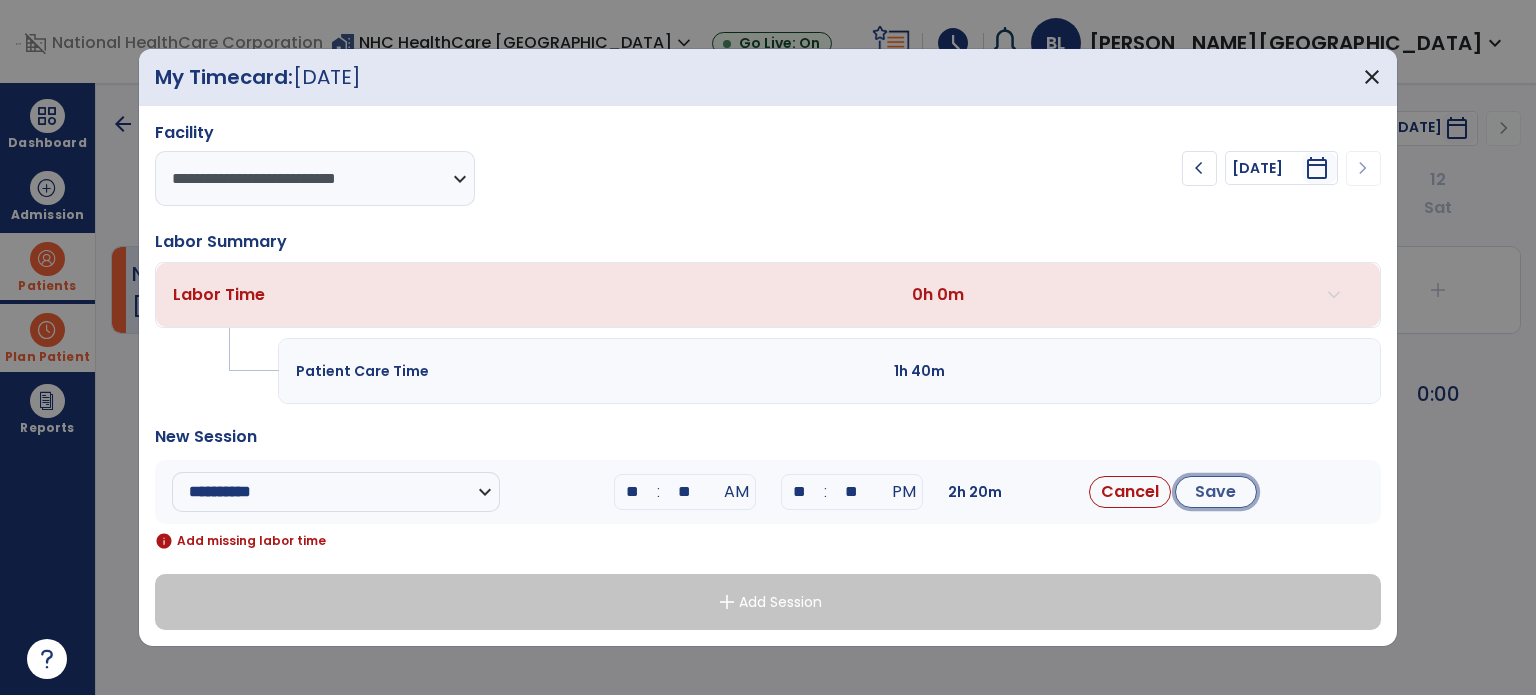click on "Save" at bounding box center (1216, 492) 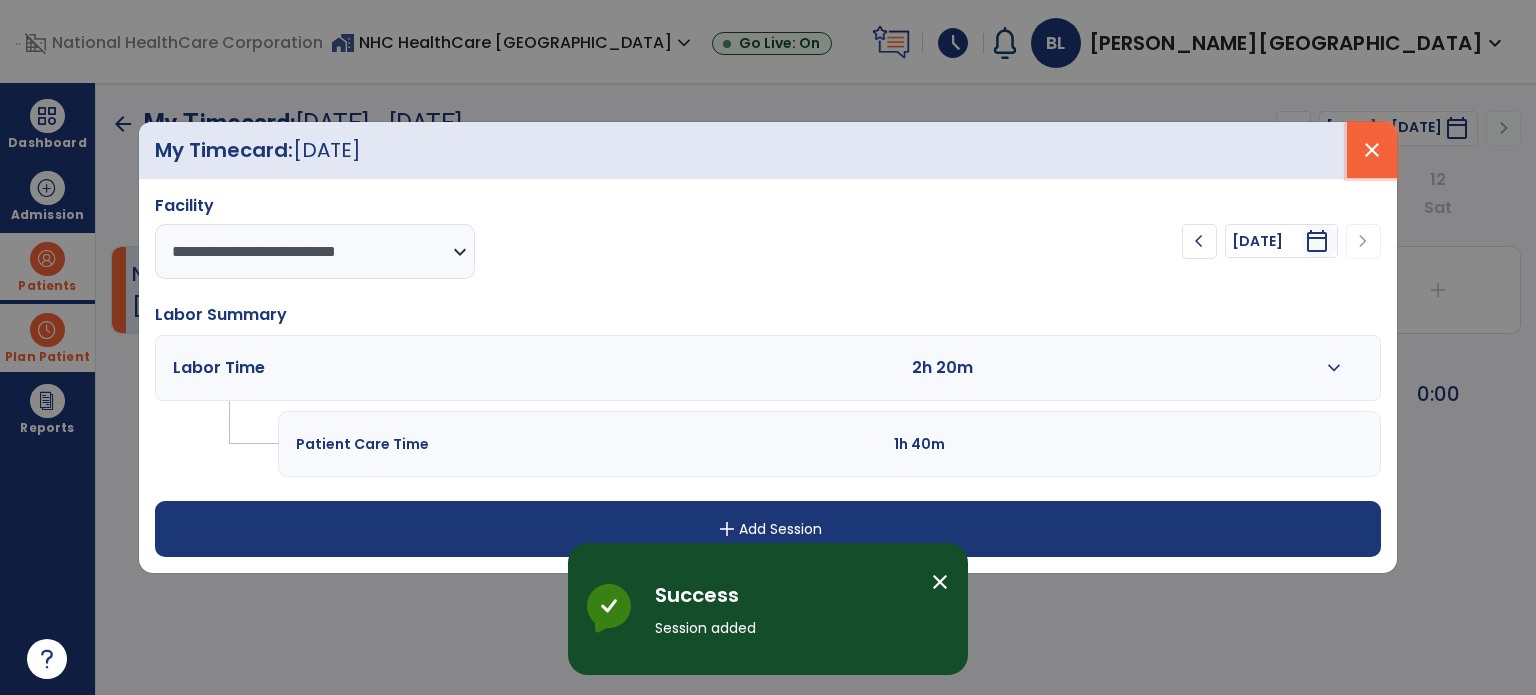 click on "close" at bounding box center [1372, 150] 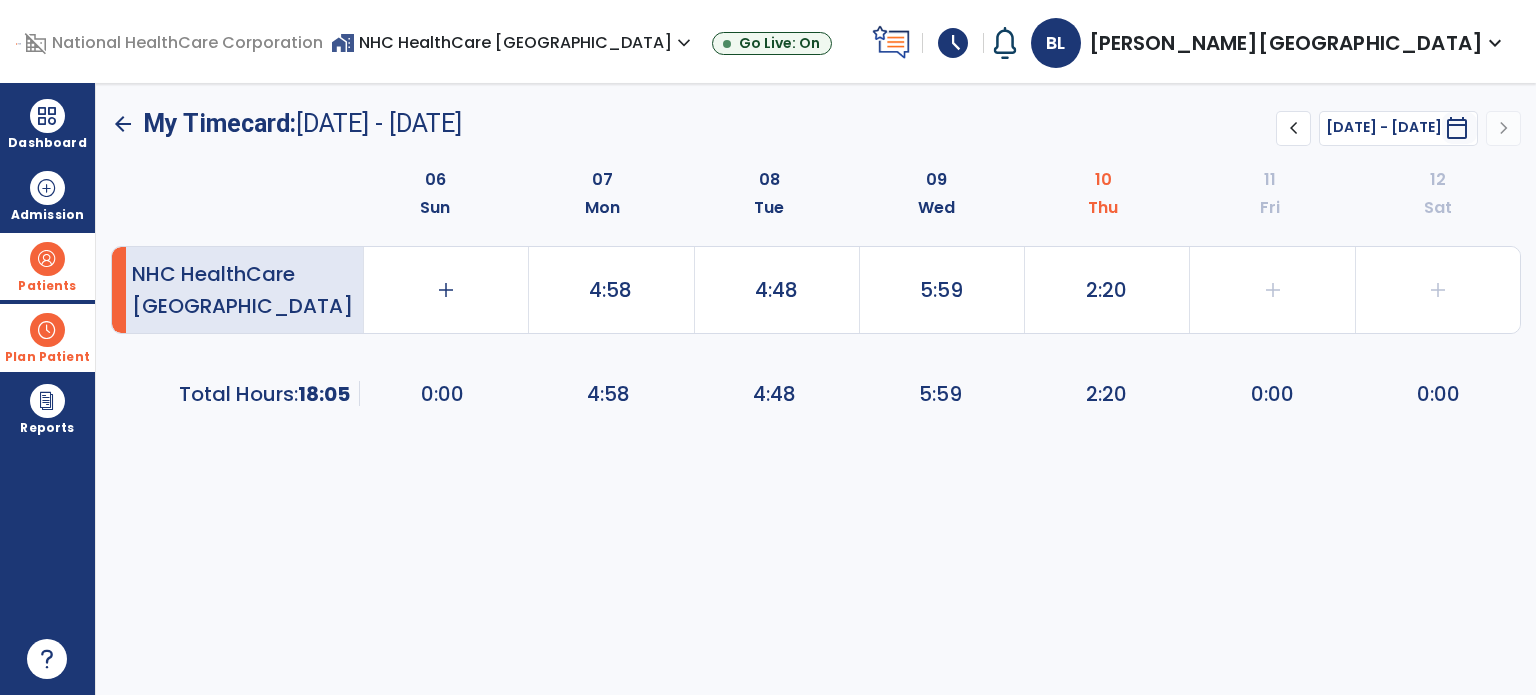 click on "arrow_back" 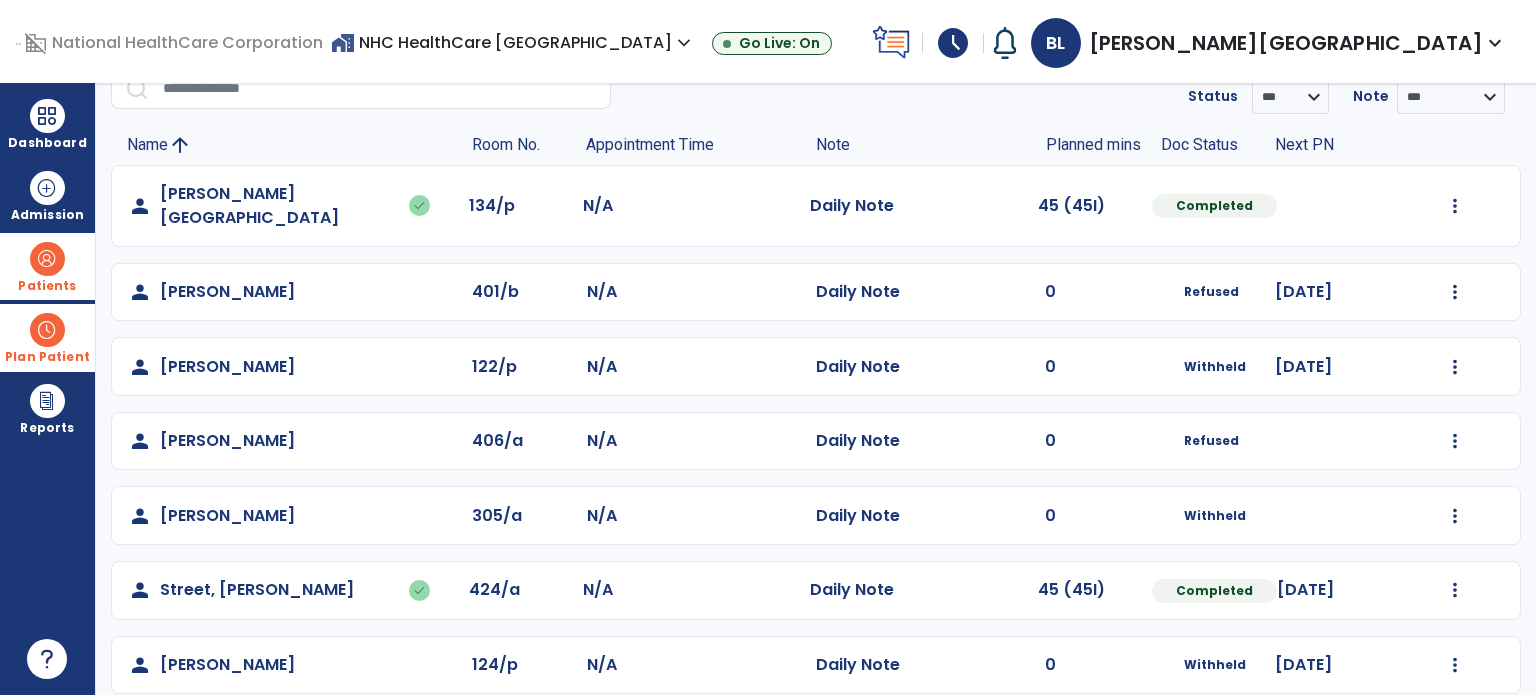 scroll, scrollTop: 0, scrollLeft: 0, axis: both 